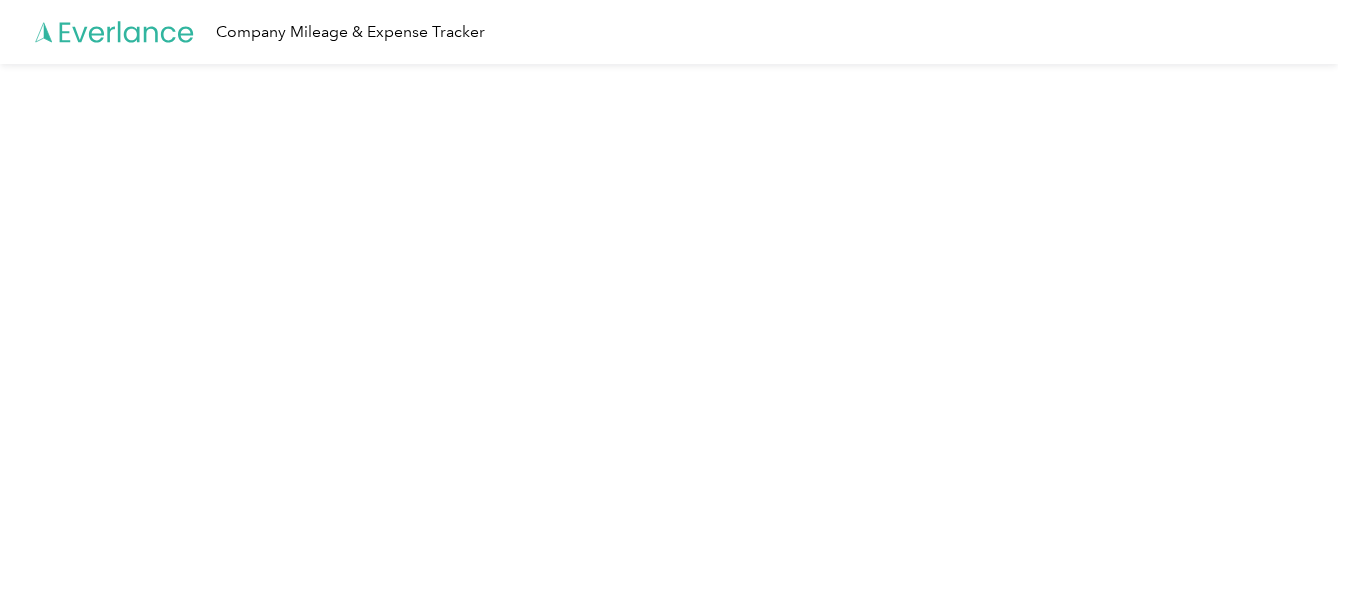 scroll, scrollTop: 0, scrollLeft: 0, axis: both 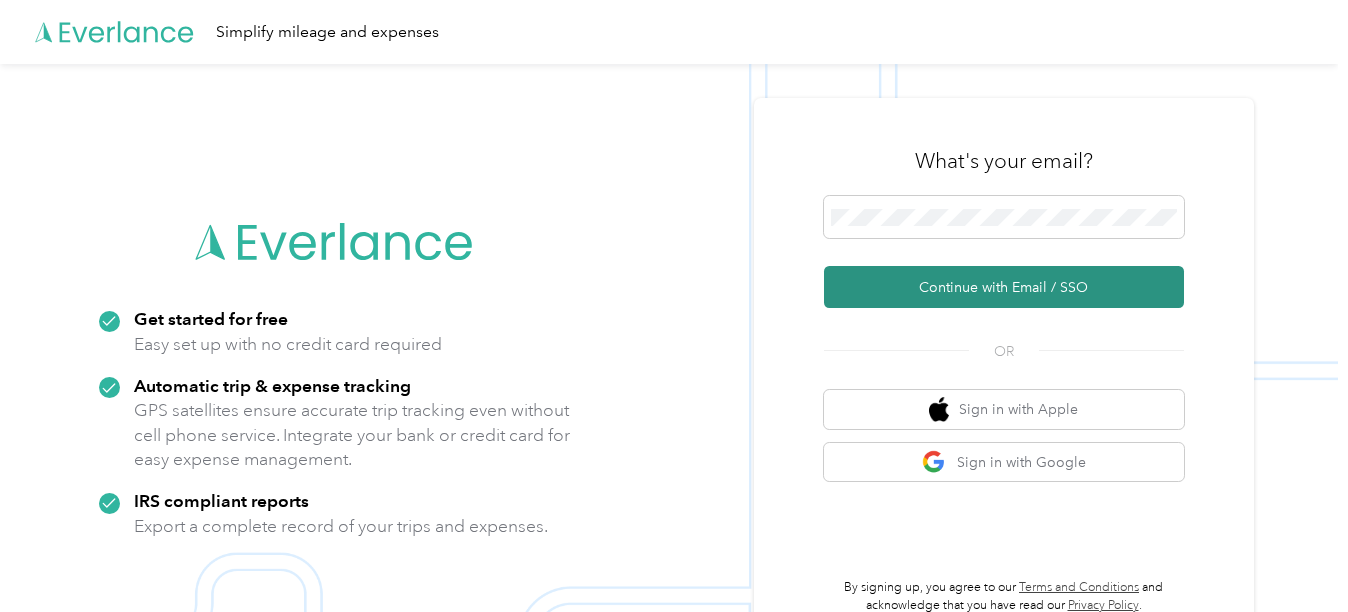 click on "Continue with Email / SSO" at bounding box center (1004, 287) 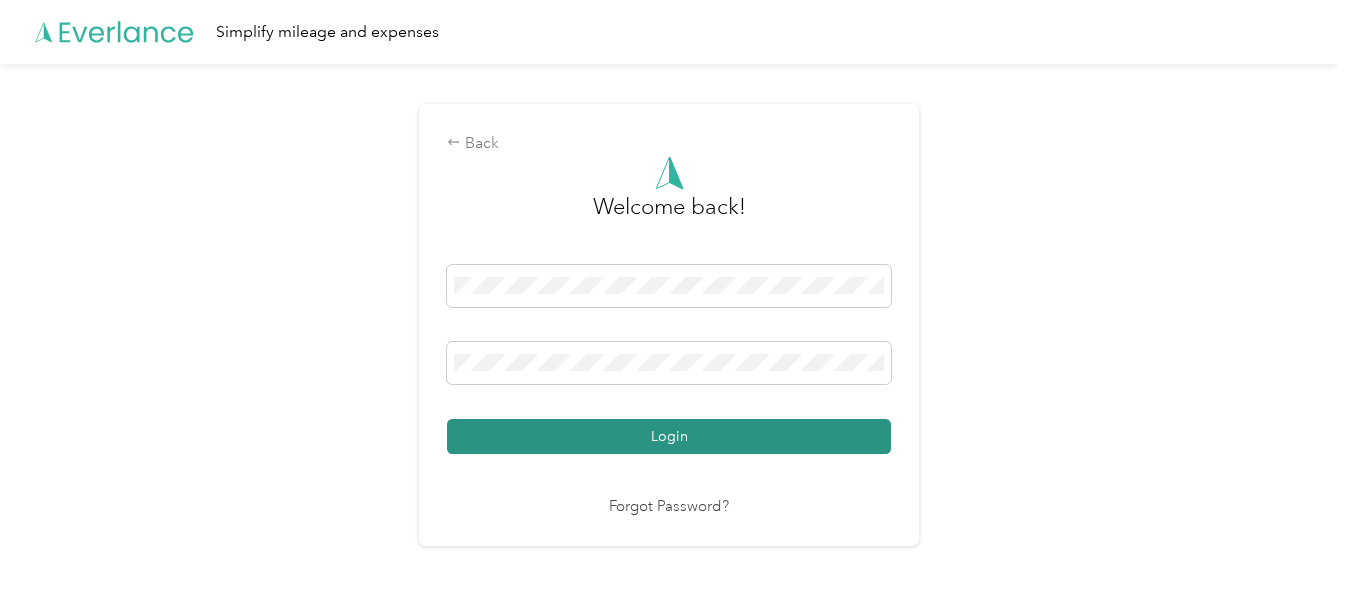 click on "Login" at bounding box center [669, 436] 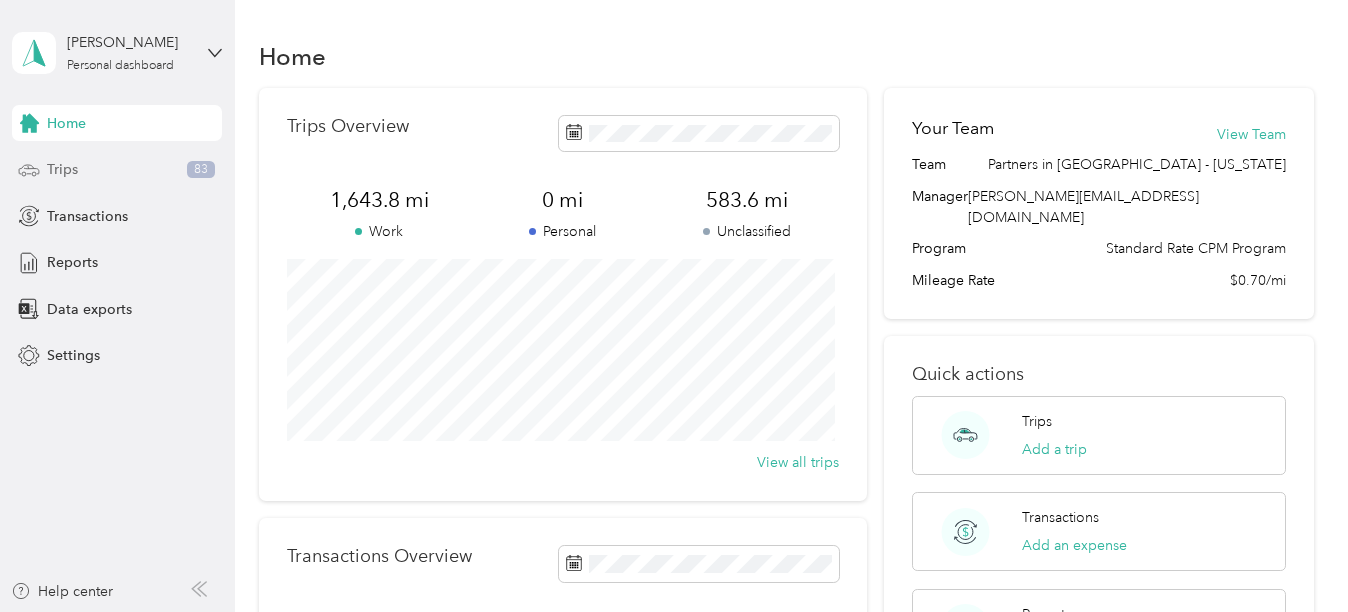 click on "Trips" at bounding box center (62, 169) 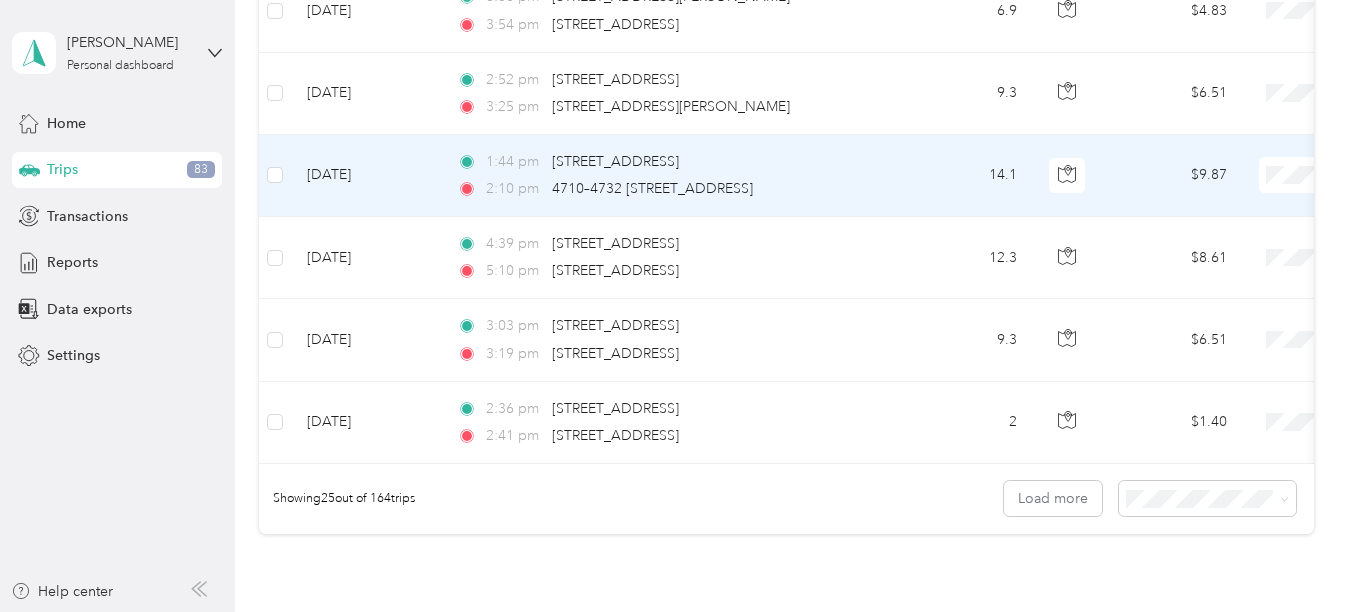 scroll, scrollTop: 2200, scrollLeft: 0, axis: vertical 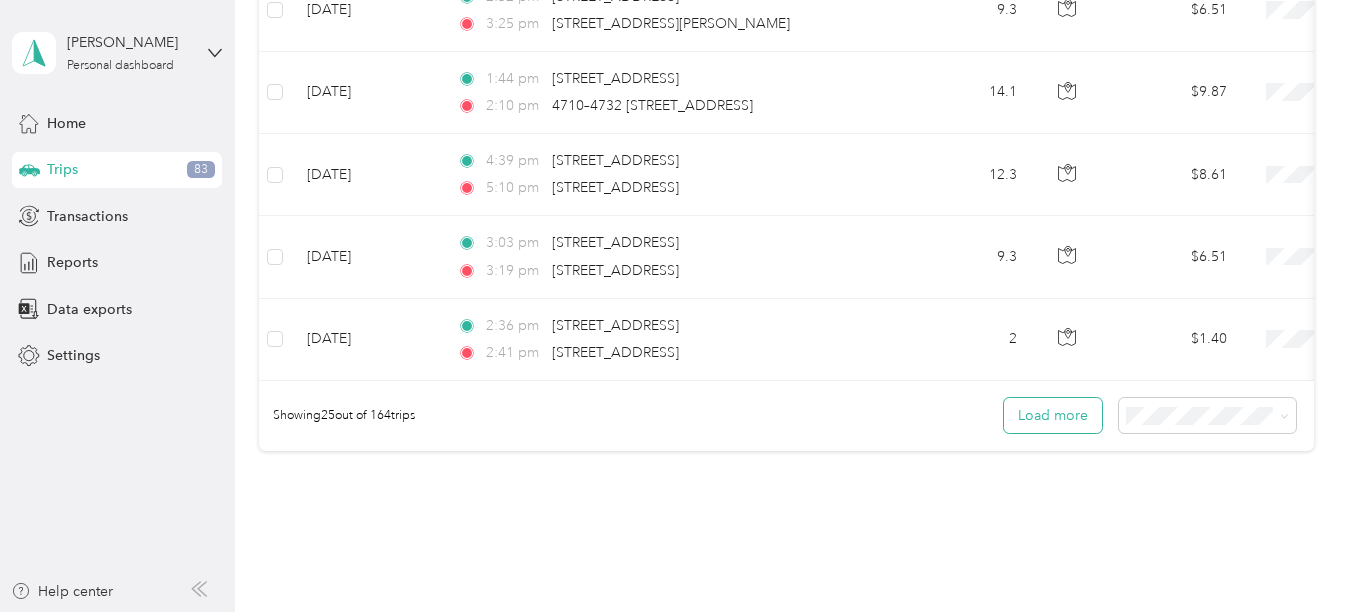 click on "Load more" at bounding box center (1053, 415) 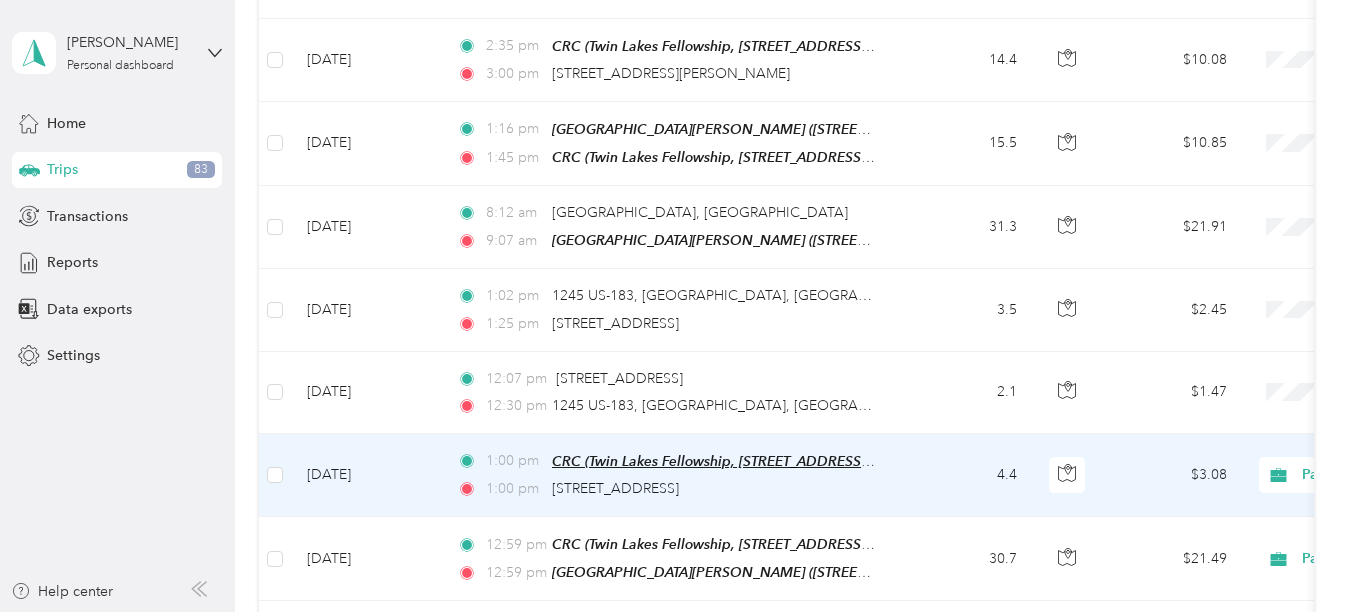 scroll, scrollTop: 3100, scrollLeft: 0, axis: vertical 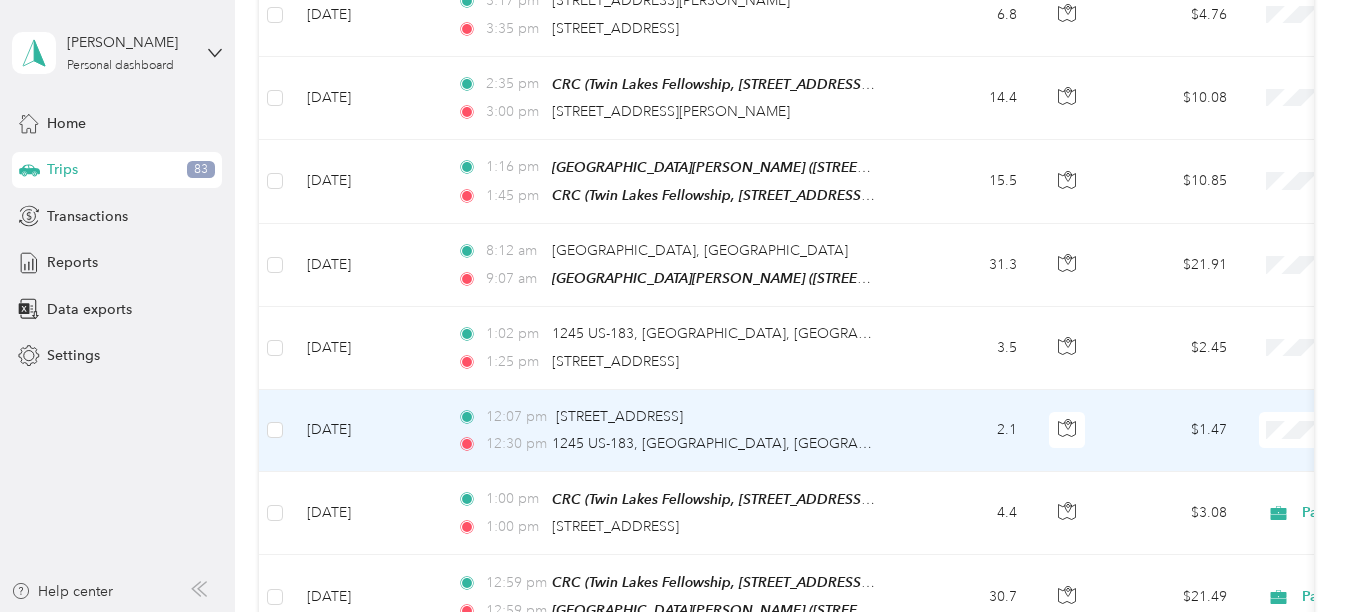 click on "12:30 pm 1245 US-183, [GEOGRAPHIC_DATA], [GEOGRAPHIC_DATA]" at bounding box center [667, 444] 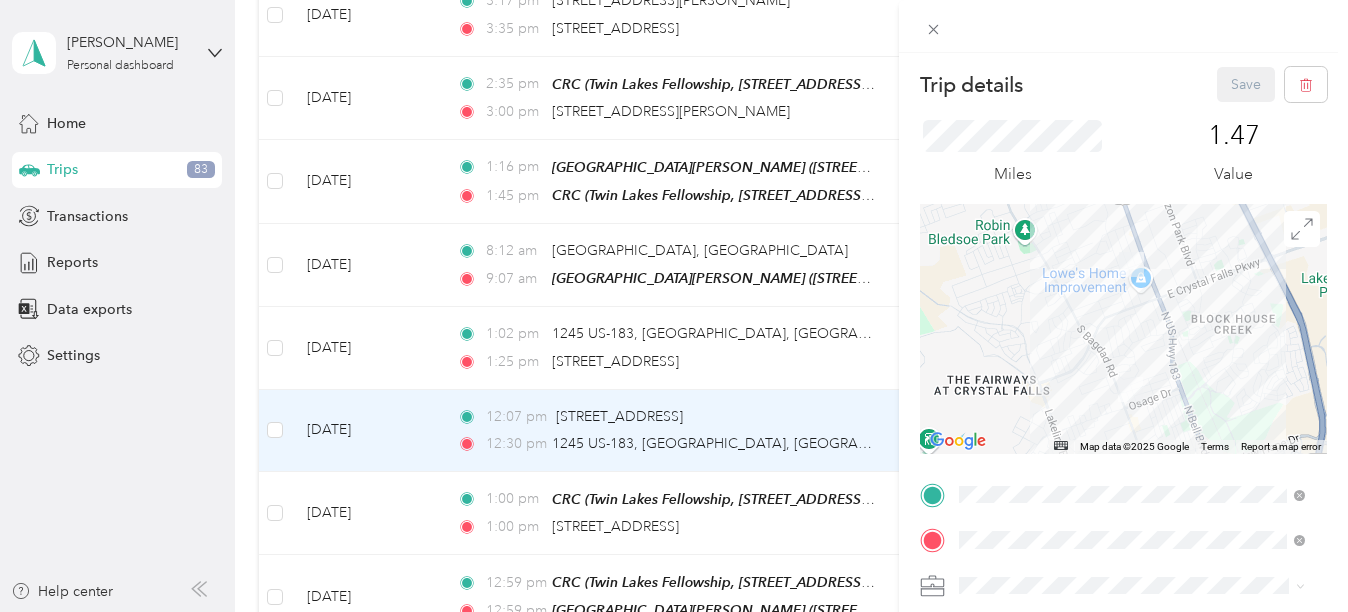 drag, startPoint x: 818, startPoint y: 343, endPoint x: 836, endPoint y: 343, distance: 18 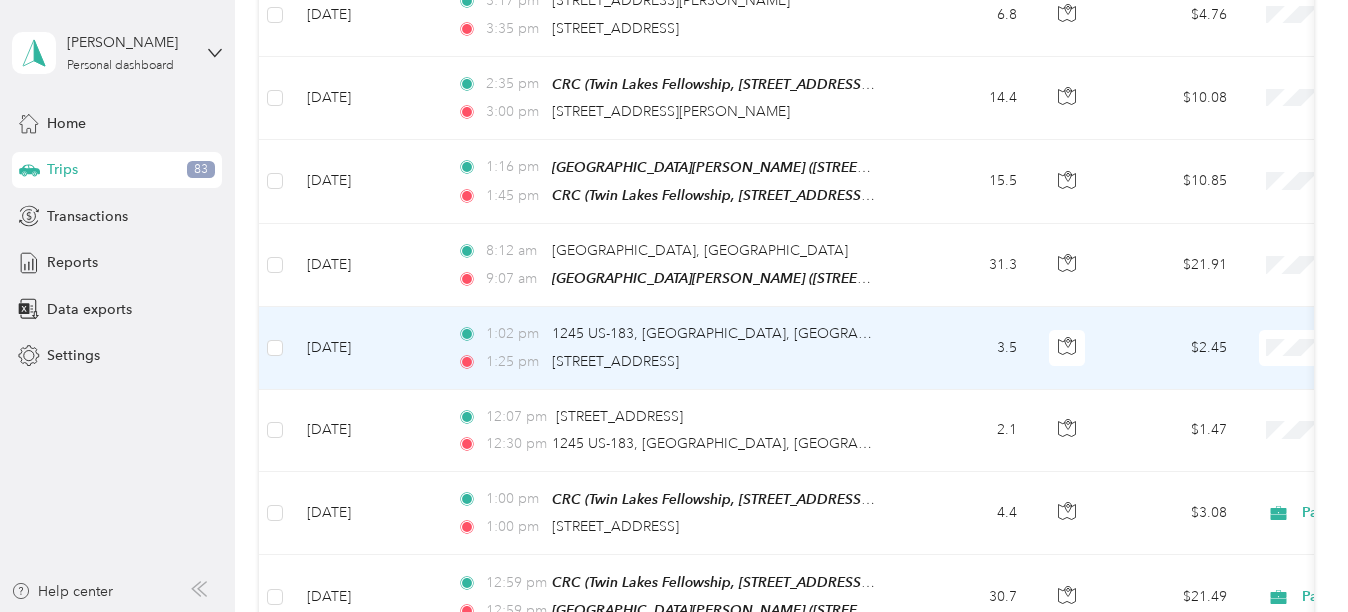 click on "1:25 pm [STREET_ADDRESS]" at bounding box center (667, 362) 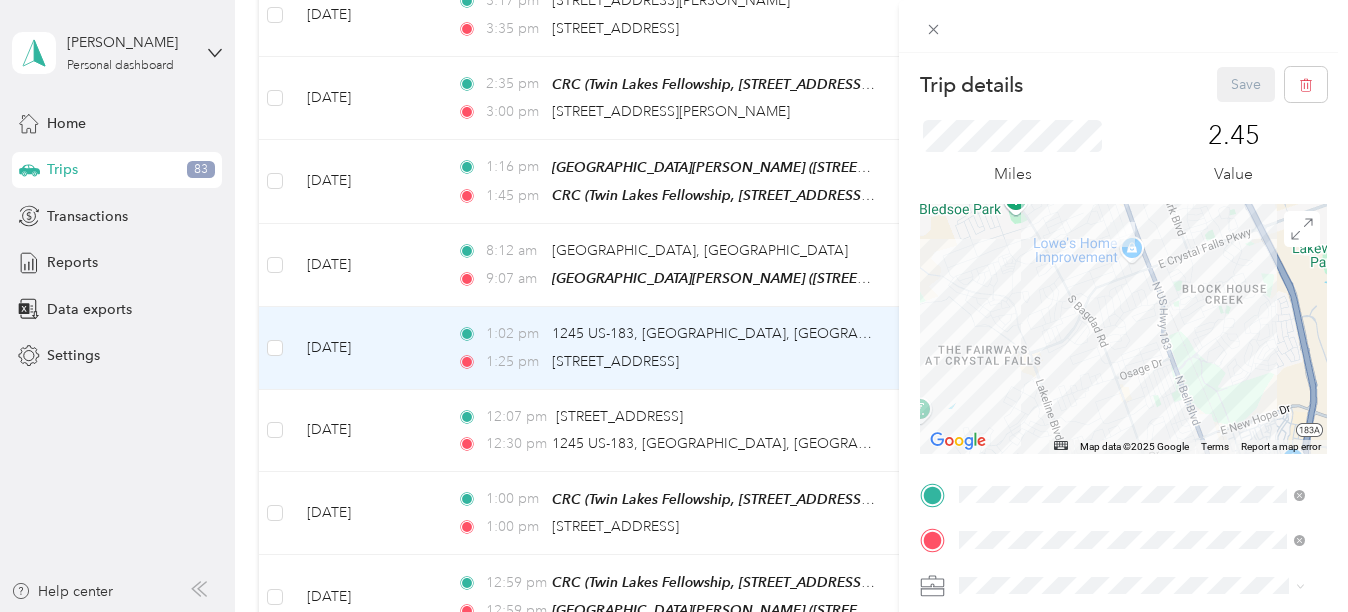 drag, startPoint x: 1133, startPoint y: 289, endPoint x: 1125, endPoint y: 372, distance: 83.38465 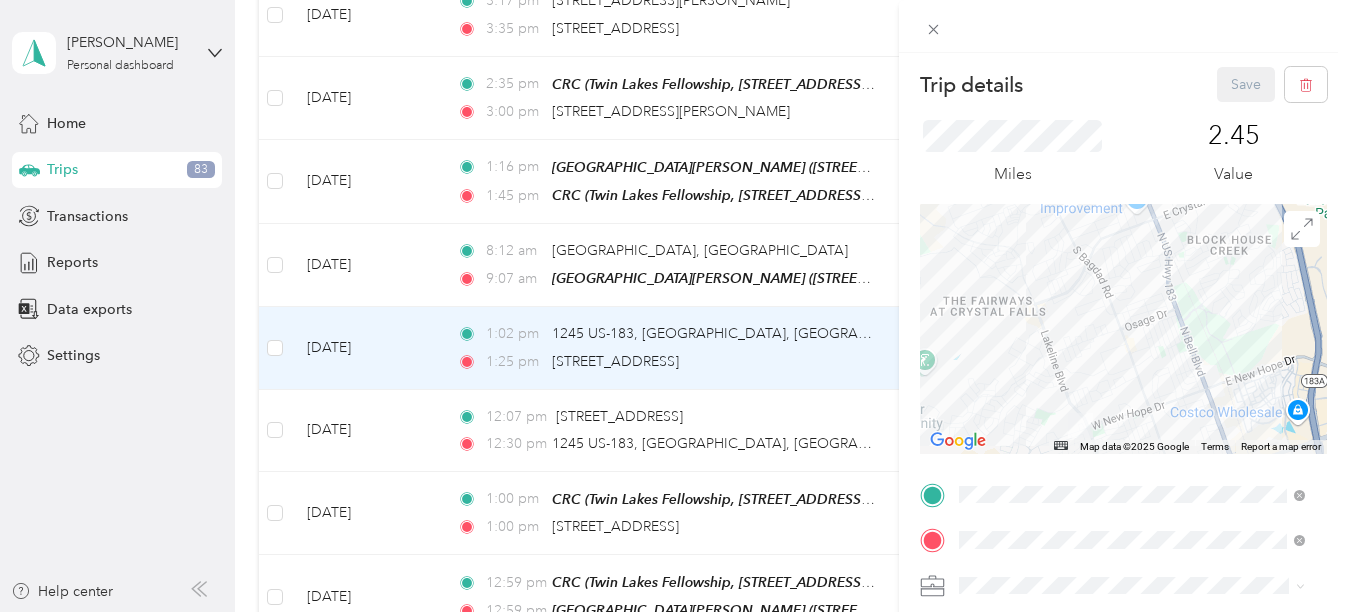 drag, startPoint x: 1126, startPoint y: 299, endPoint x: 1132, endPoint y: 235, distance: 64.28063 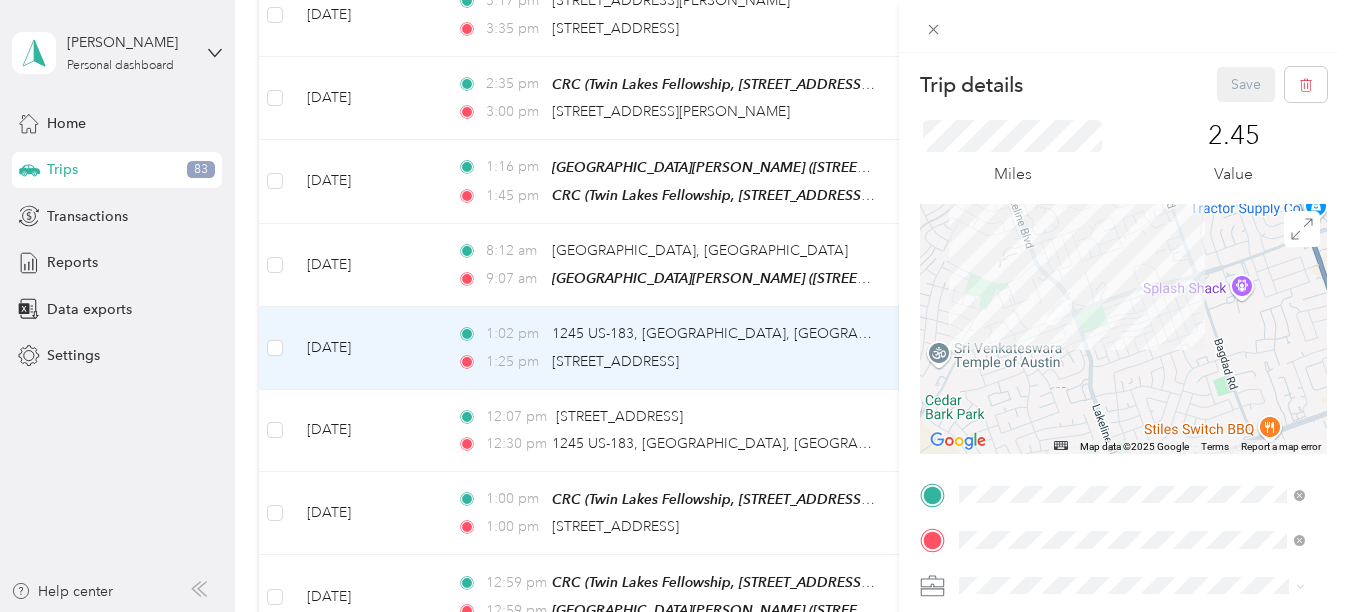 drag, startPoint x: 1139, startPoint y: 409, endPoint x: 1117, endPoint y: 291, distance: 120.033325 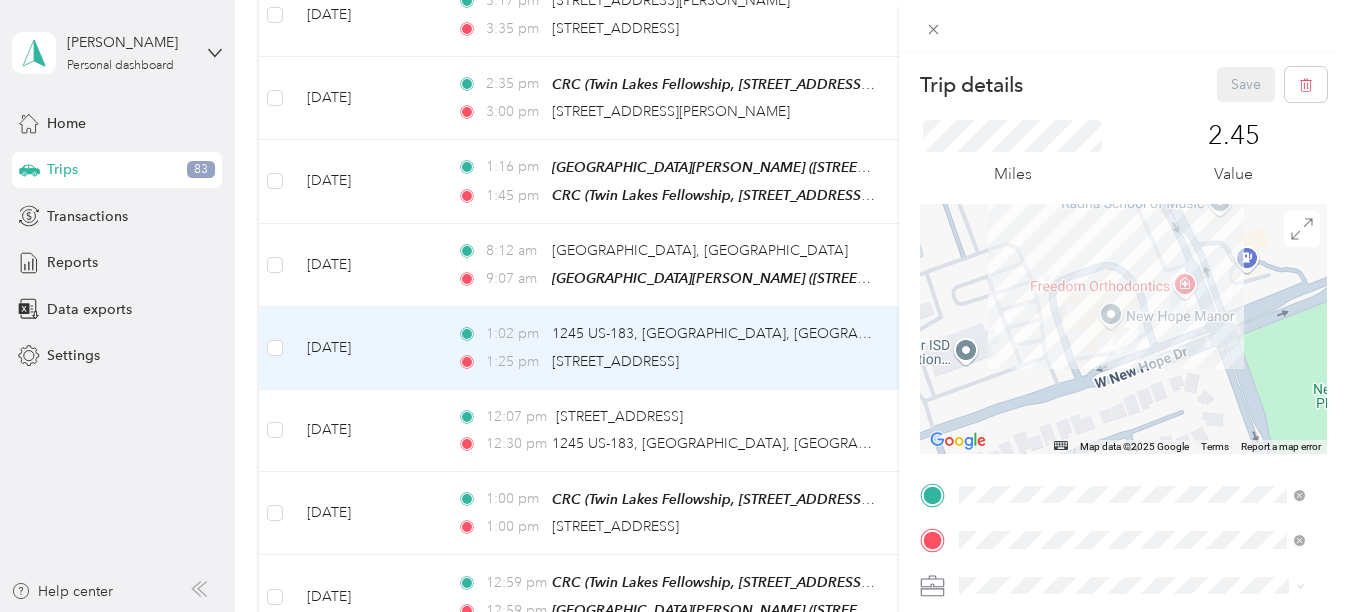 drag, startPoint x: 1019, startPoint y: 331, endPoint x: 1166, endPoint y: 410, distance: 166.8832 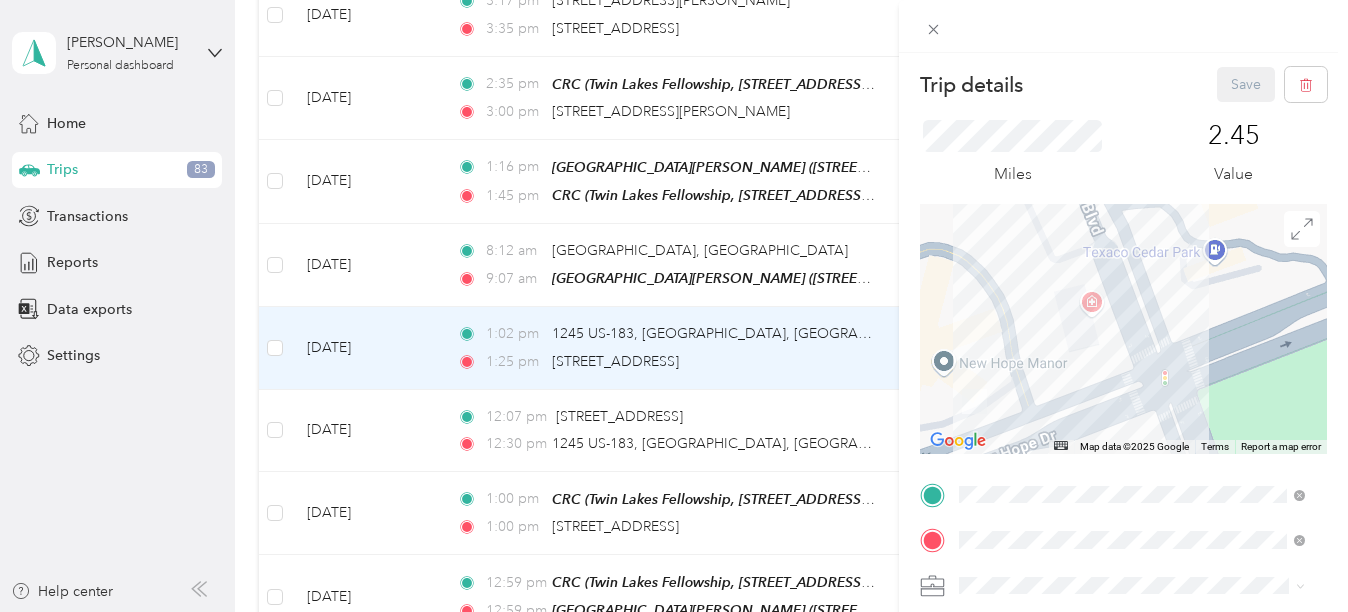 drag, startPoint x: 1112, startPoint y: 332, endPoint x: 971, endPoint y: 427, distance: 170.01764 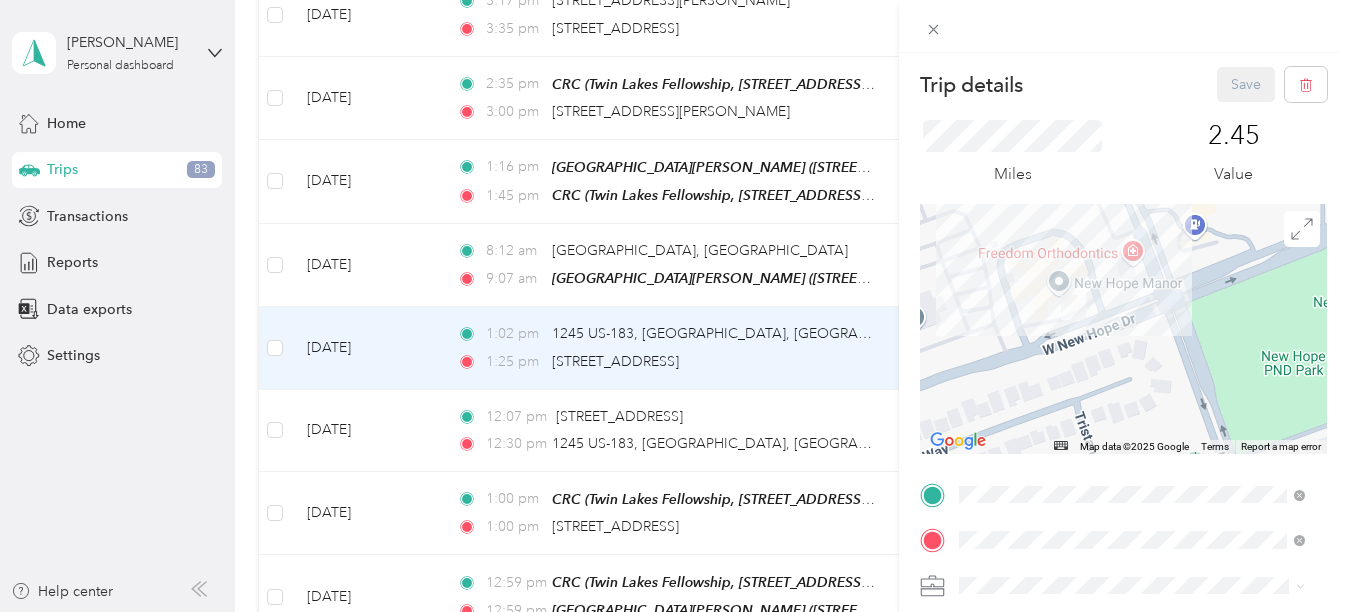 drag, startPoint x: 1053, startPoint y: 360, endPoint x: 1108, endPoint y: 276, distance: 100.40418 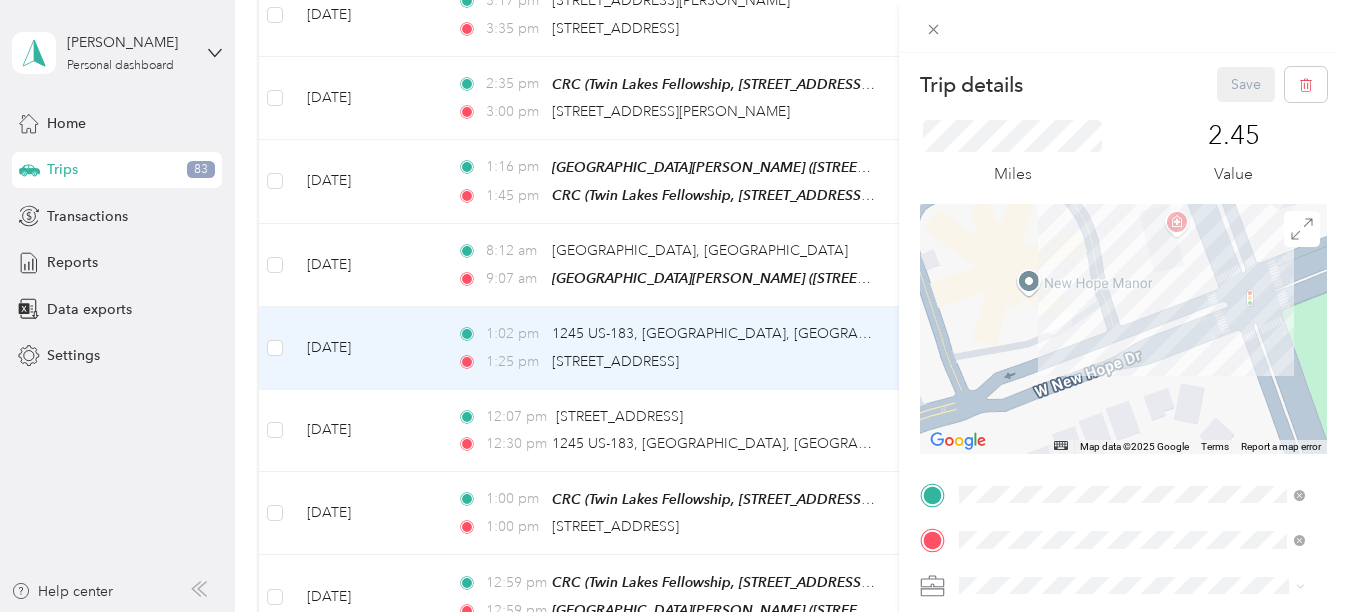 drag, startPoint x: 1078, startPoint y: 302, endPoint x: 1078, endPoint y: 386, distance: 84 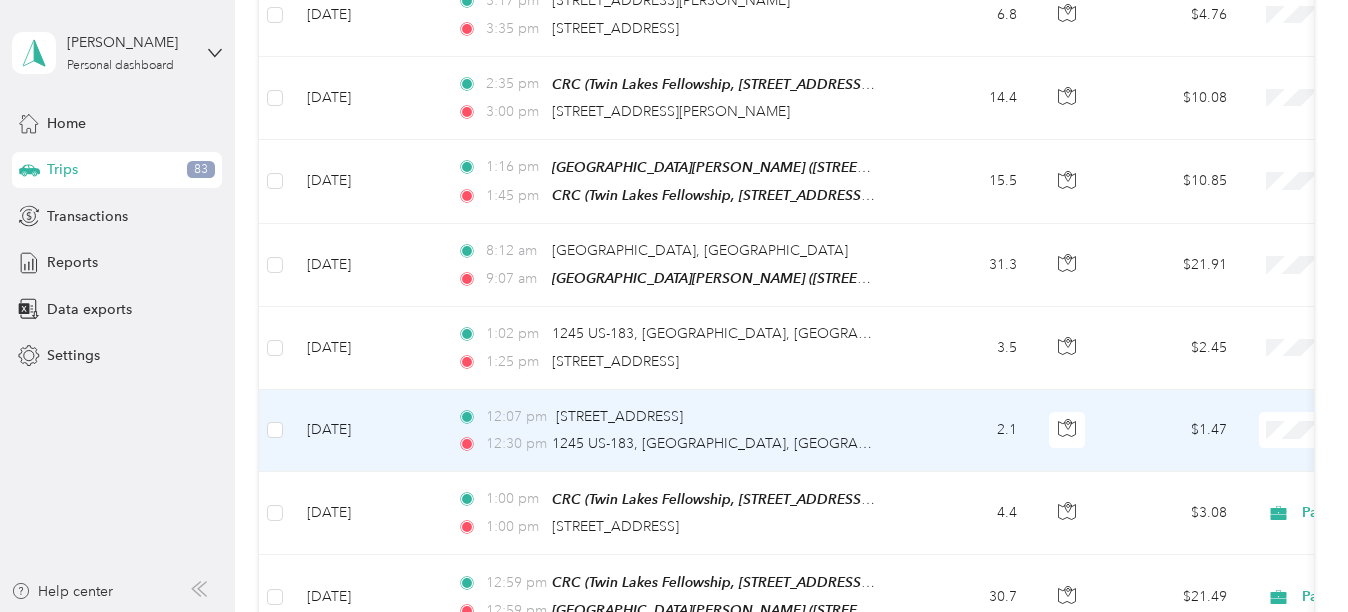 click on "Partners in [GEOGRAPHIC_DATA] - [US_STATE]" at bounding box center [1305, 461] 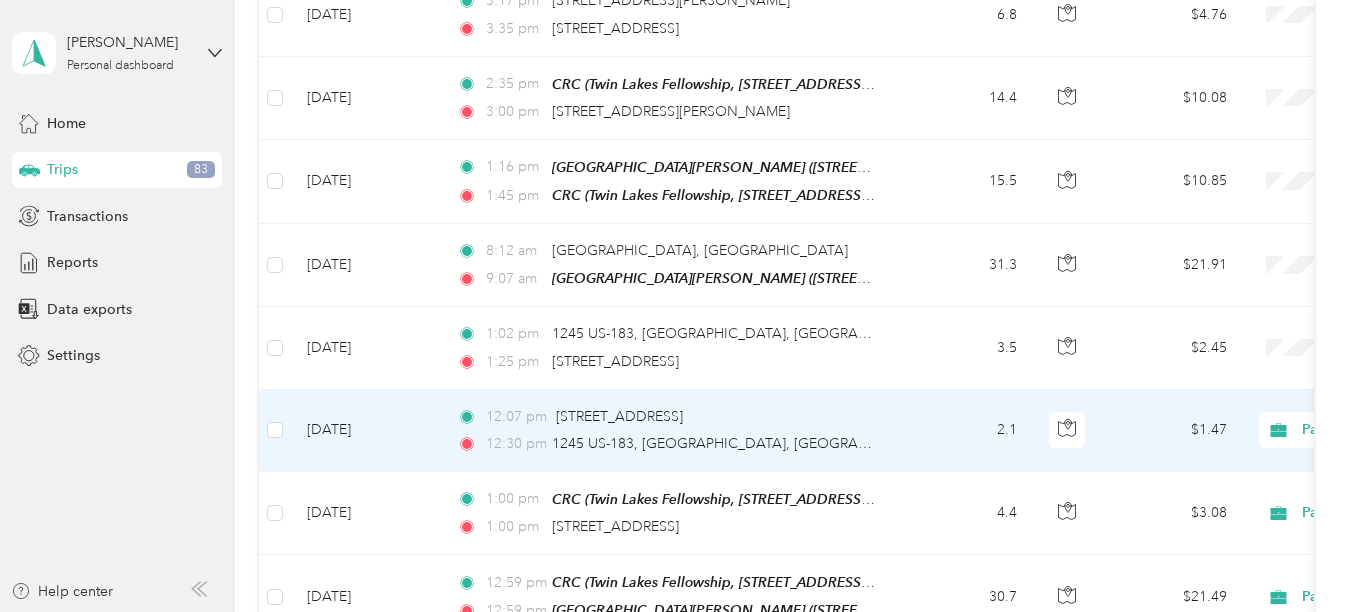 click on "2.1" at bounding box center (967, 431) 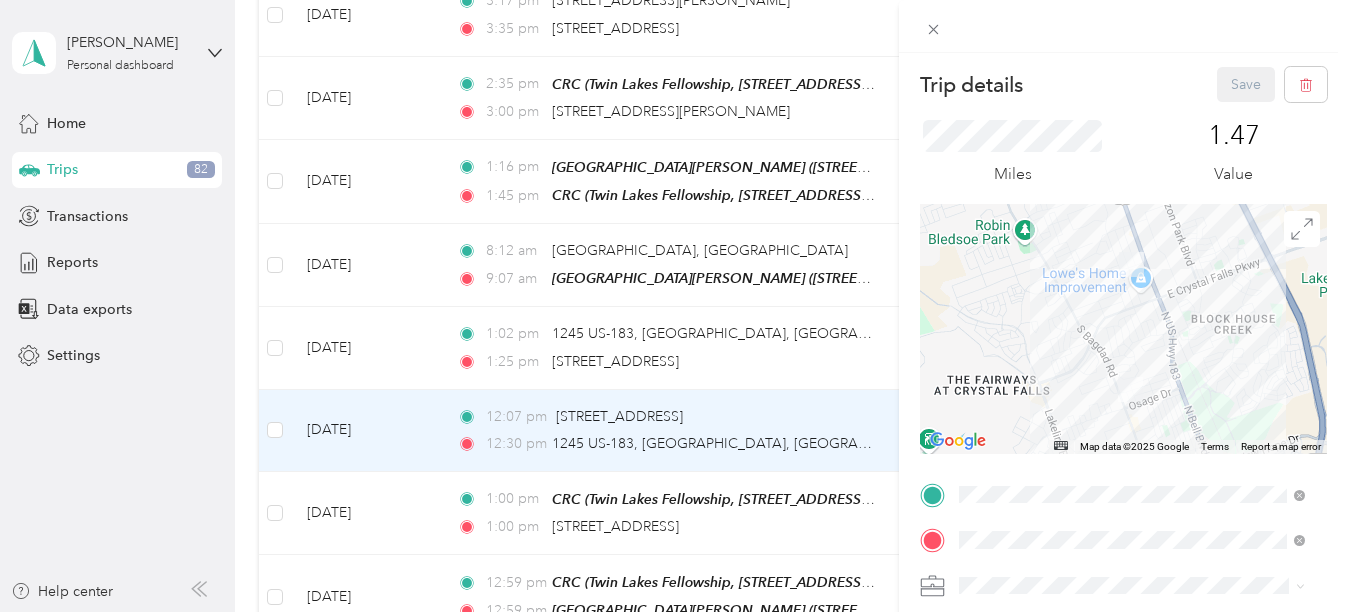 click on "Trip details Save This trip cannot be edited because it is either under review, approved, or paid. Contact your Team Manager to edit it. Miles 1.47 Value  ← Move left → Move right ↑ Move up ↓ Move down + Zoom in - Zoom out Home Jump left by 75% End Jump right by 75% Page Up Jump up by 75% Page Down Jump down by 75% To navigate, press the arrow keys. Map Data Map data ©2025 Google Map data ©2025 Google 1 km  Click to toggle between metric and imperial units Terms Report a map error TO Add photo" at bounding box center (674, 306) 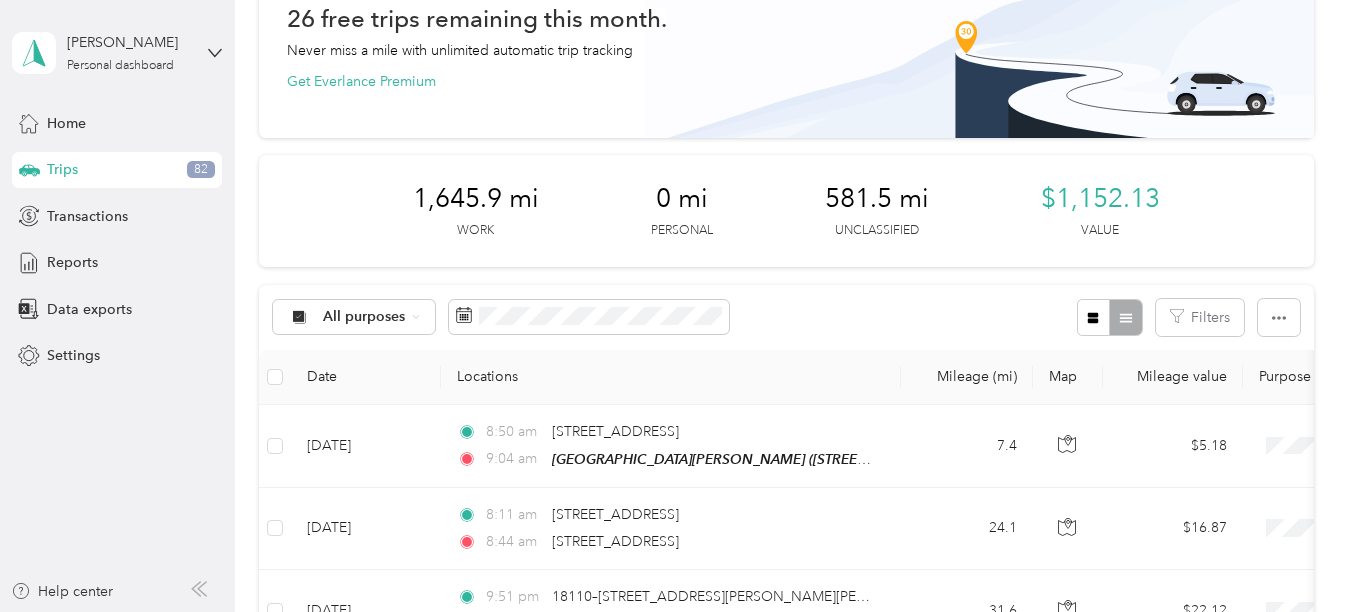 scroll, scrollTop: 0, scrollLeft: 0, axis: both 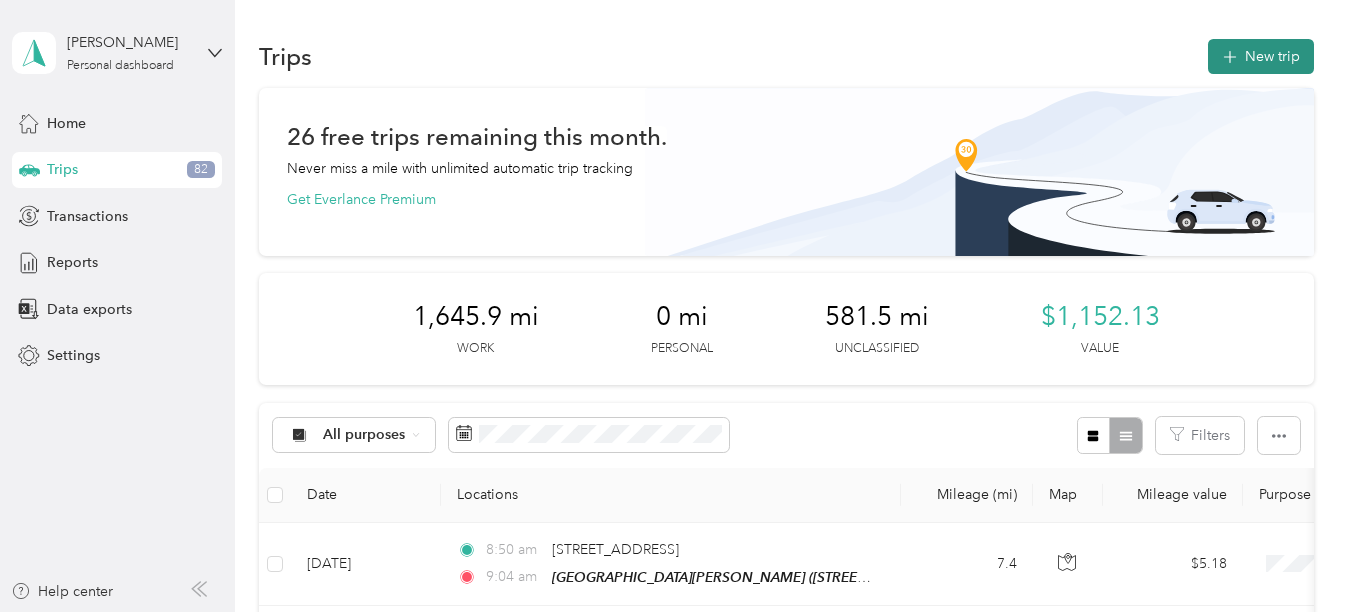 click on "New trip" at bounding box center (1261, 56) 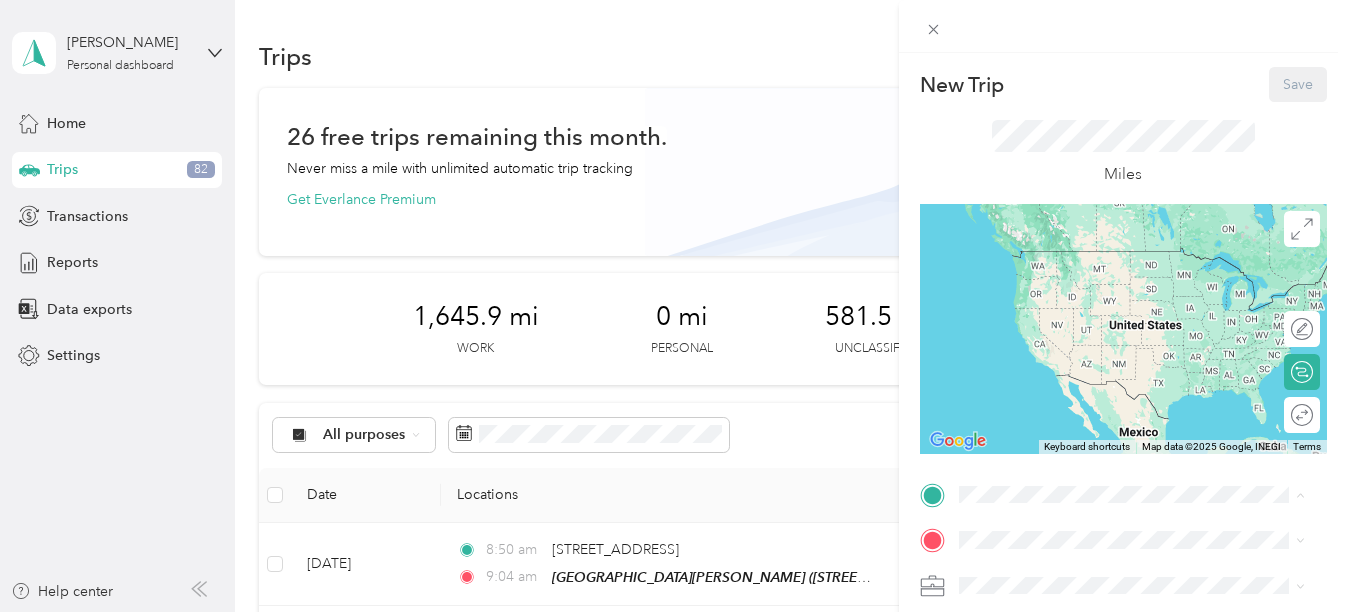click on "Twin Lakes Fellowship, [STREET_ADDRESS][GEOGRAPHIC_DATA], [GEOGRAPHIC_DATA], [GEOGRAPHIC_DATA]" at bounding box center [1146, 413] 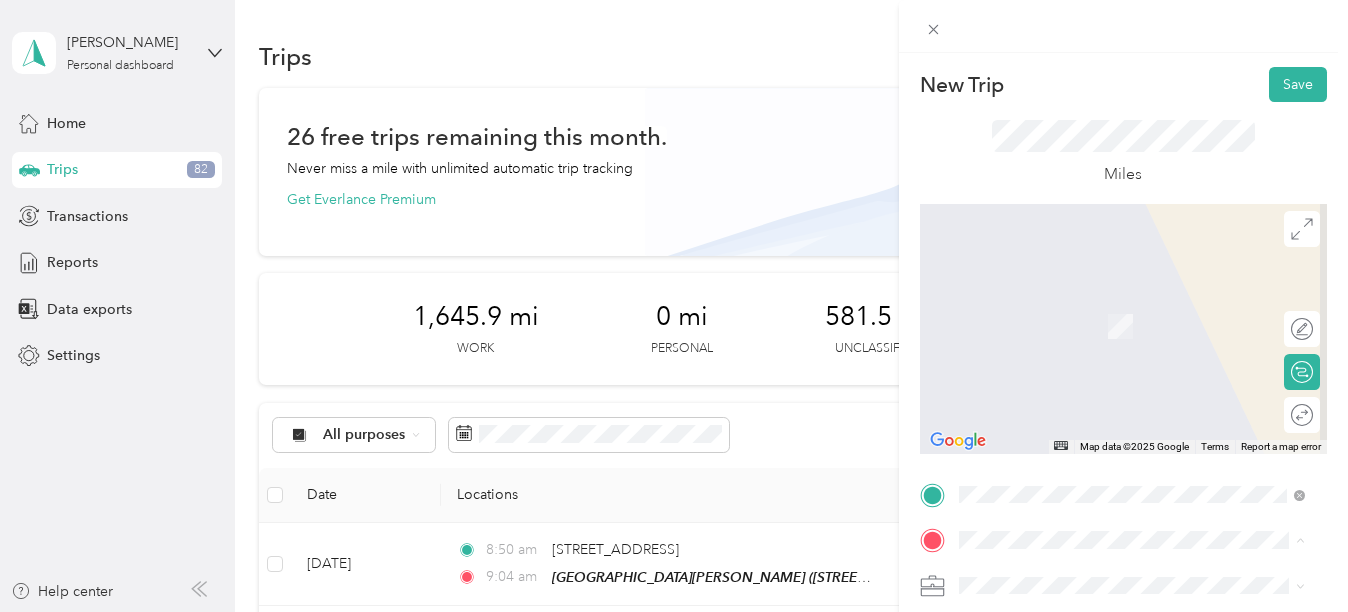 drag, startPoint x: 843, startPoint y: 432, endPoint x: 1072, endPoint y: 352, distance: 242.57164 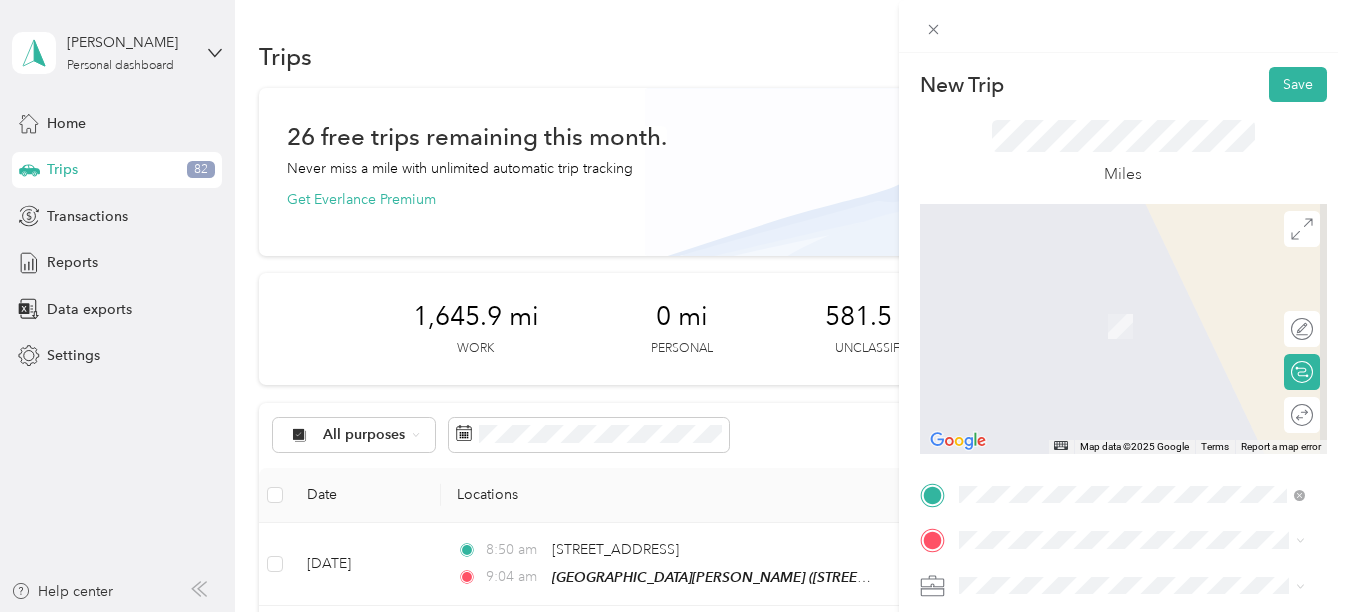 click on "New Trip Save This trip cannot be edited because it is either under review, approved, or paid. Contact your Team Manager to edit it. Miles ← Move left → Move right ↑ Move up ↓ Move down + Zoom in - Zoom out Home Jump left by 75% End Jump right by 75% Page Up Jump up by 75% Page Down Jump down by 75% To navigate, press the arrow keys. Map Data Map data ©2025 Google Map data ©2025 Google 2 m  Click to toggle between metric and imperial units Terms Report a map error Edit route Calculate route Round trip TO Add photo" at bounding box center [674, 306] 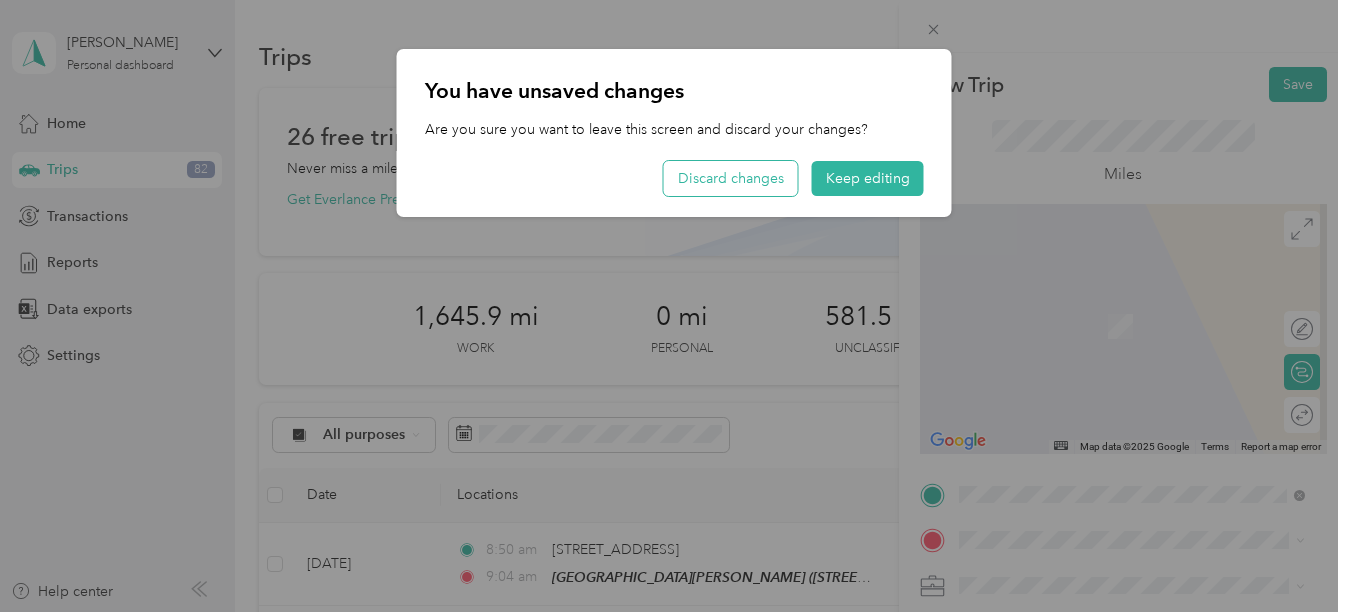 click on "Discard changes" at bounding box center (731, 178) 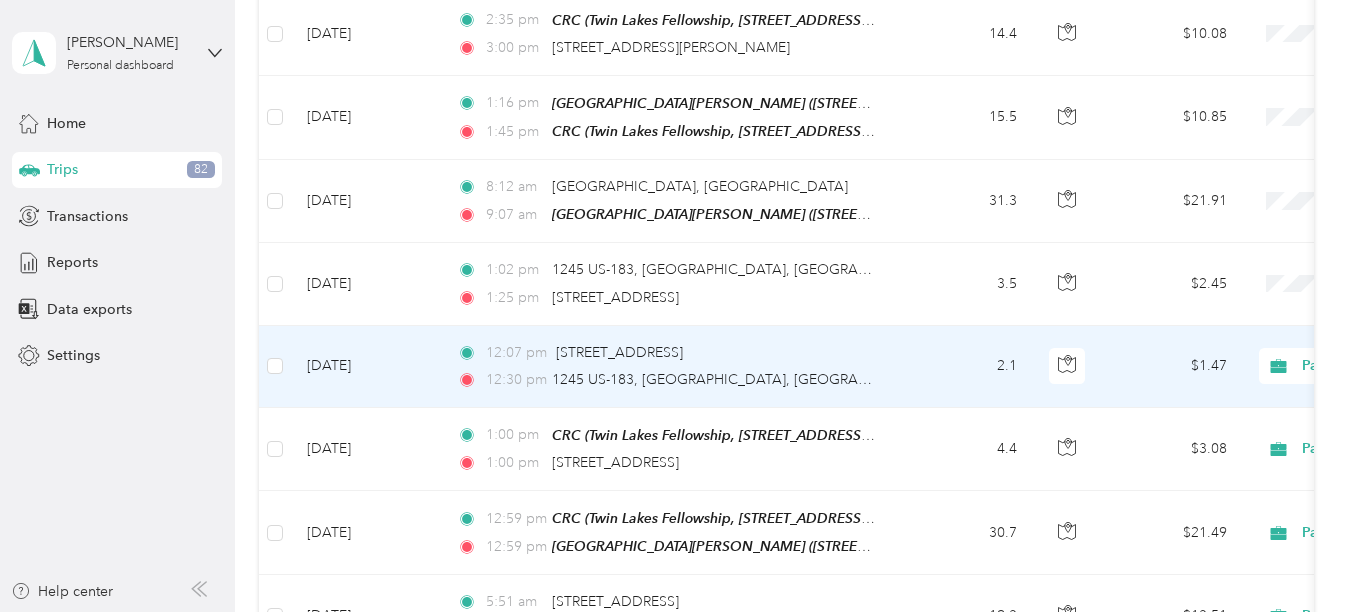 scroll, scrollTop: 3100, scrollLeft: 0, axis: vertical 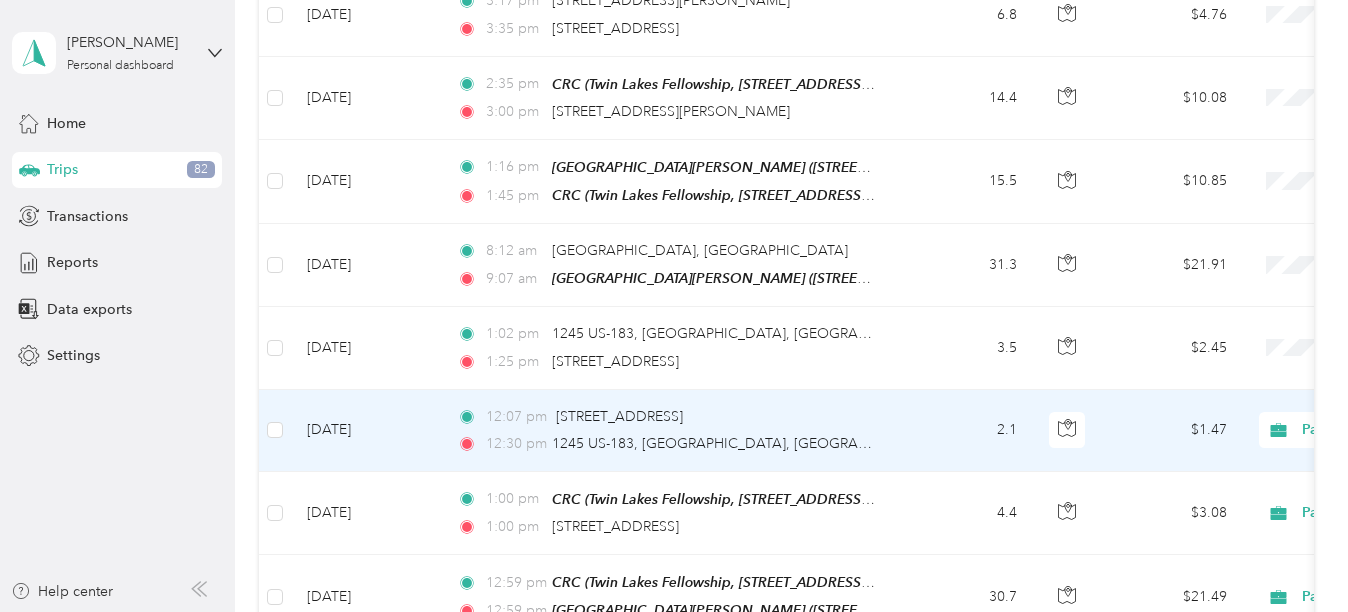 click on "12:07 pm 2501–[STREET_ADDRESS] 12:30 pm 1245 US-183, [GEOGRAPHIC_DATA], [GEOGRAPHIC_DATA]" at bounding box center (667, 430) 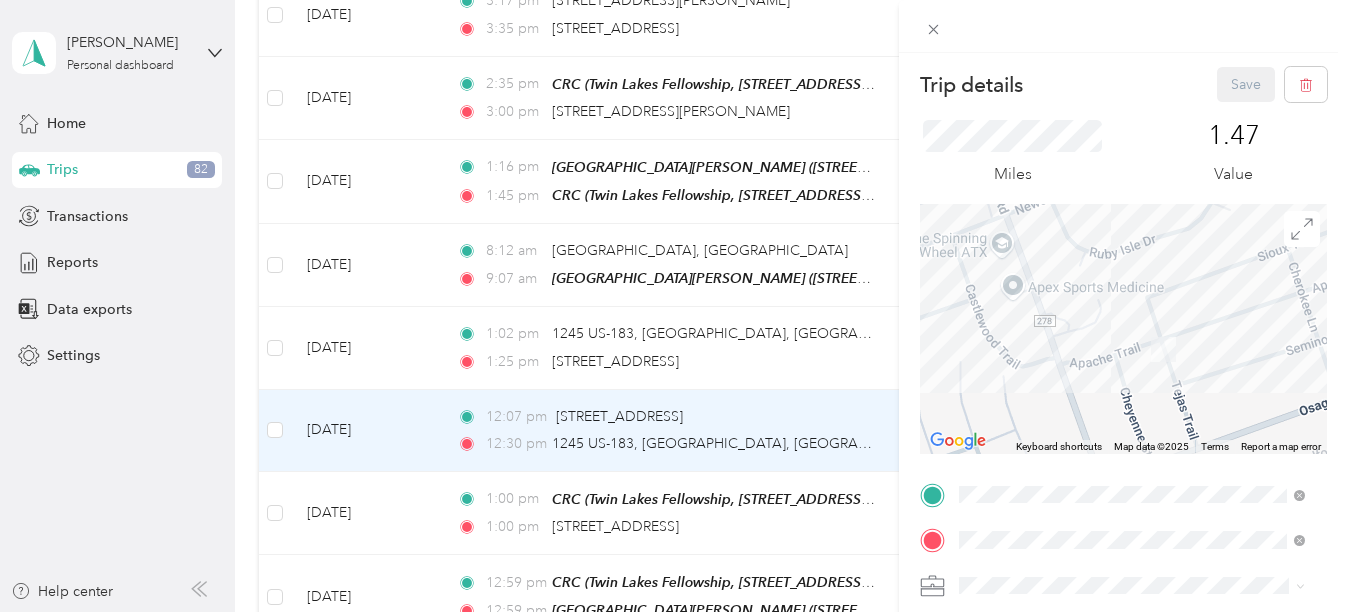 drag, startPoint x: 1118, startPoint y: 359, endPoint x: 1127, endPoint y: 402, distance: 43.931767 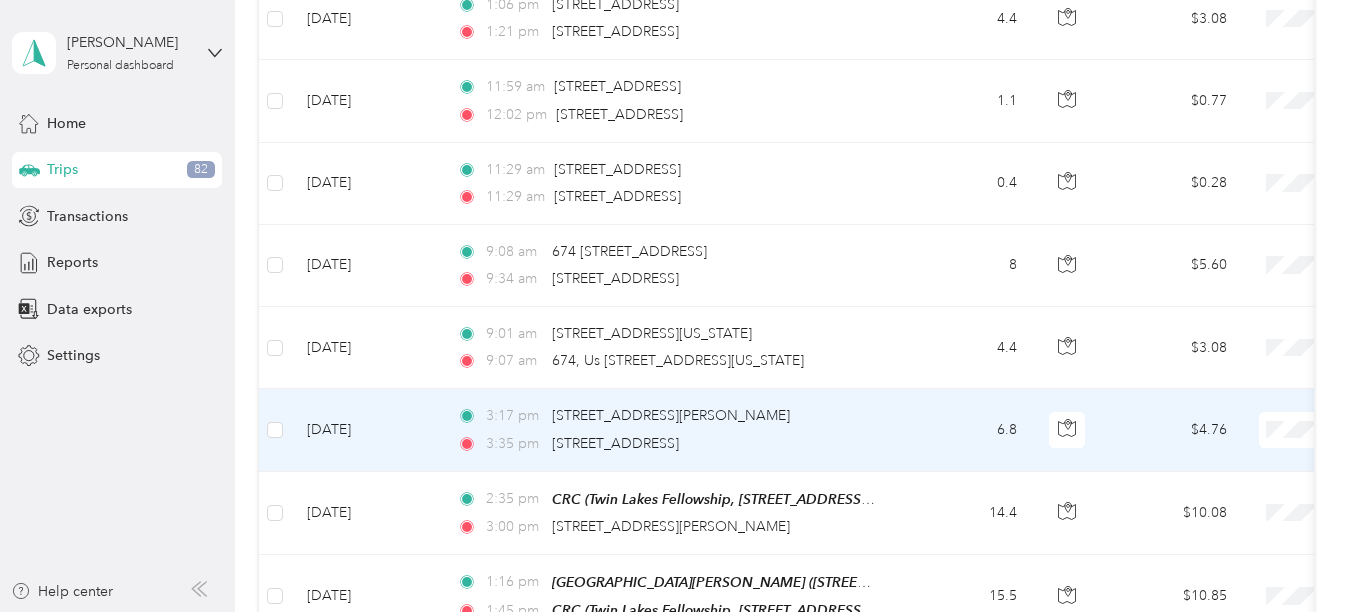 scroll, scrollTop: 2600, scrollLeft: 0, axis: vertical 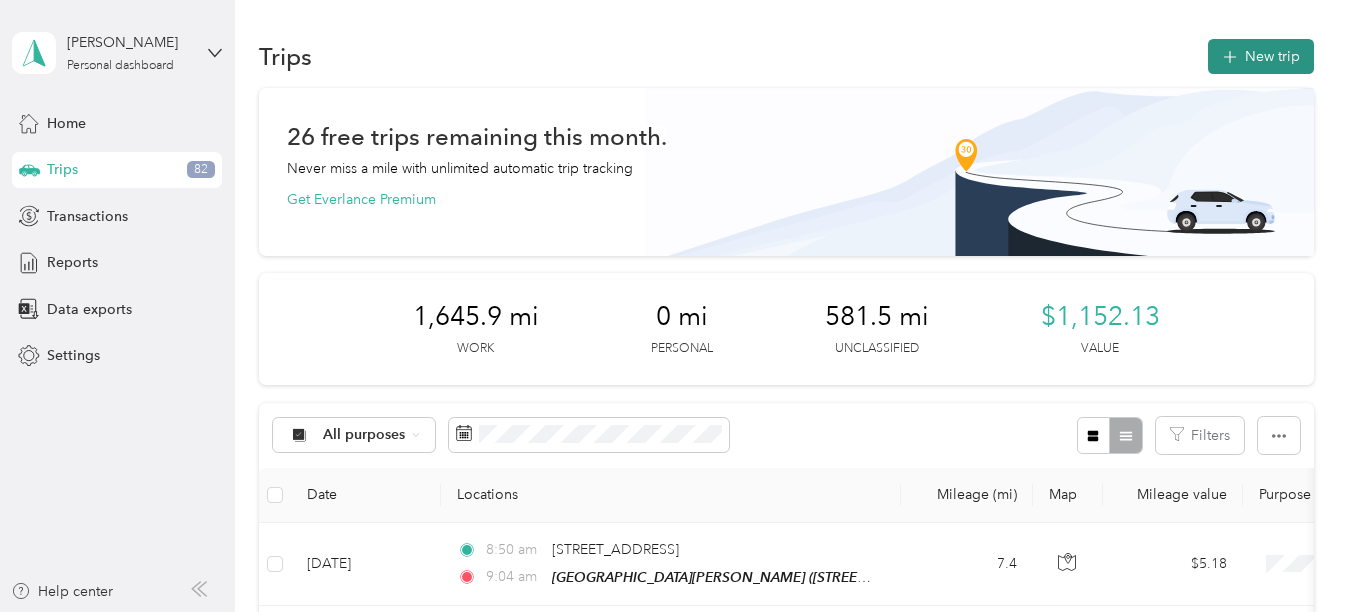 click on "New trip" at bounding box center [1261, 56] 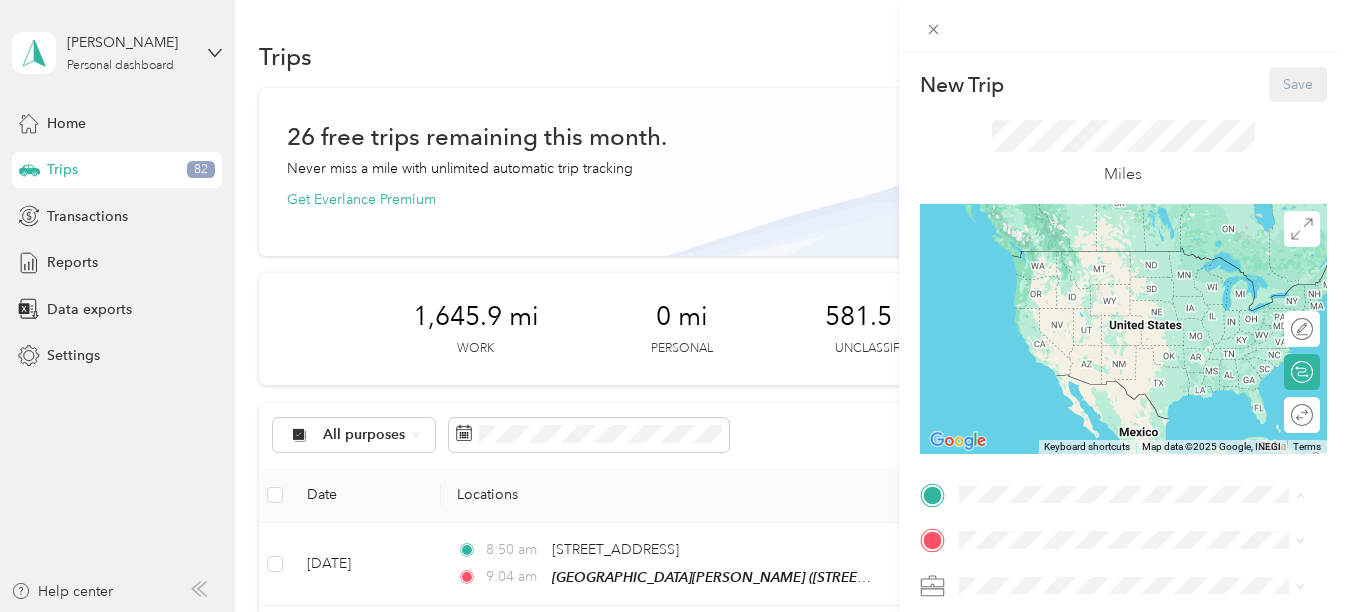 click on "Twin Lakes Fellowship, [STREET_ADDRESS][GEOGRAPHIC_DATA], [GEOGRAPHIC_DATA], [GEOGRAPHIC_DATA]" at bounding box center (1146, 413) 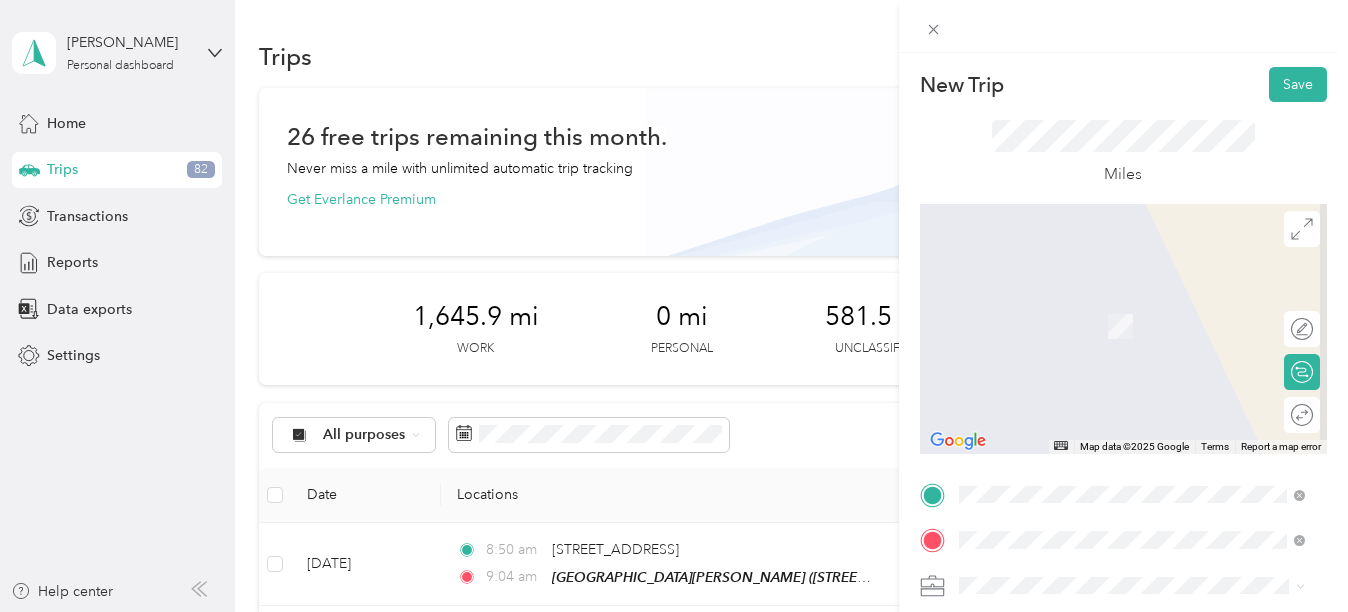 click on "[STREET_ADDRESS][US_STATE]" at bounding box center [1096, 297] 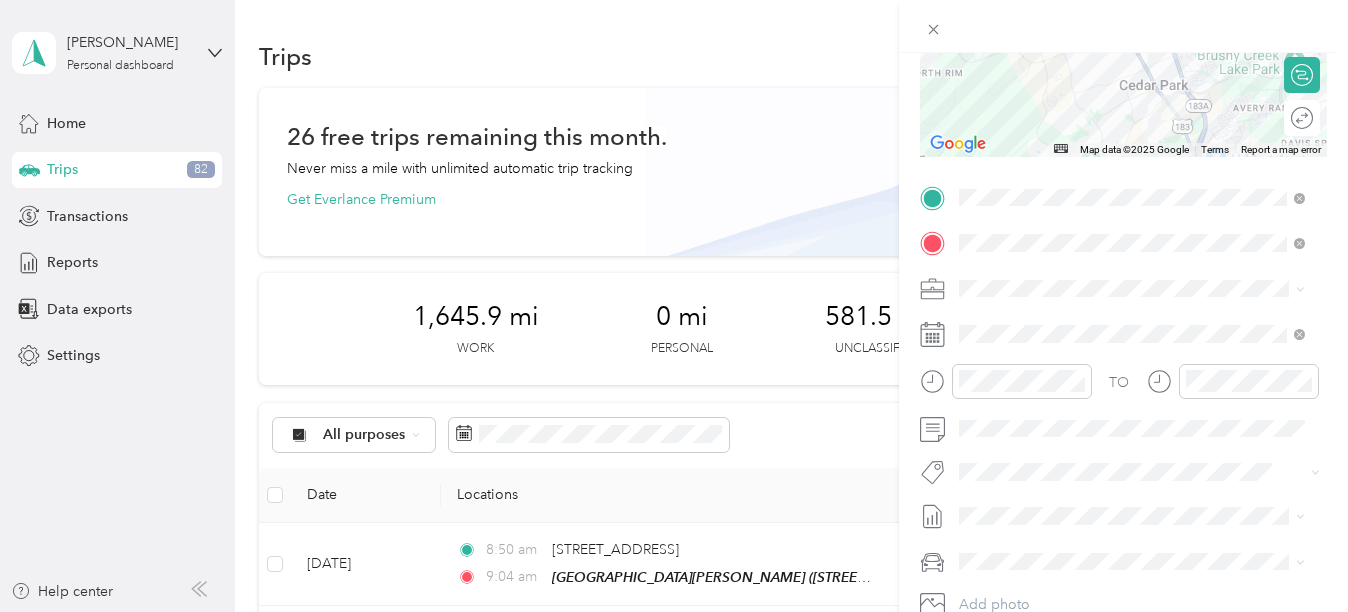 scroll, scrollTop: 361, scrollLeft: 0, axis: vertical 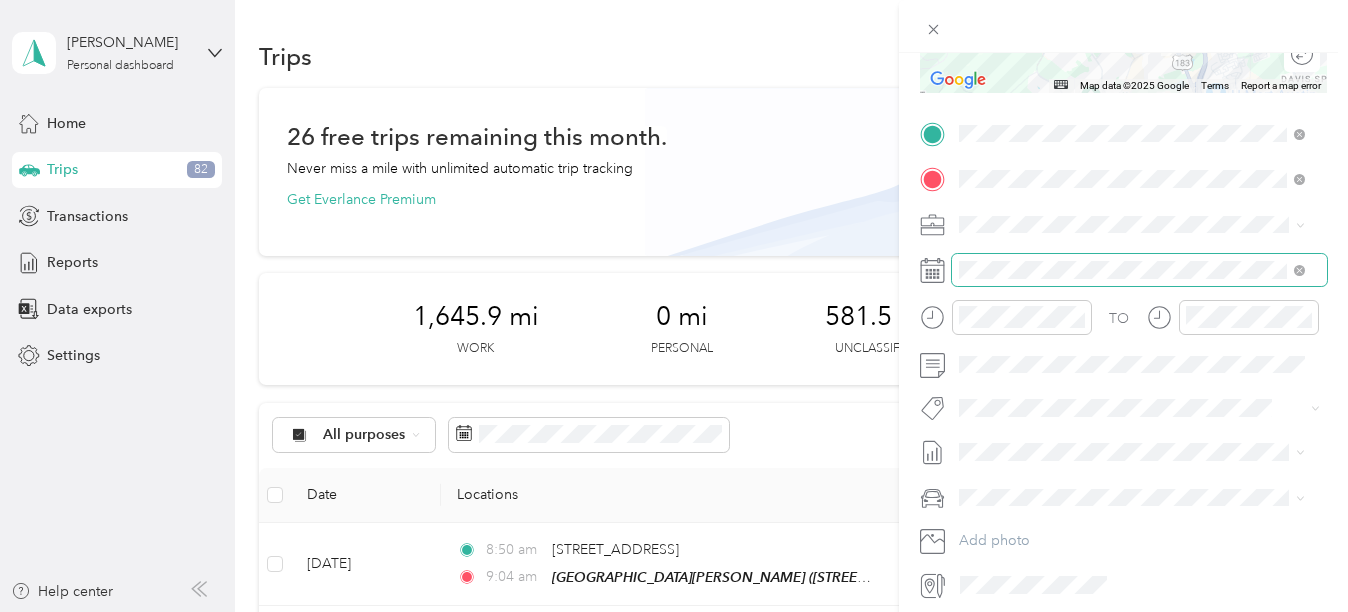 click at bounding box center (1139, 270) 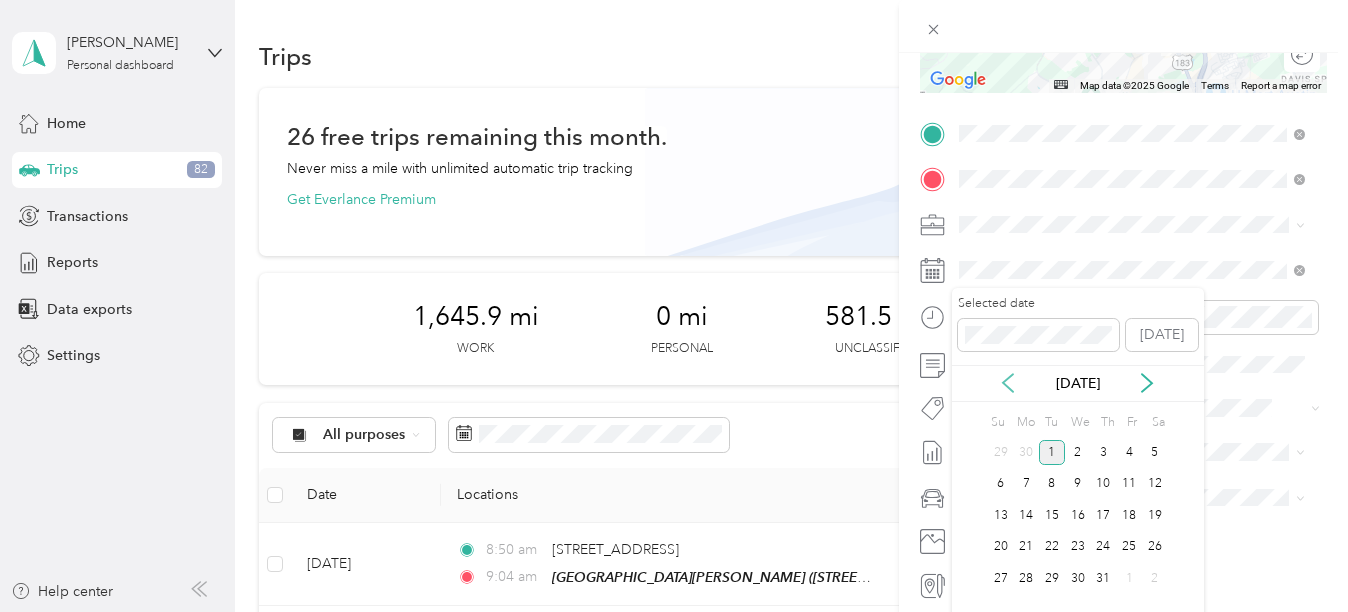 click 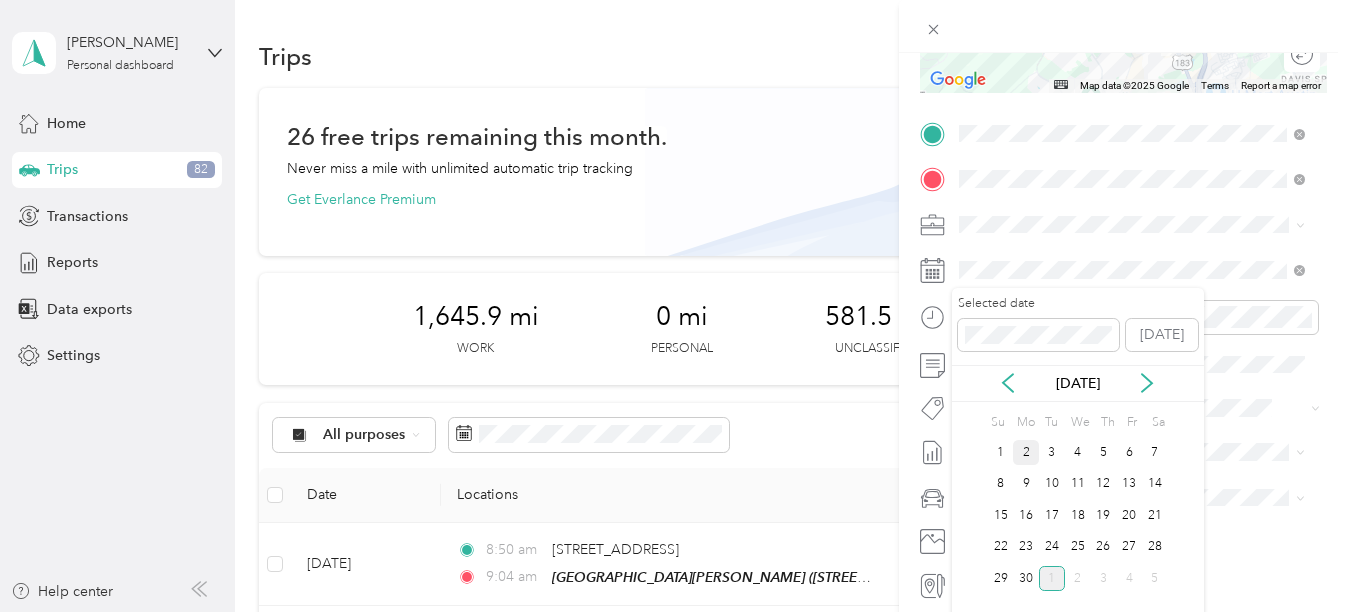click on "2" at bounding box center (1026, 452) 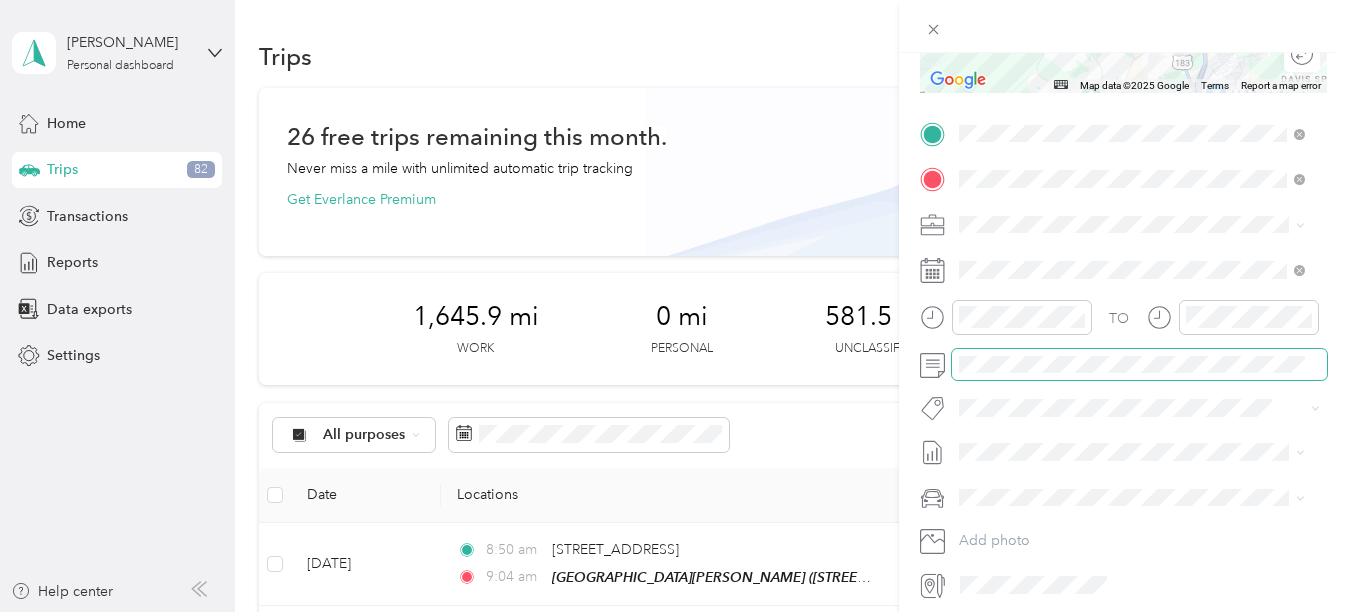 scroll, scrollTop: 0, scrollLeft: 0, axis: both 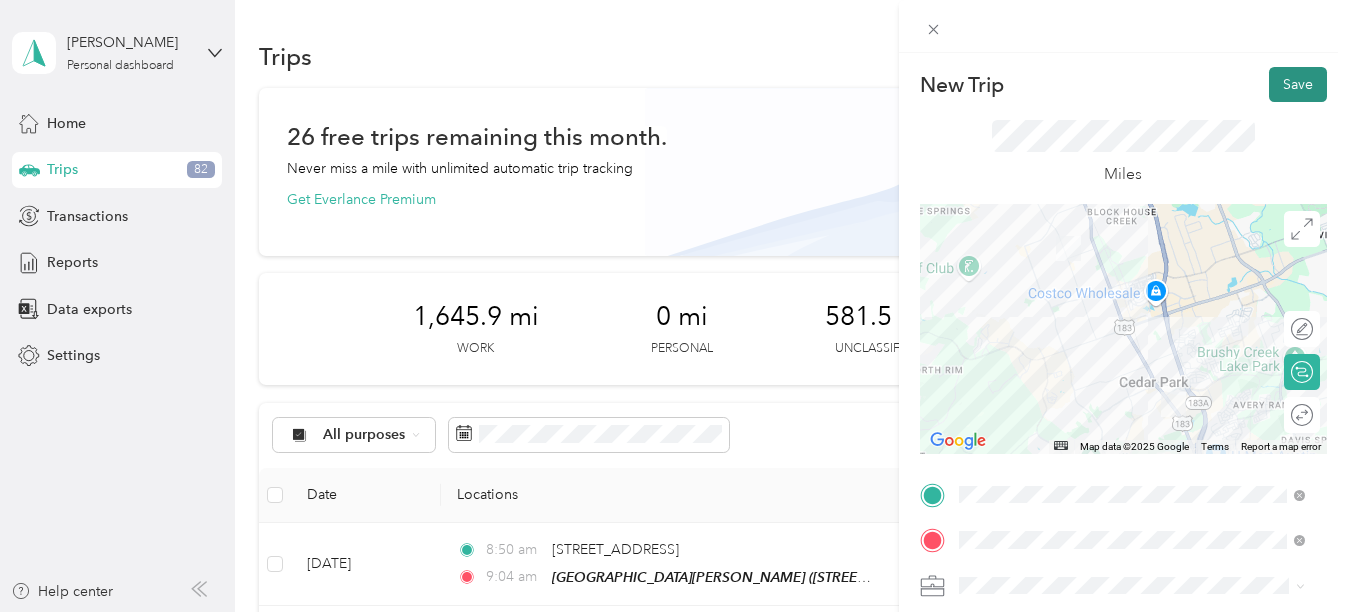click on "Save" at bounding box center [1298, 84] 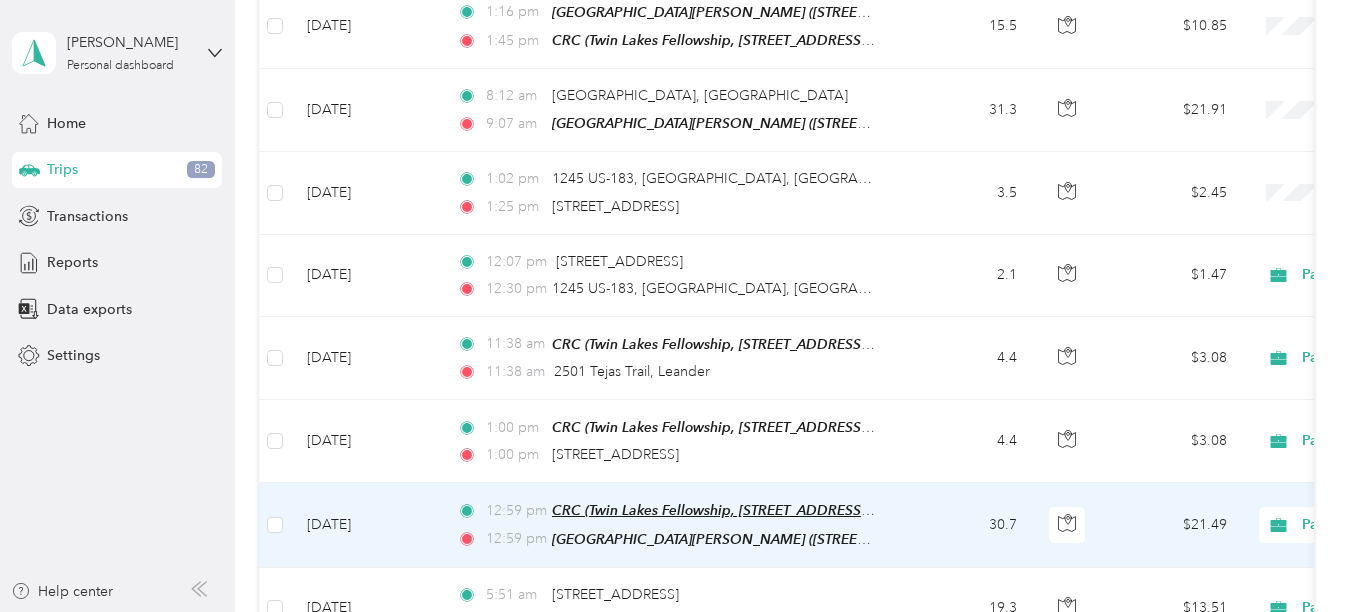 scroll, scrollTop: 3300, scrollLeft: 0, axis: vertical 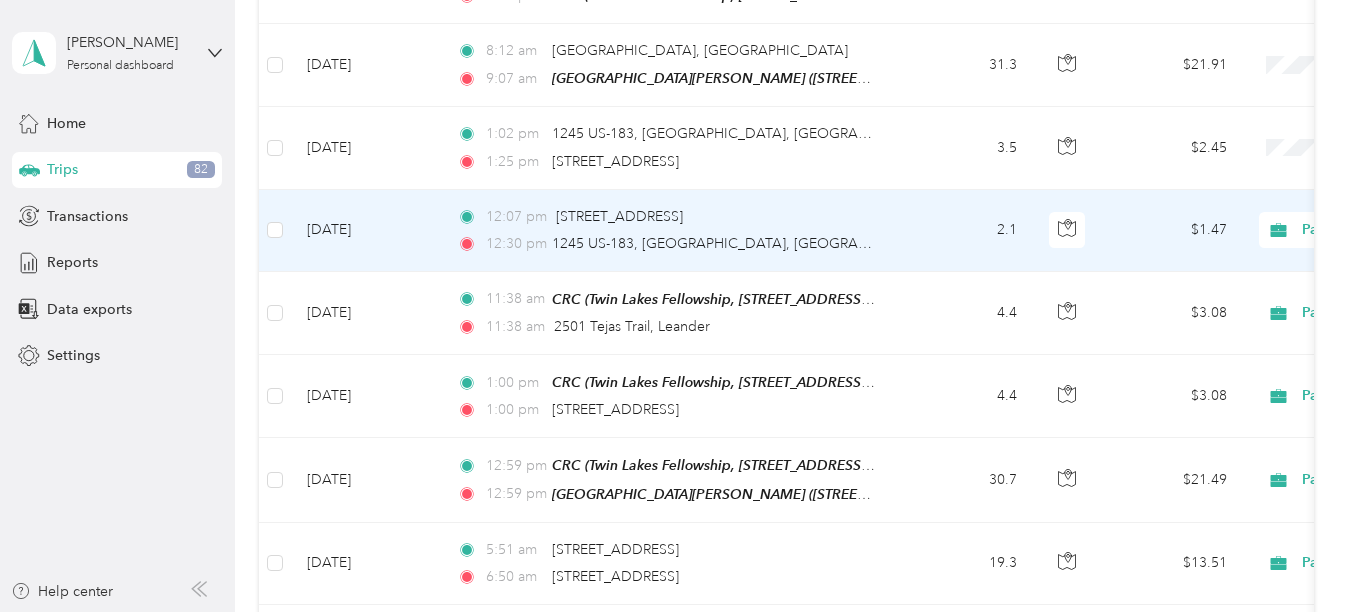 click on "2.1" at bounding box center (967, 231) 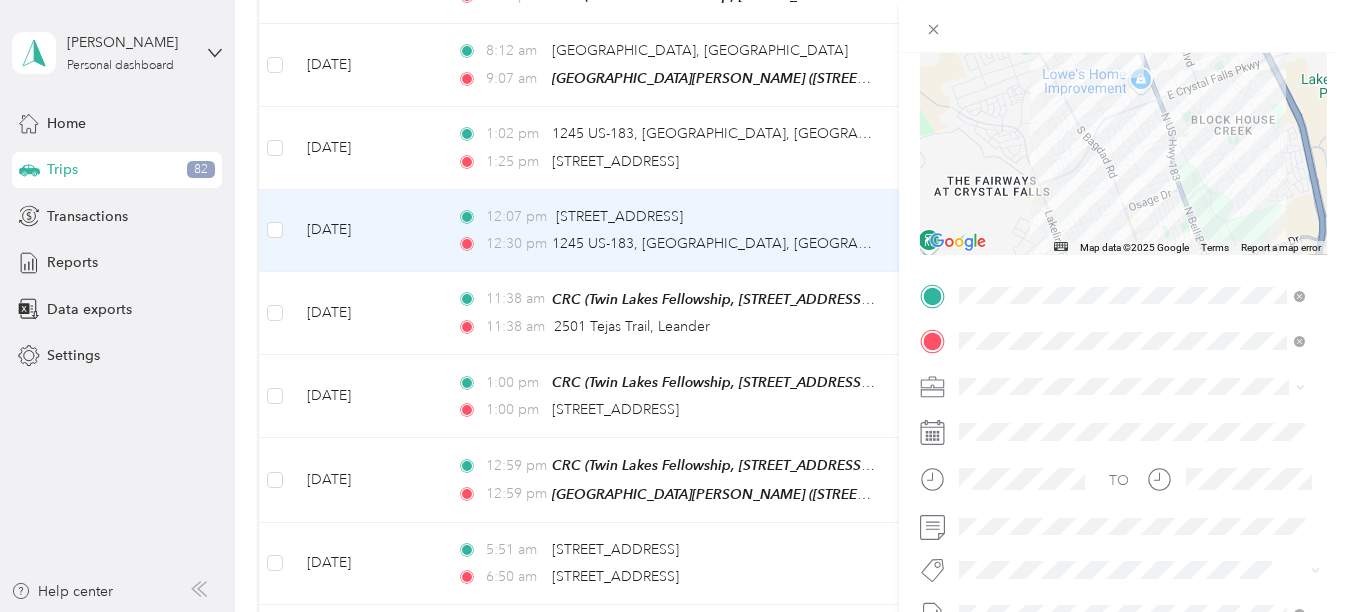 scroll, scrollTop: 200, scrollLeft: 0, axis: vertical 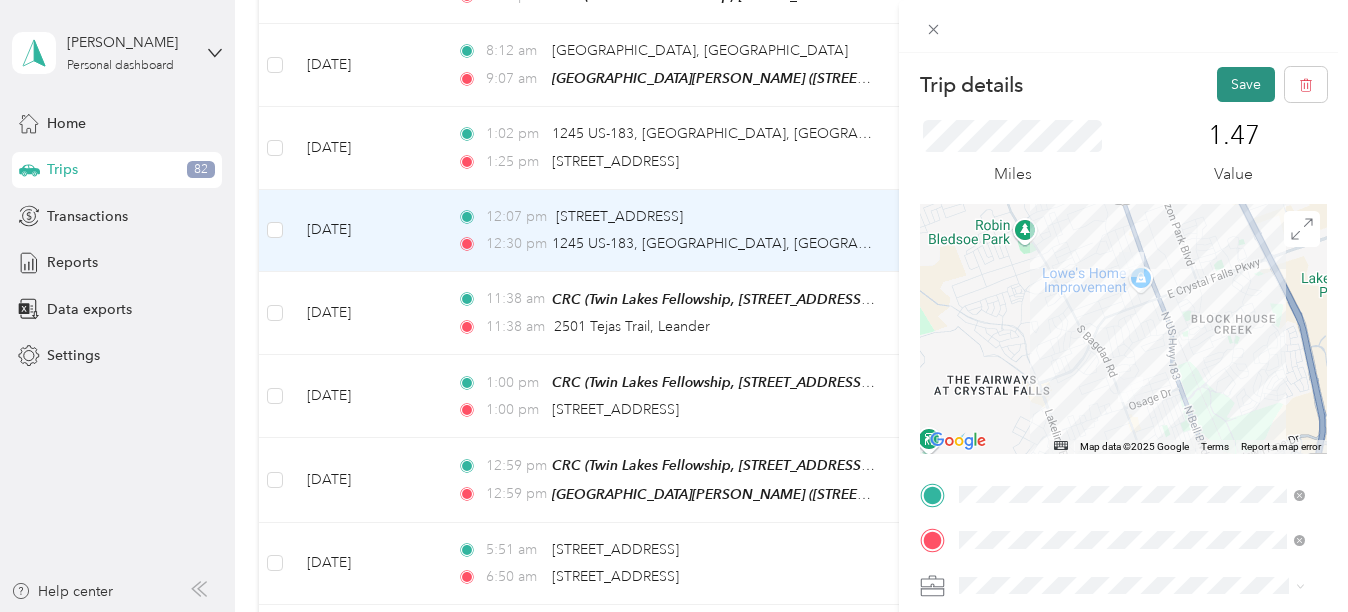 click on "Save" at bounding box center [1246, 84] 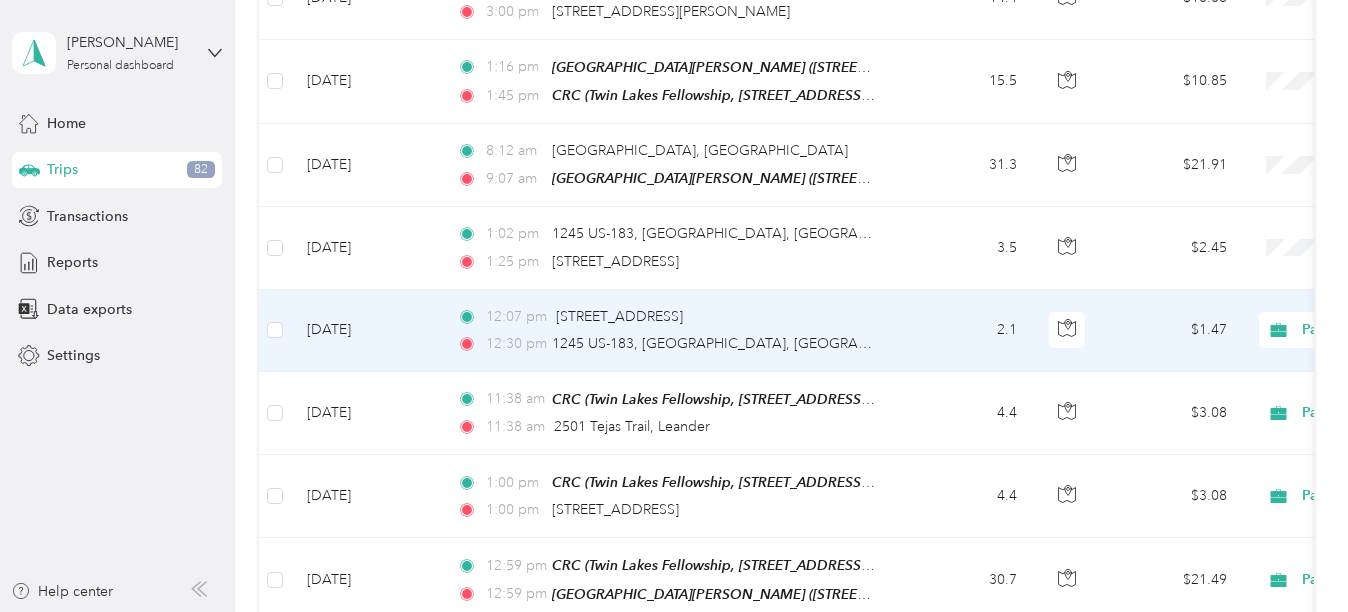 scroll, scrollTop: 3100, scrollLeft: 0, axis: vertical 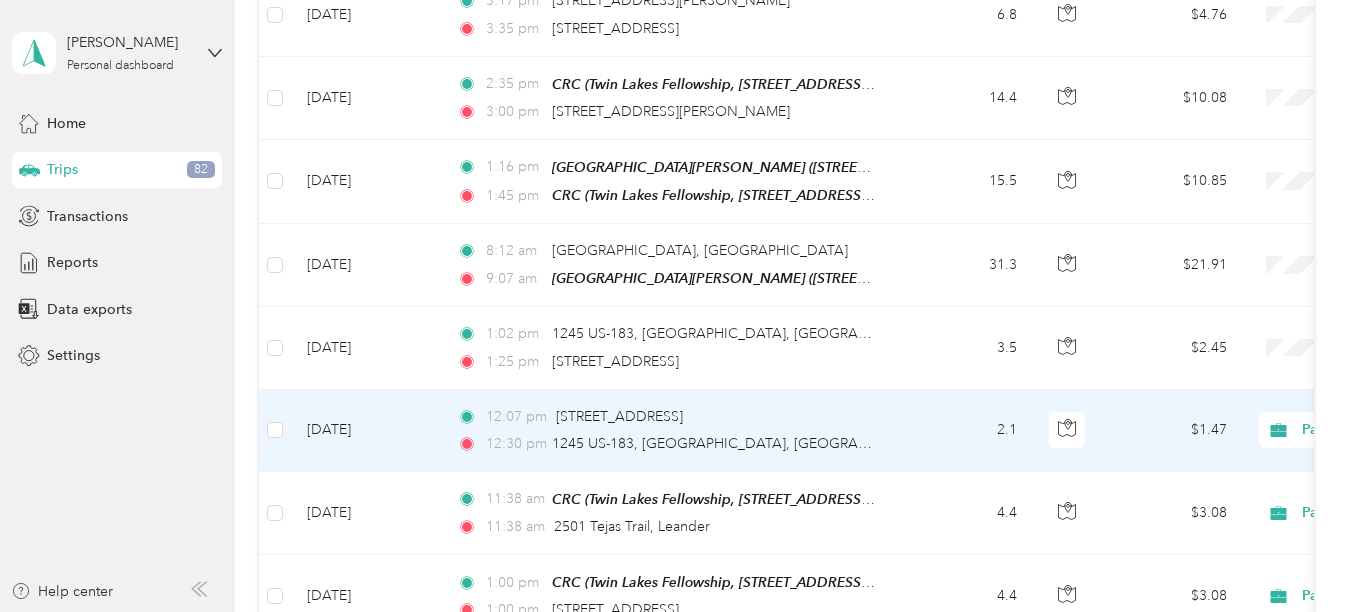 click on "12:07 pm 2501–[STREET_ADDRESS] 12:30 pm 1245 US-183, [GEOGRAPHIC_DATA], [GEOGRAPHIC_DATA]" at bounding box center (671, 431) 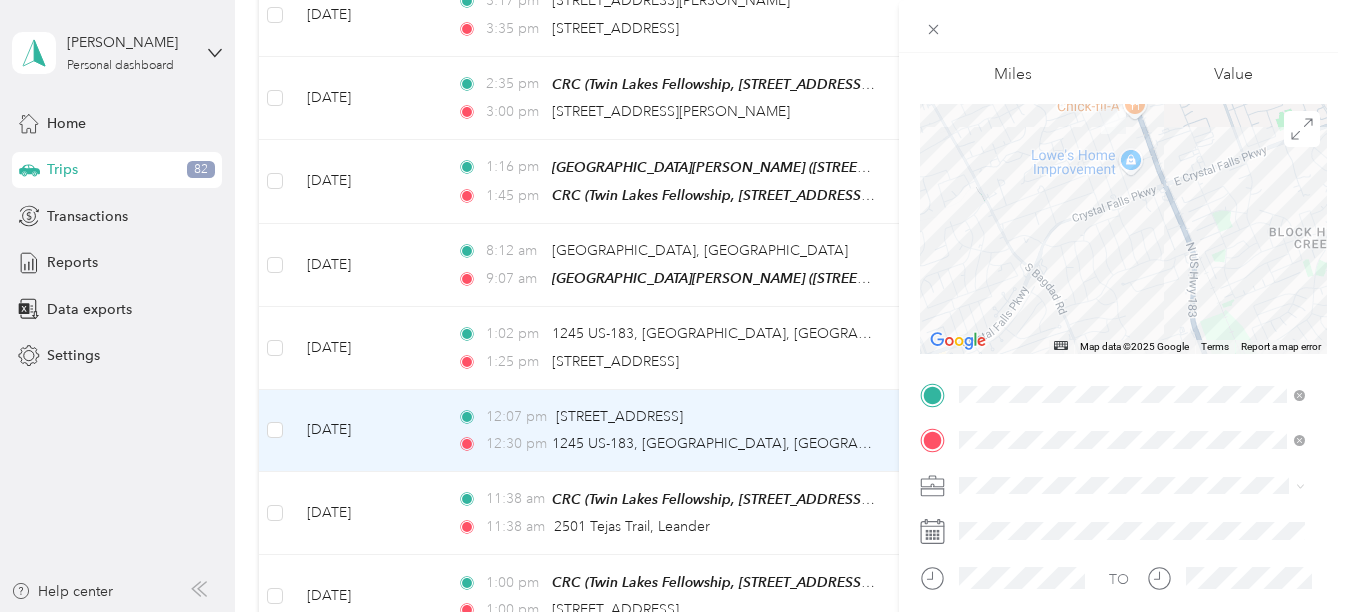 scroll, scrollTop: 200, scrollLeft: 0, axis: vertical 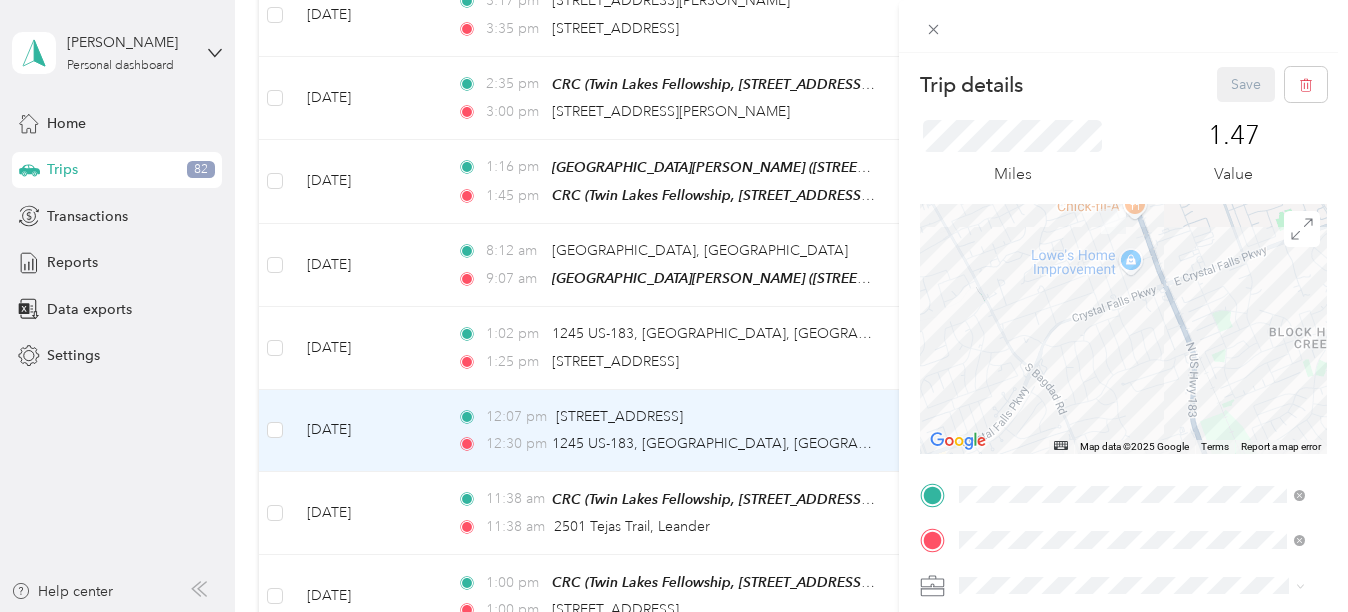click on "Save" at bounding box center [1272, 84] 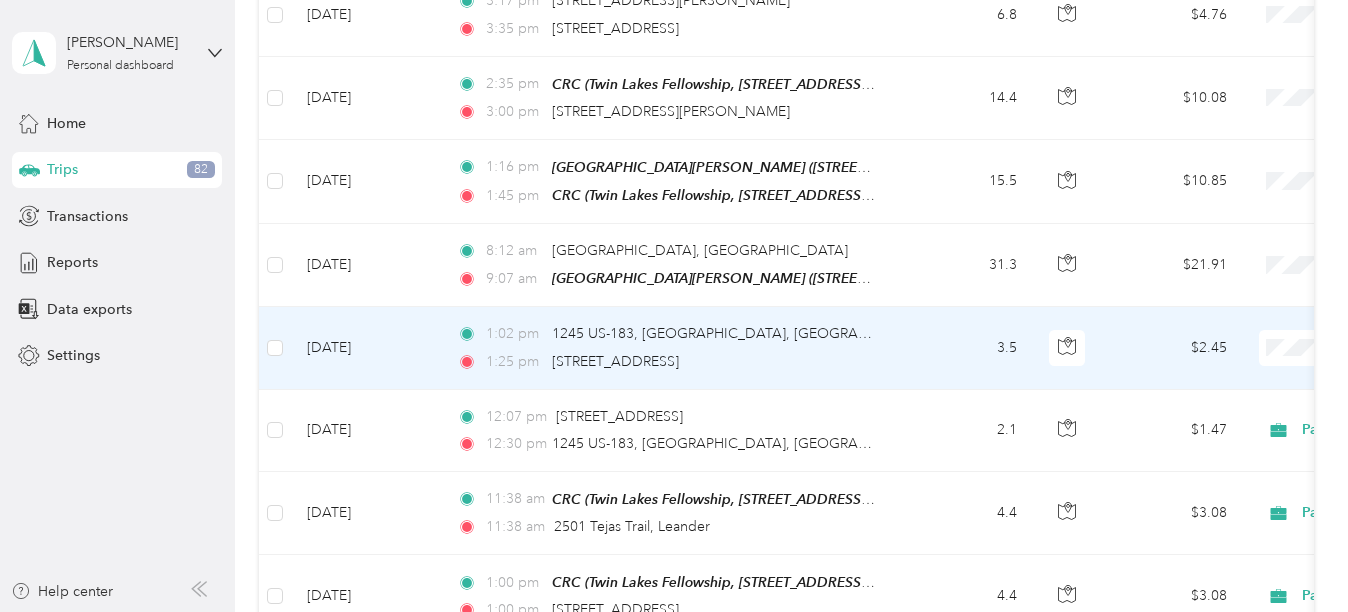 click on "1:25 pm [STREET_ADDRESS]" at bounding box center (667, 362) 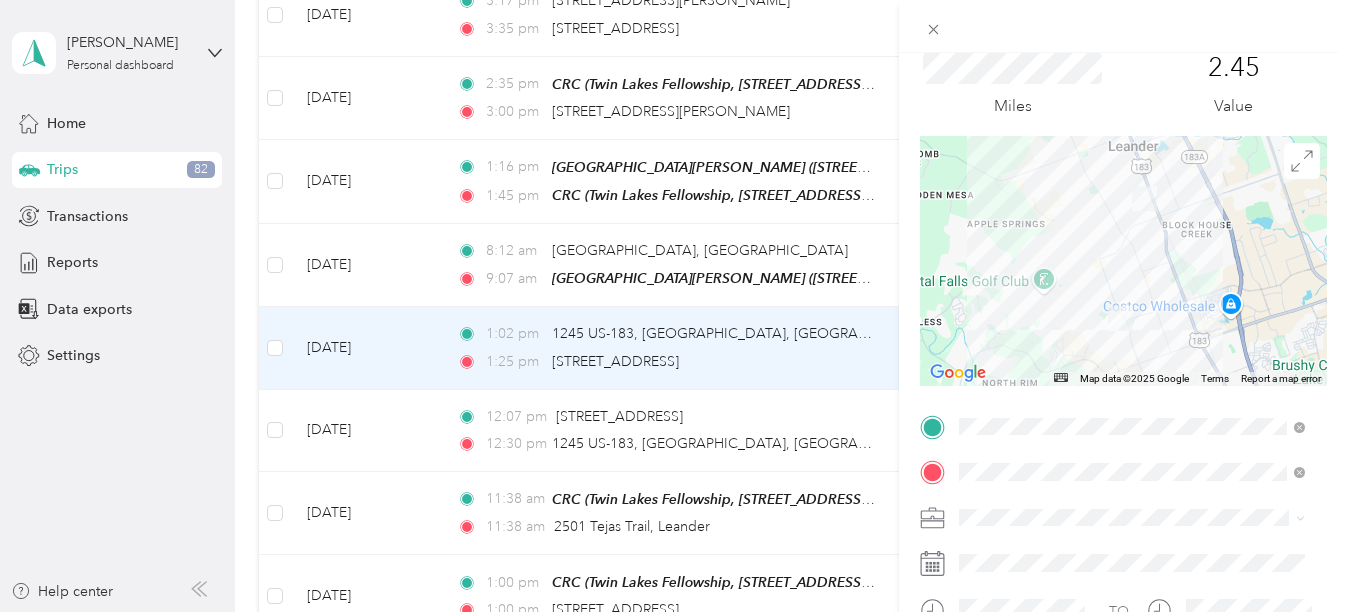 scroll, scrollTop: 200, scrollLeft: 0, axis: vertical 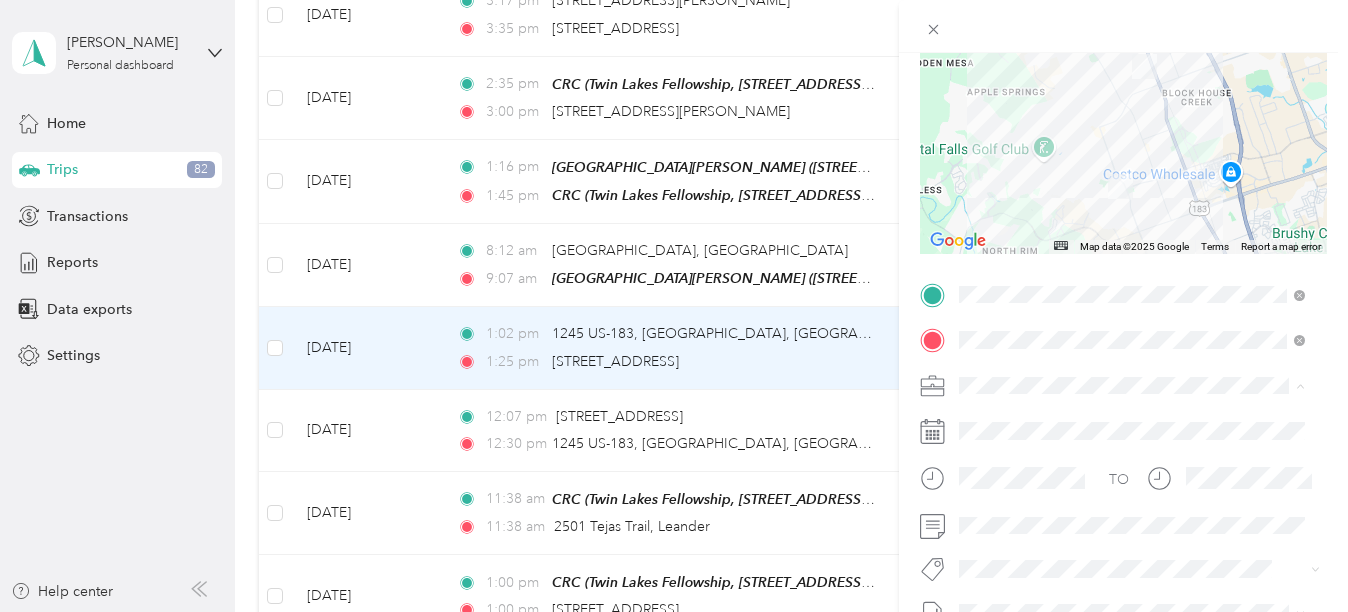 click on "Partners in [GEOGRAPHIC_DATA] - [US_STATE]" at bounding box center [1115, 420] 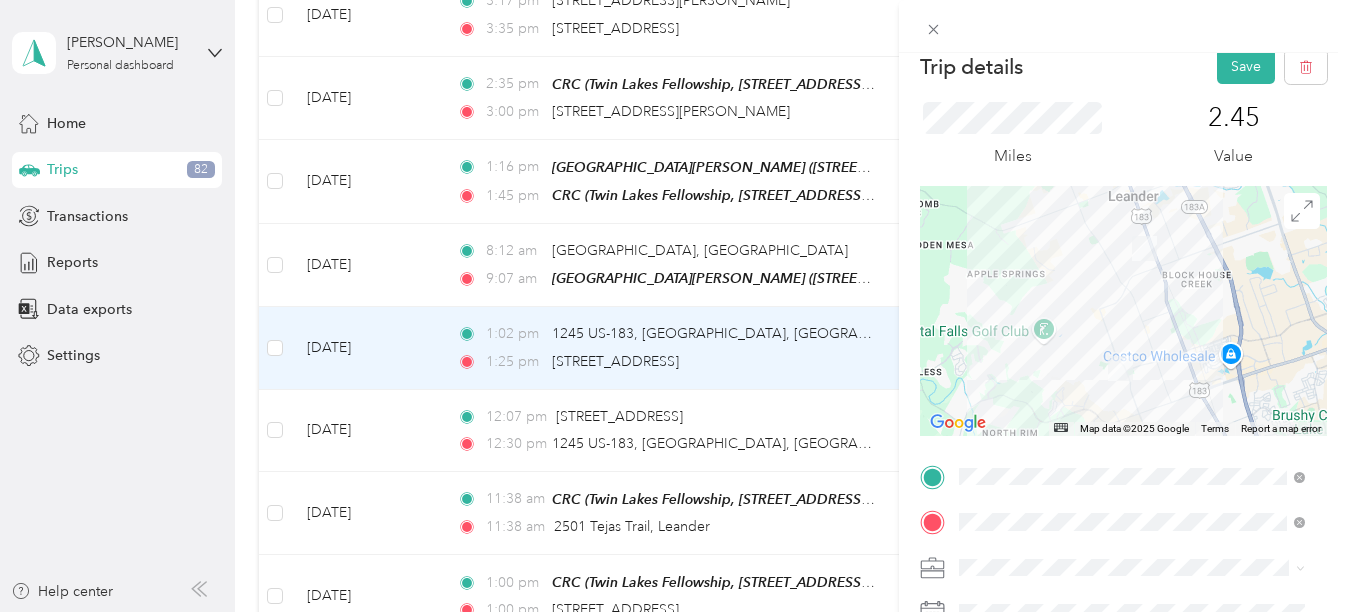 scroll, scrollTop: 0, scrollLeft: 0, axis: both 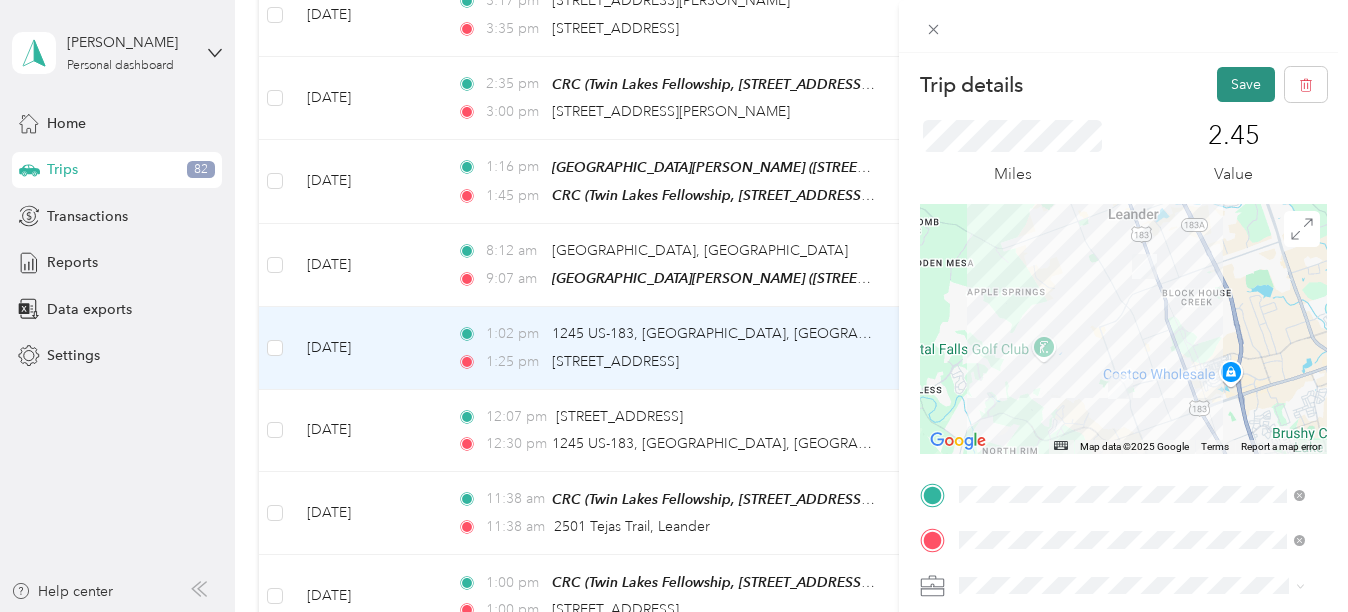 click on "Save" at bounding box center (1246, 84) 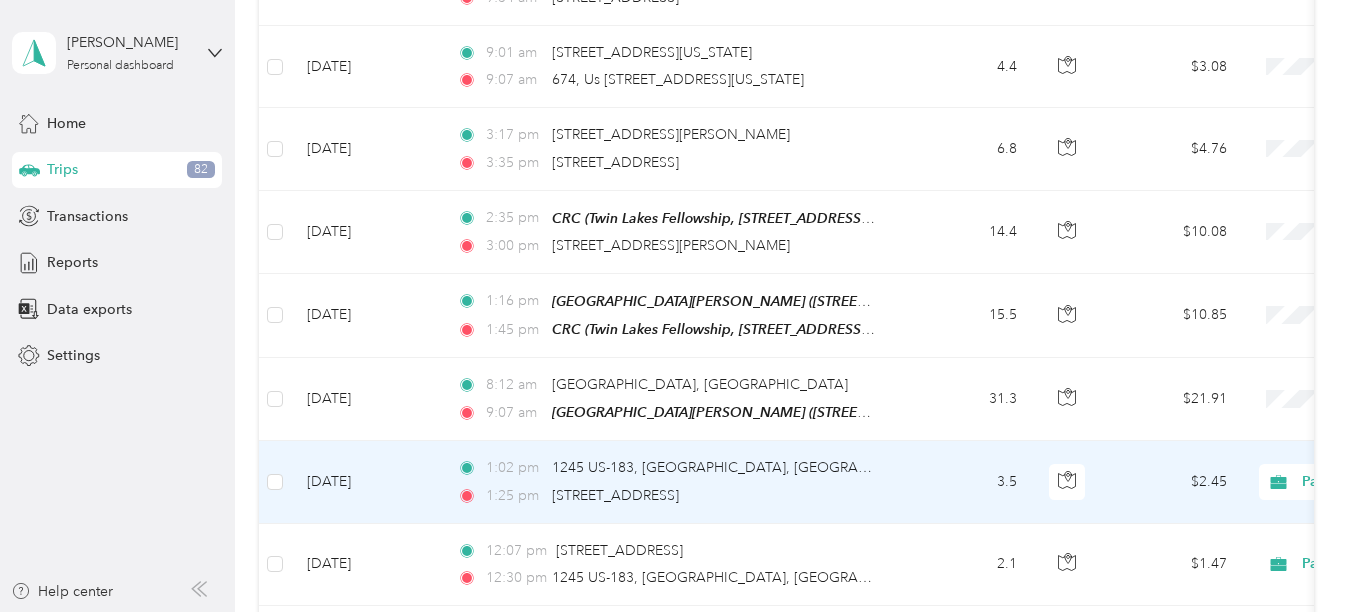 scroll, scrollTop: 3000, scrollLeft: 0, axis: vertical 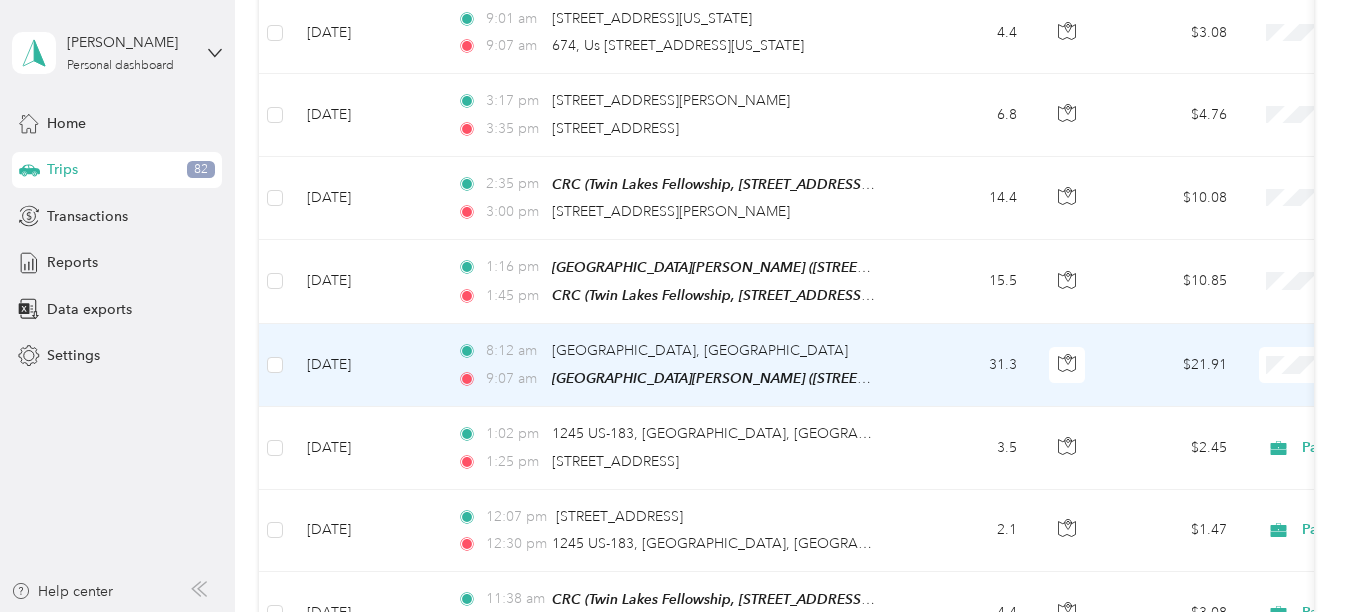 click on "31.3" at bounding box center [967, 365] 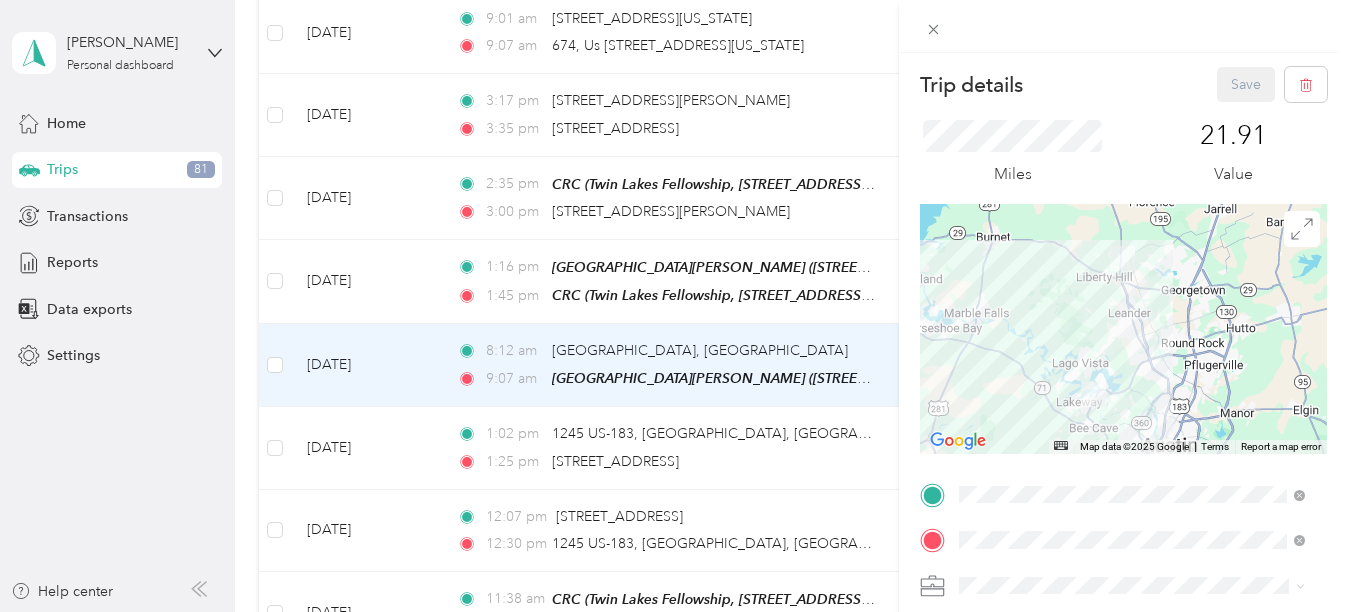 click on "Twin Lakes Fellowship, [STREET_ADDRESS][GEOGRAPHIC_DATA], [GEOGRAPHIC_DATA], [GEOGRAPHIC_DATA]" at bounding box center [1146, 297] 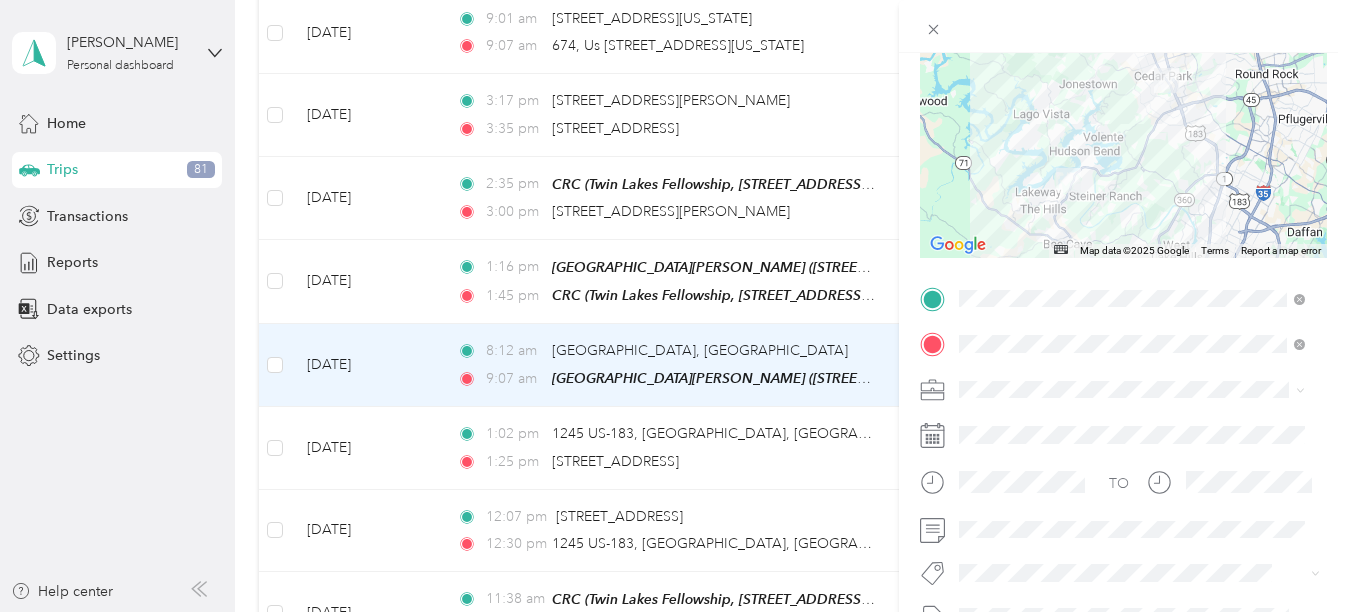 scroll, scrollTop: 200, scrollLeft: 0, axis: vertical 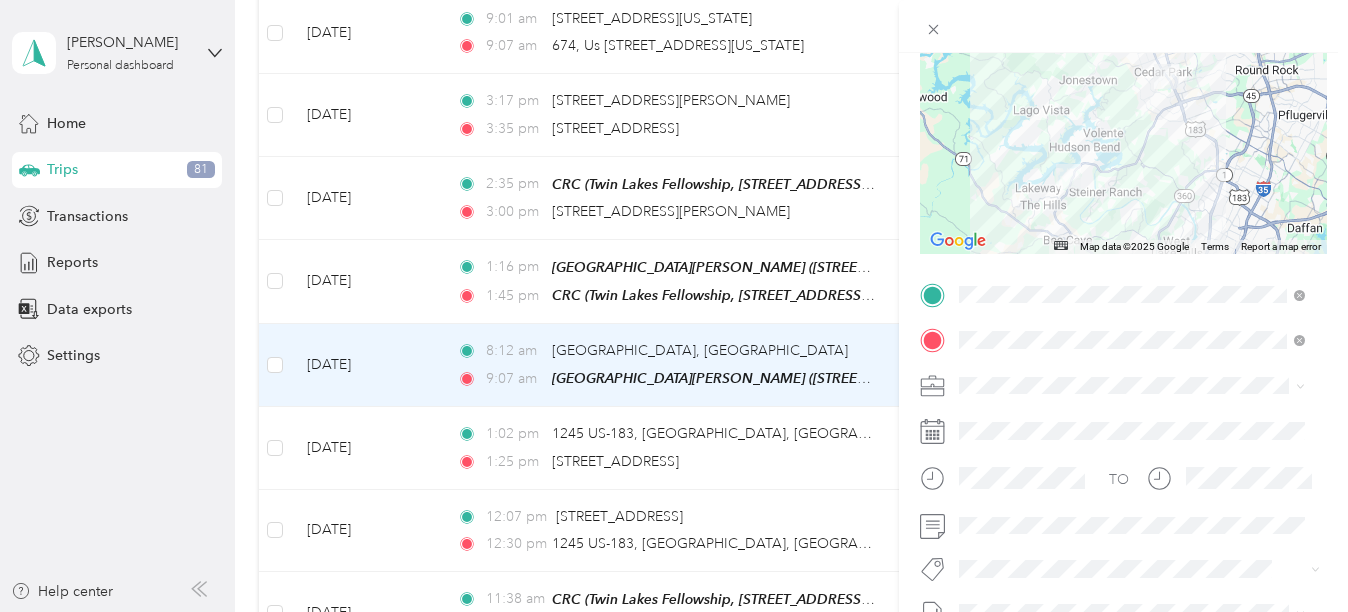 click on "Partners in [GEOGRAPHIC_DATA] - [US_STATE]" at bounding box center [1115, 419] 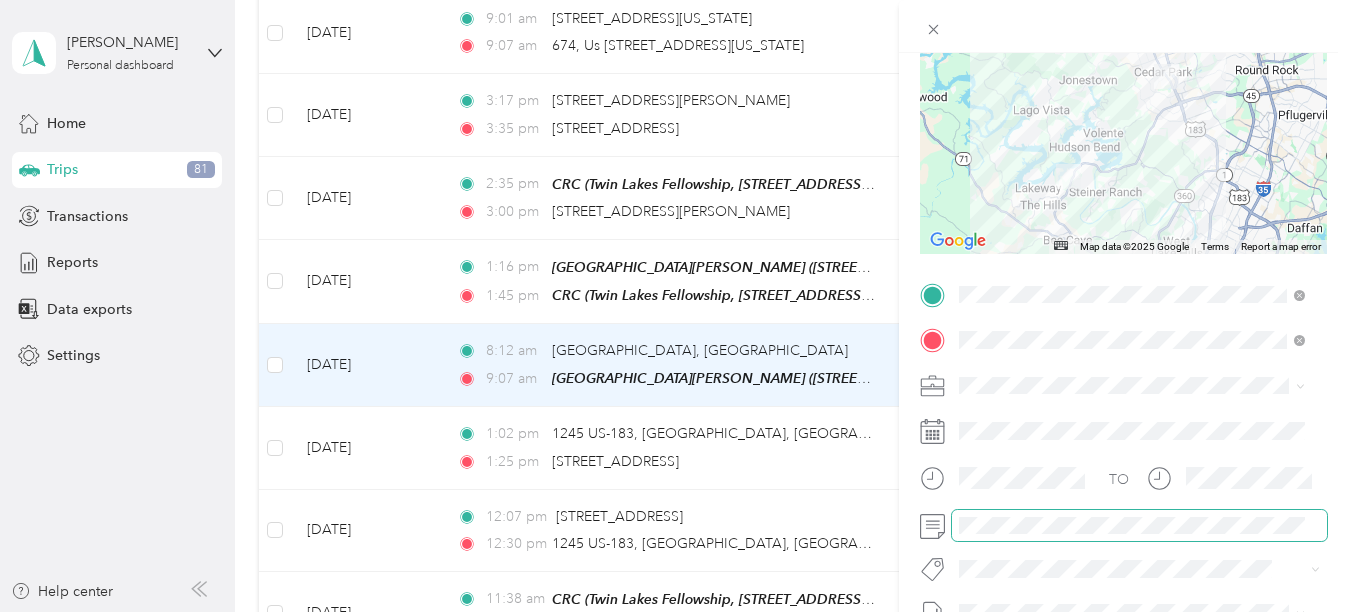 scroll, scrollTop: 0, scrollLeft: 0, axis: both 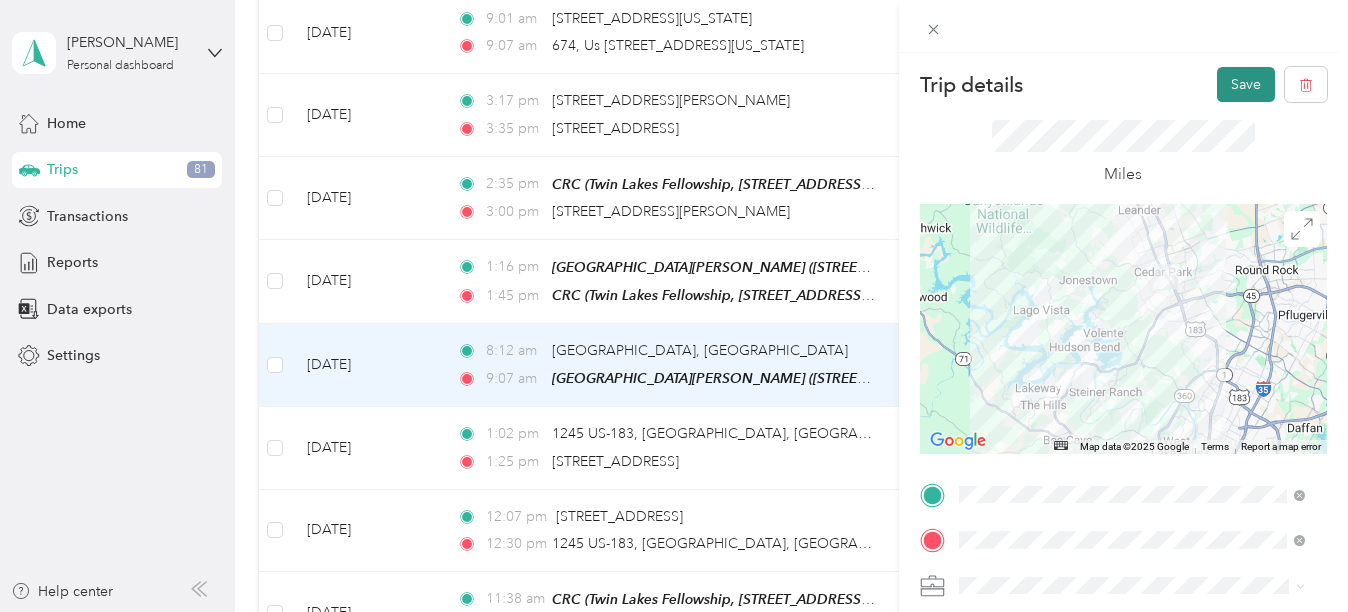 click on "Save" at bounding box center [1246, 84] 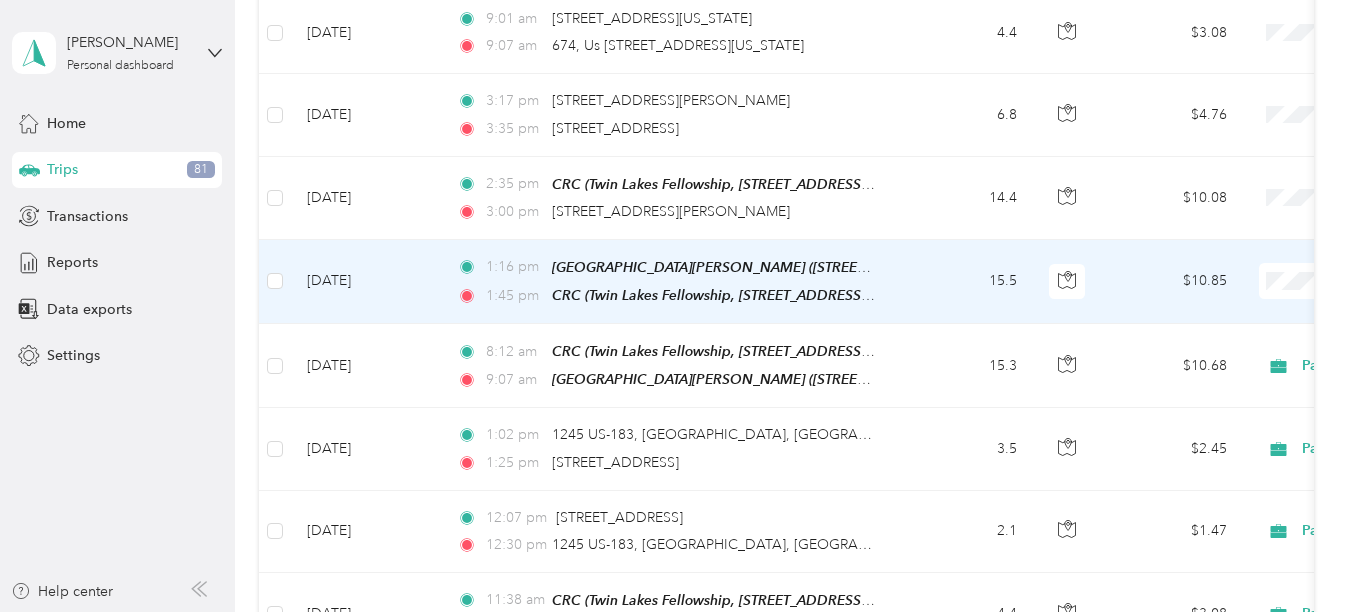 click on "$10.85" at bounding box center [1173, 282] 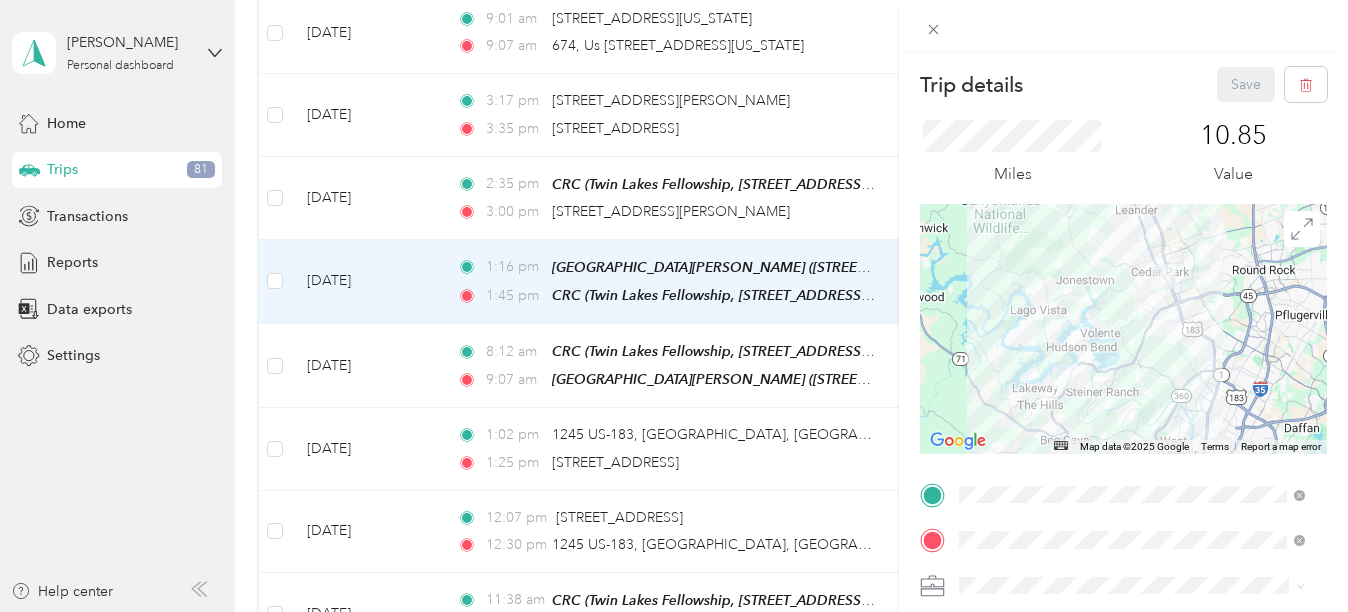 scroll, scrollTop: 165, scrollLeft: 0, axis: vertical 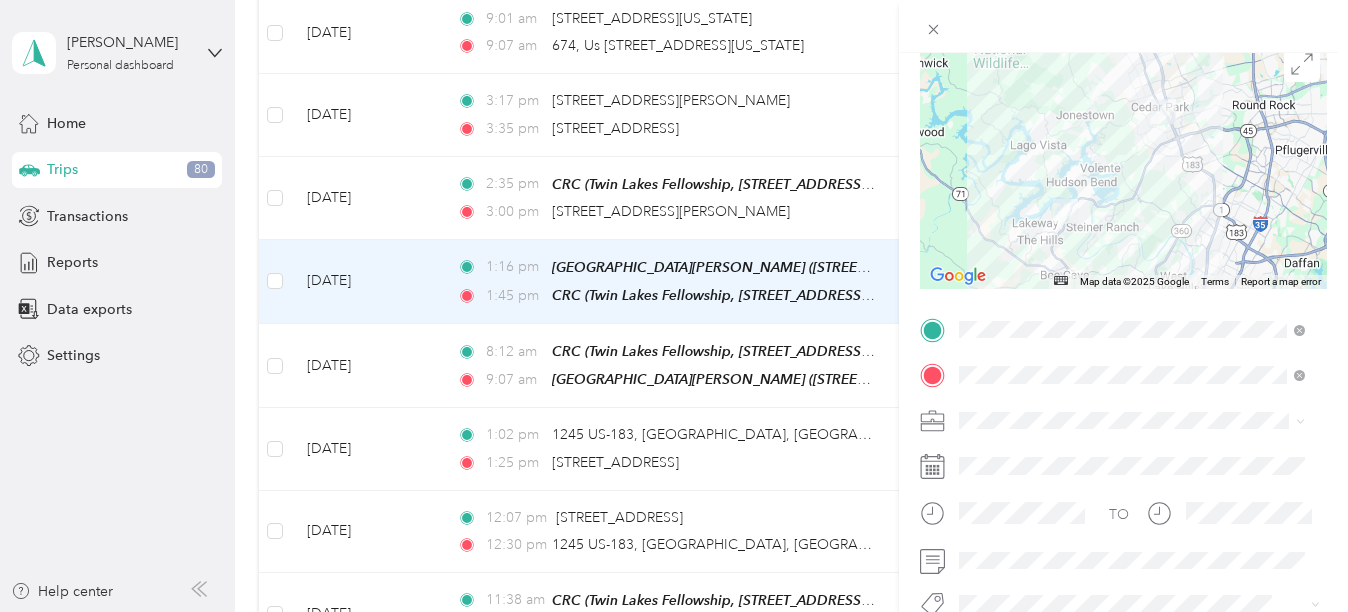 click on "Partners in [GEOGRAPHIC_DATA] - [US_STATE]" at bounding box center [1115, 453] 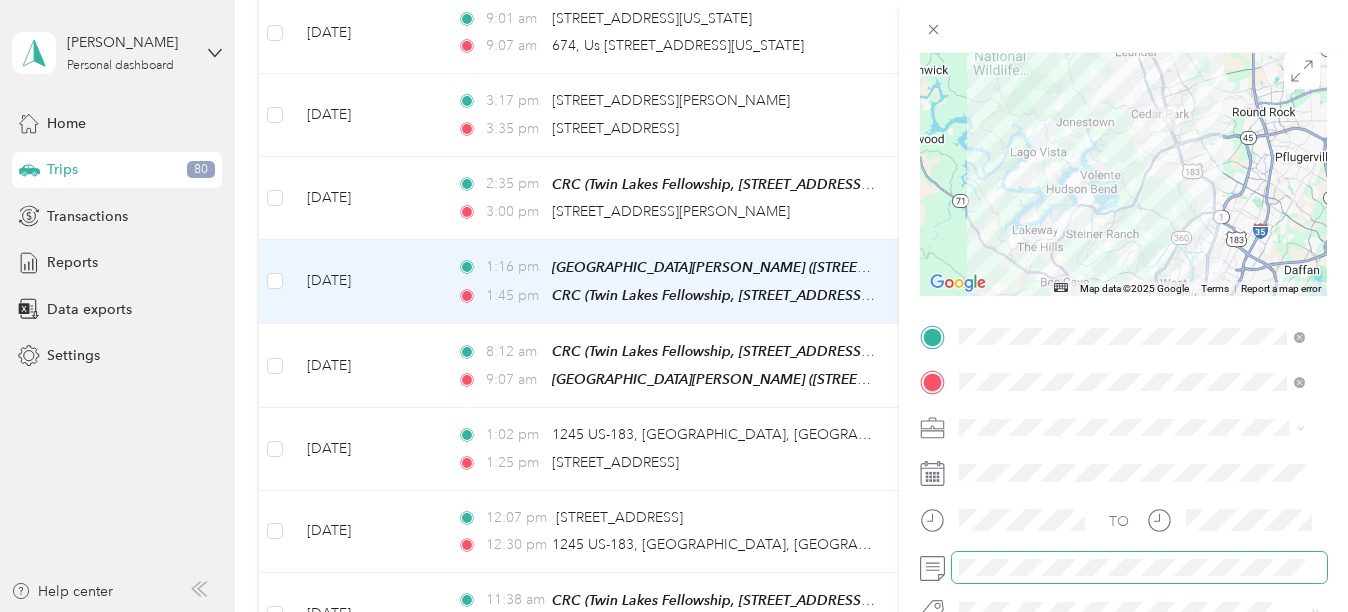 scroll, scrollTop: 0, scrollLeft: 0, axis: both 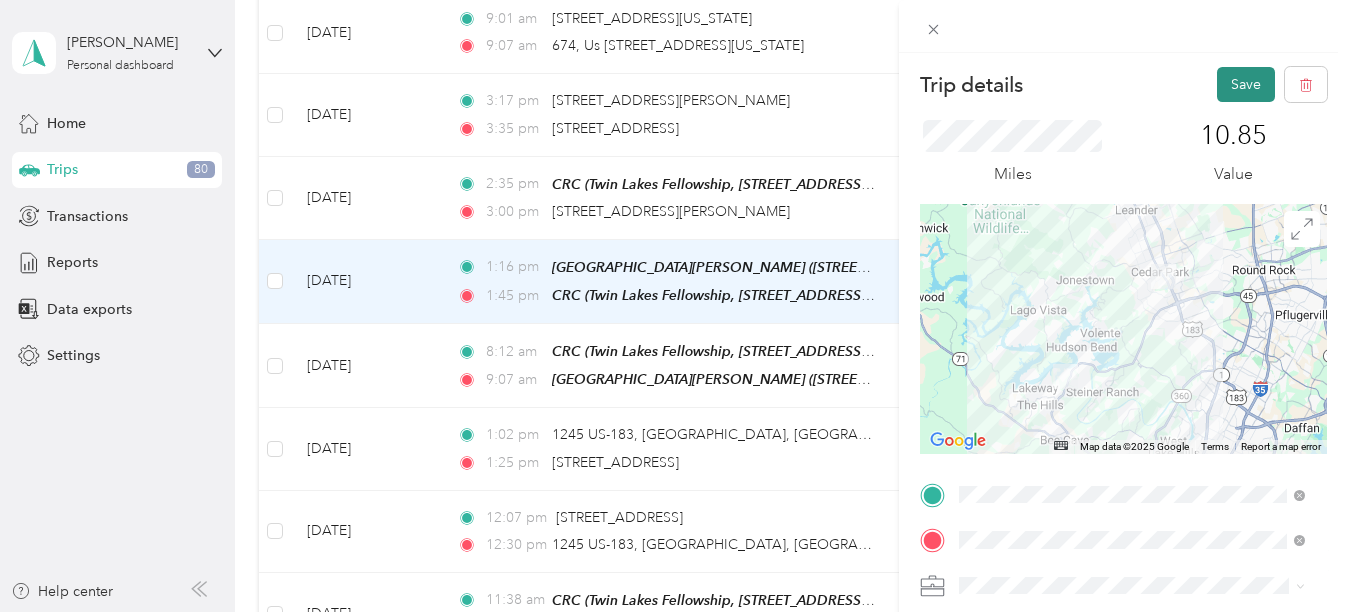 click on "Save" at bounding box center [1246, 84] 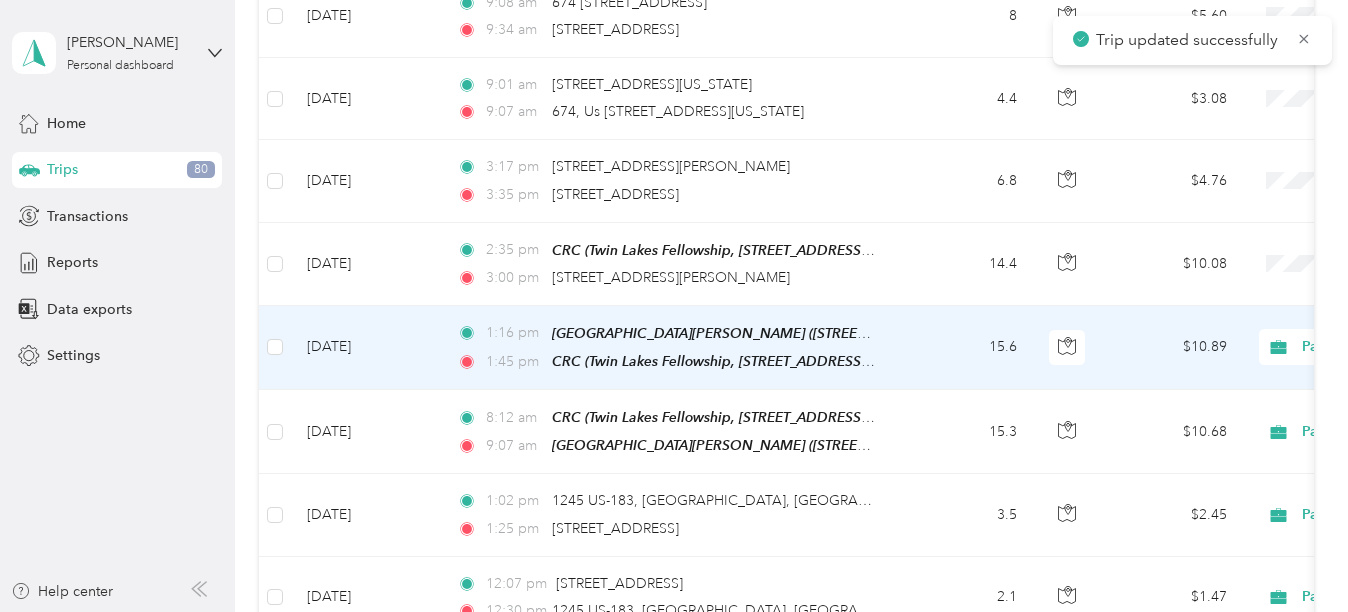 scroll, scrollTop: 2900, scrollLeft: 0, axis: vertical 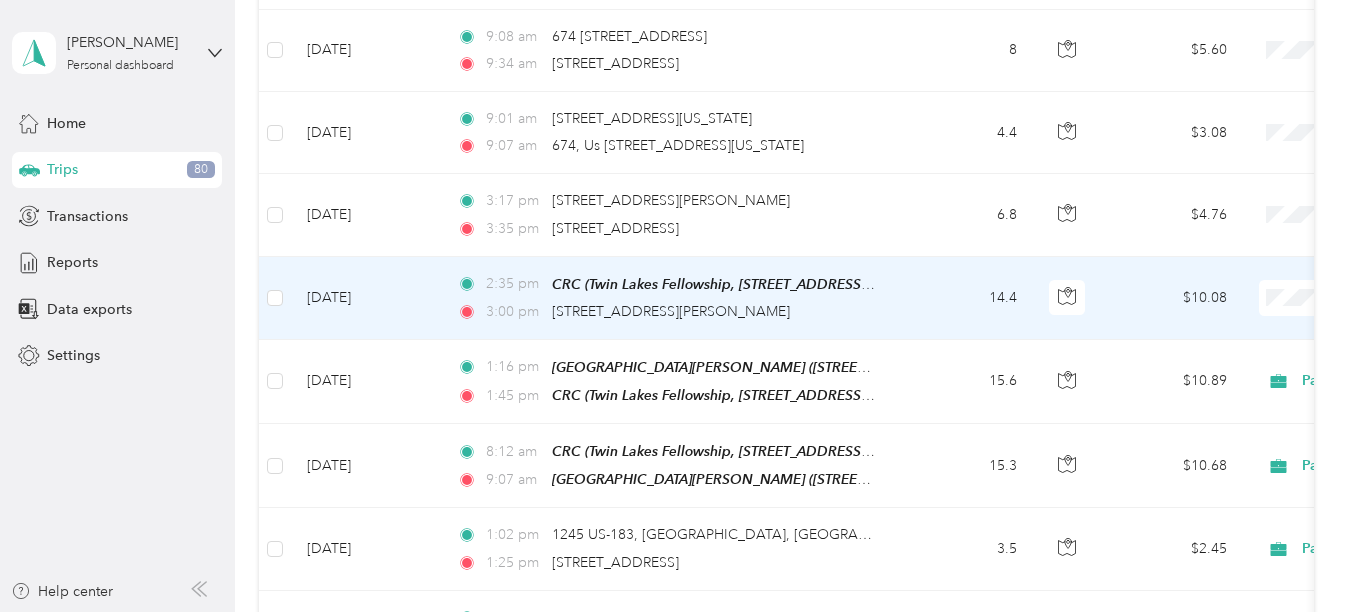 click on "14.4" at bounding box center [967, 298] 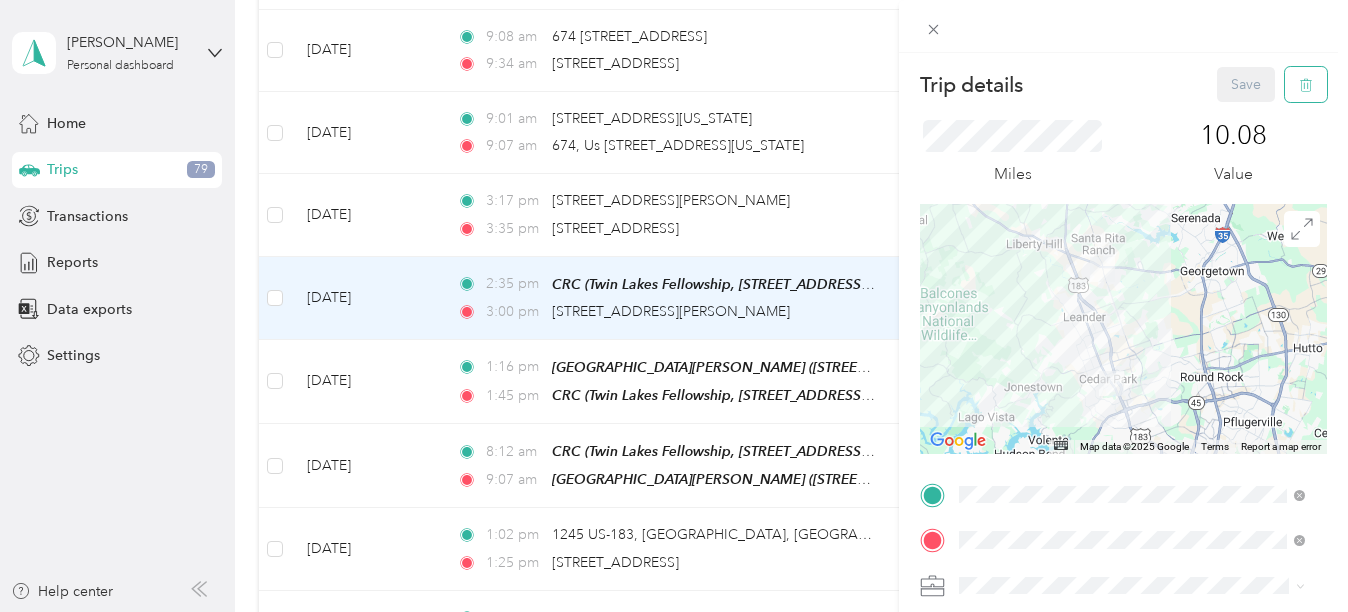click 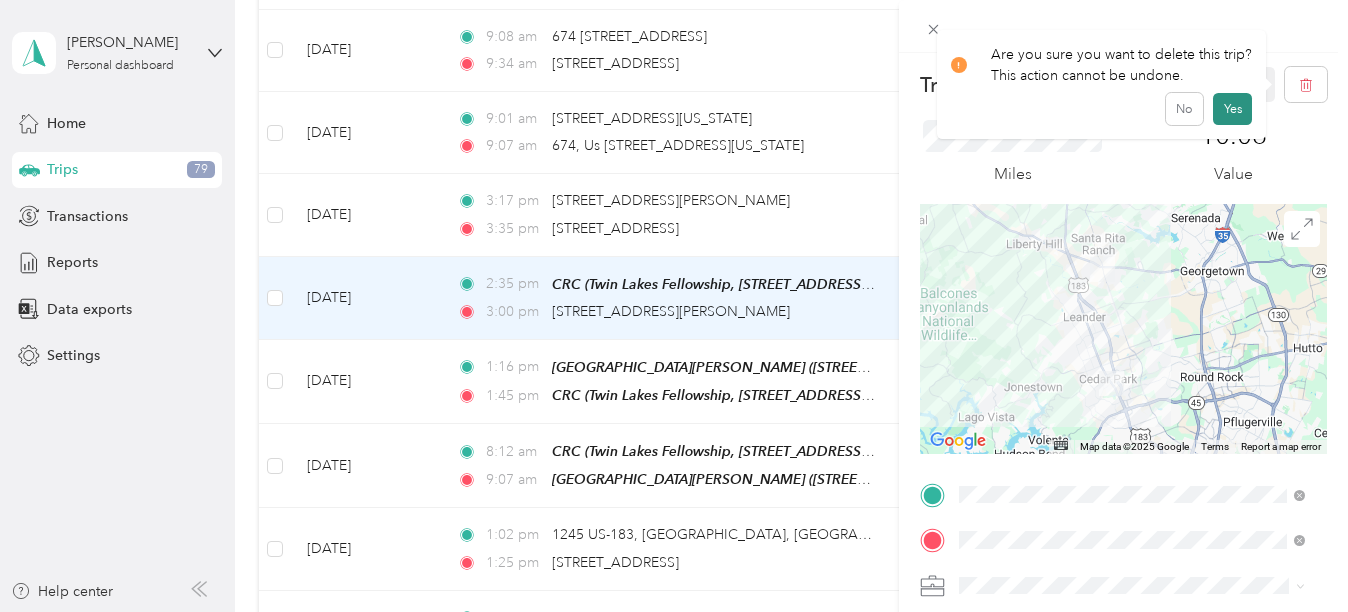 click on "Yes" at bounding box center (1232, 109) 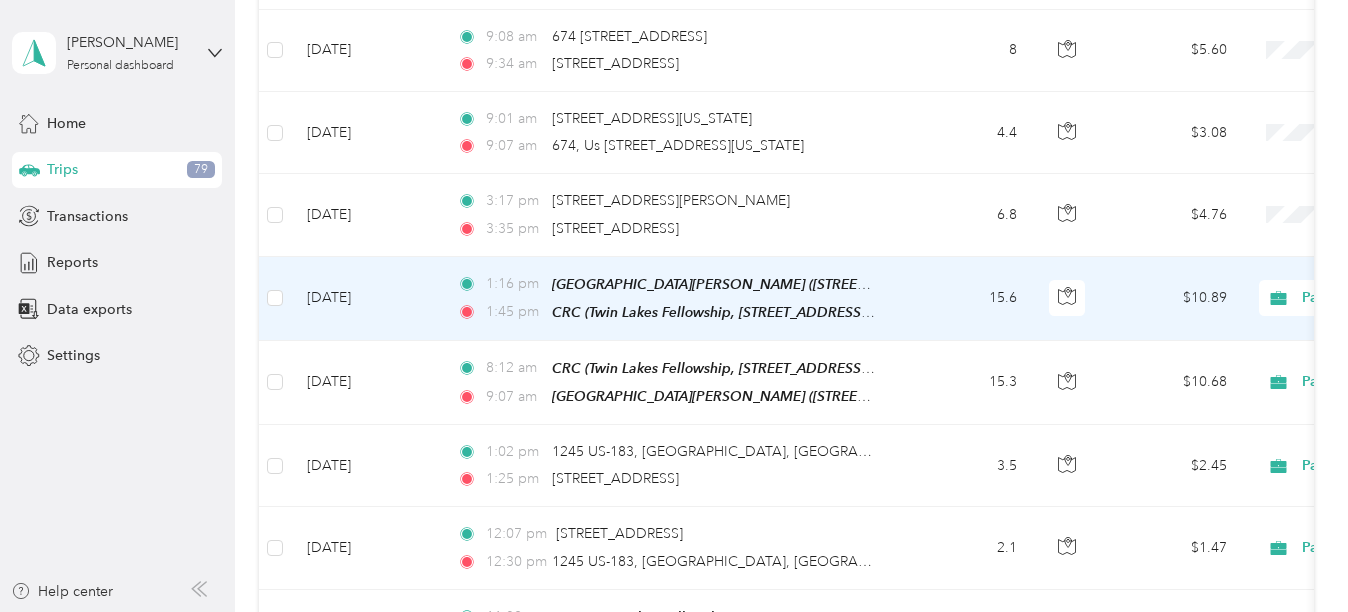 scroll, scrollTop: 2800, scrollLeft: 0, axis: vertical 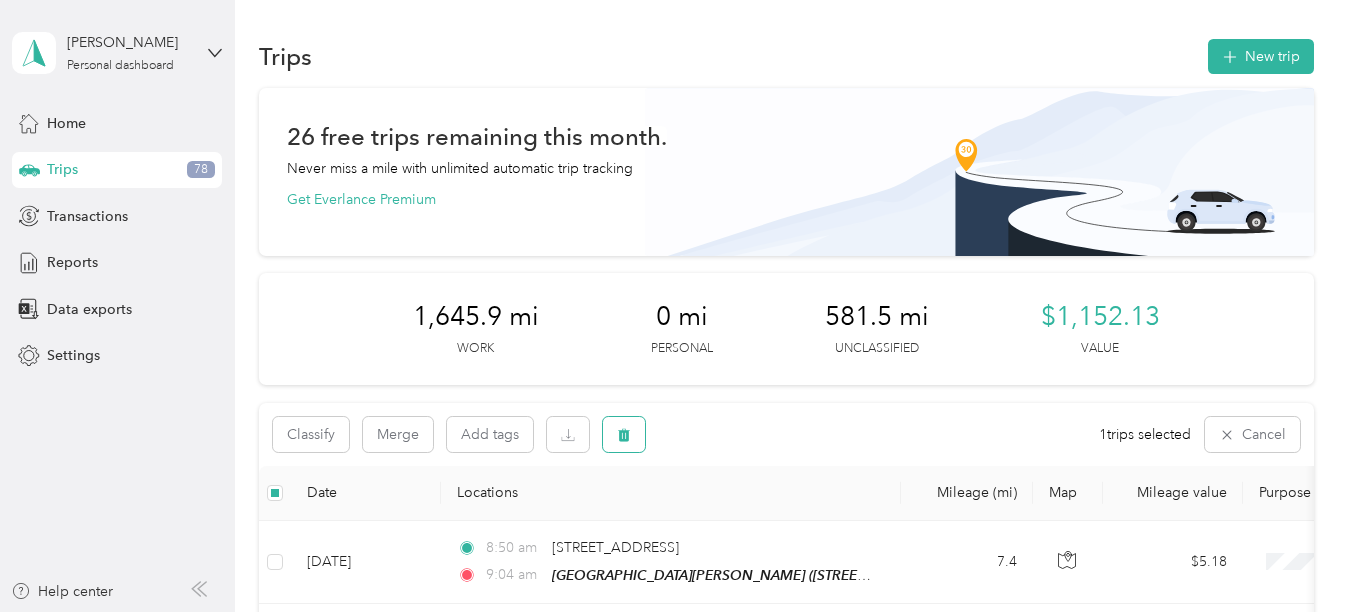 click 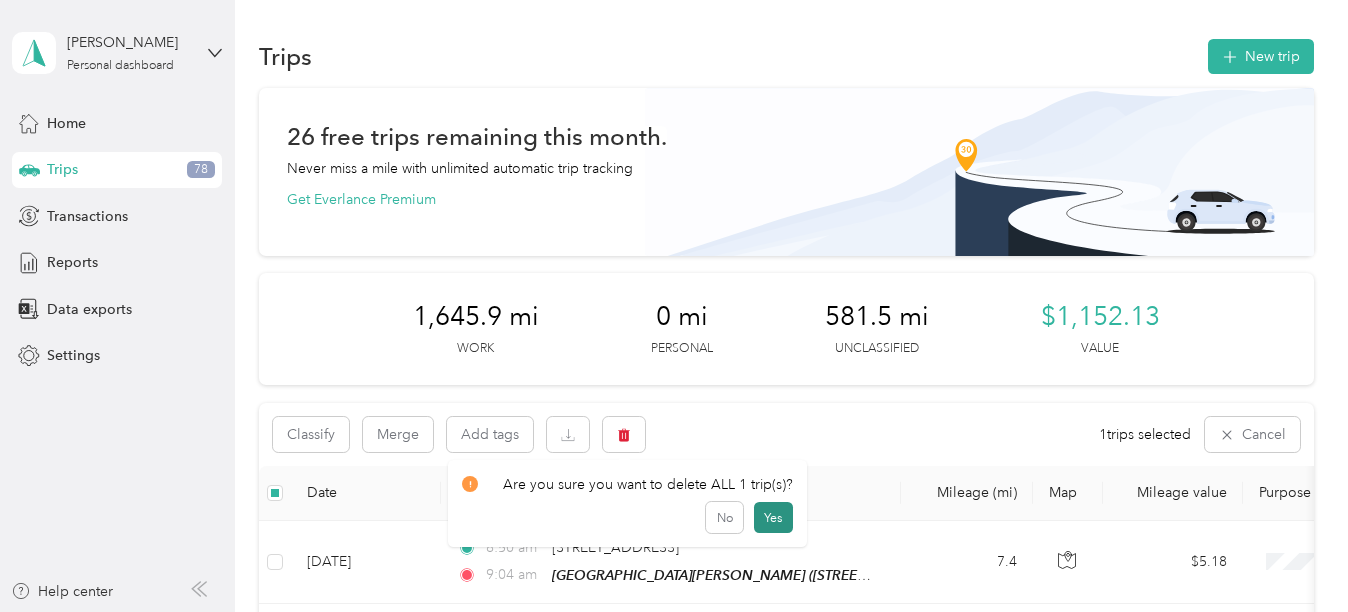 click on "Yes" at bounding box center (773, 518) 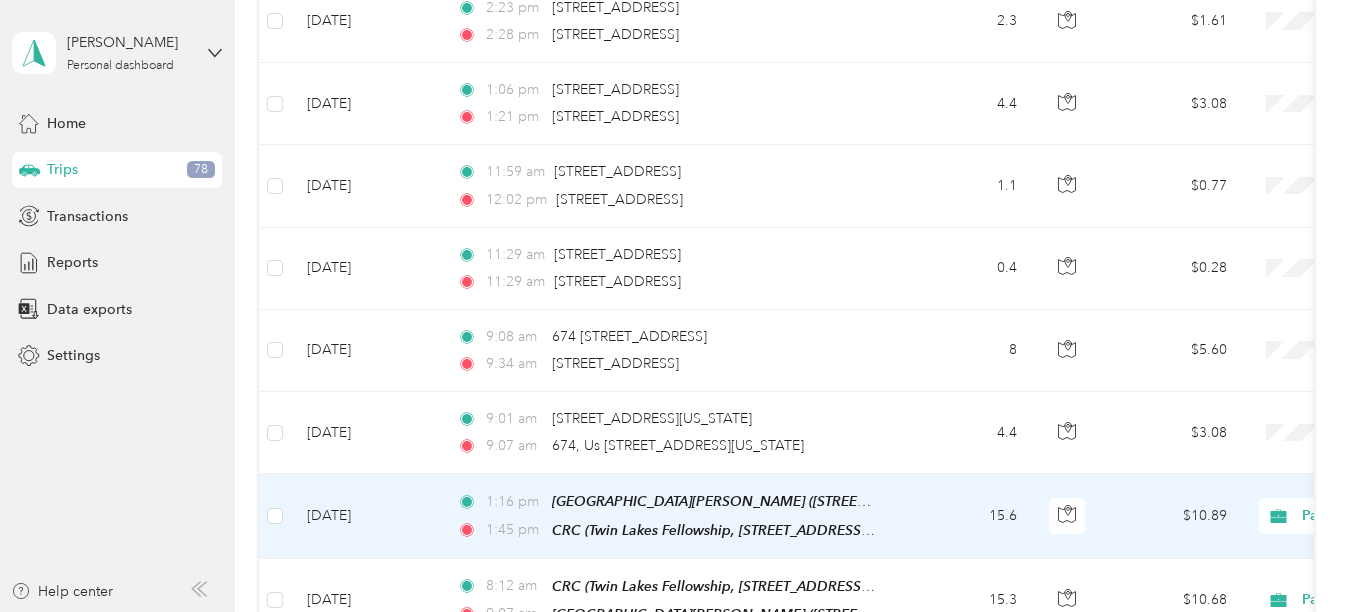 scroll, scrollTop: 2700, scrollLeft: 0, axis: vertical 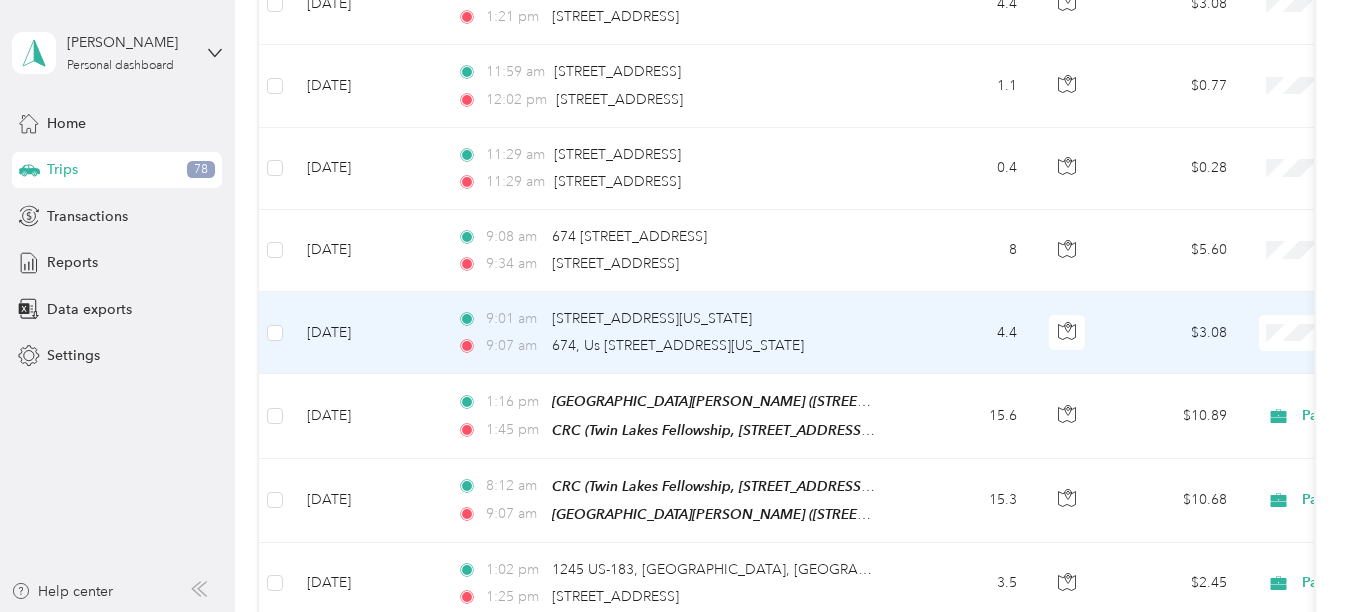 click on "4.4" at bounding box center [967, 333] 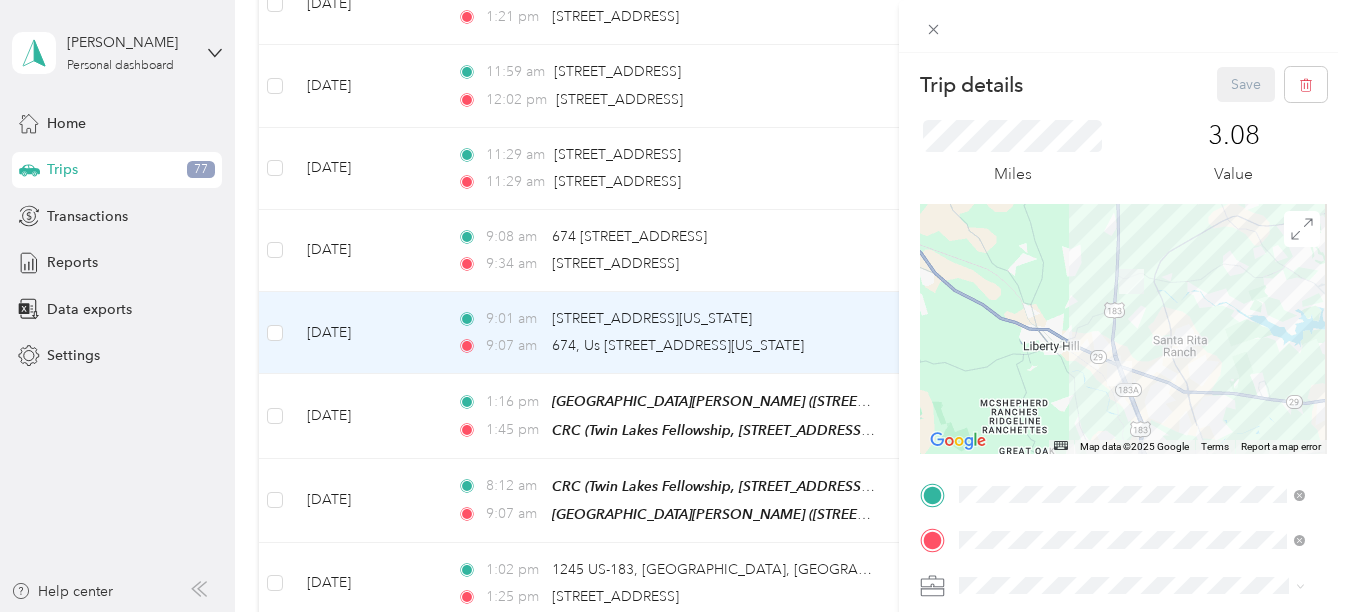 scroll, scrollTop: 158, scrollLeft: 0, axis: vertical 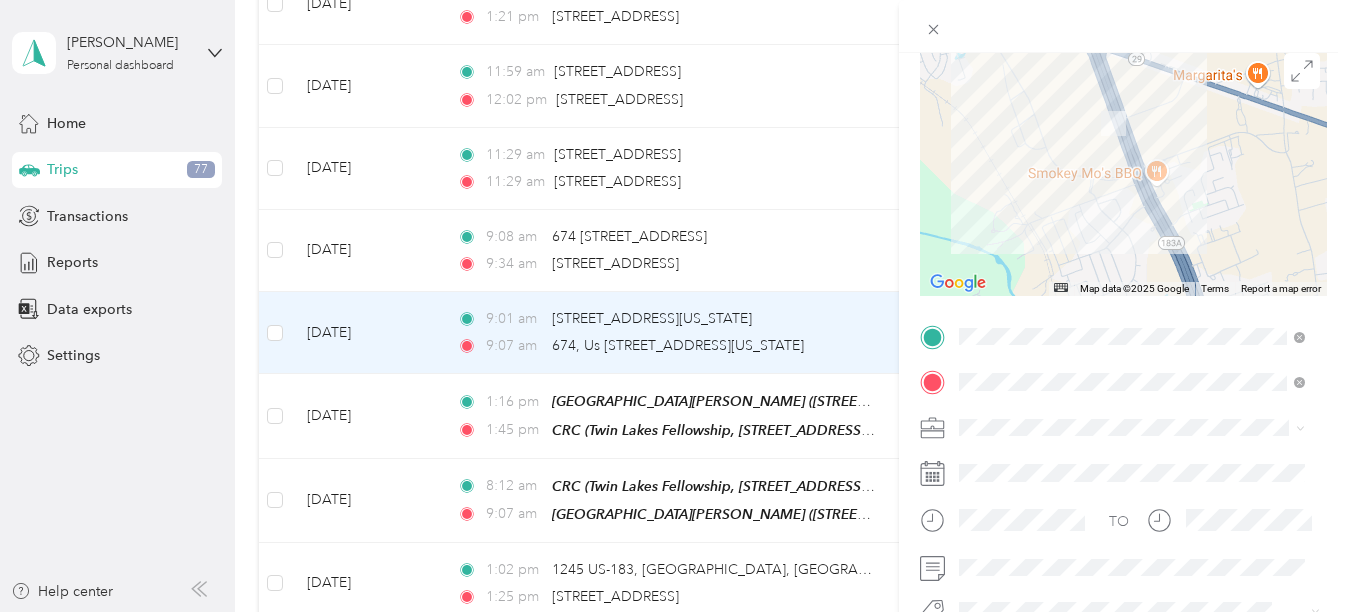 drag, startPoint x: 1092, startPoint y: 187, endPoint x: 1090, endPoint y: 241, distance: 54.037025 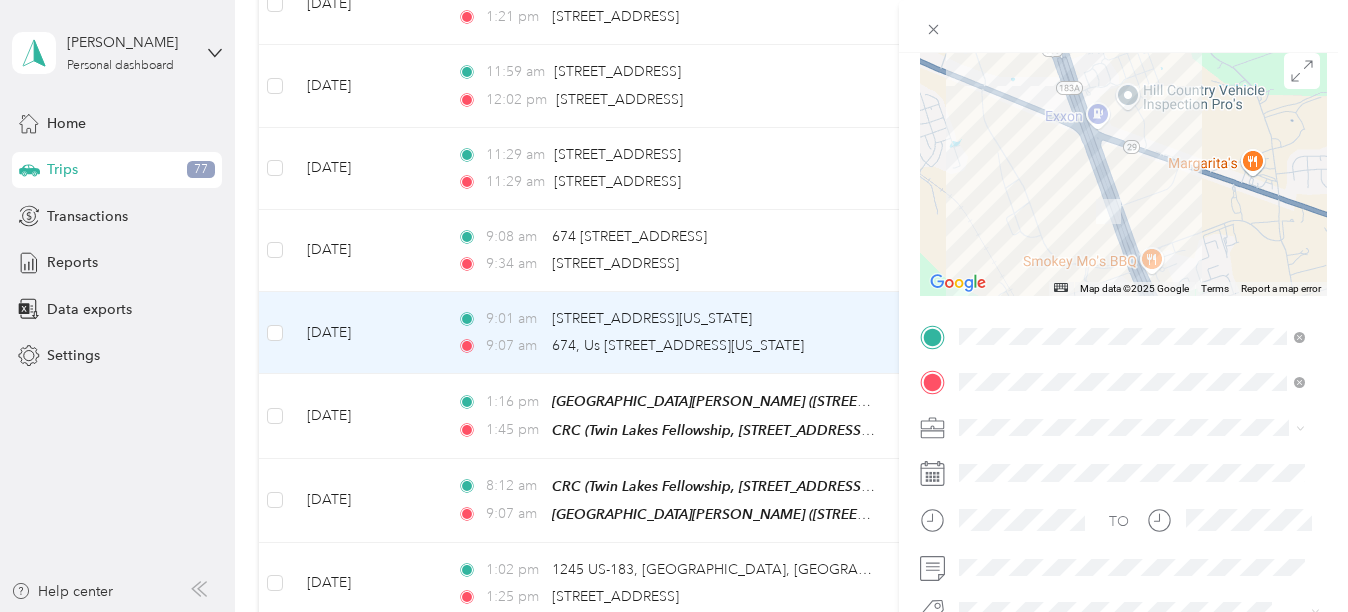 drag, startPoint x: 1057, startPoint y: 170, endPoint x: 1052, endPoint y: 263, distance: 93.13431 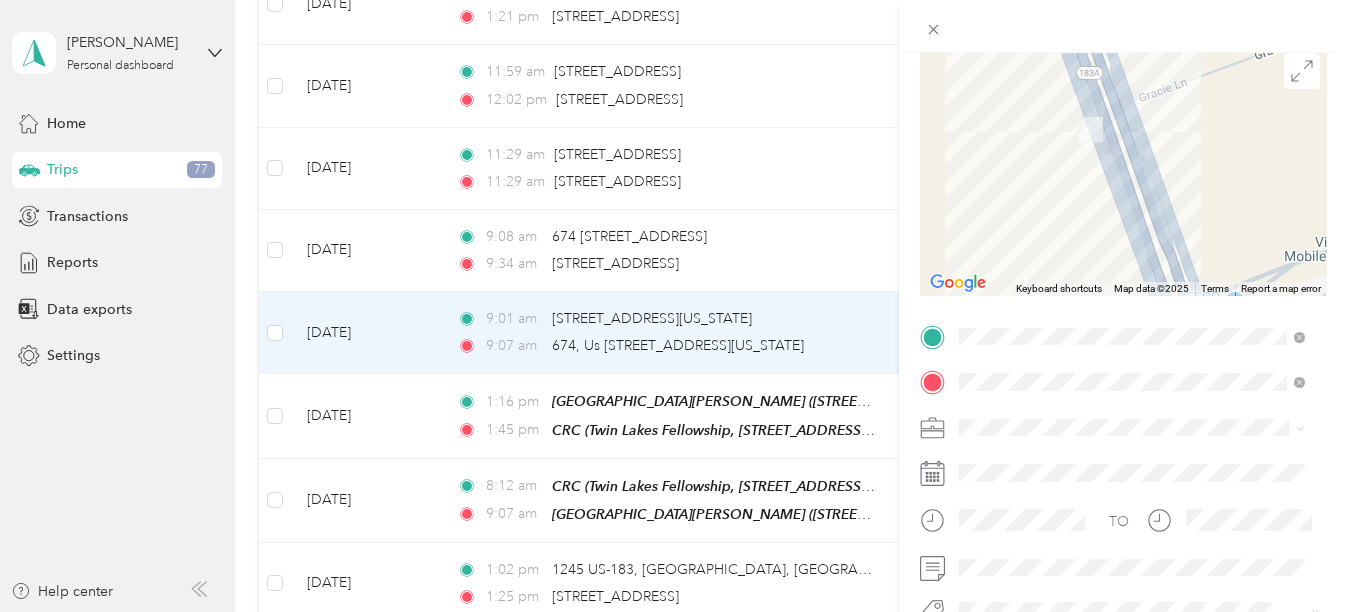 drag, startPoint x: 1116, startPoint y: 221, endPoint x: 1015, endPoint y: 179, distance: 109.38464 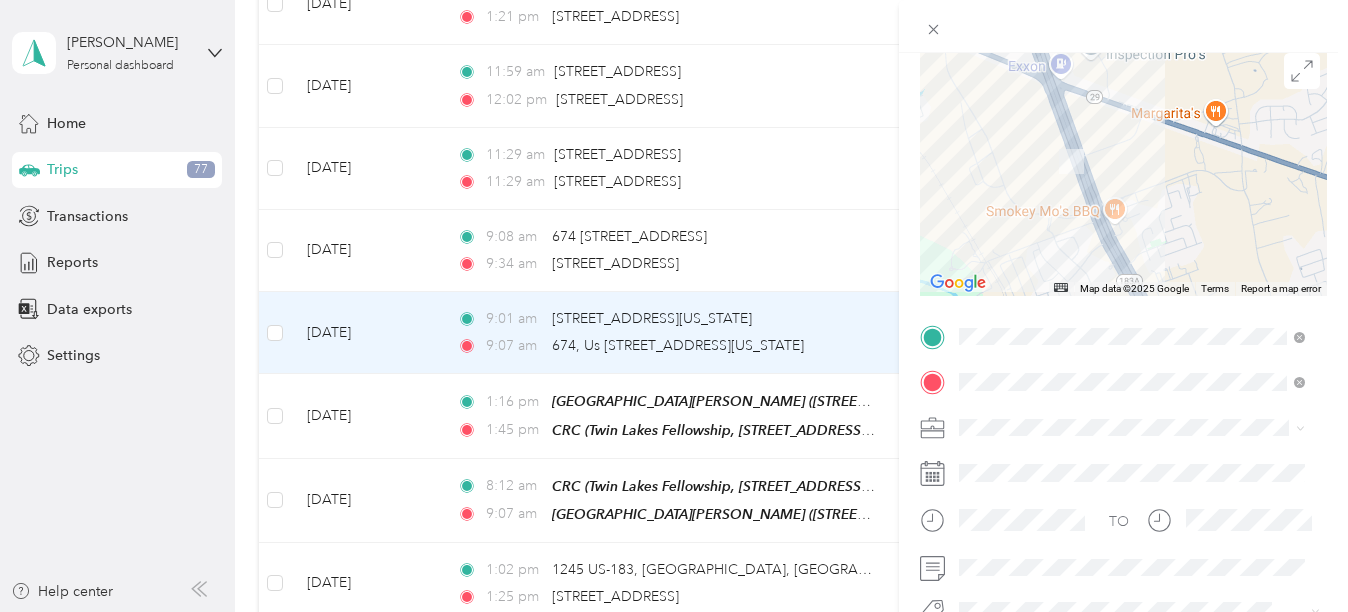 scroll, scrollTop: 0, scrollLeft: 0, axis: both 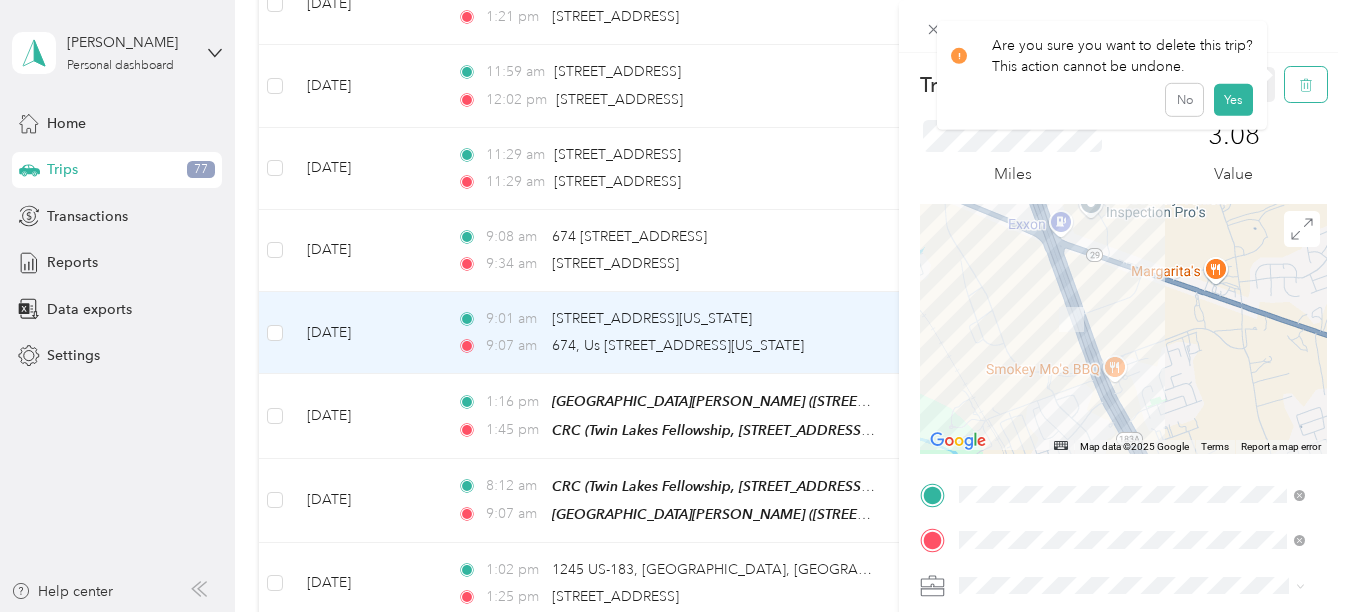 click at bounding box center [1306, 84] 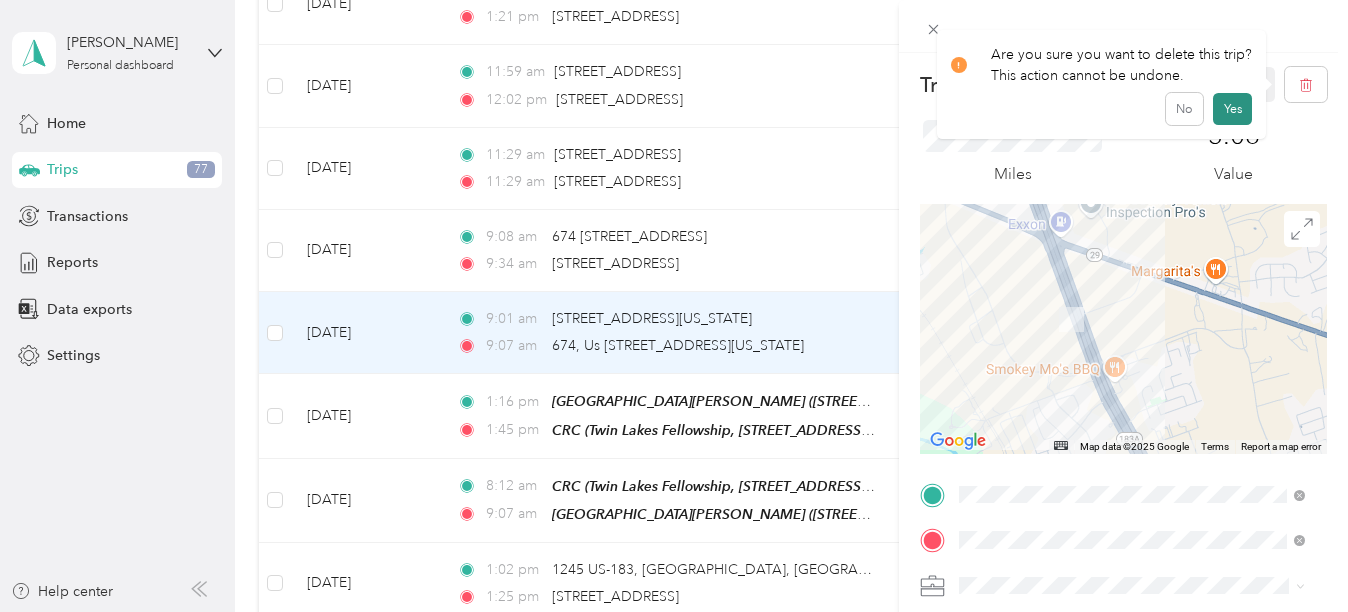 click on "Yes" at bounding box center [1232, 109] 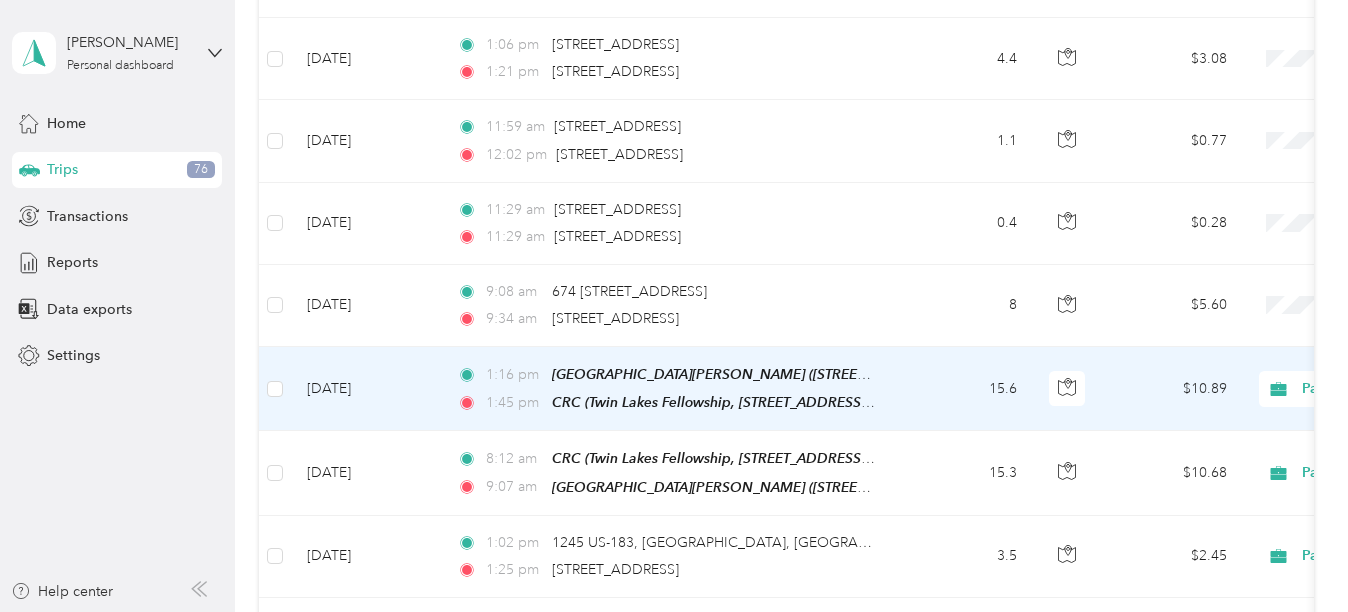 scroll, scrollTop: 2600, scrollLeft: 0, axis: vertical 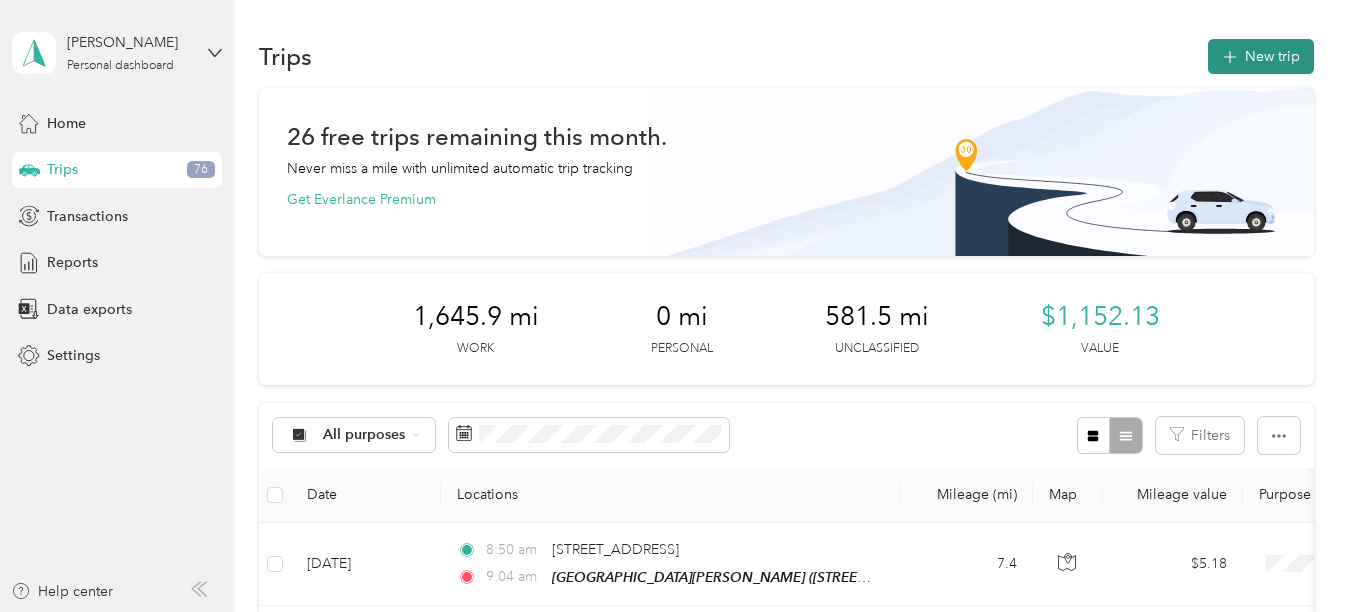 click on "New trip" at bounding box center [1261, 56] 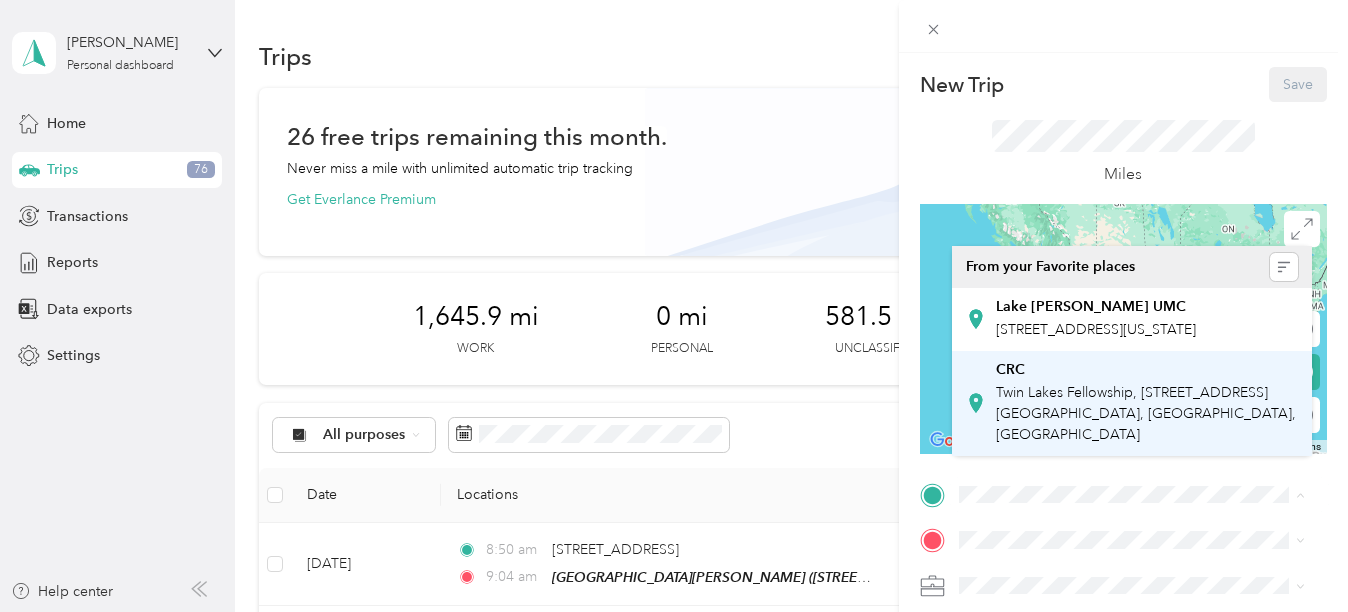 click on "CRC" at bounding box center (1147, 370) 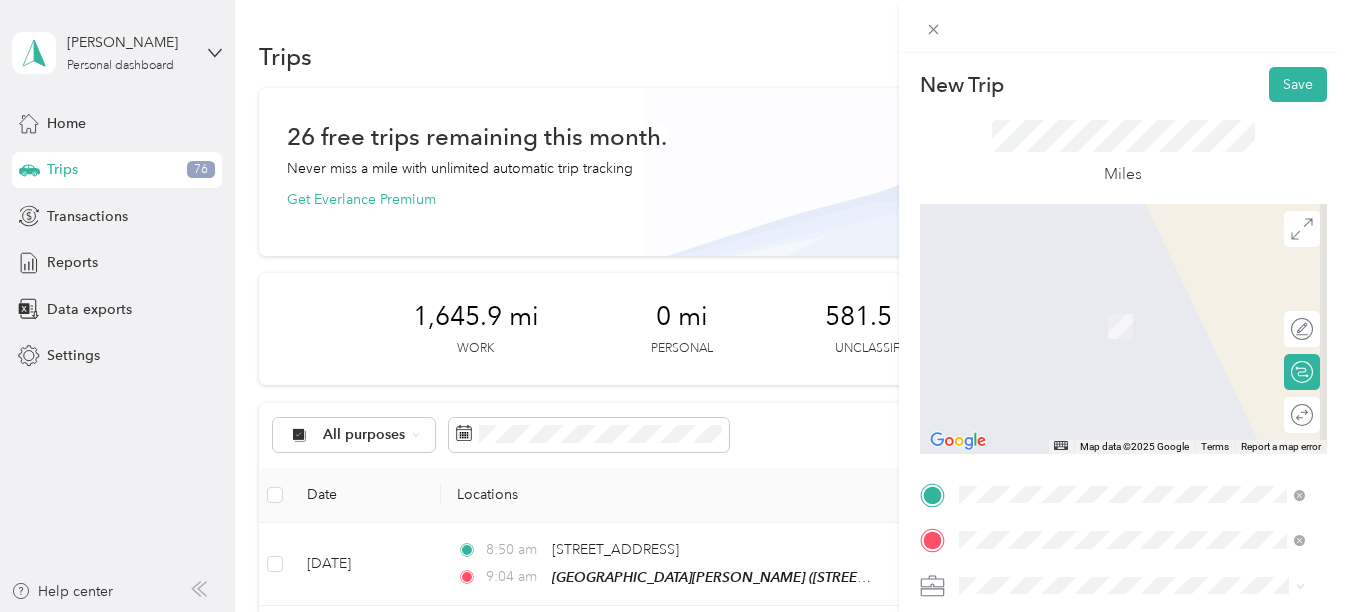 click on "[STREET_ADDRESS][US_STATE]" at bounding box center (1096, 297) 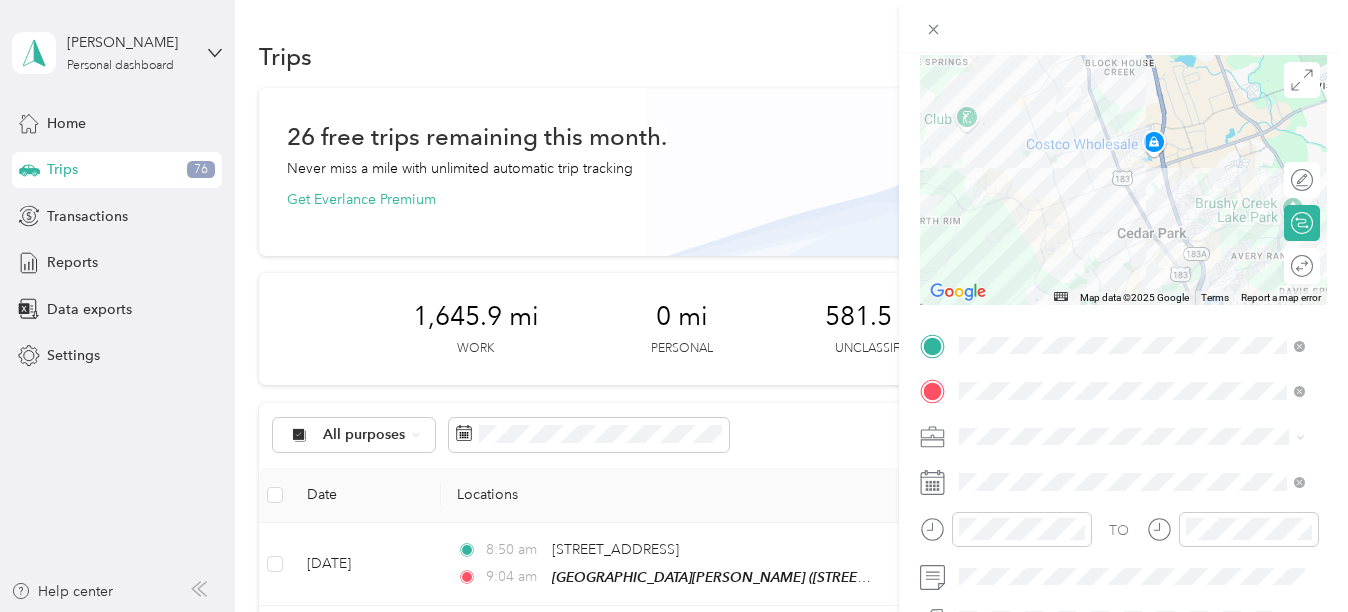 scroll, scrollTop: 235, scrollLeft: 0, axis: vertical 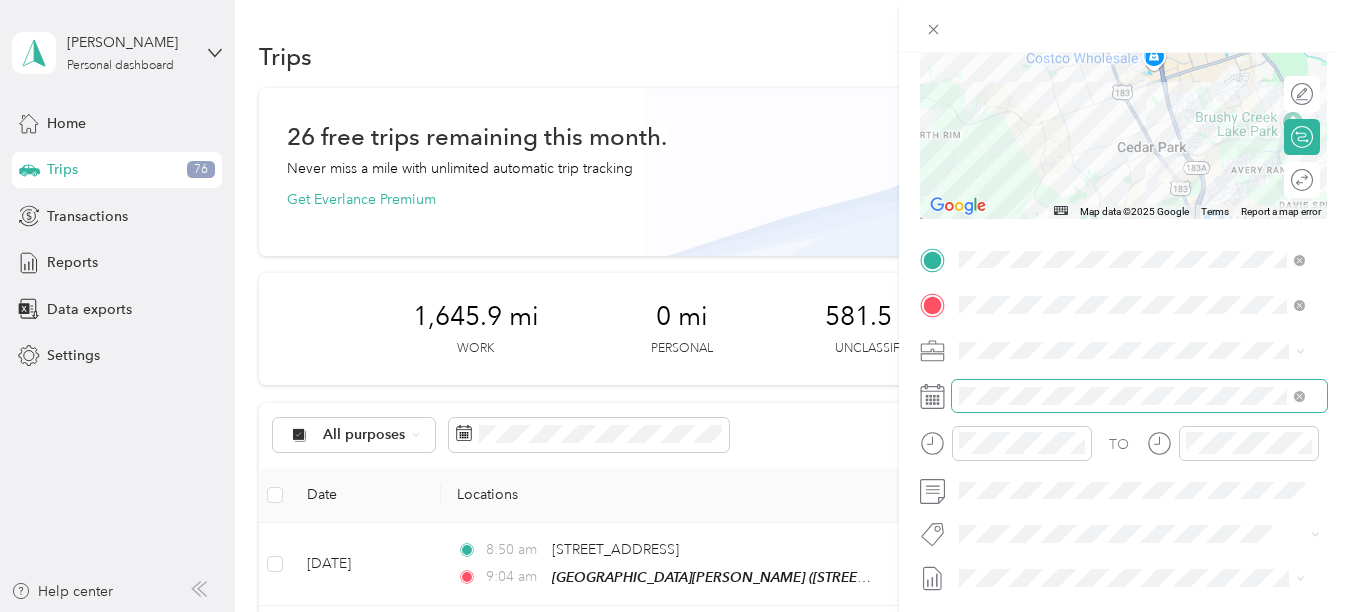 click at bounding box center [1139, 396] 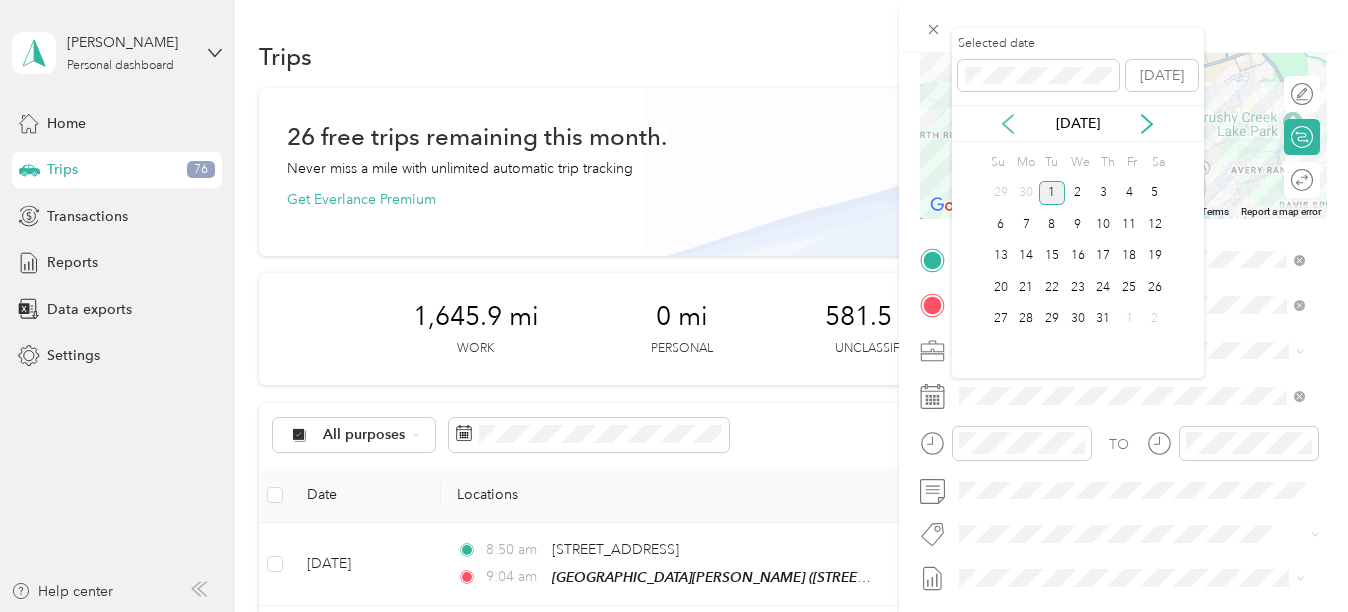 click 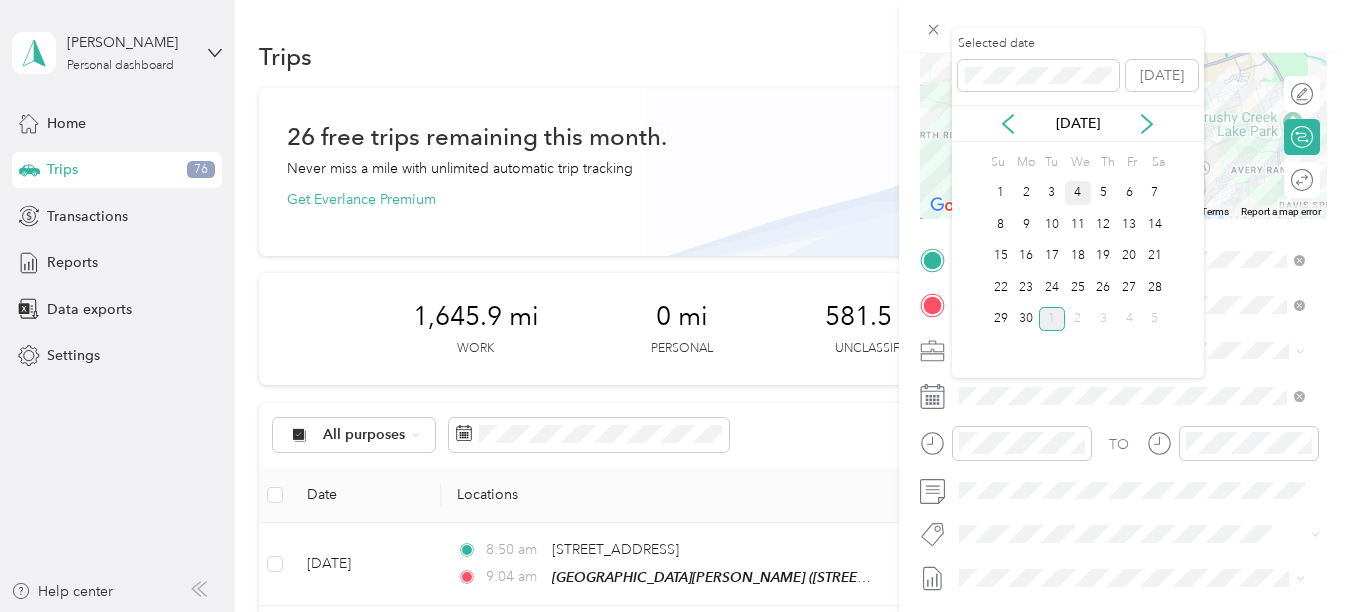 click on "4" at bounding box center [1078, 193] 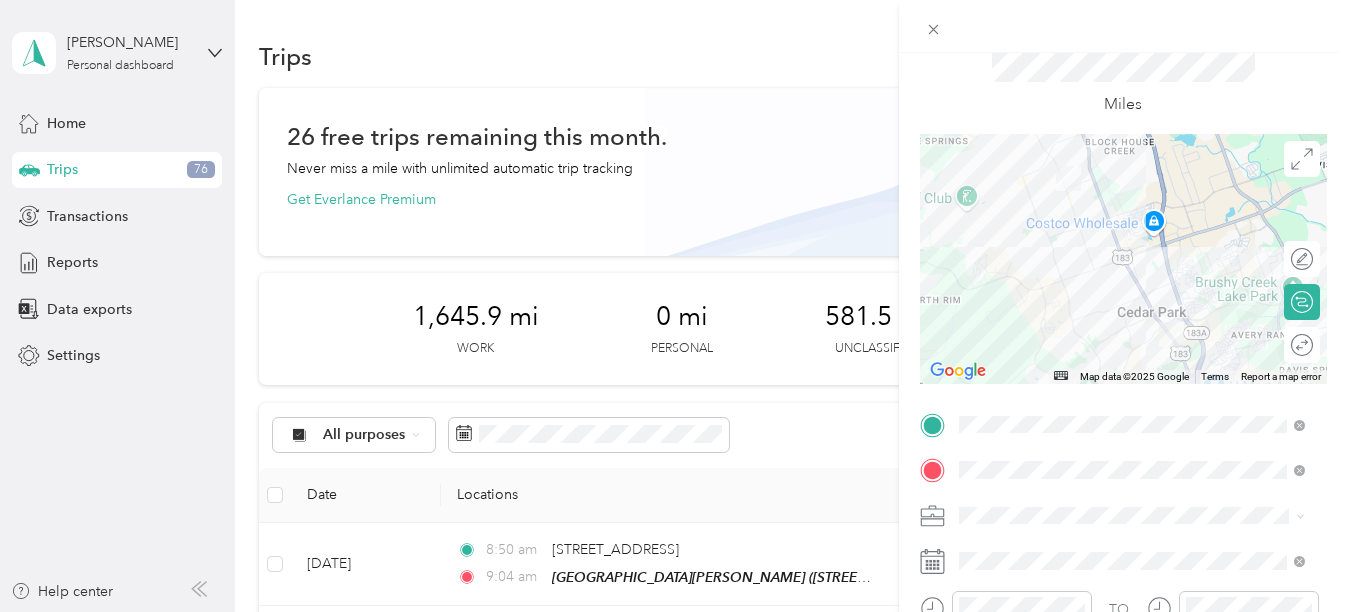 scroll, scrollTop: 0, scrollLeft: 0, axis: both 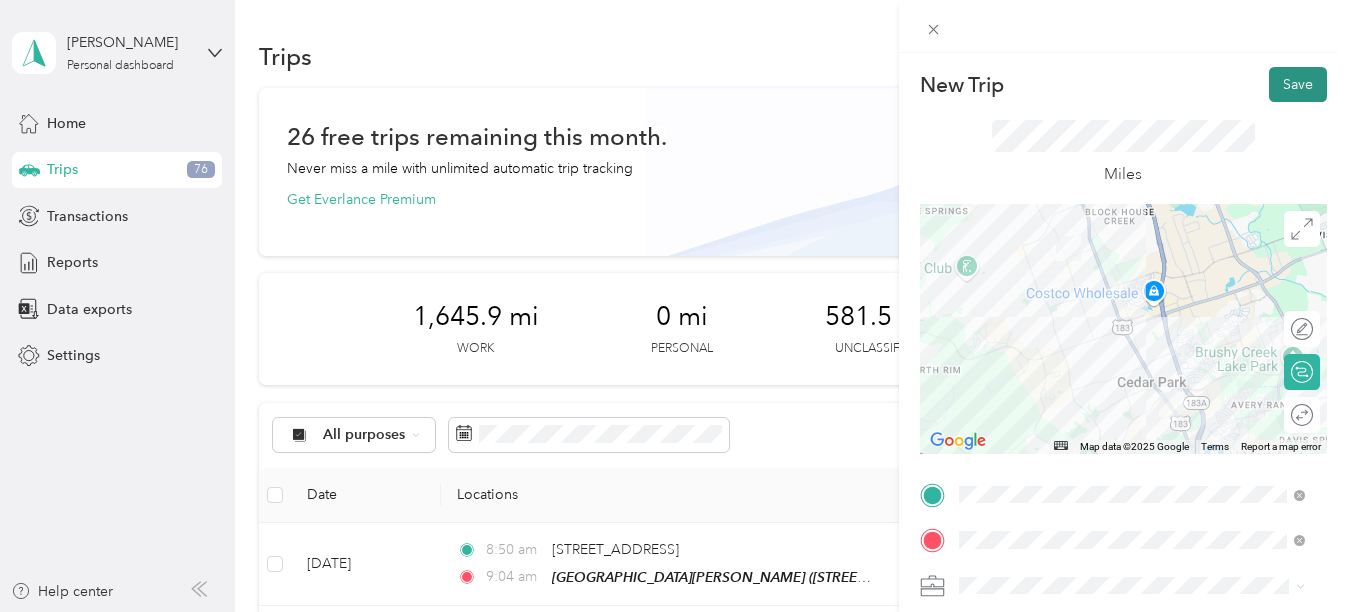 click on "Save" at bounding box center (1298, 84) 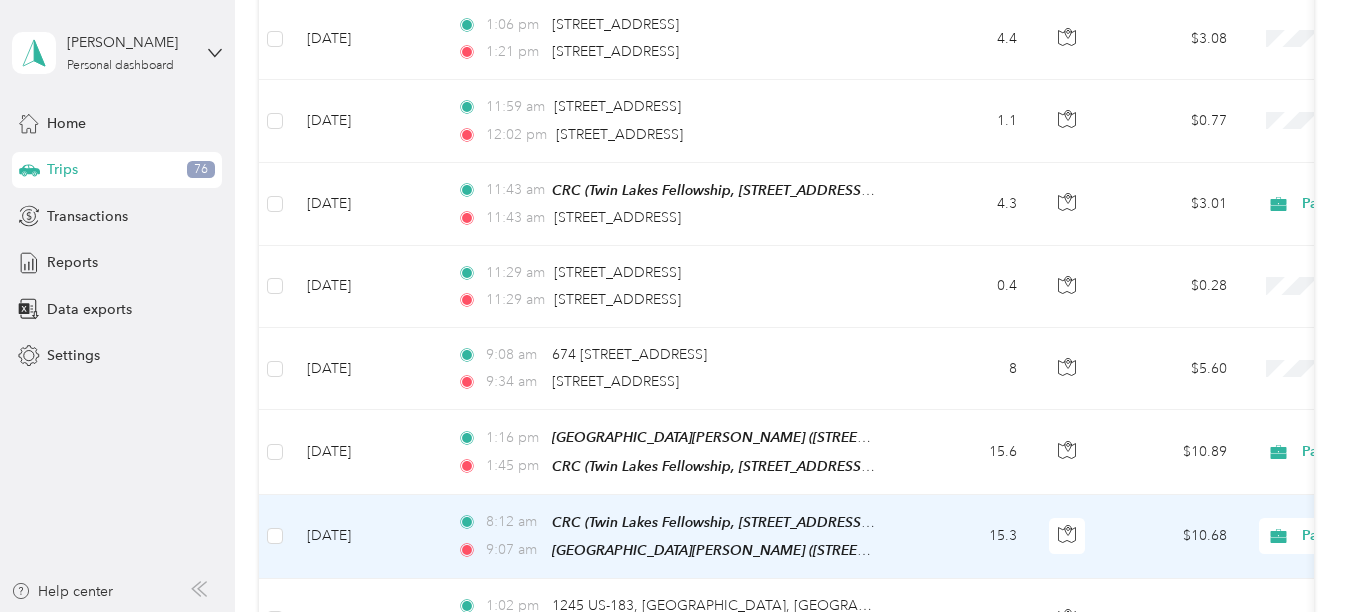 scroll, scrollTop: 2700, scrollLeft: 0, axis: vertical 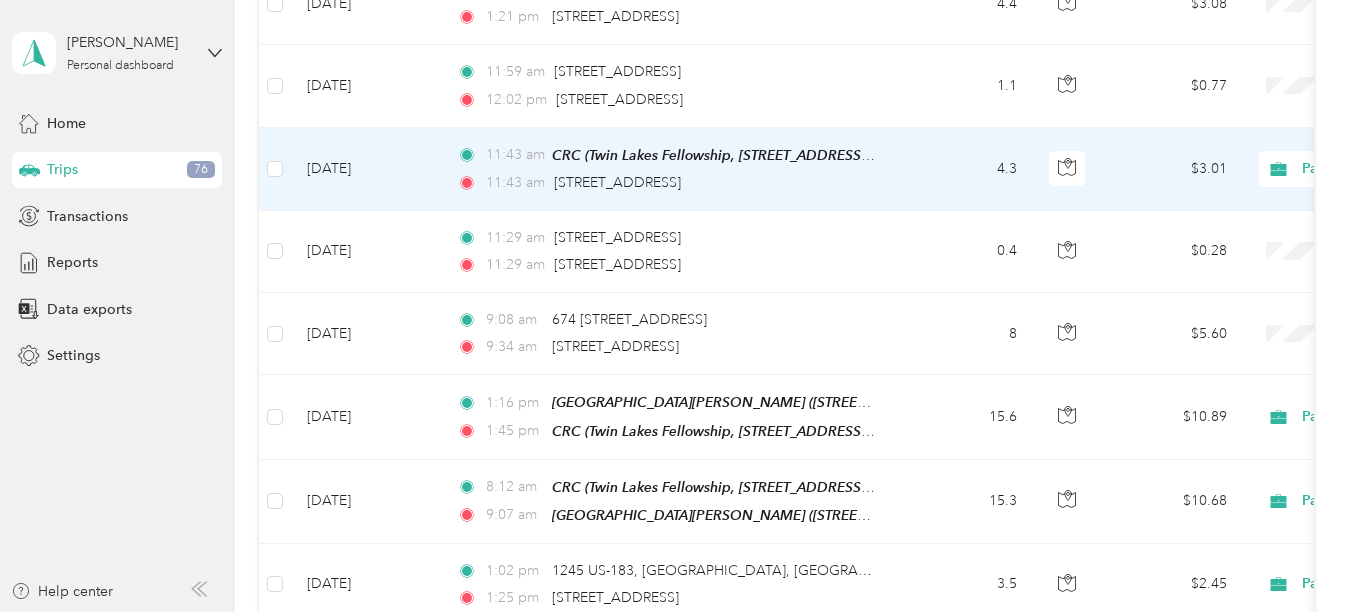 click on "11:43 am CRC (Twin Lakes Fellowship, [STREET_ADDRESS][GEOGRAPHIC_DATA]) 11:43 am [STREET_ADDRESS][GEOGRAPHIC_DATA]" at bounding box center (671, 169) 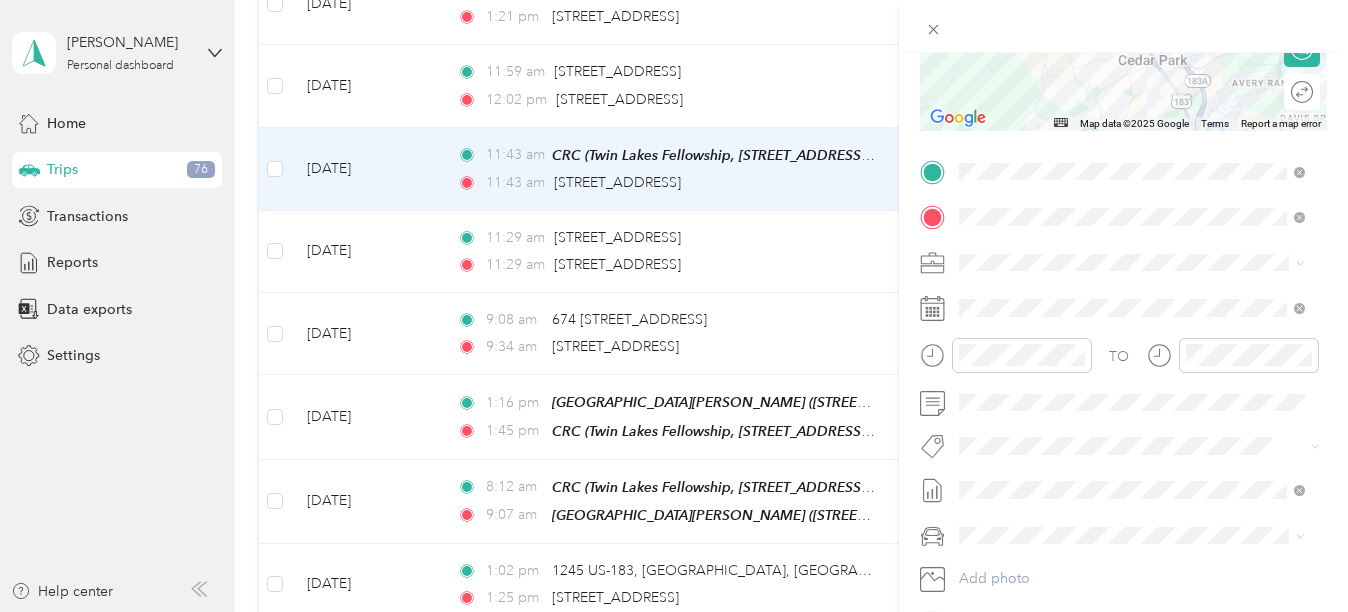 scroll, scrollTop: 346, scrollLeft: 0, axis: vertical 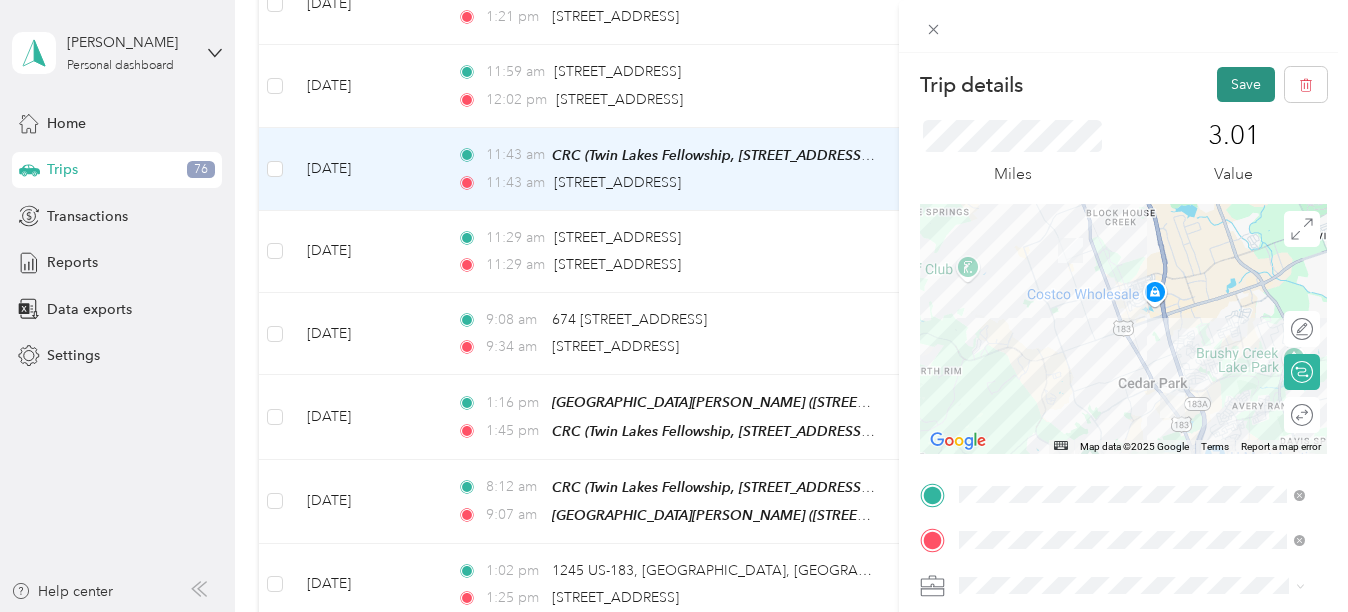 click on "Save" at bounding box center [1246, 84] 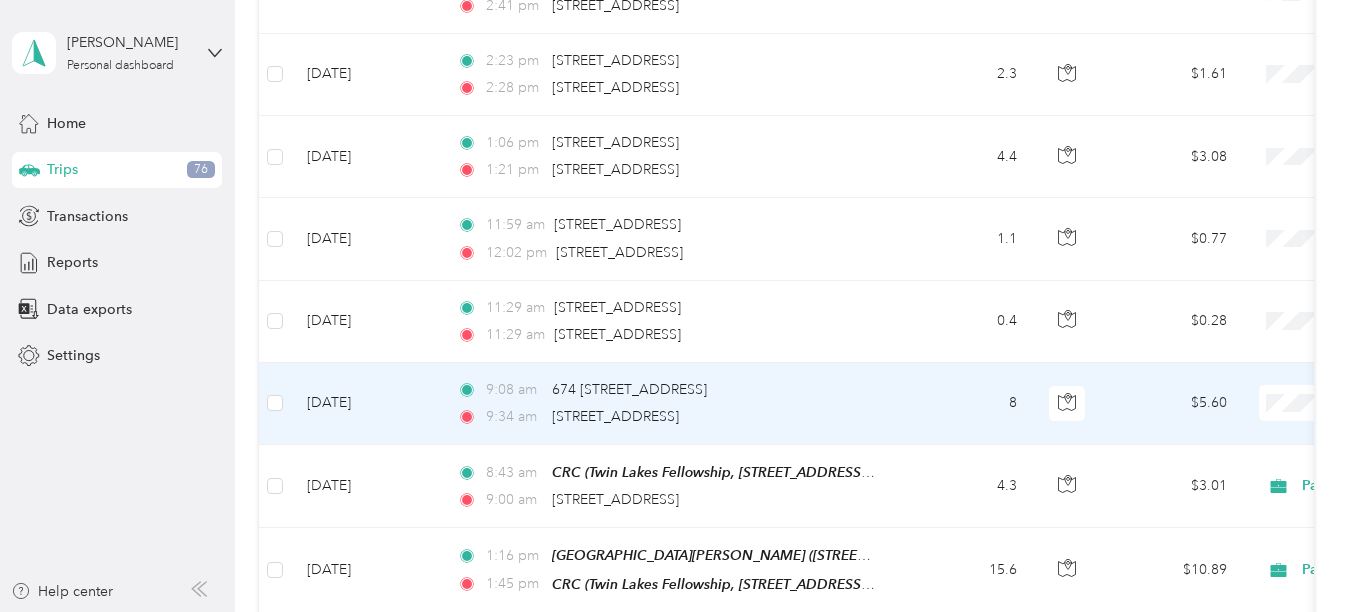 scroll, scrollTop: 2500, scrollLeft: 0, axis: vertical 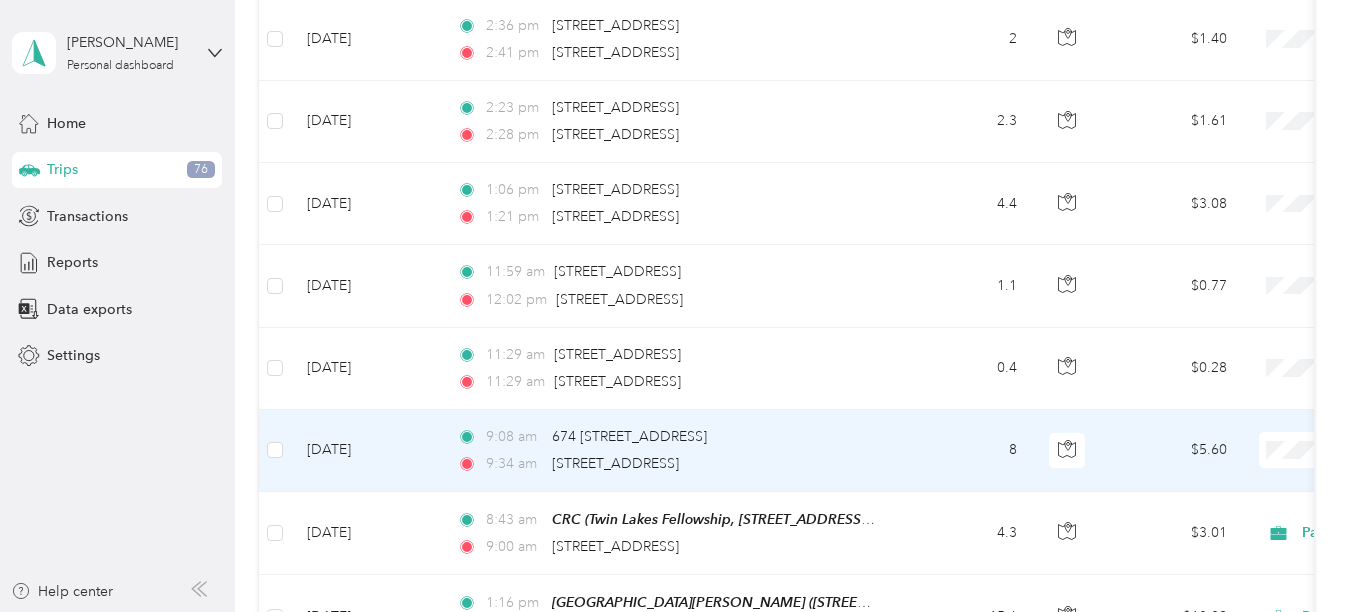 click on "8" at bounding box center [967, 451] 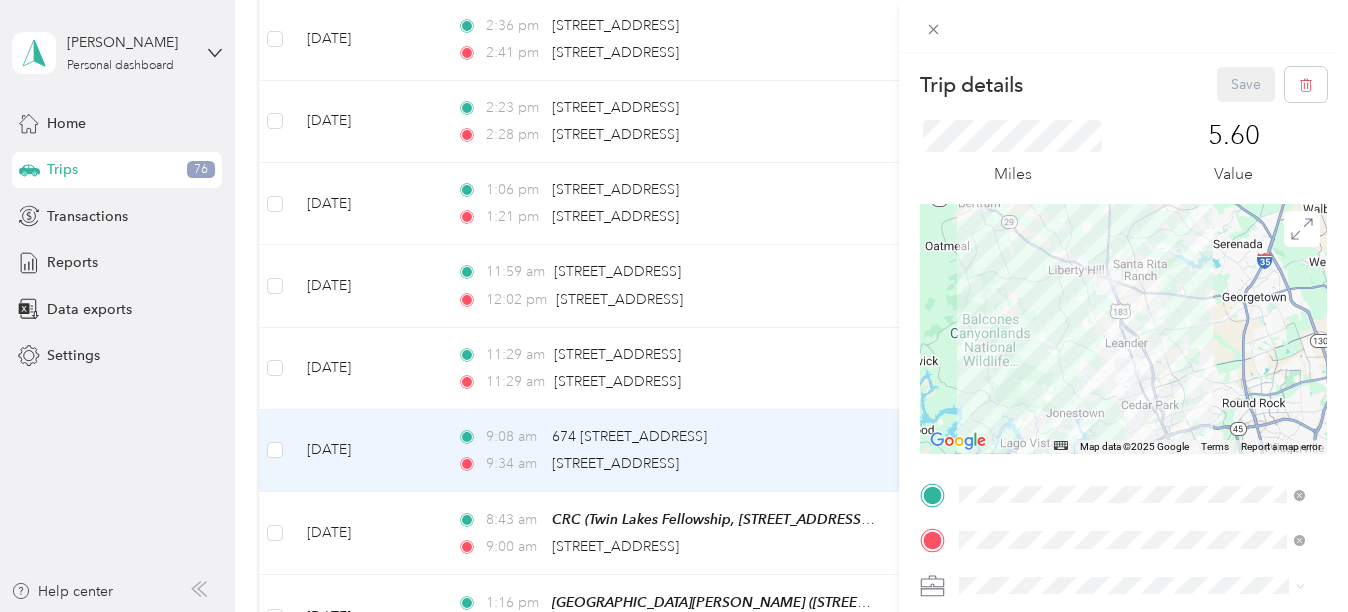 scroll, scrollTop: 320, scrollLeft: 0, axis: vertical 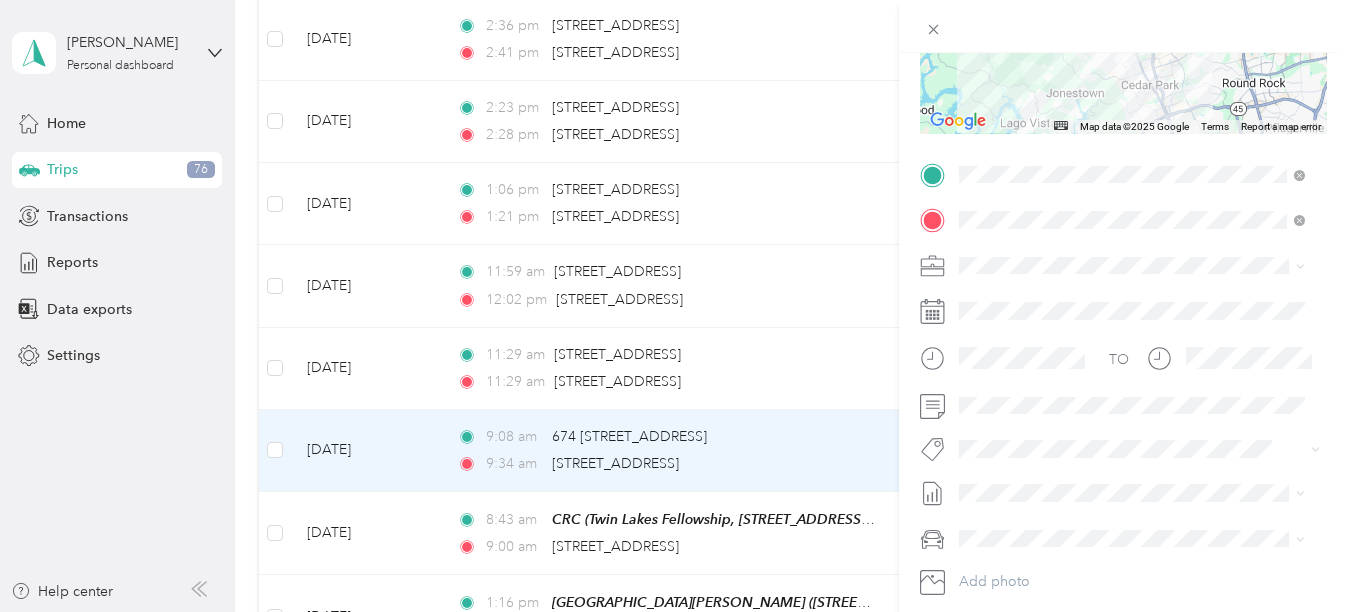 click on "Partners in [GEOGRAPHIC_DATA] - [US_STATE]" at bounding box center [1132, 300] 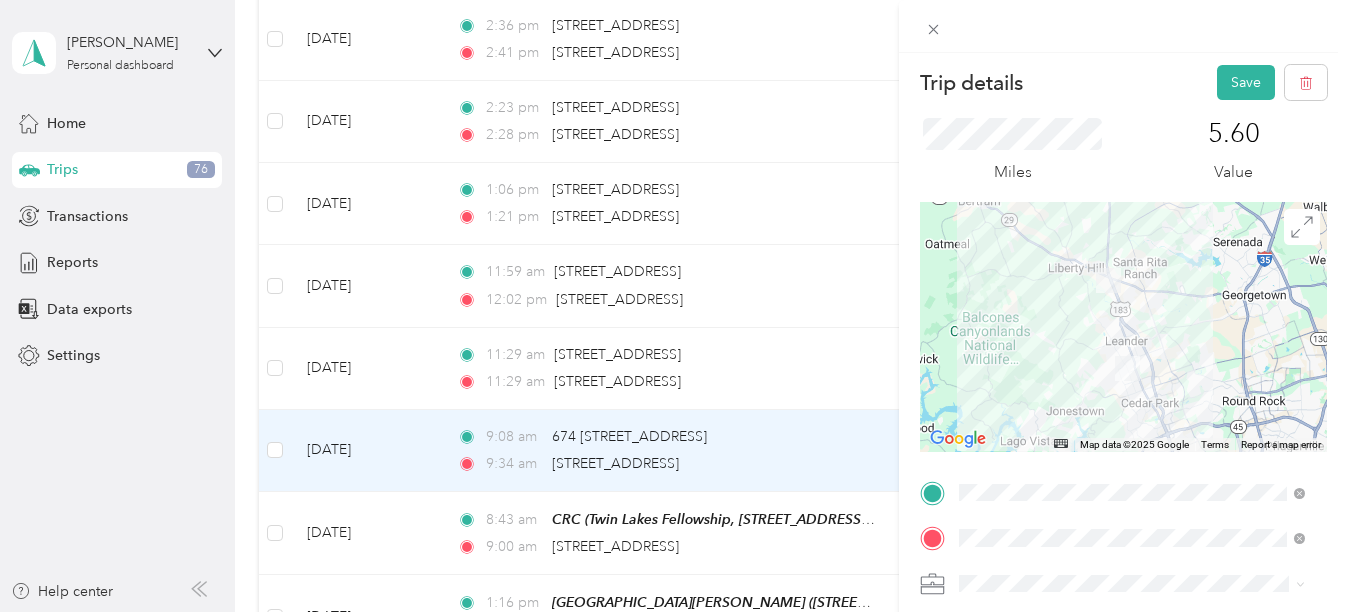 scroll, scrollTop: 0, scrollLeft: 0, axis: both 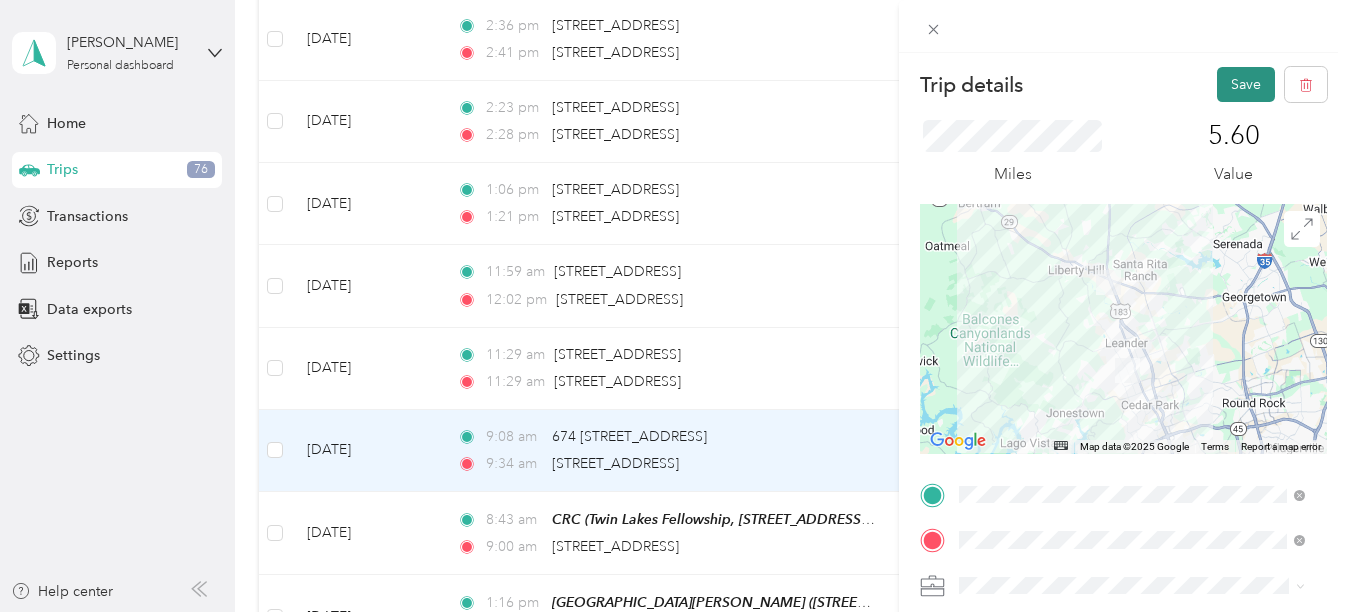 click on "Save" at bounding box center (1246, 84) 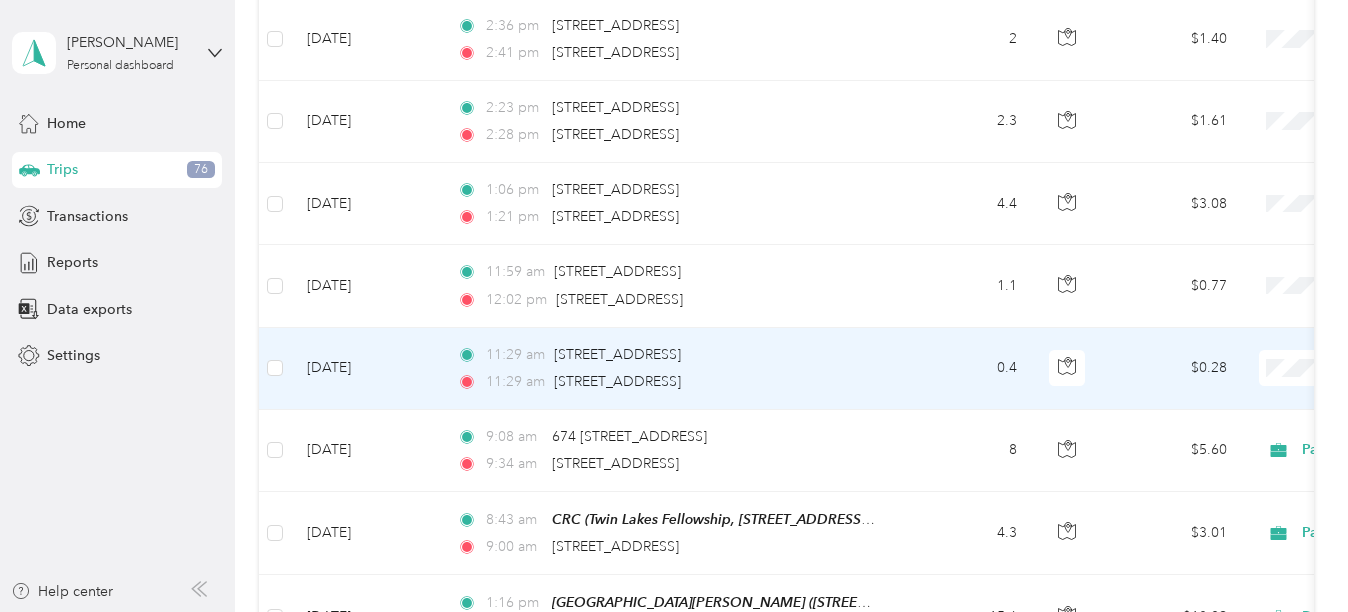 click on "0.4" at bounding box center (967, 369) 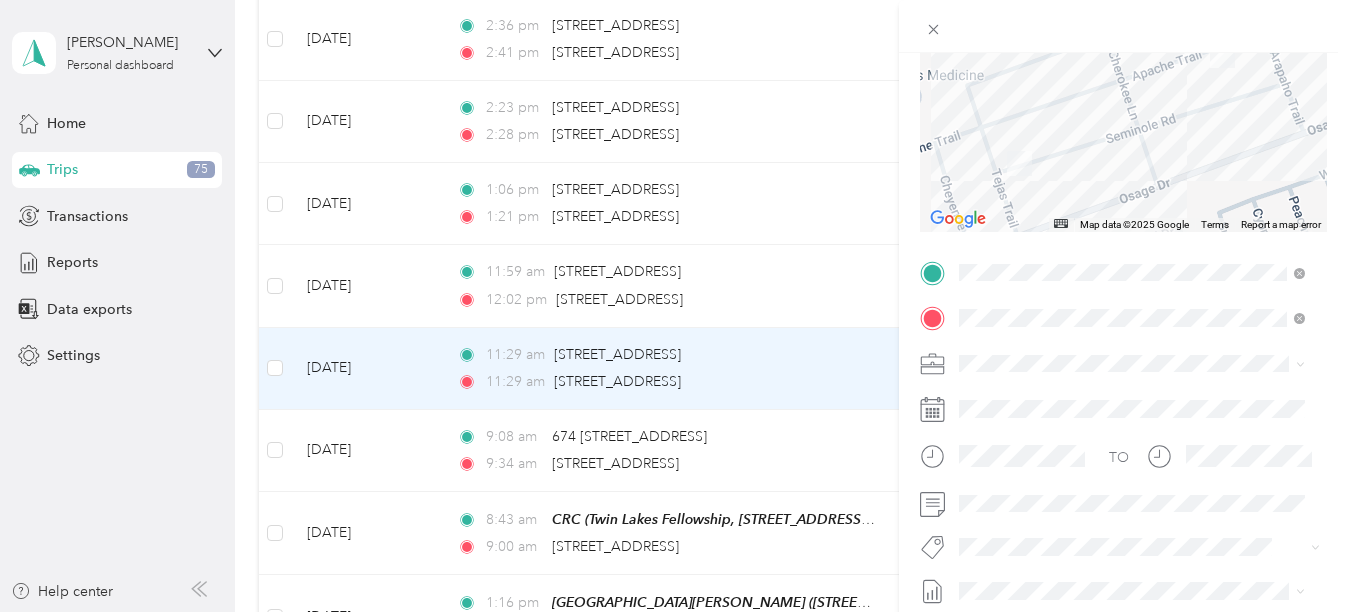 scroll, scrollTop: 246, scrollLeft: 0, axis: vertical 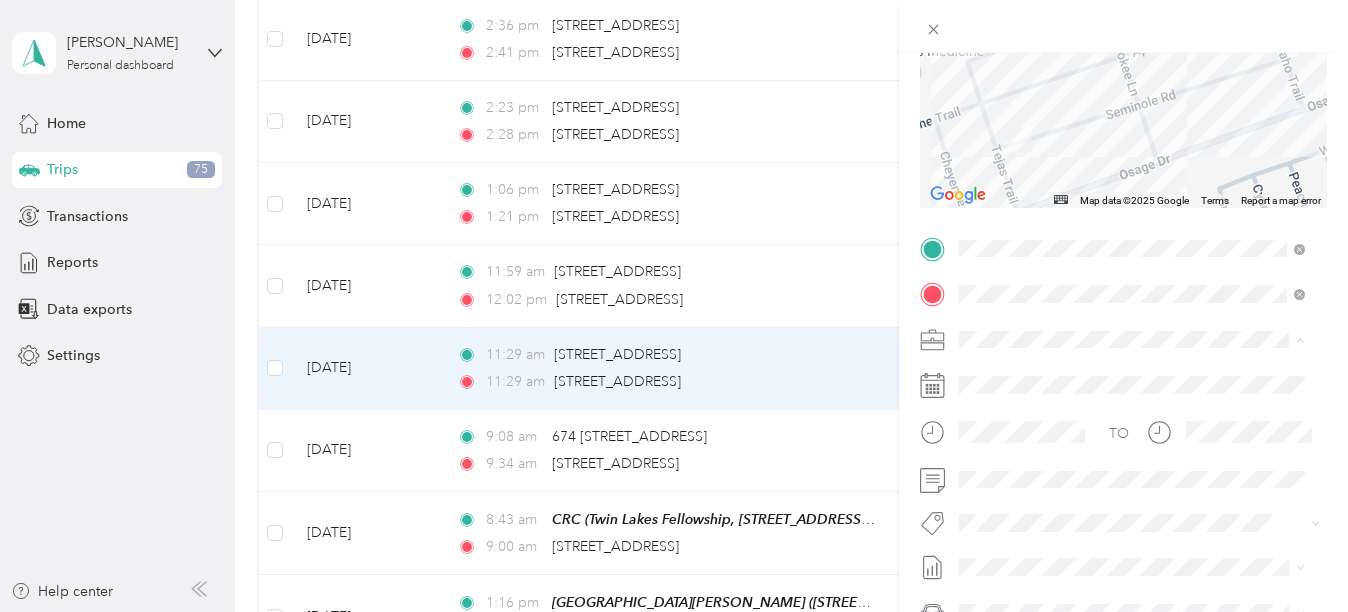 click on "Partners in [GEOGRAPHIC_DATA] - [US_STATE]" at bounding box center (1115, 374) 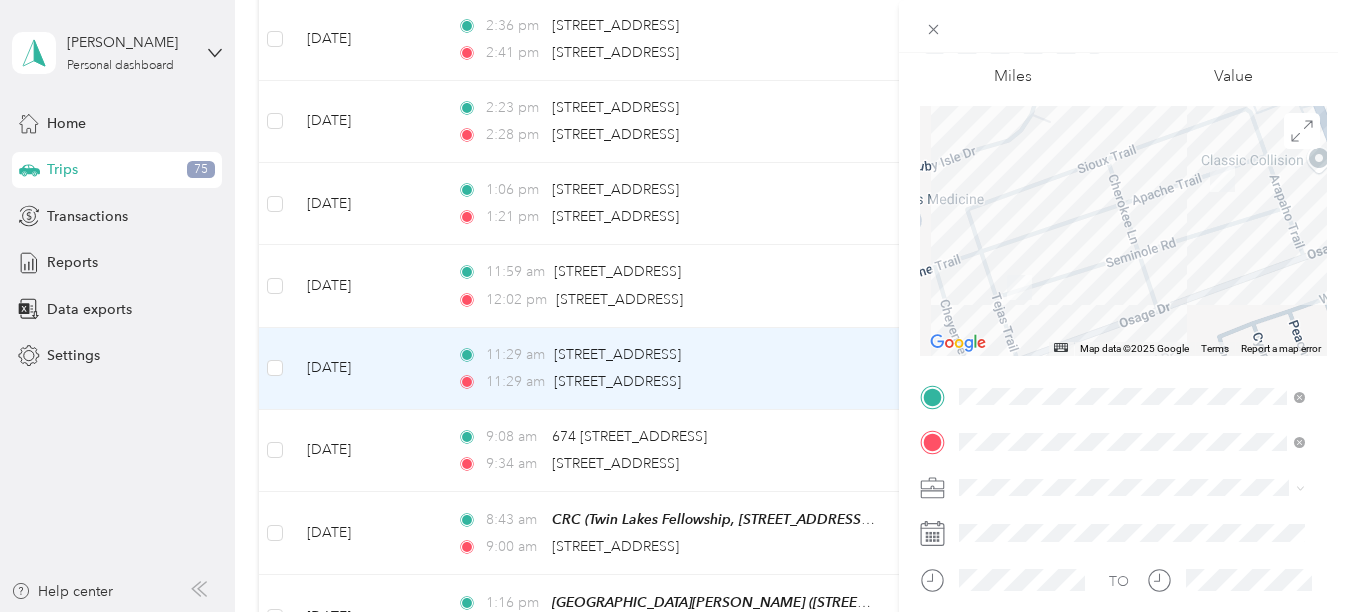 scroll, scrollTop: 0, scrollLeft: 0, axis: both 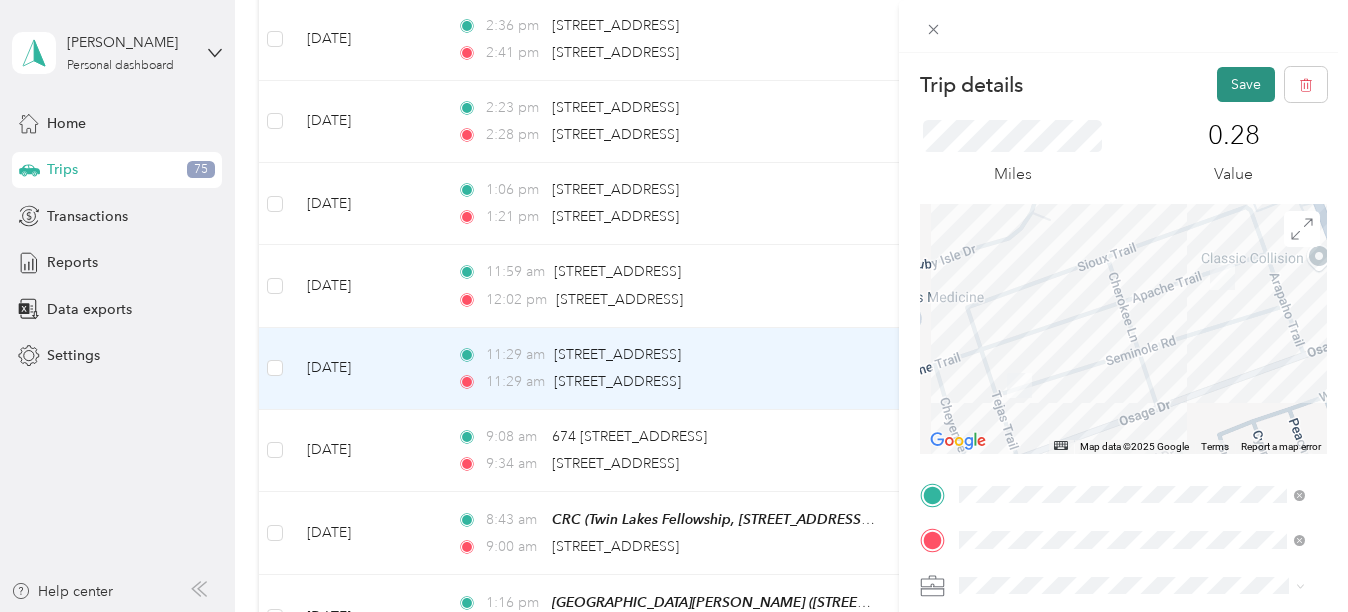 click on "Save" at bounding box center (1246, 84) 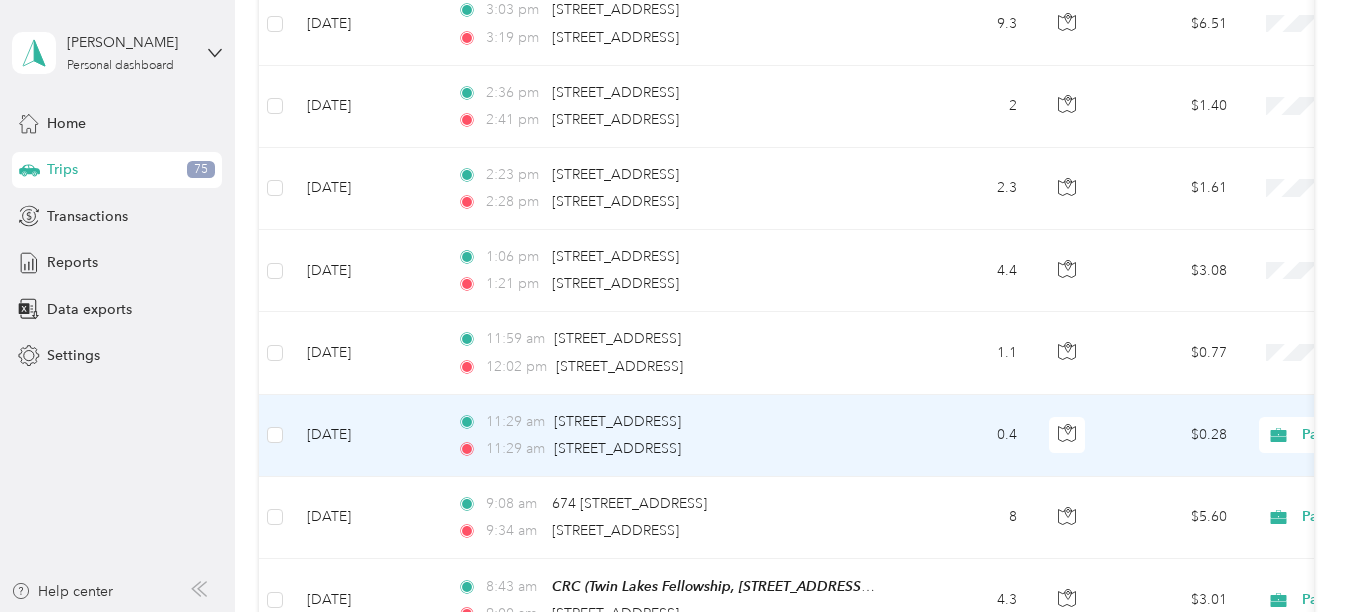 scroll, scrollTop: 2400, scrollLeft: 0, axis: vertical 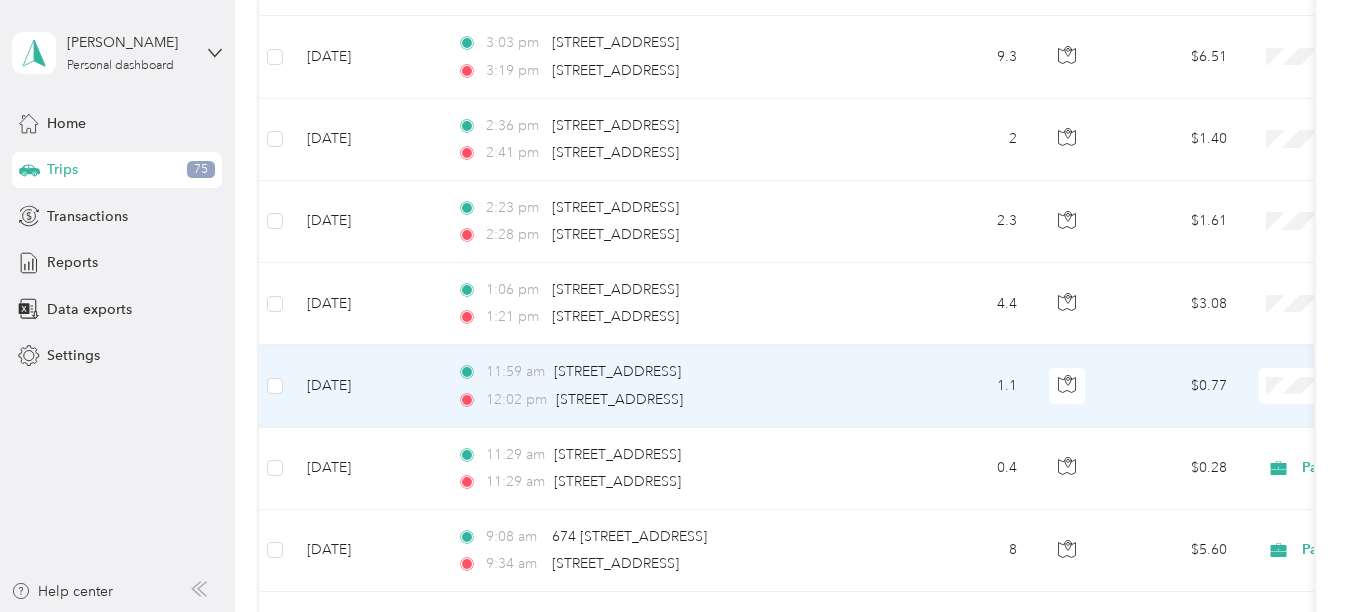 click on "1.1" at bounding box center (967, 386) 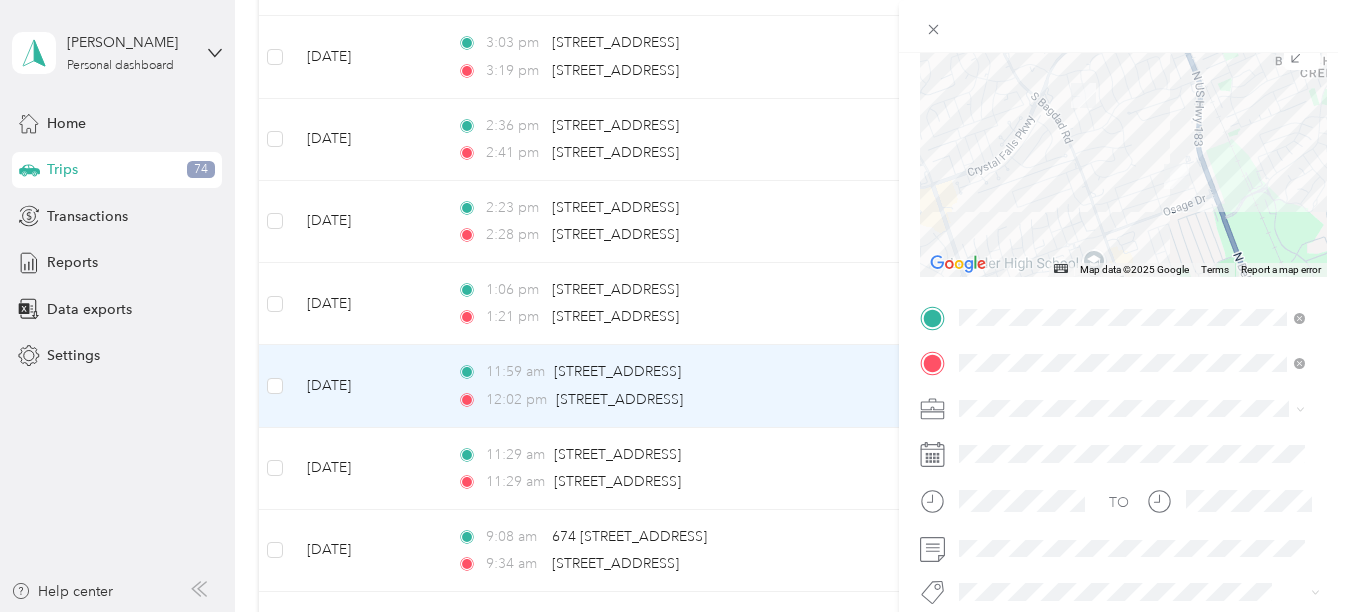 scroll, scrollTop: 194, scrollLeft: 0, axis: vertical 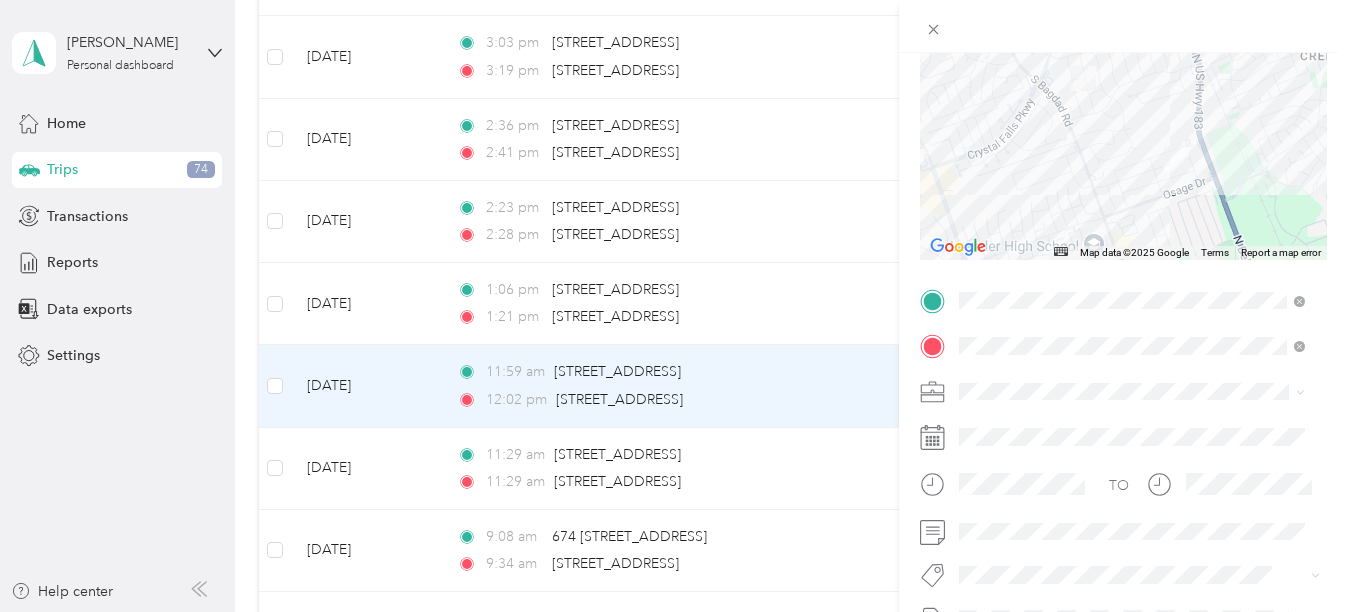 click at bounding box center (1139, 392) 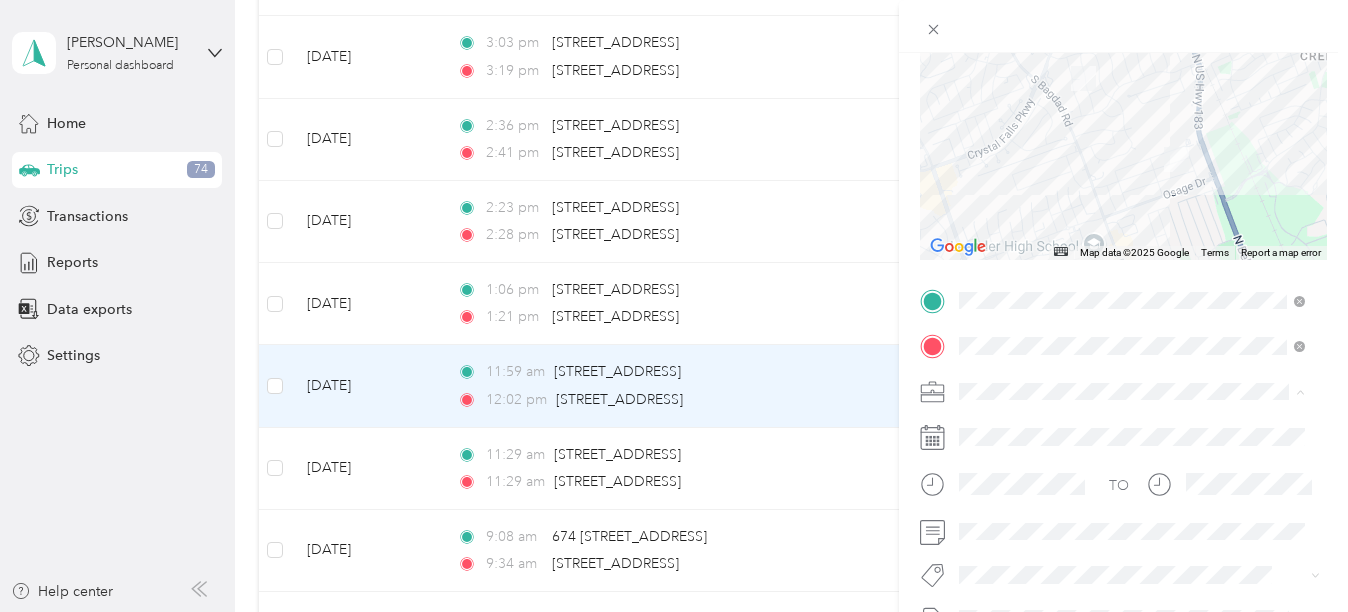 click on "Partners in [GEOGRAPHIC_DATA] - [US_STATE]" at bounding box center [1115, 426] 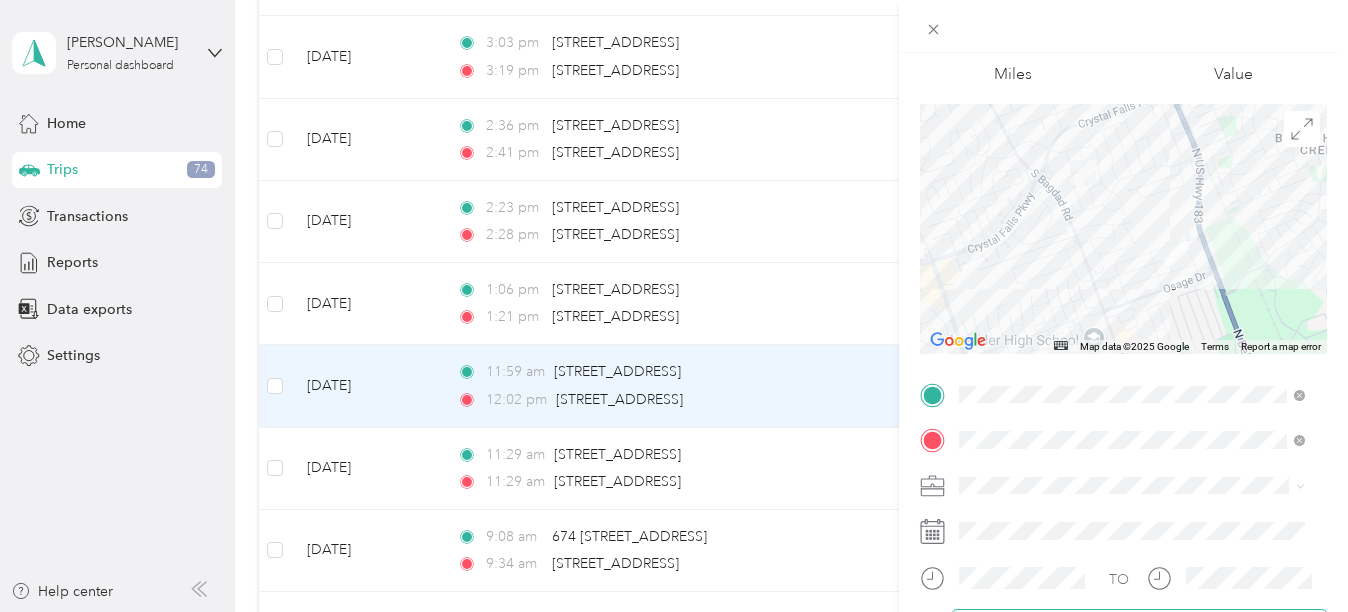 scroll, scrollTop: 0, scrollLeft: 0, axis: both 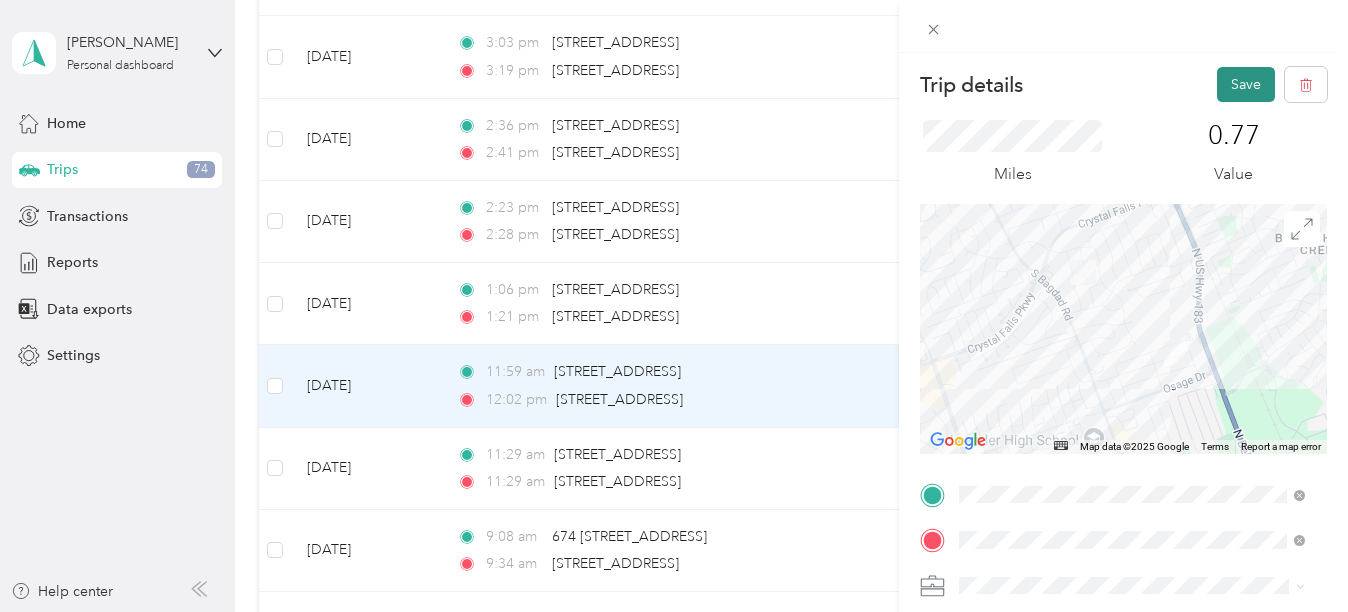 click on "Save" at bounding box center (1246, 84) 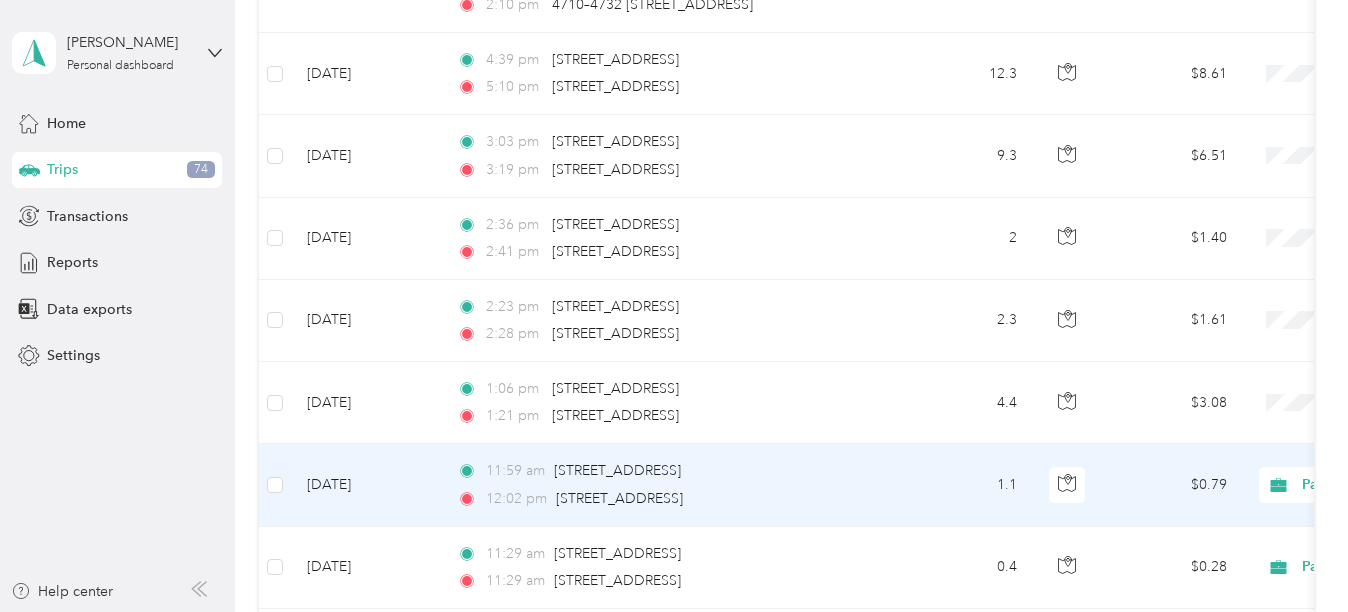 scroll, scrollTop: 2300, scrollLeft: 0, axis: vertical 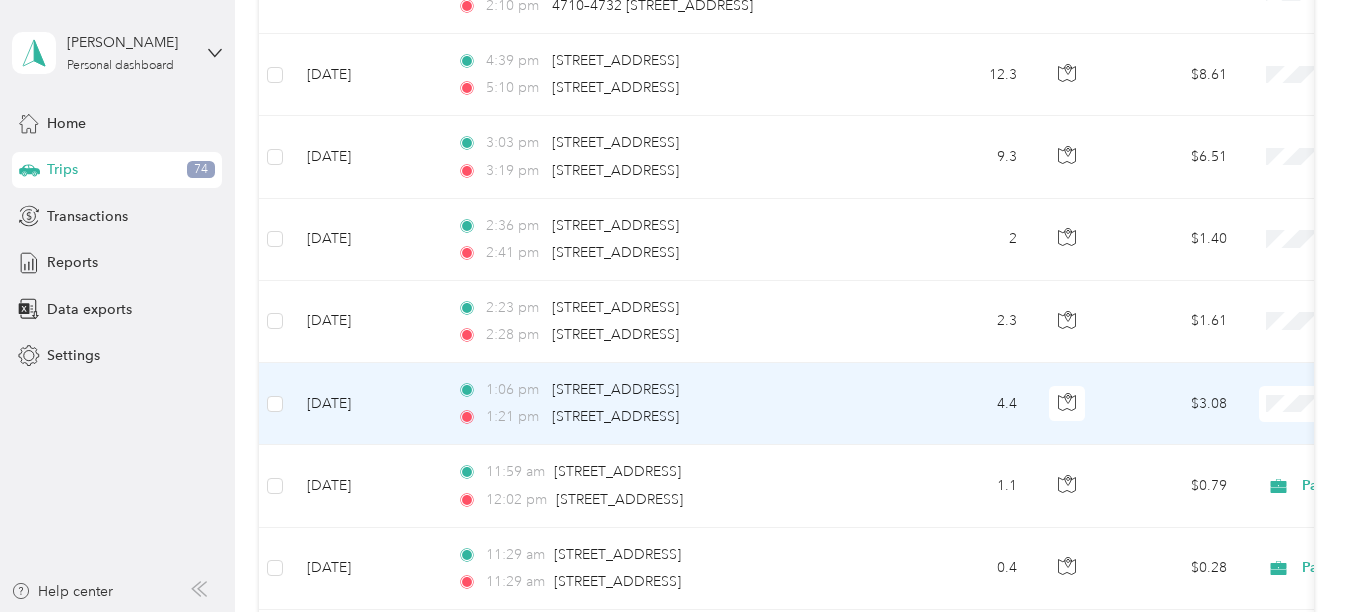 click on "4.4" at bounding box center (967, 404) 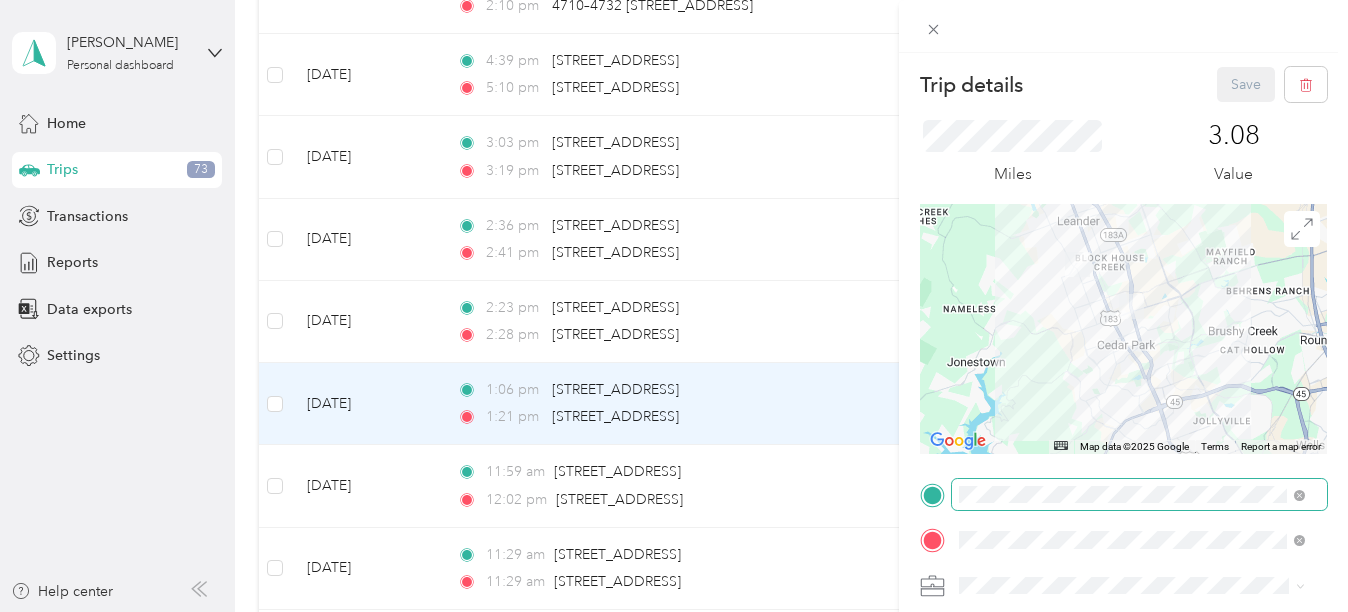scroll, scrollTop: 200, scrollLeft: 0, axis: vertical 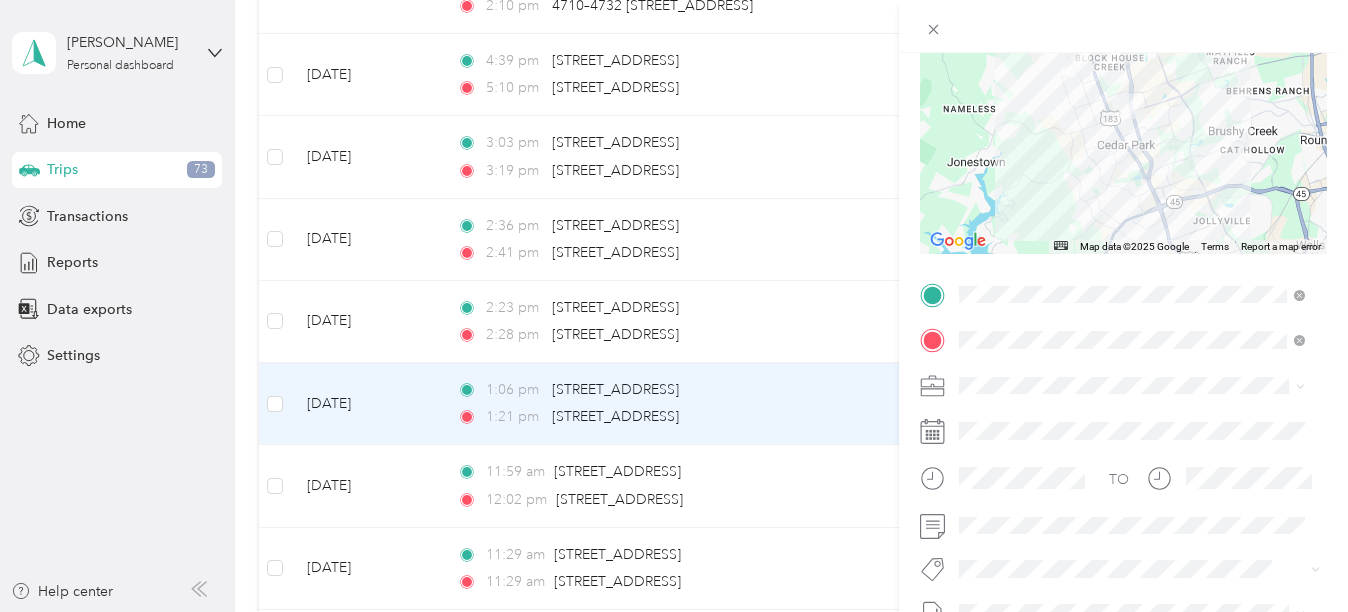 click on "Partners in [GEOGRAPHIC_DATA] - [US_STATE]" at bounding box center (1115, 419) 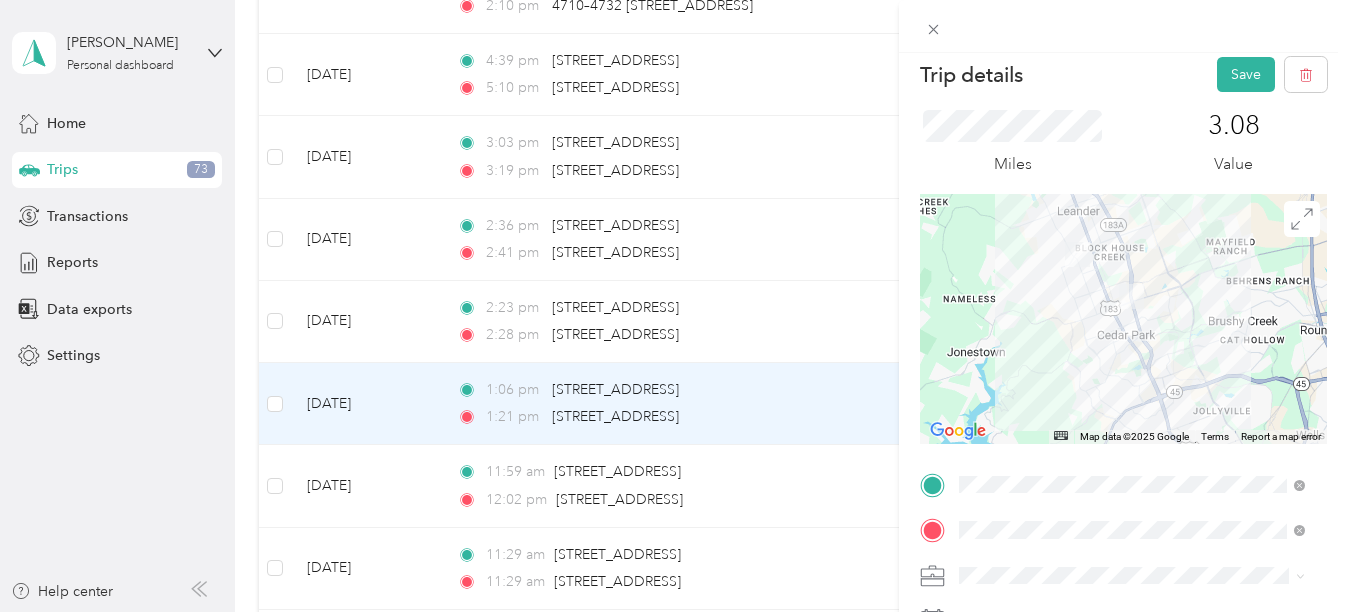scroll, scrollTop: 0, scrollLeft: 0, axis: both 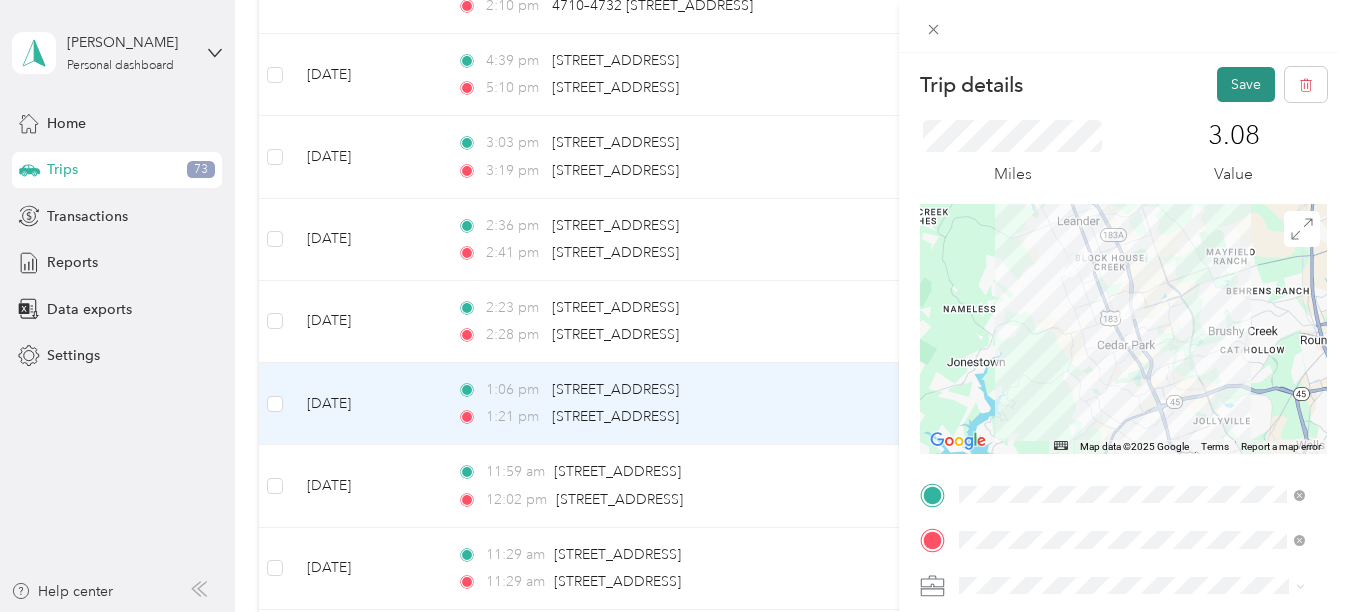 click on "Save" at bounding box center [1246, 84] 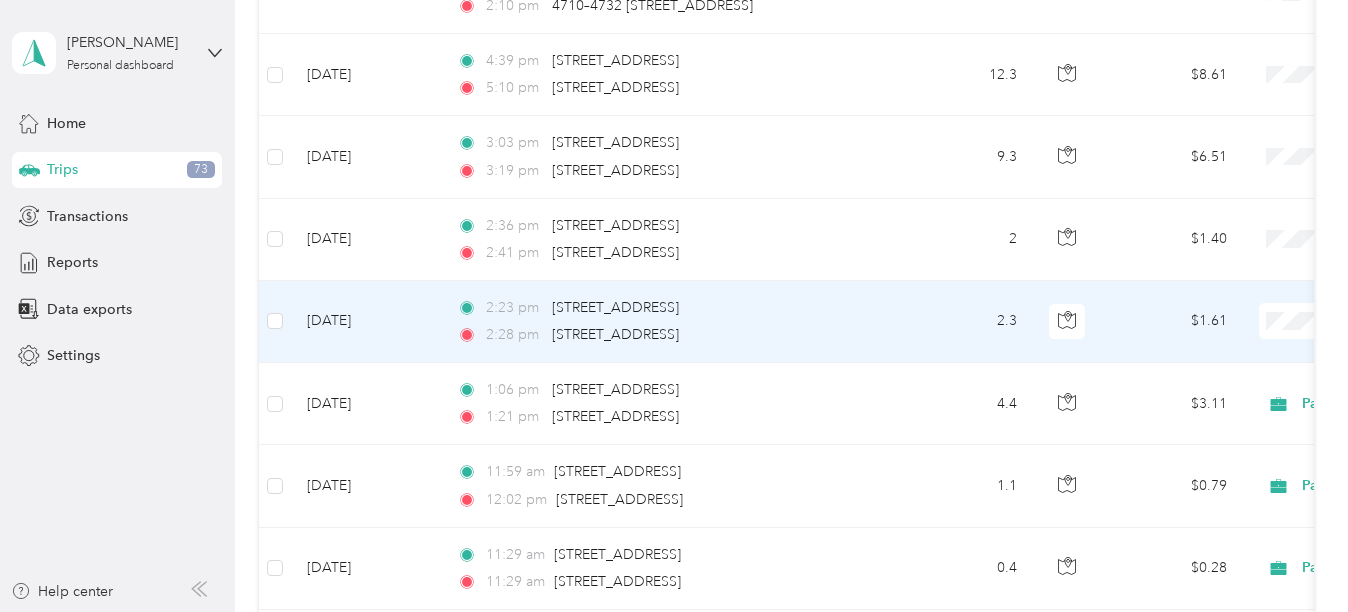 click on "2.3" at bounding box center [967, 322] 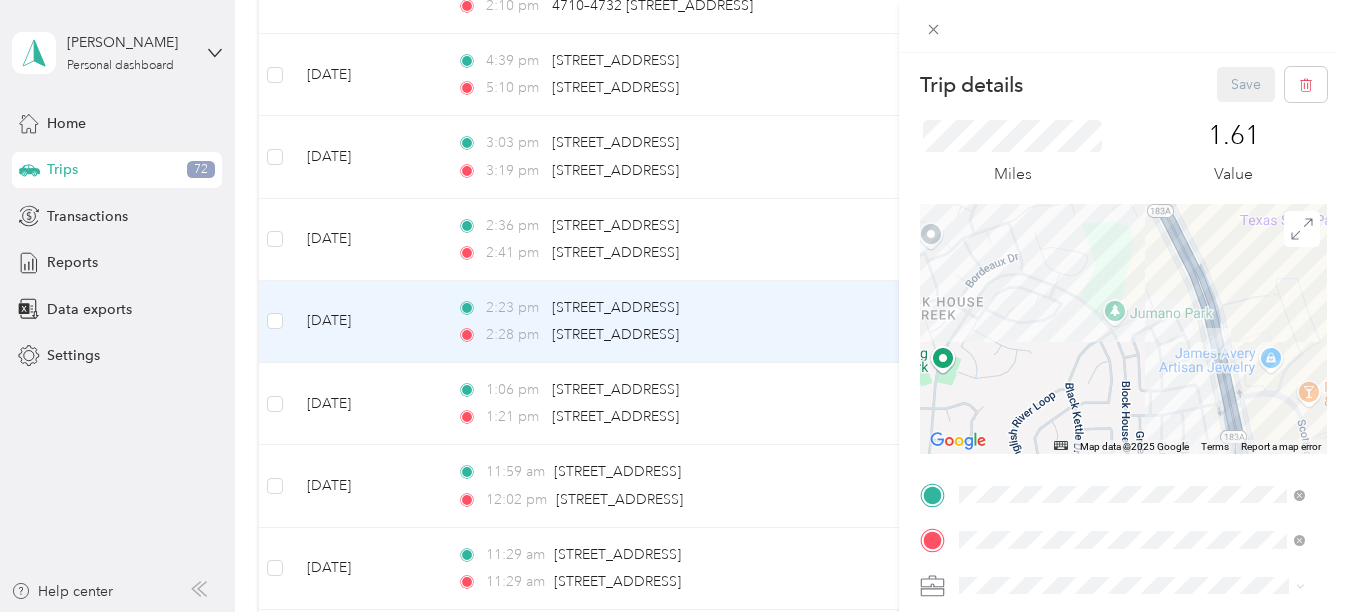 click on "To navigate, press the arrow keys." at bounding box center (1123, 329) 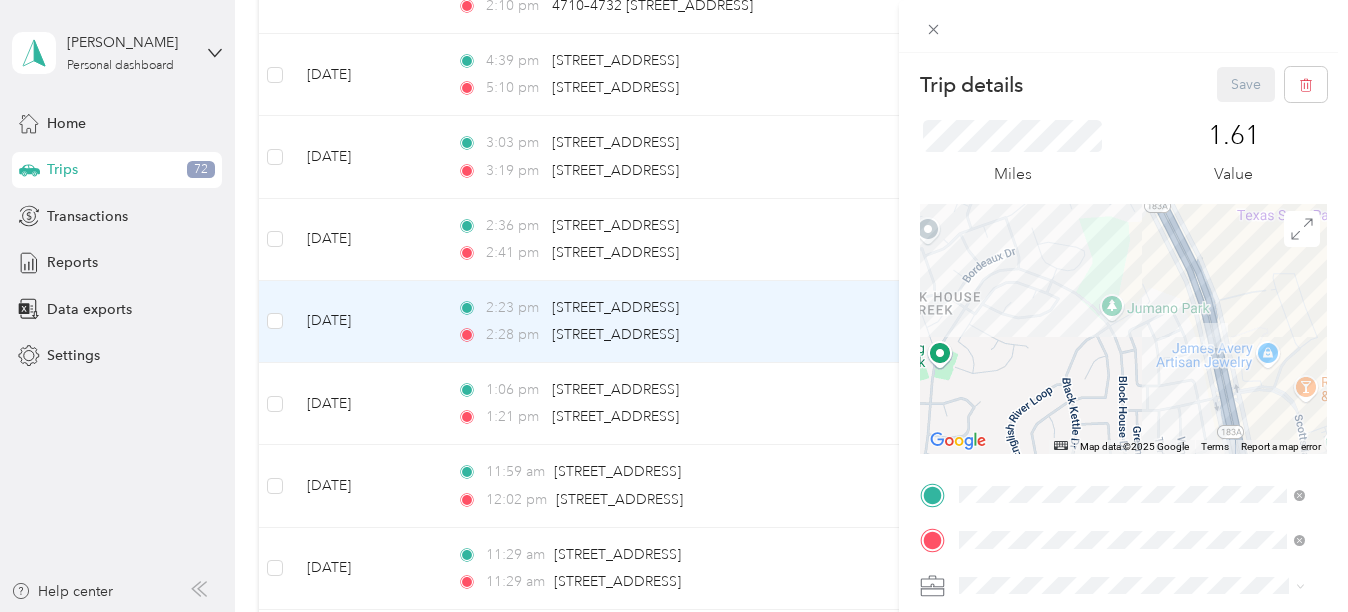 click on "To navigate, press the arrow keys." at bounding box center [1123, 329] 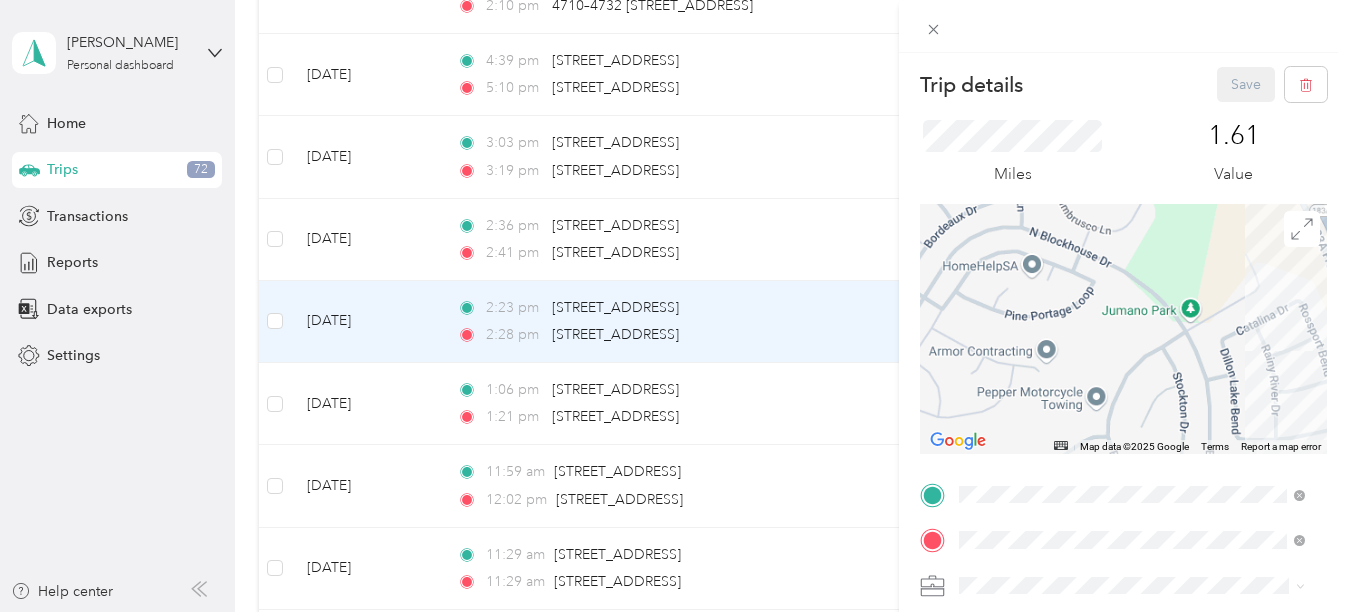 drag, startPoint x: 1060, startPoint y: 333, endPoint x: 1201, endPoint y: 368, distance: 145.27904 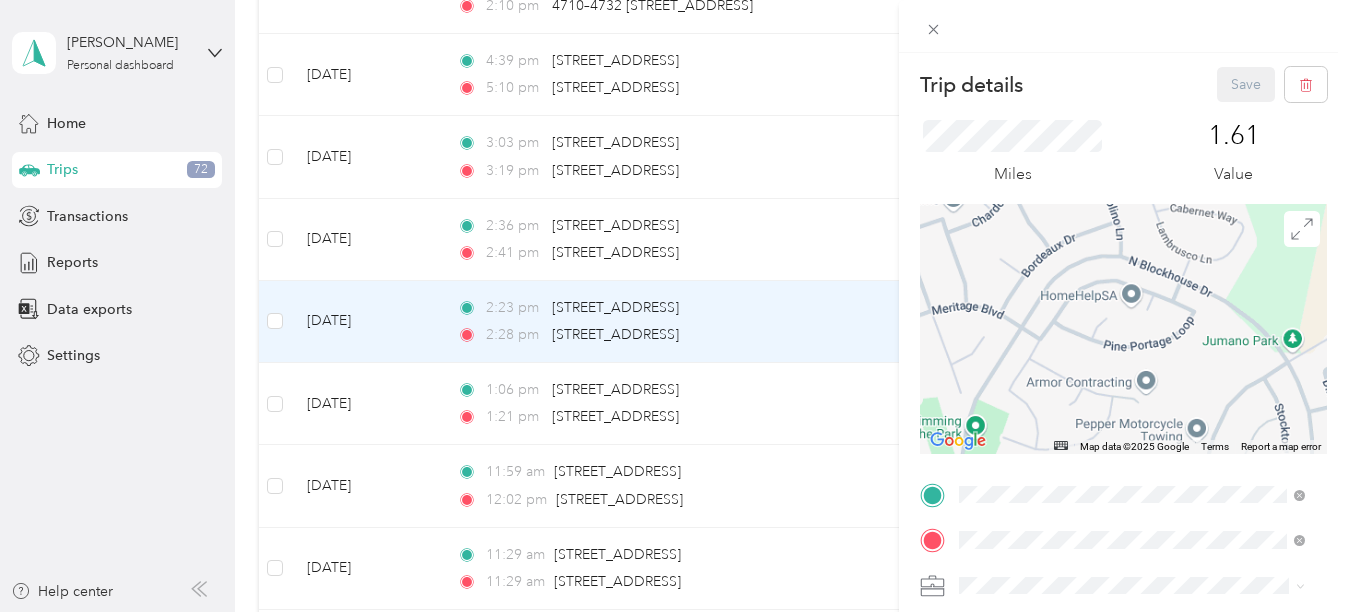 click on "To navigate, press the arrow keys." at bounding box center (1123, 329) 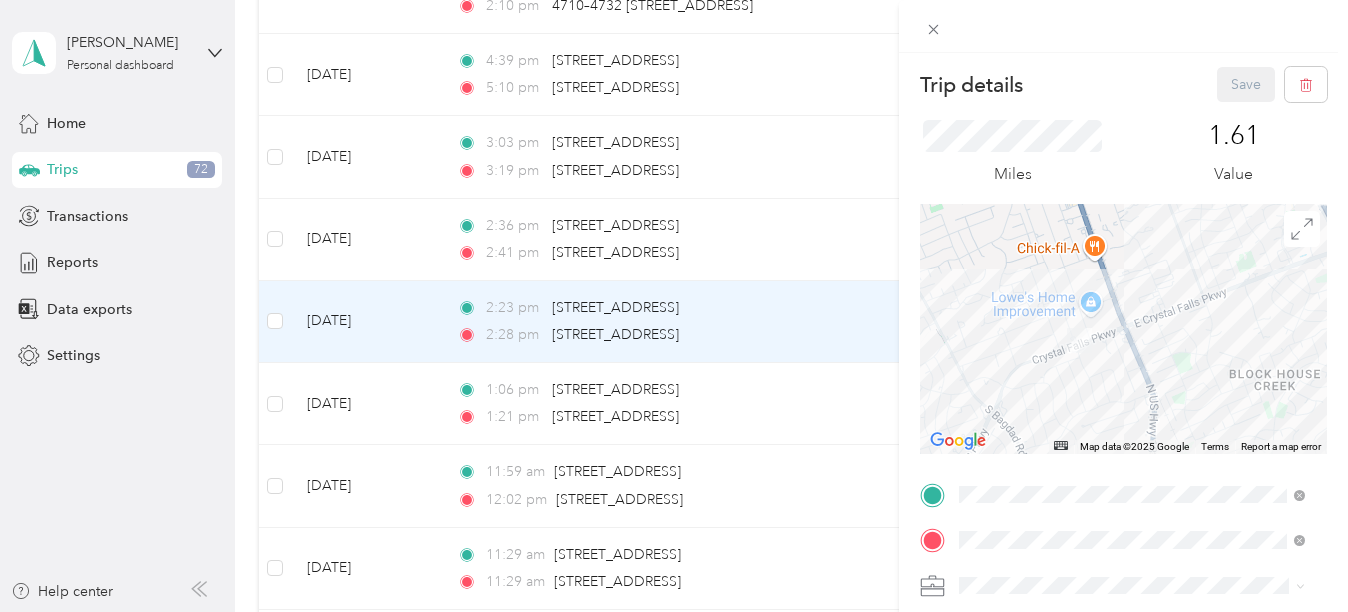 drag, startPoint x: 1060, startPoint y: 330, endPoint x: 1291, endPoint y: 386, distance: 237.69098 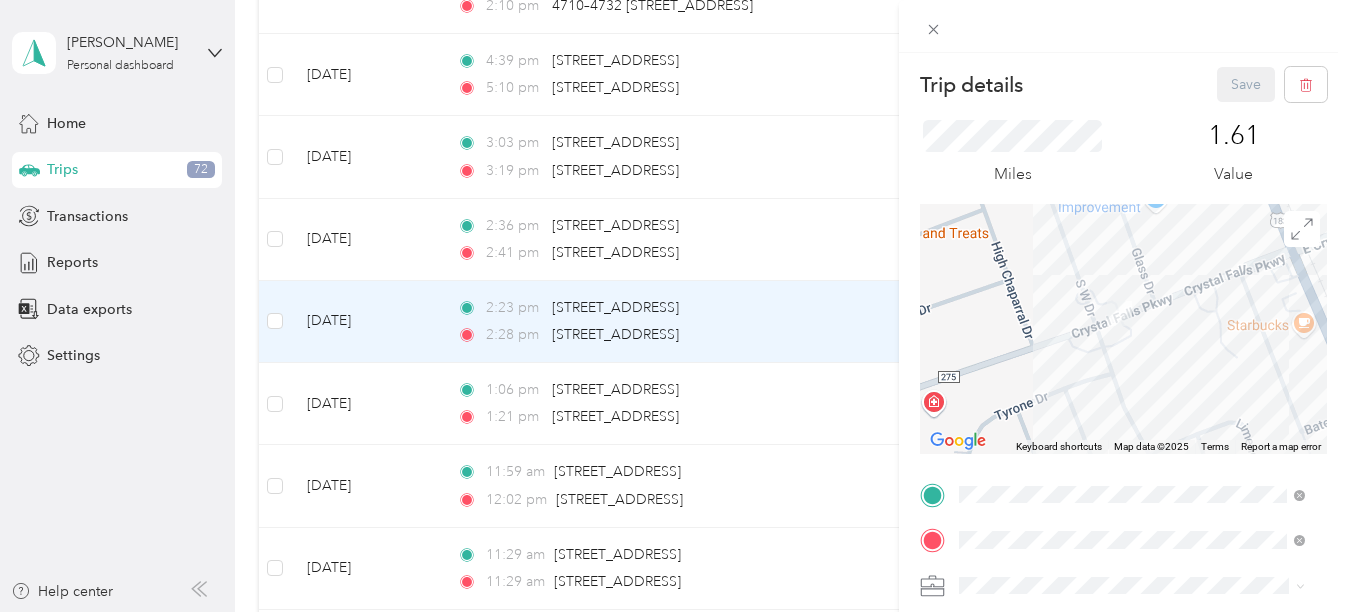 drag, startPoint x: 1111, startPoint y: 295, endPoint x: 1083, endPoint y: 402, distance: 110.60289 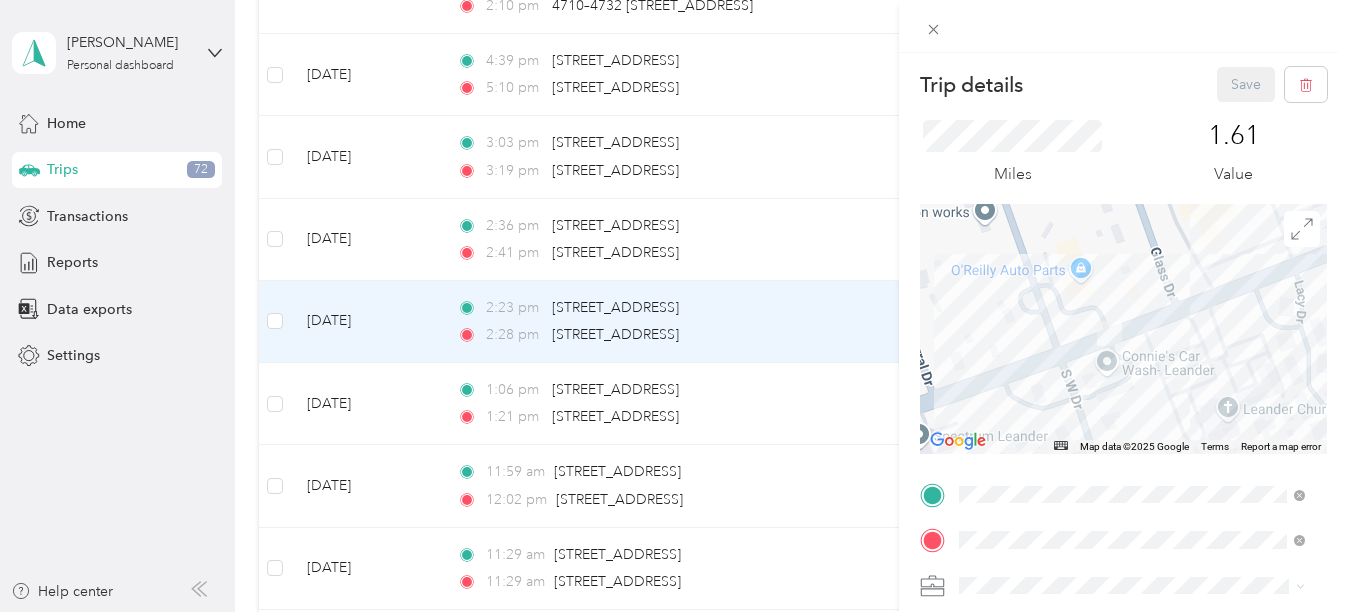 drag, startPoint x: 1148, startPoint y: 322, endPoint x: 1151, endPoint y: 393, distance: 71.063354 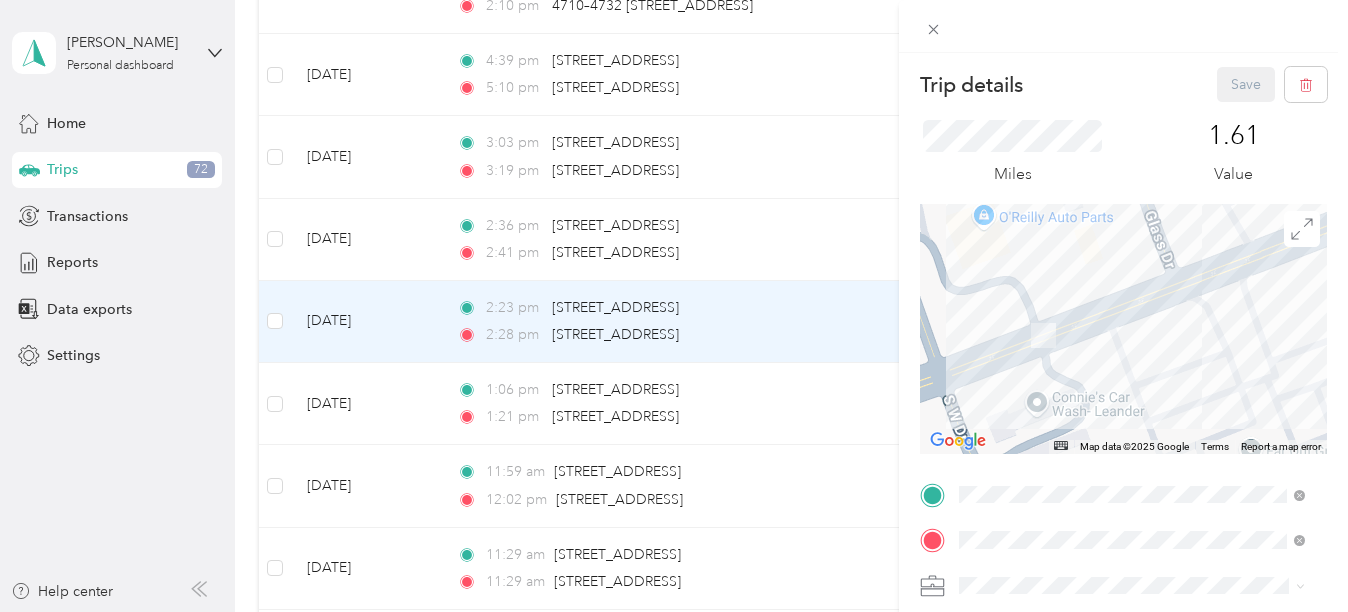 drag, startPoint x: 1121, startPoint y: 328, endPoint x: 1092, endPoint y: 366, distance: 47.801674 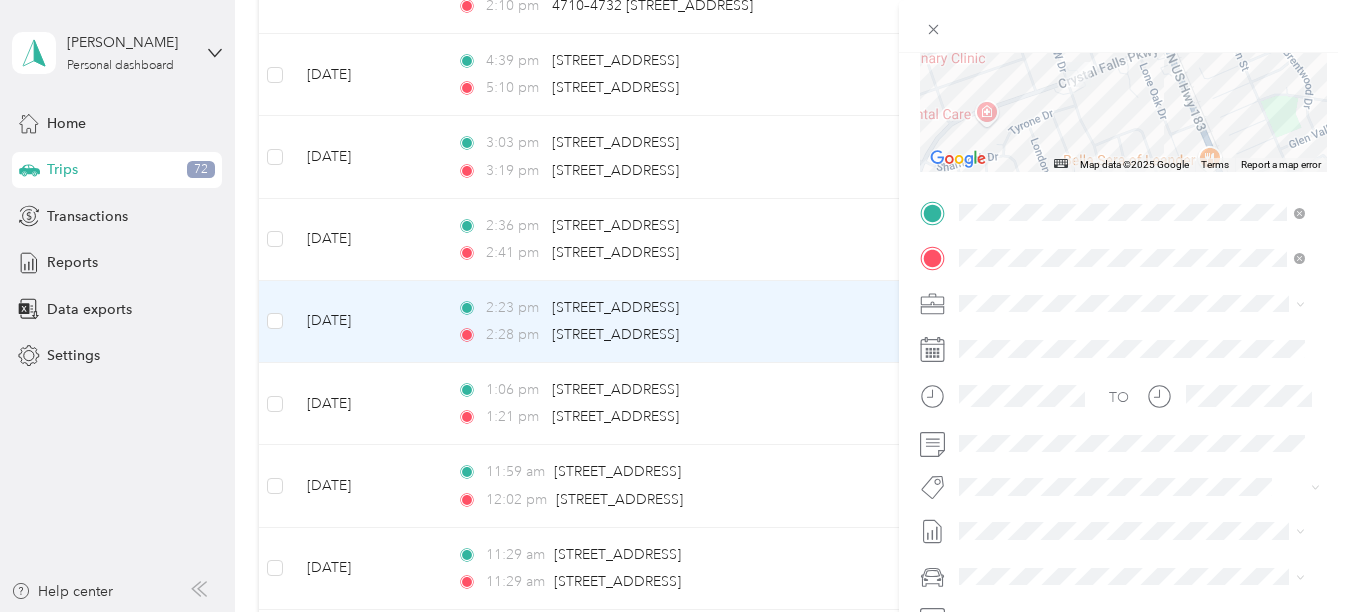 scroll, scrollTop: 282, scrollLeft: 0, axis: vertical 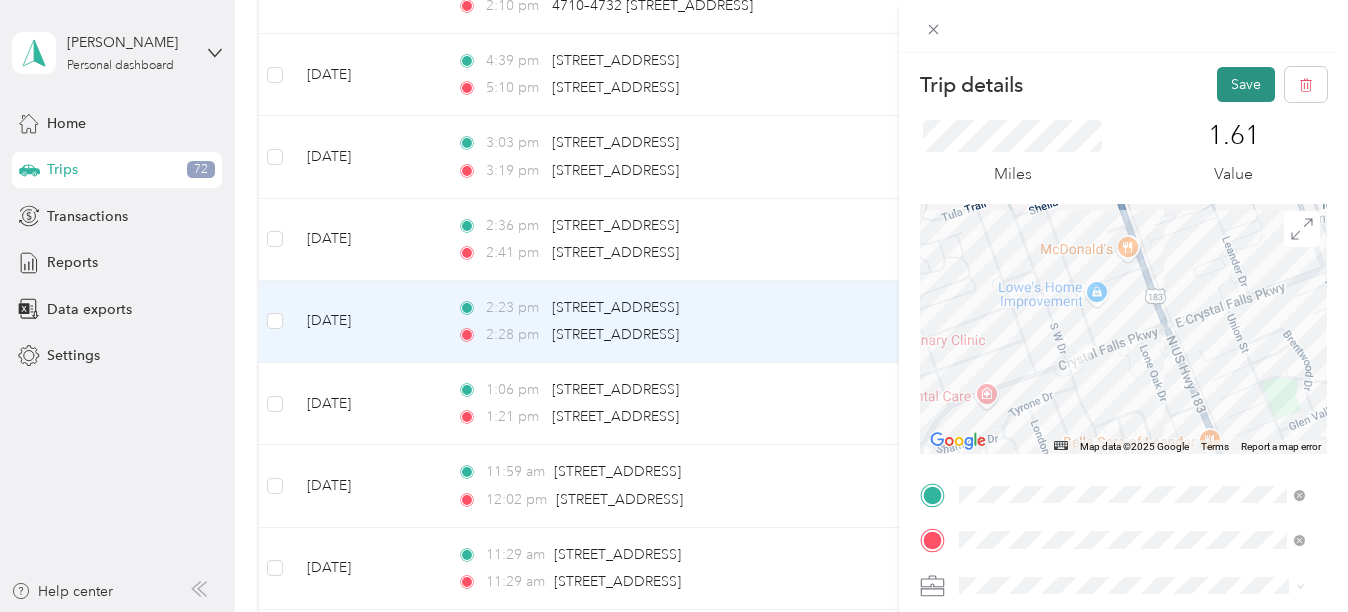 click on "Save" at bounding box center [1246, 84] 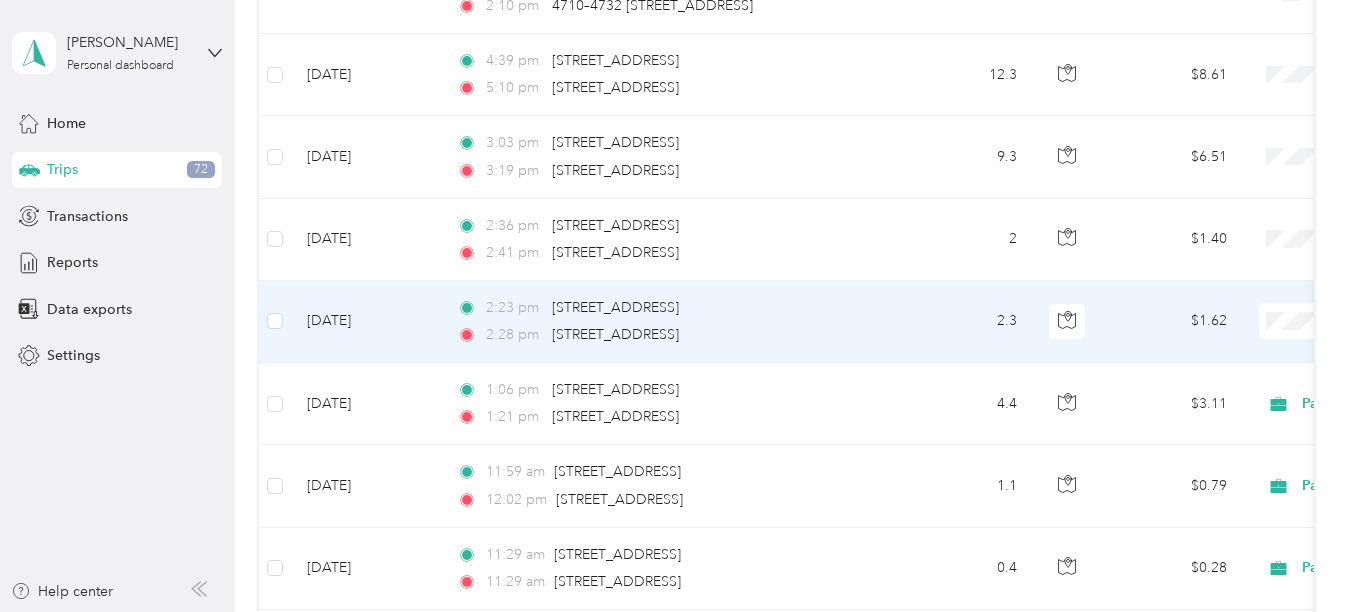 click on "2:28 pm [STREET_ADDRESS]" at bounding box center [667, 335] 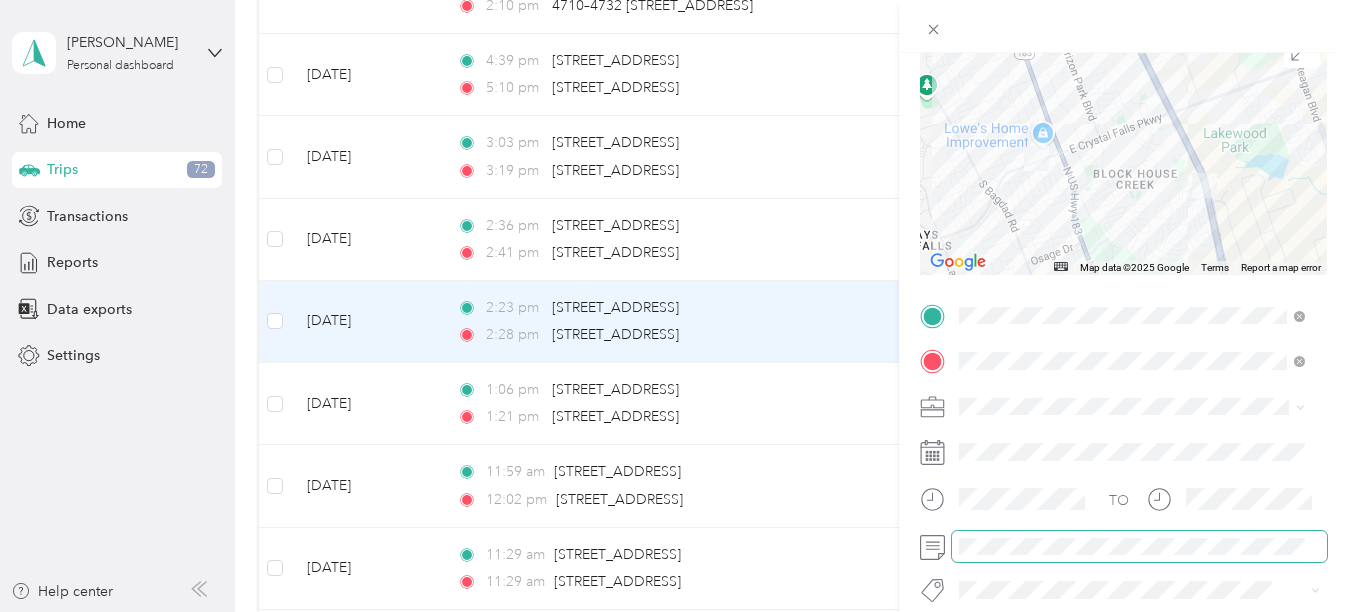 scroll, scrollTop: 200, scrollLeft: 0, axis: vertical 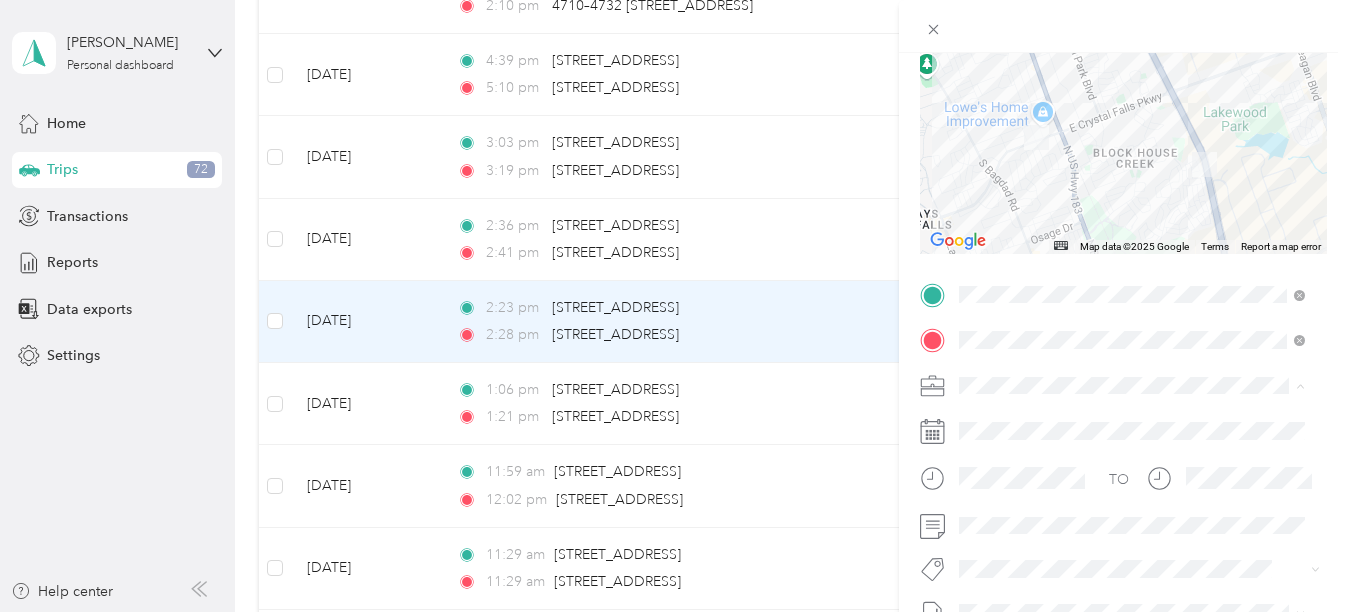 click on "Partners in [GEOGRAPHIC_DATA] - [US_STATE]" at bounding box center (1115, 420) 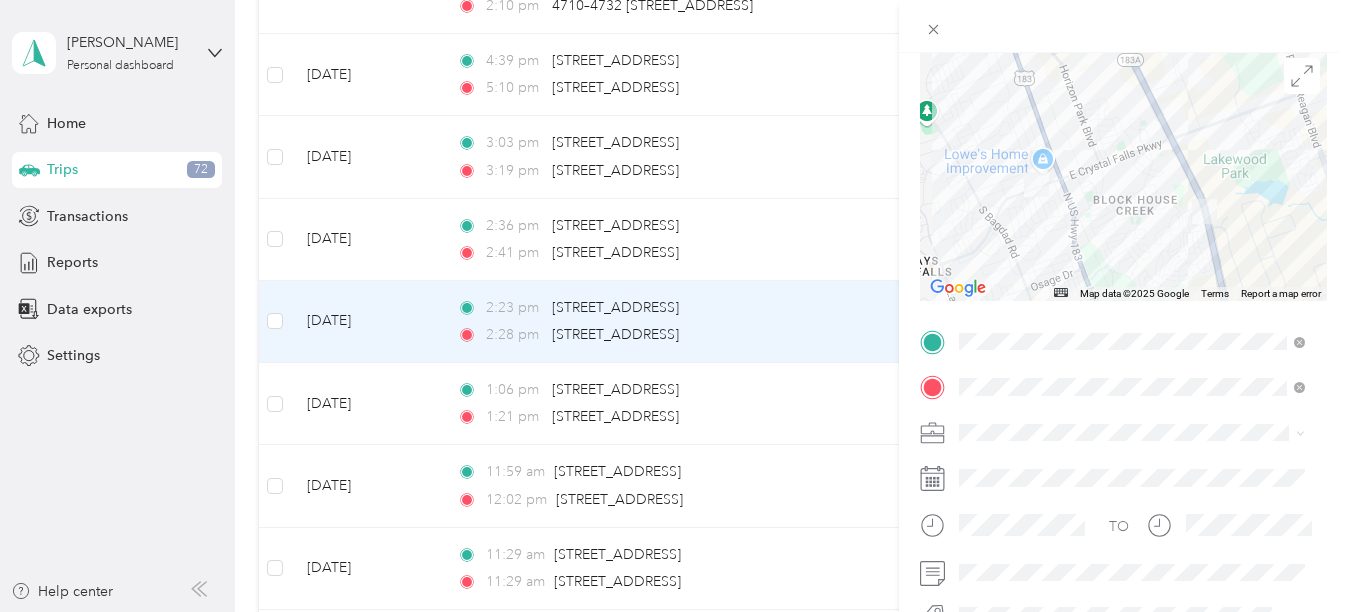 scroll, scrollTop: 0, scrollLeft: 0, axis: both 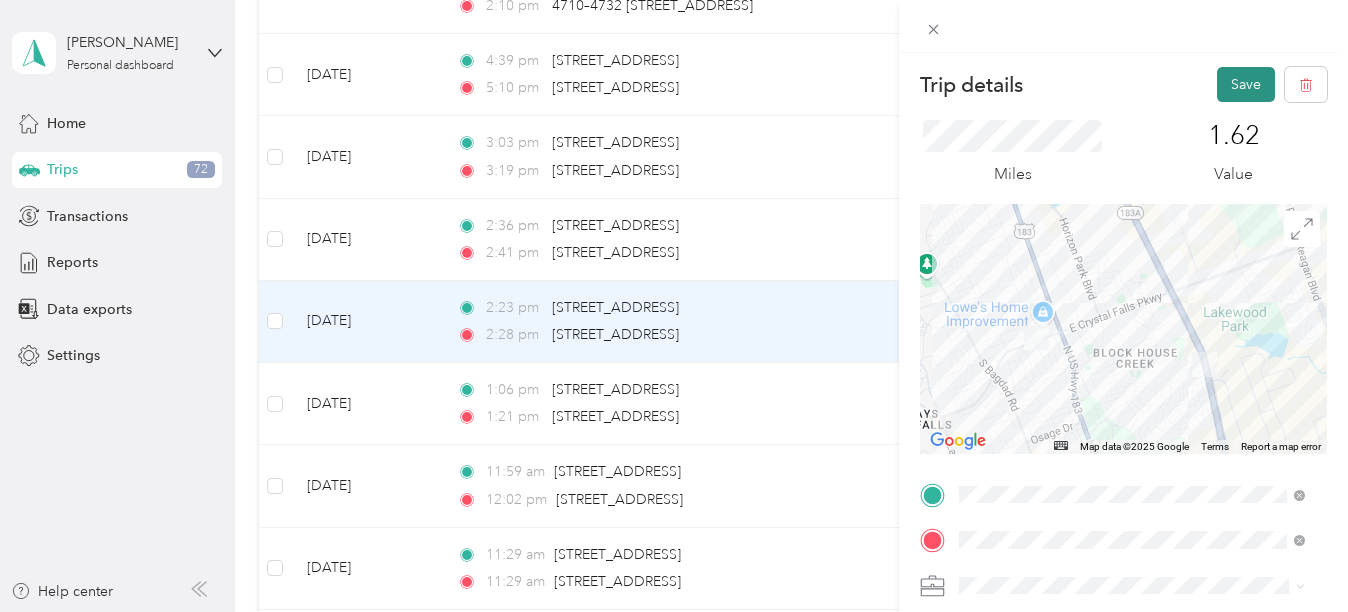 click on "Save" at bounding box center (1246, 84) 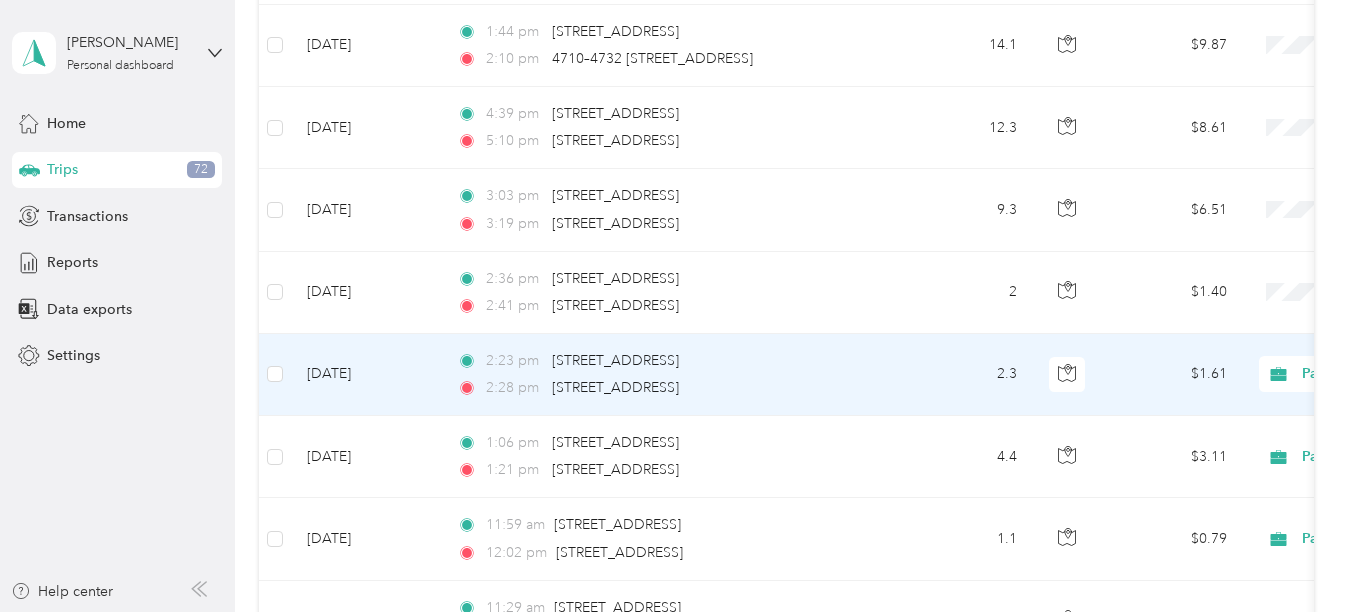 scroll, scrollTop: 2200, scrollLeft: 0, axis: vertical 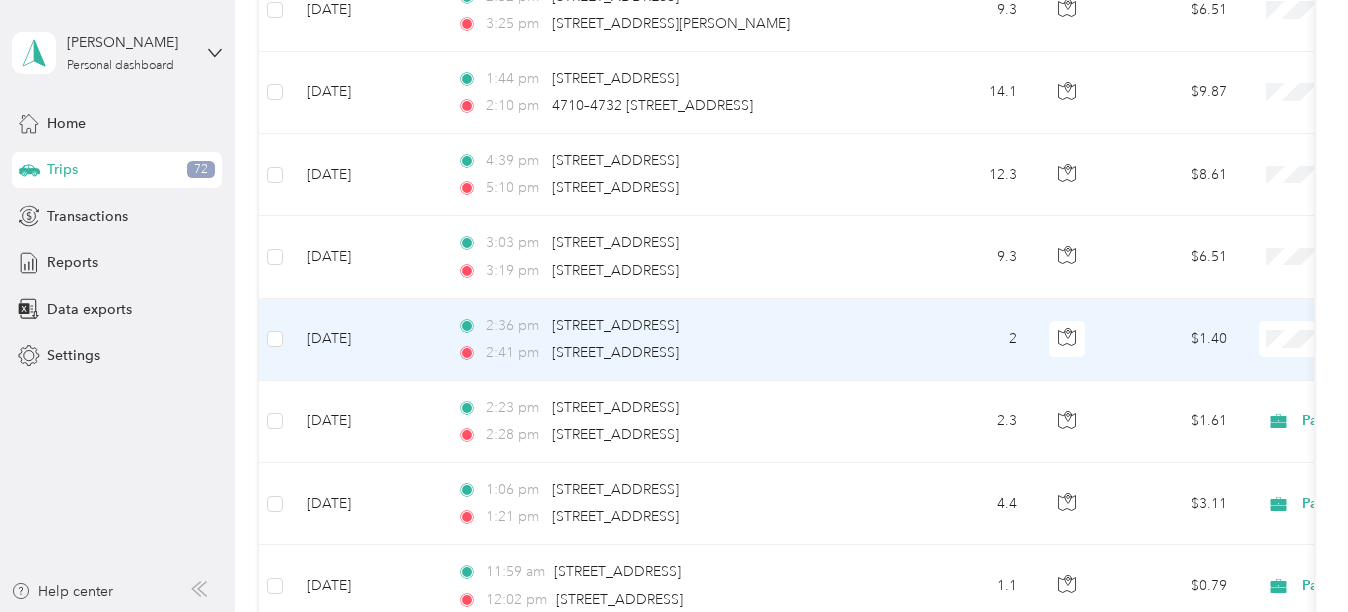 click on "2:36 pm [STREET_ADDRESS]" at bounding box center (667, 326) 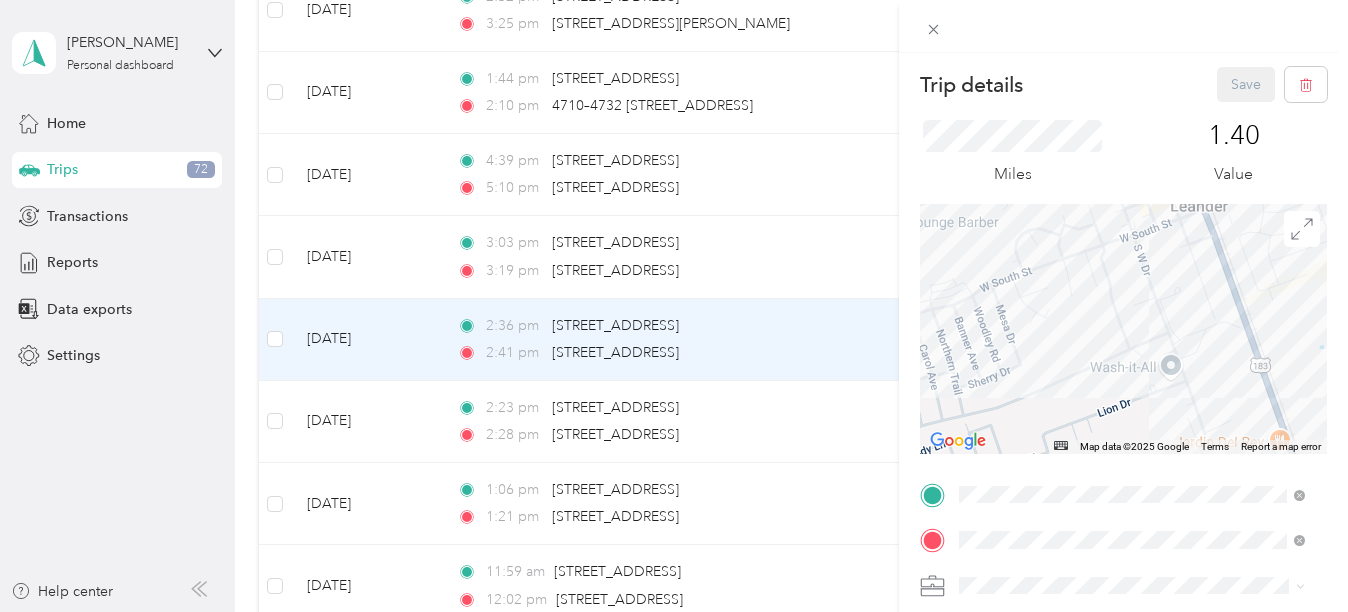 drag, startPoint x: 1063, startPoint y: 306, endPoint x: 1094, endPoint y: 414, distance: 112.36102 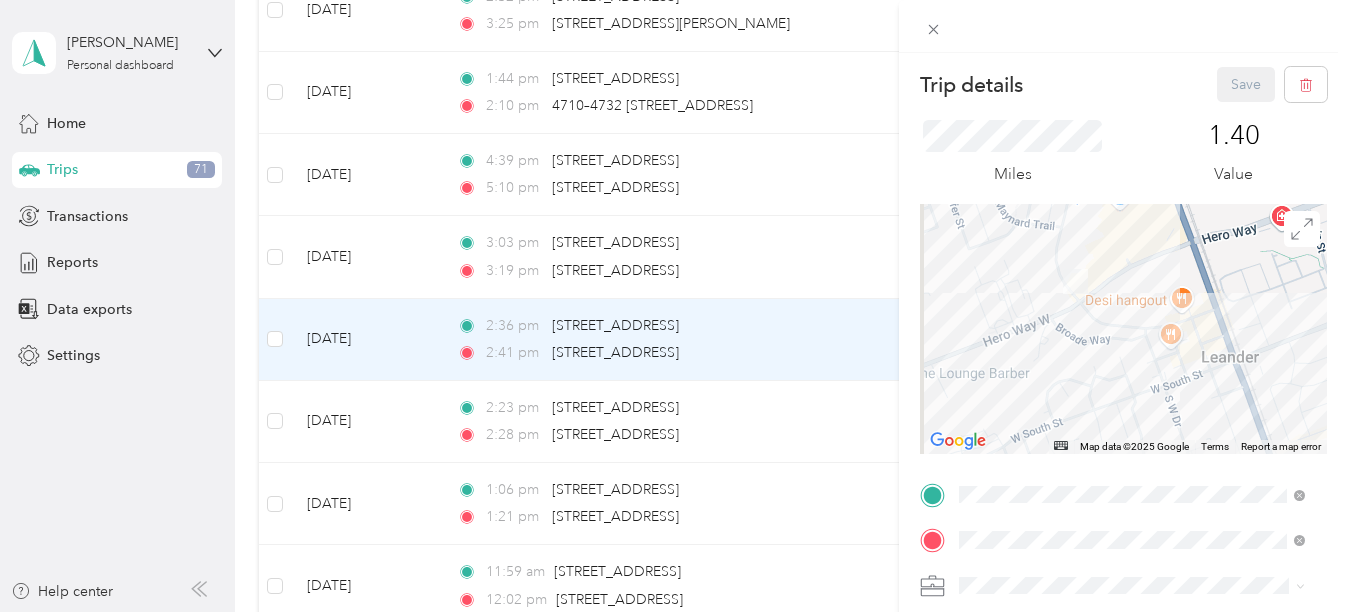drag, startPoint x: 1052, startPoint y: 263, endPoint x: 1083, endPoint y: 414, distance: 154.14928 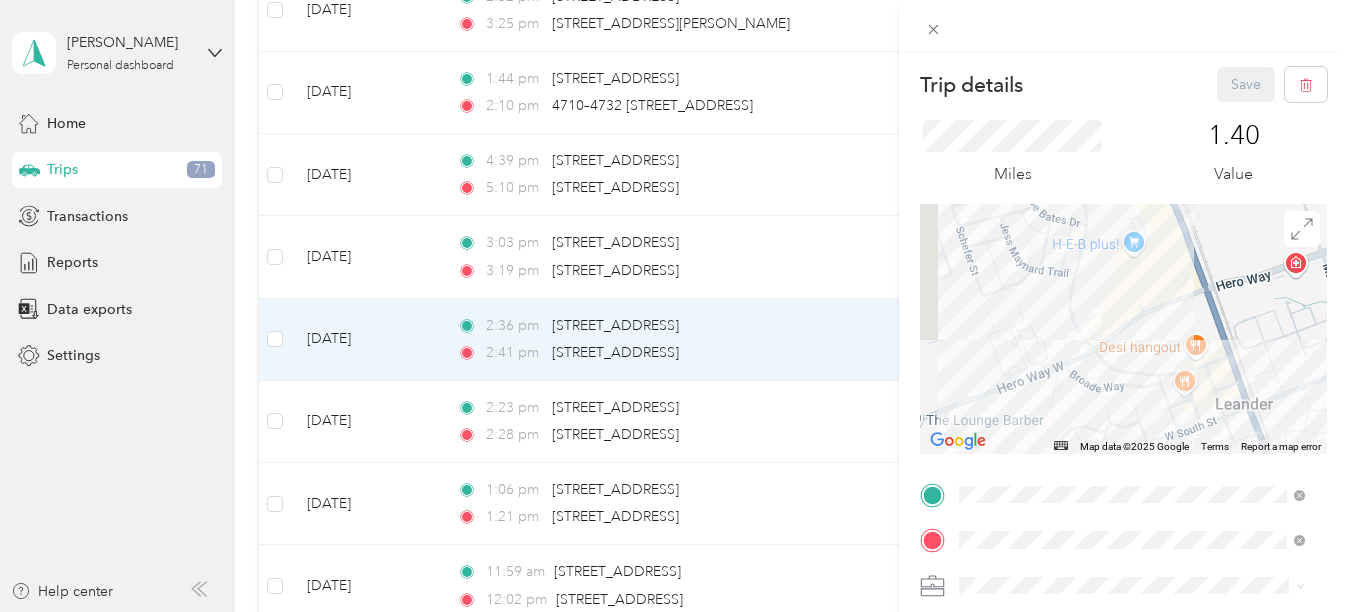 drag, startPoint x: 1056, startPoint y: 384, endPoint x: 1068, endPoint y: 405, distance: 24.186773 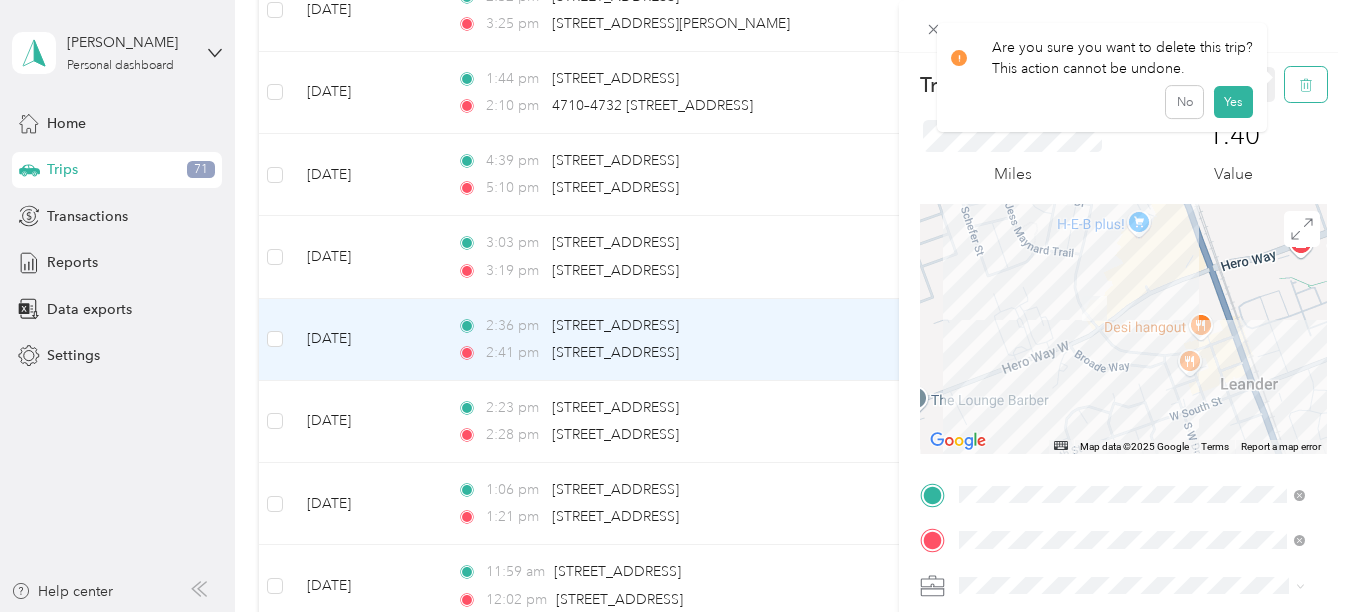click 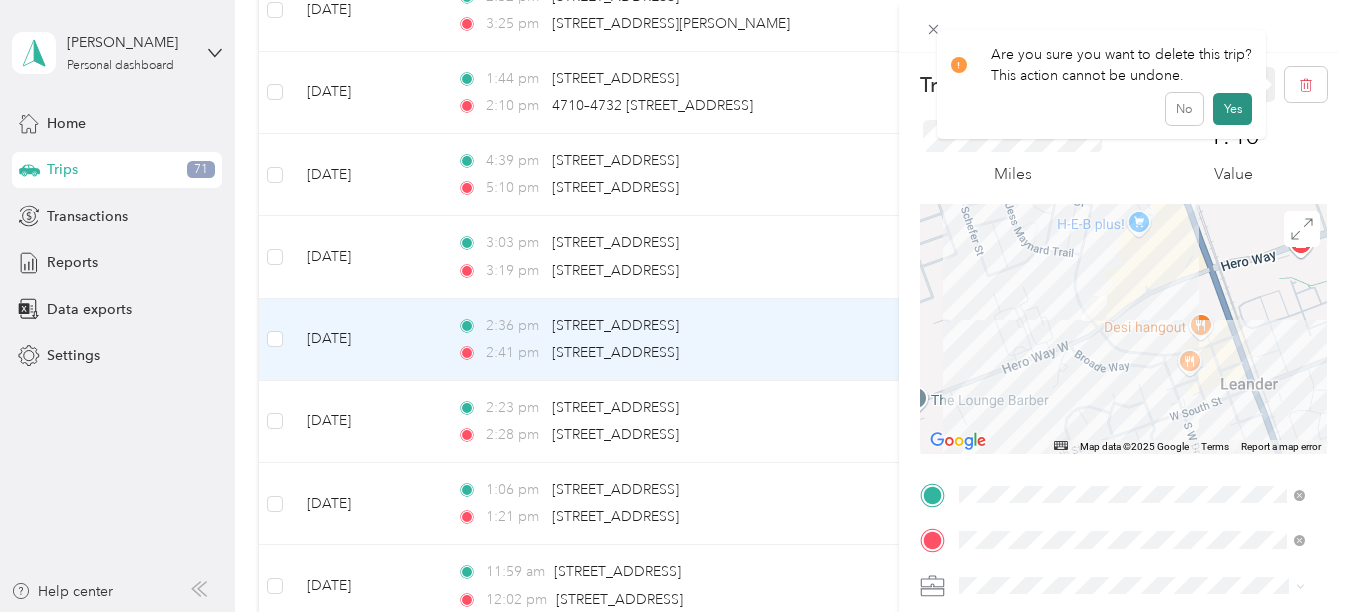click on "Yes" at bounding box center (1232, 109) 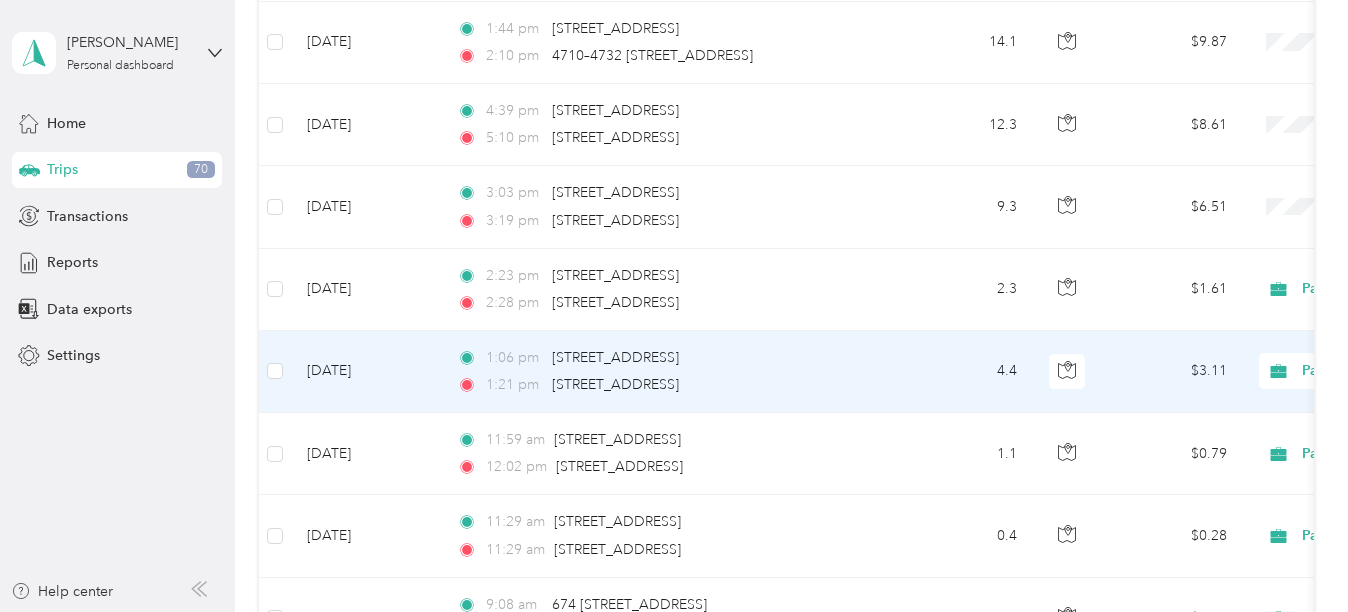 scroll, scrollTop: 2150, scrollLeft: 0, axis: vertical 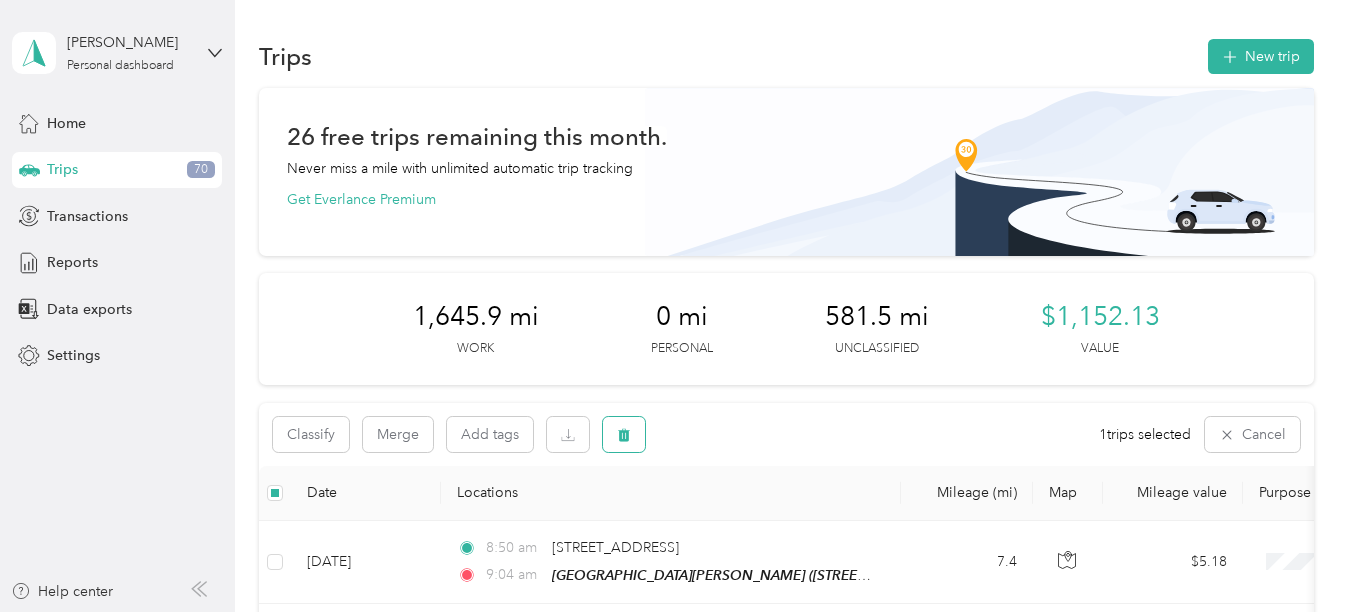 click 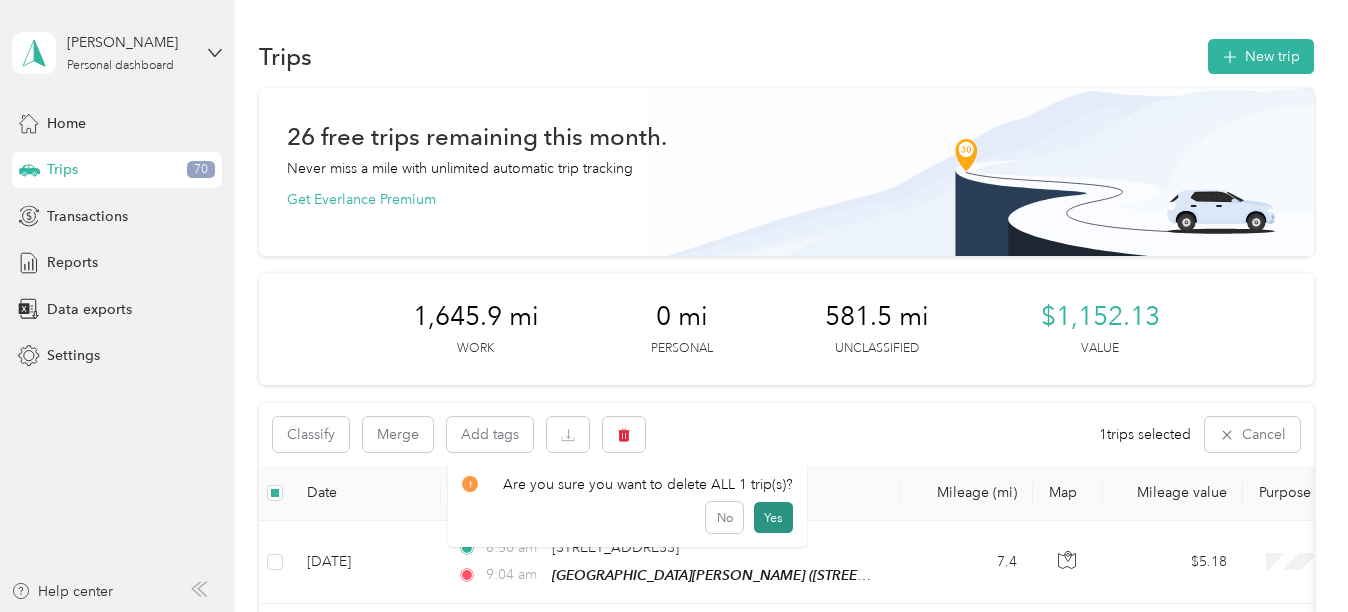 click on "Yes" at bounding box center (773, 518) 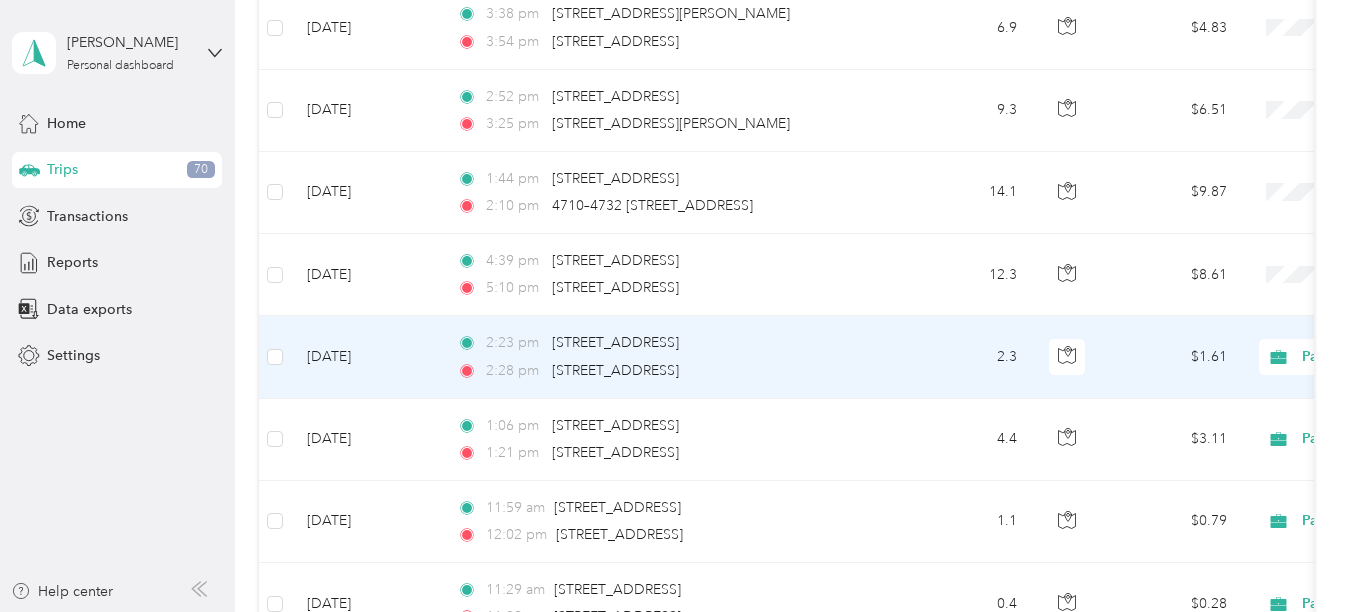 scroll, scrollTop: 2000, scrollLeft: 0, axis: vertical 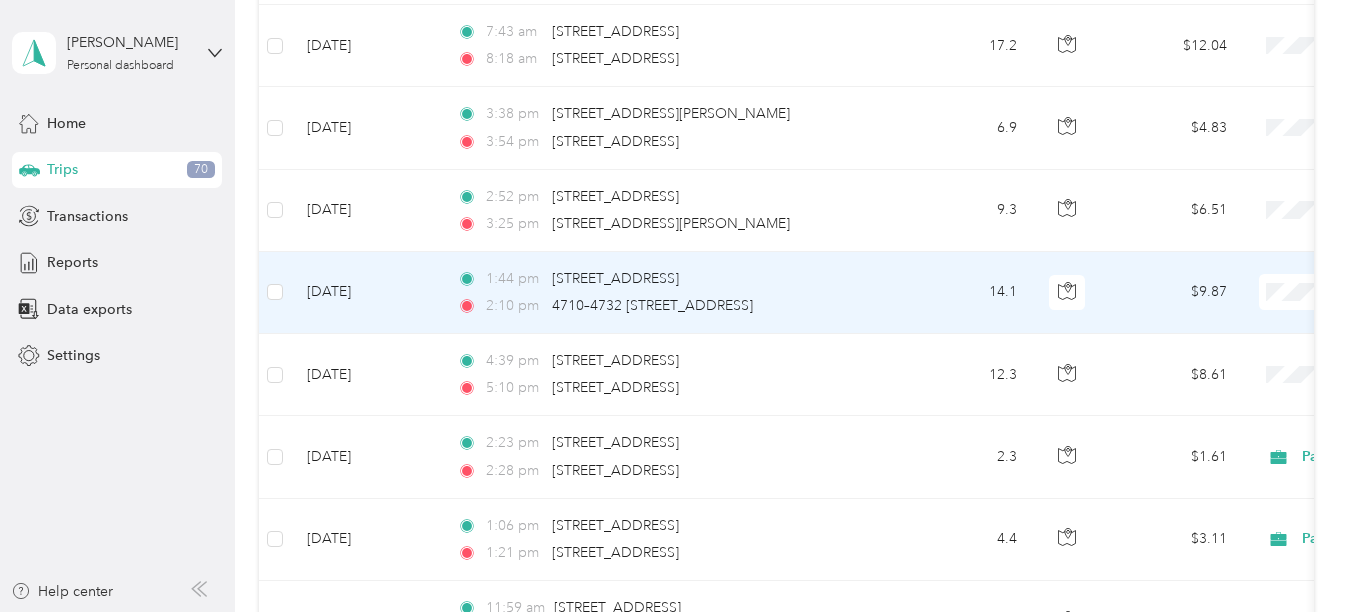click on "14.1" at bounding box center (967, 293) 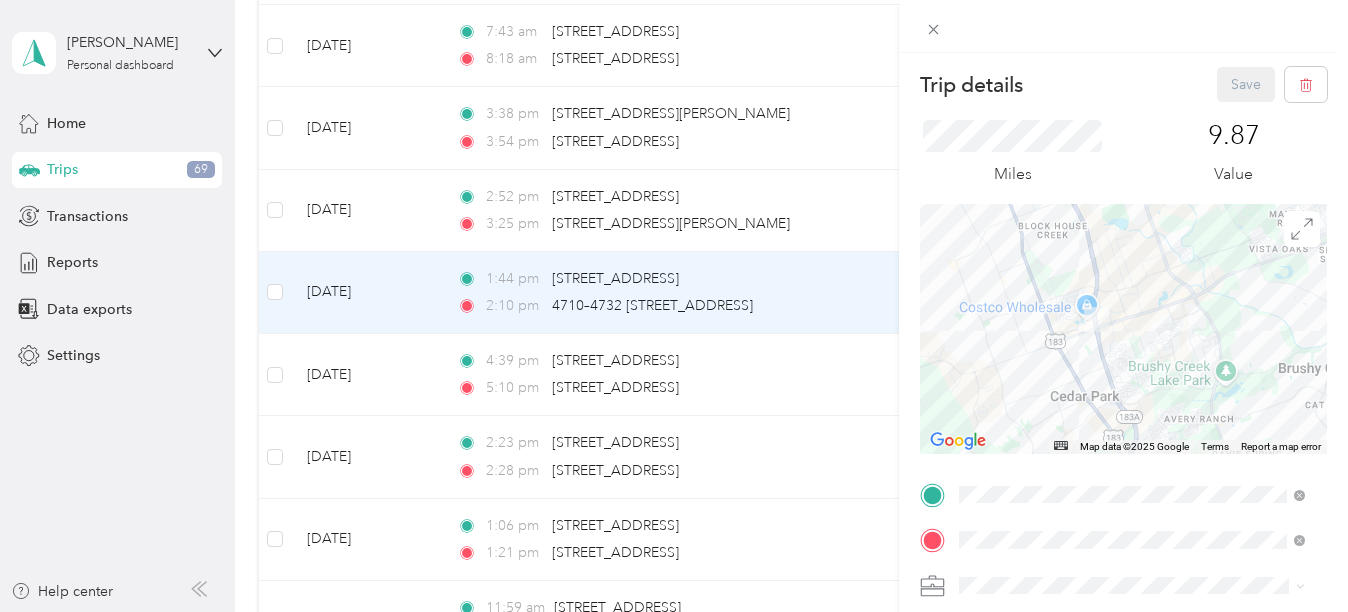 drag, startPoint x: 1151, startPoint y: 375, endPoint x: 1136, endPoint y: 186, distance: 189.5943 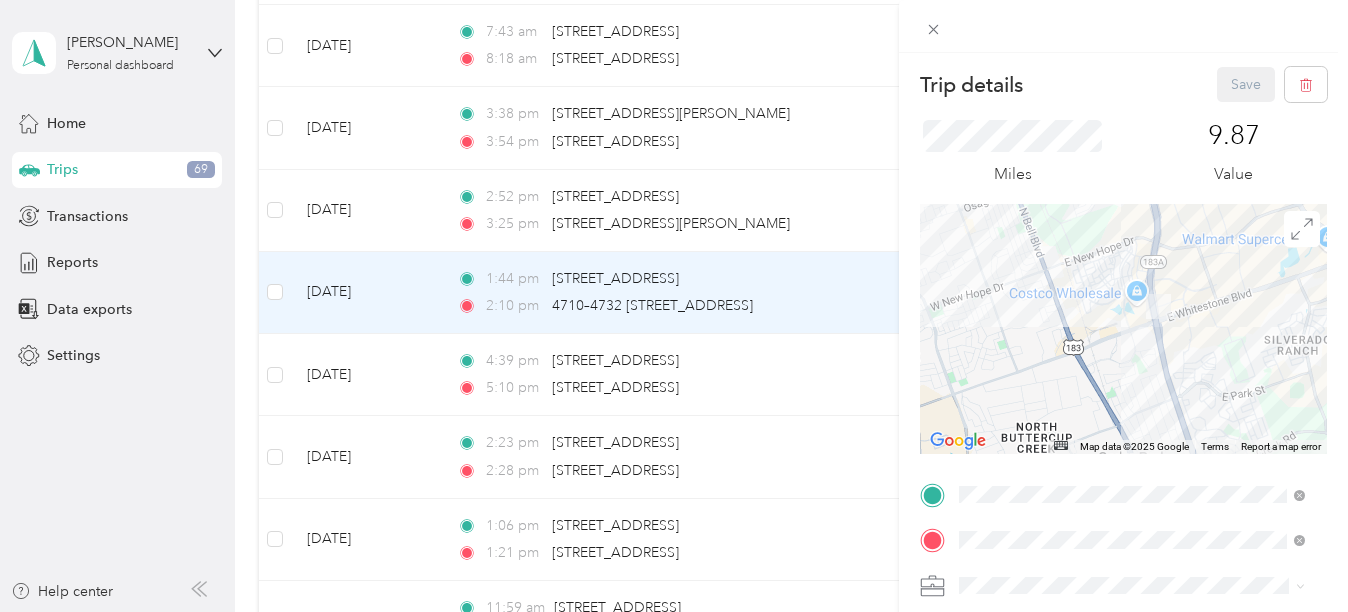 drag, startPoint x: 1074, startPoint y: 329, endPoint x: 1168, endPoint y: 352, distance: 96.77293 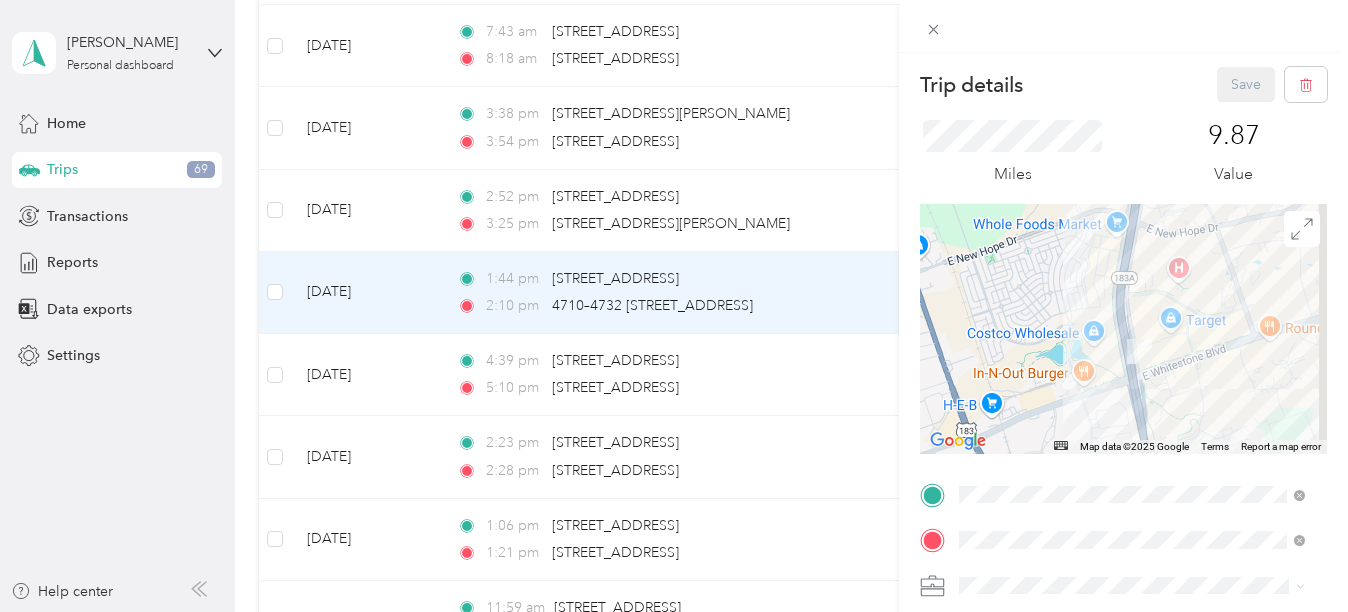 drag, startPoint x: 1164, startPoint y: 298, endPoint x: 1157, endPoint y: 375, distance: 77.31753 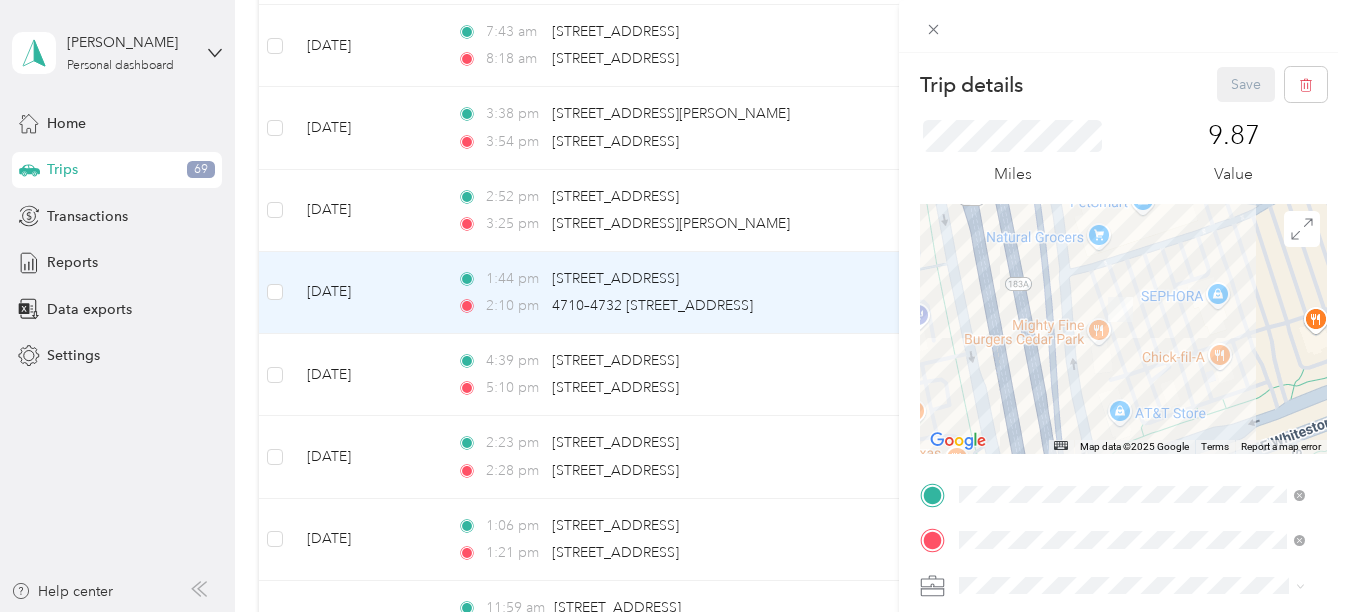 drag, startPoint x: 1078, startPoint y: 341, endPoint x: 1158, endPoint y: 350, distance: 80.50466 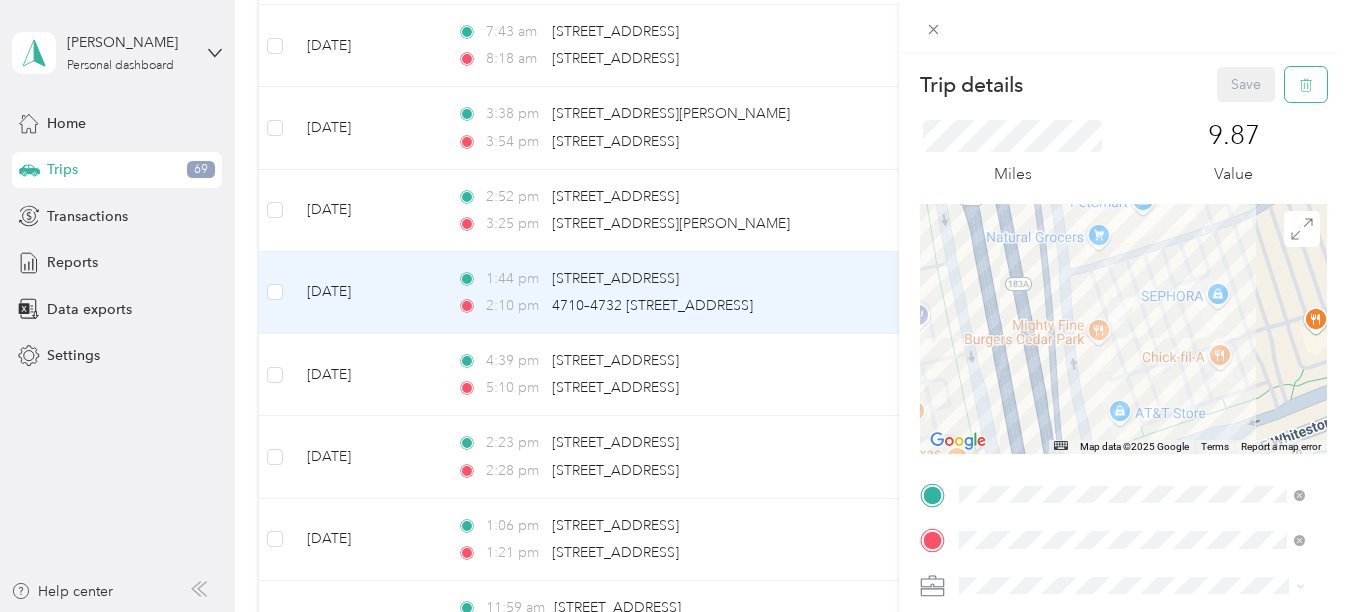 click 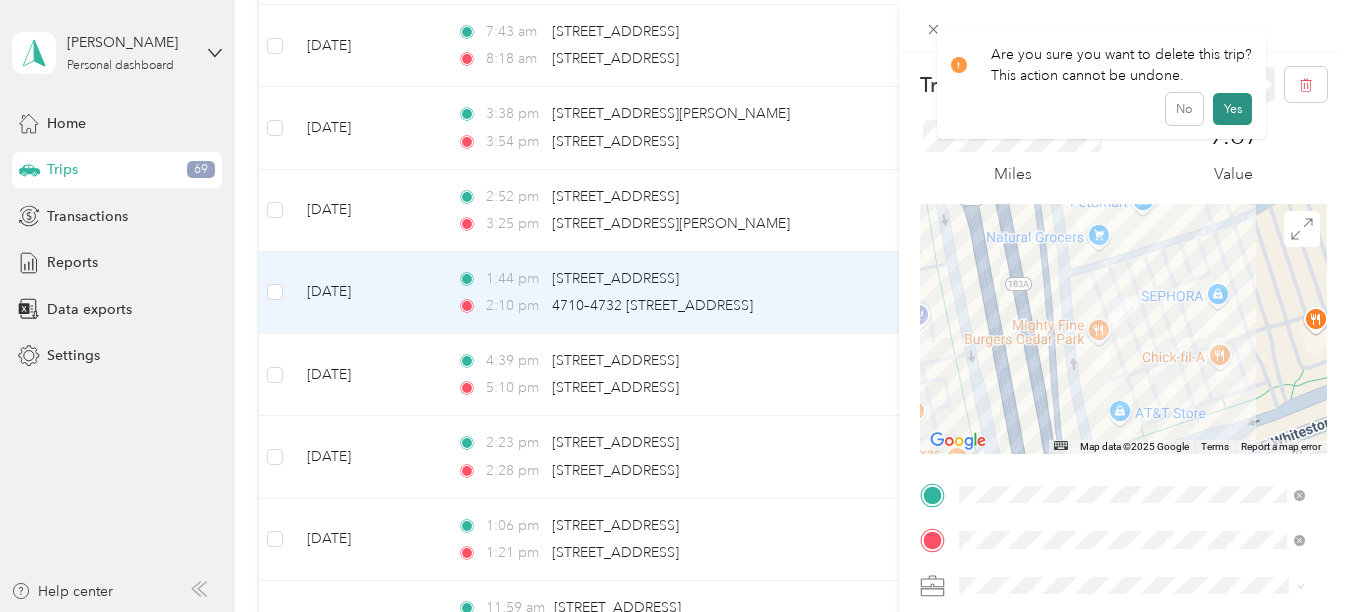 click on "Yes" at bounding box center (1232, 109) 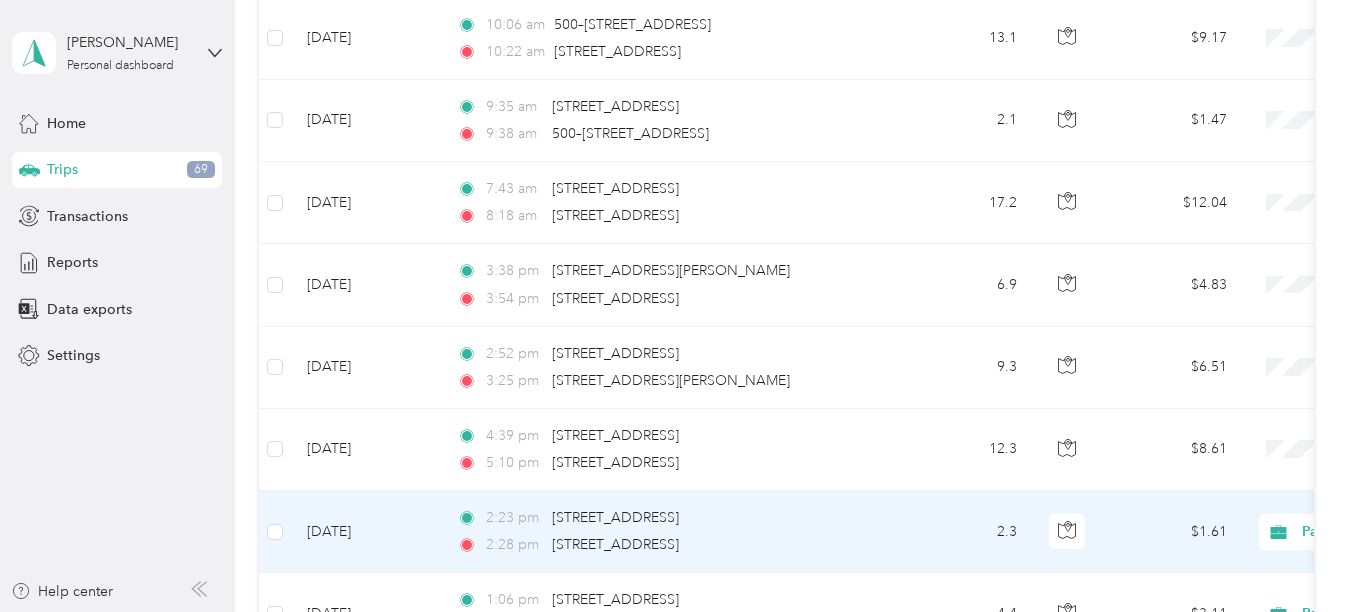 scroll, scrollTop: 1800, scrollLeft: 0, axis: vertical 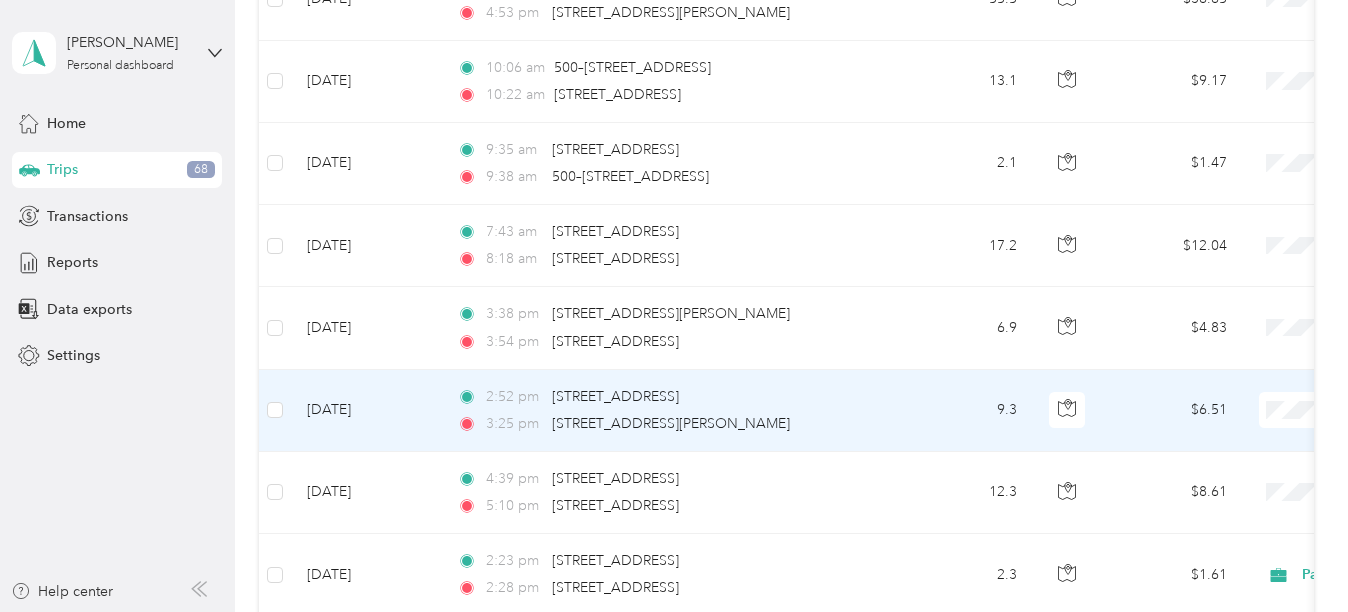 click on "2:52 pm [STREET_ADDRESS] 3:25 pm [STREET_ADDRESS][PERSON_NAME]" at bounding box center (671, 411) 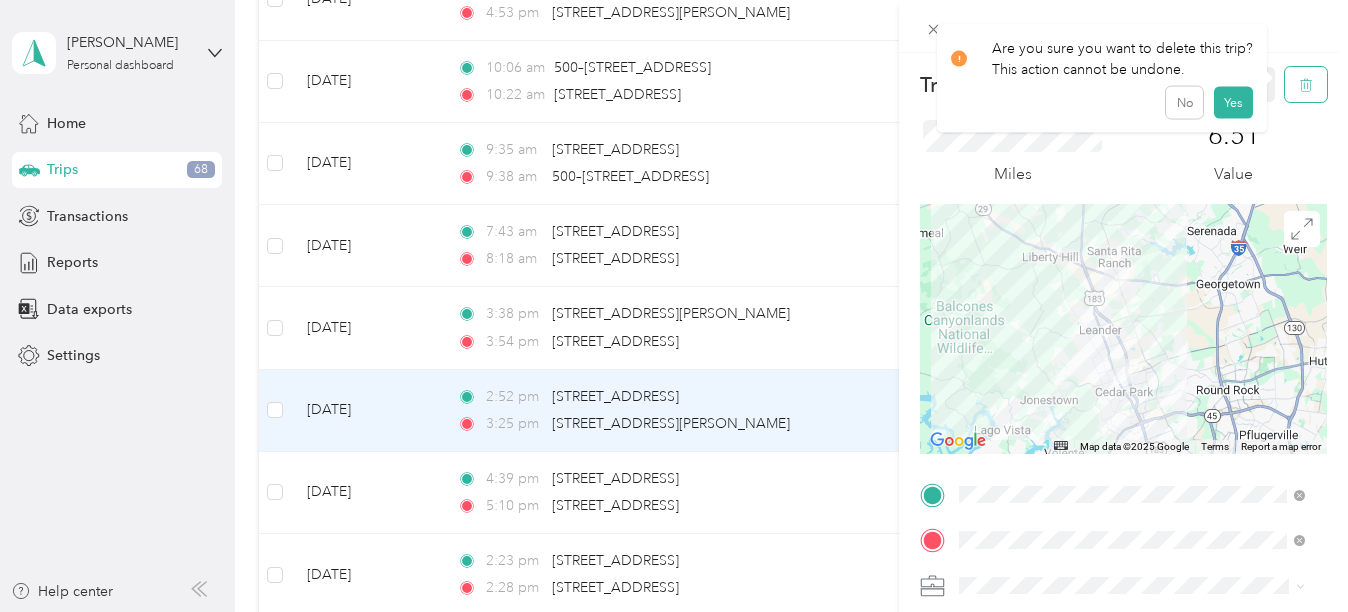 click 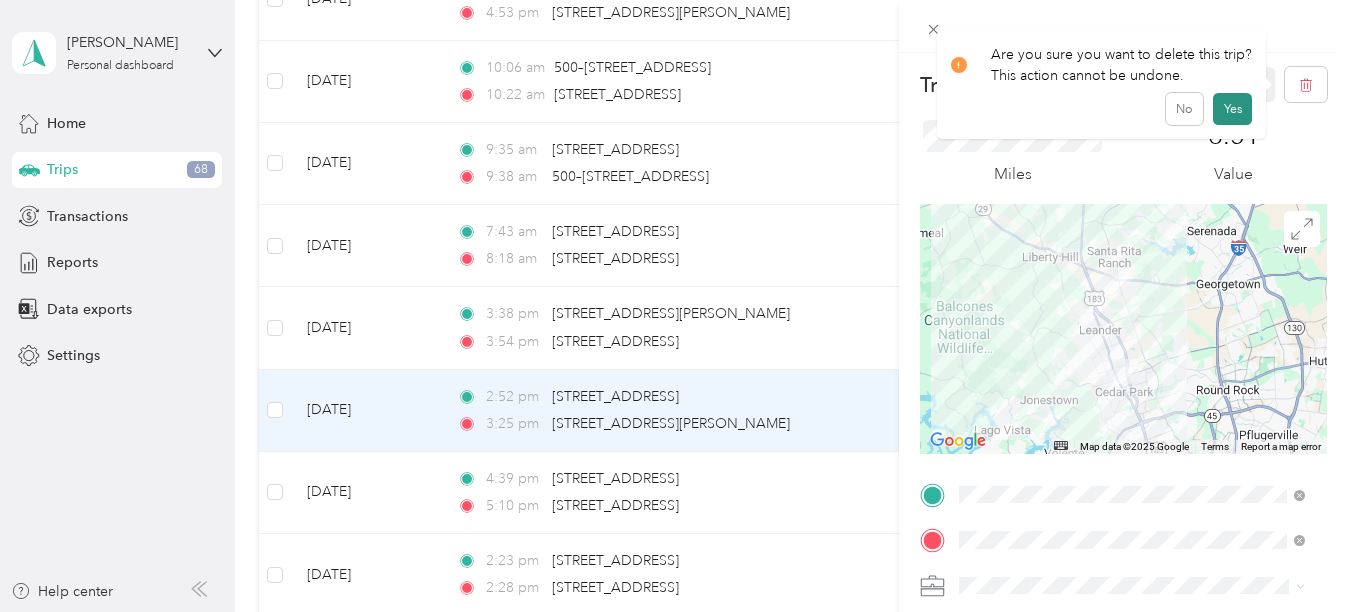 click on "Yes" at bounding box center (1232, 109) 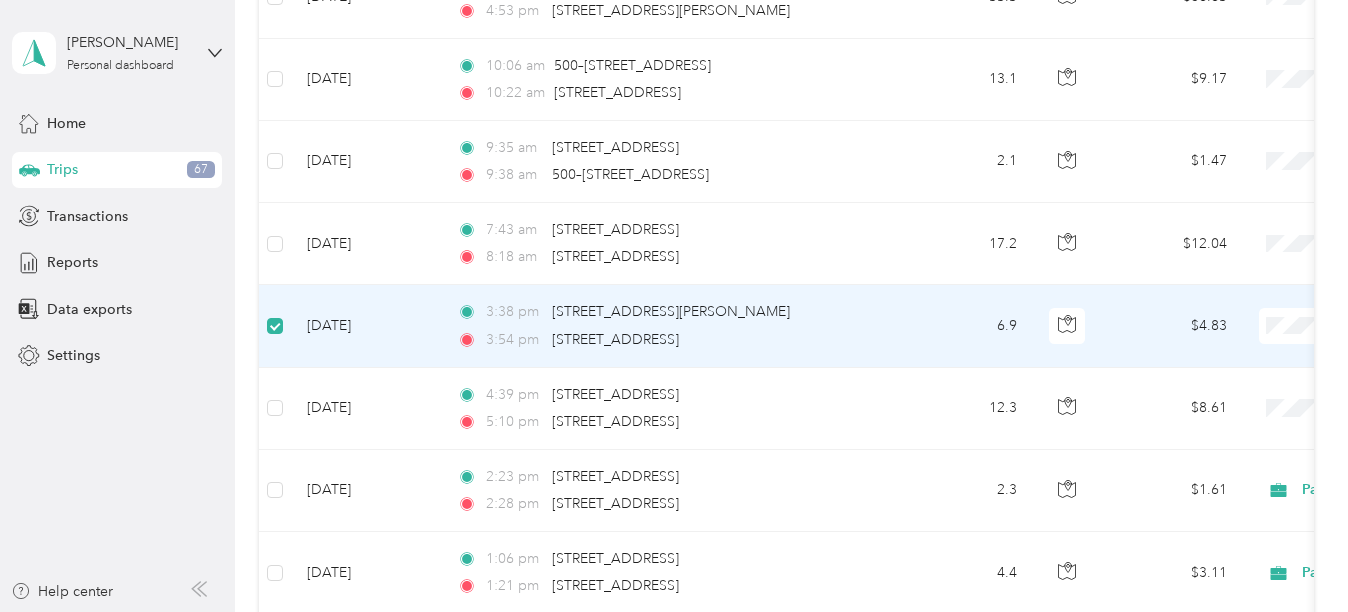 scroll, scrollTop: 1798, scrollLeft: 0, axis: vertical 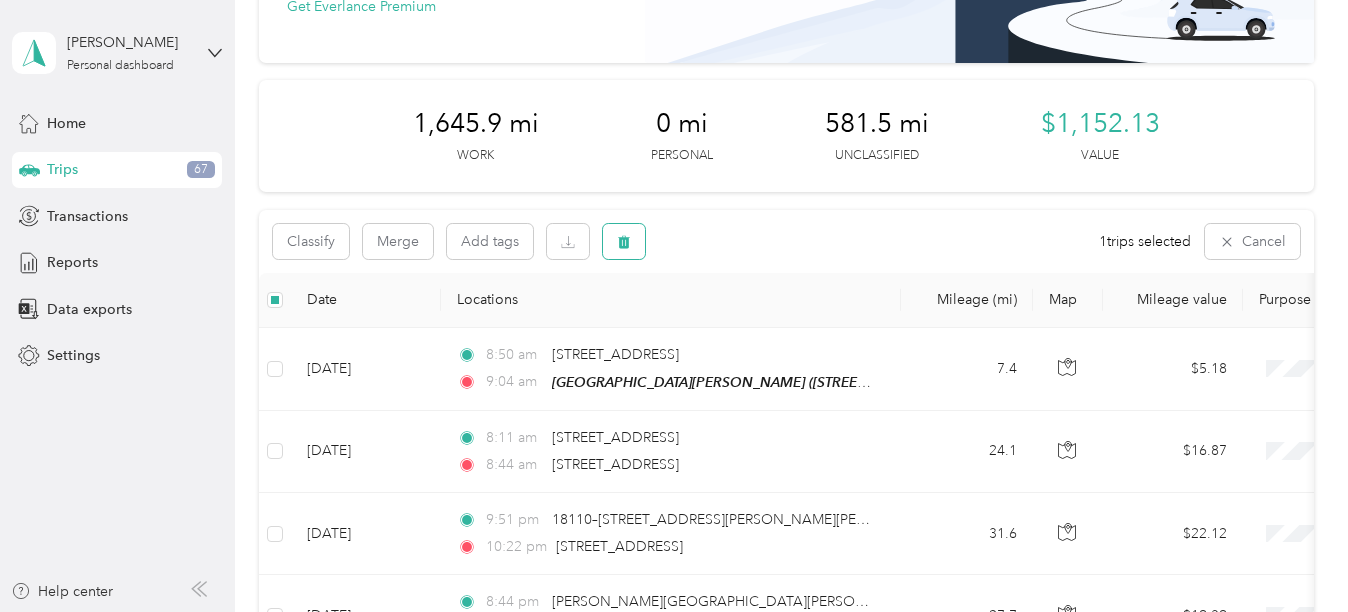 click at bounding box center (624, 241) 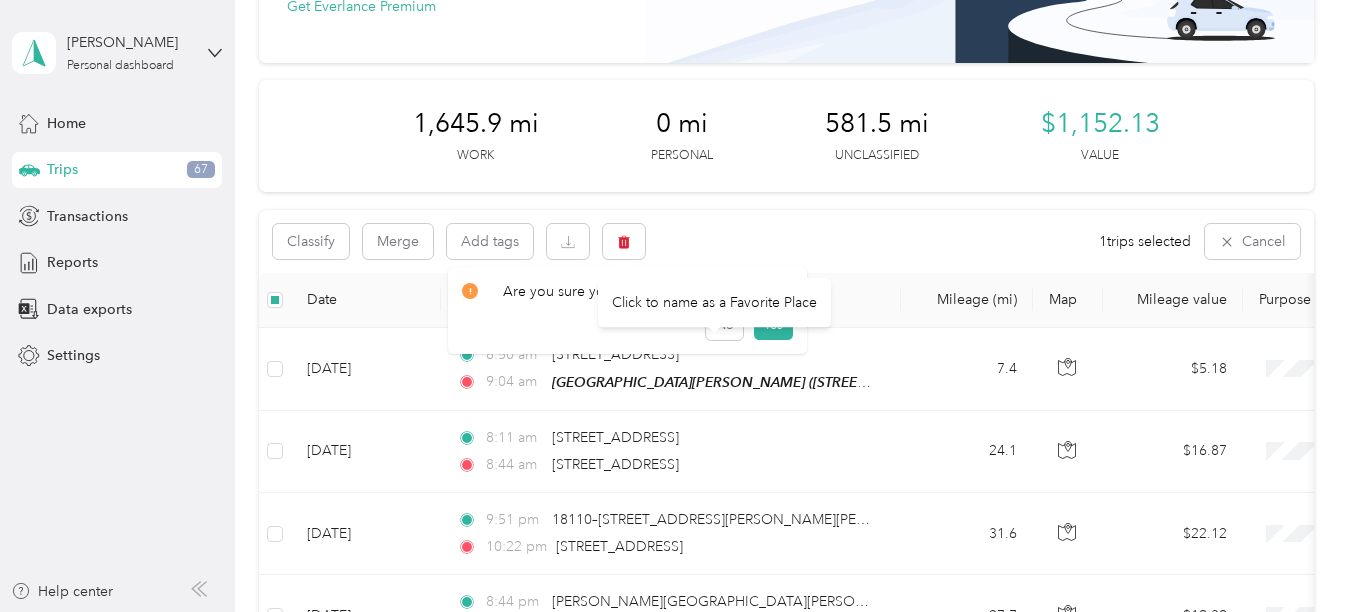 click on "Click to name as a Favorite Place" at bounding box center [714, 302] 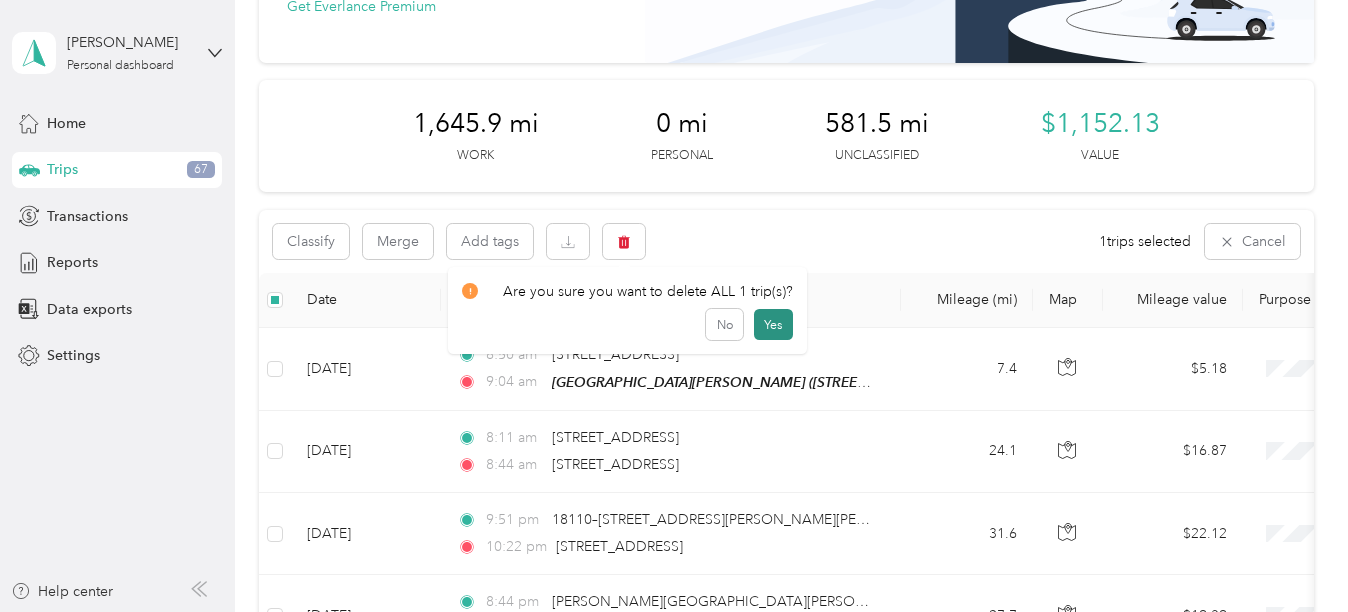 click on "Yes" at bounding box center (773, 325) 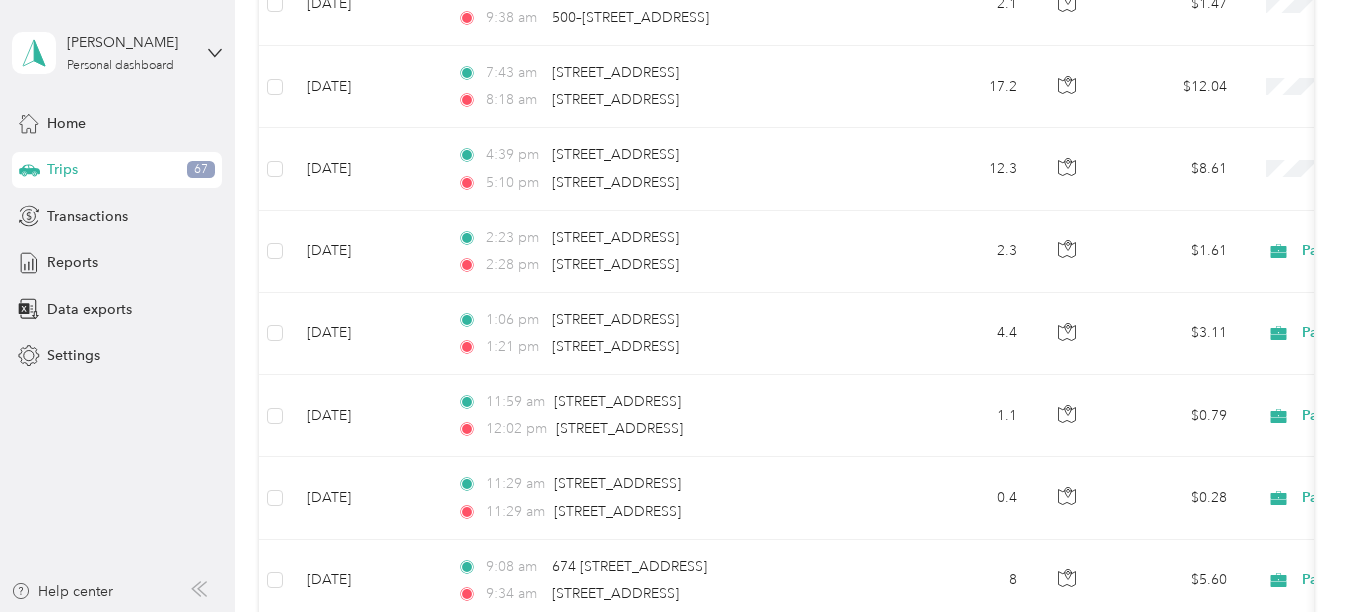 scroll, scrollTop: 1906, scrollLeft: 0, axis: vertical 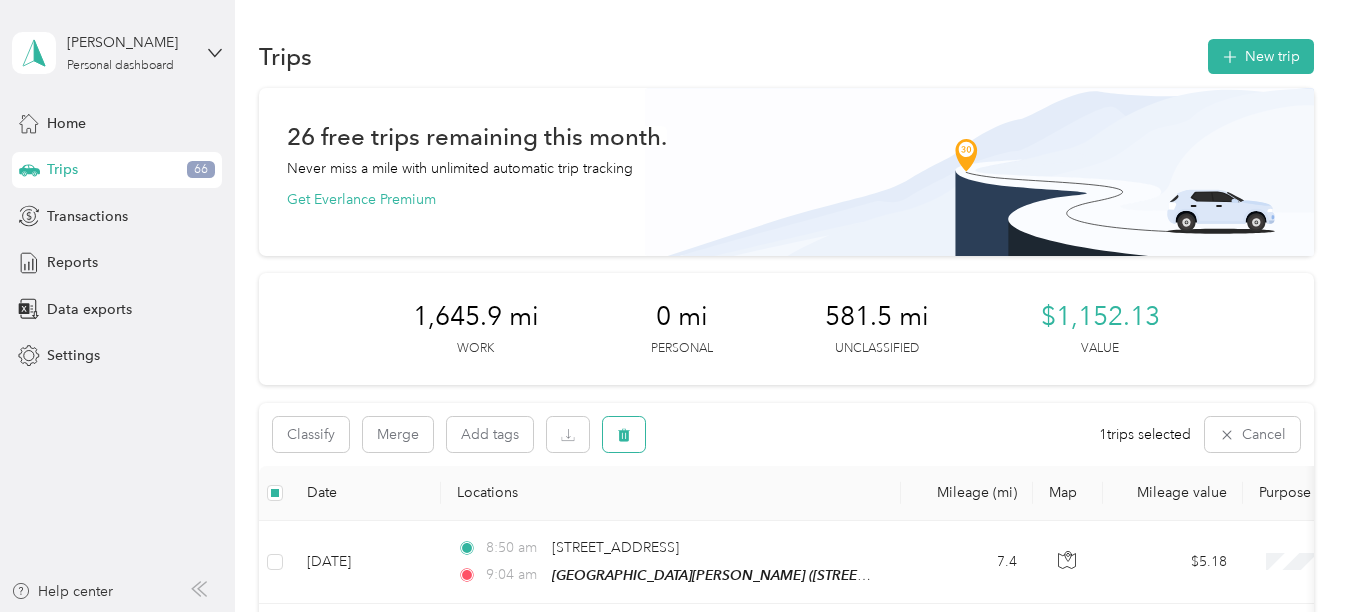 click 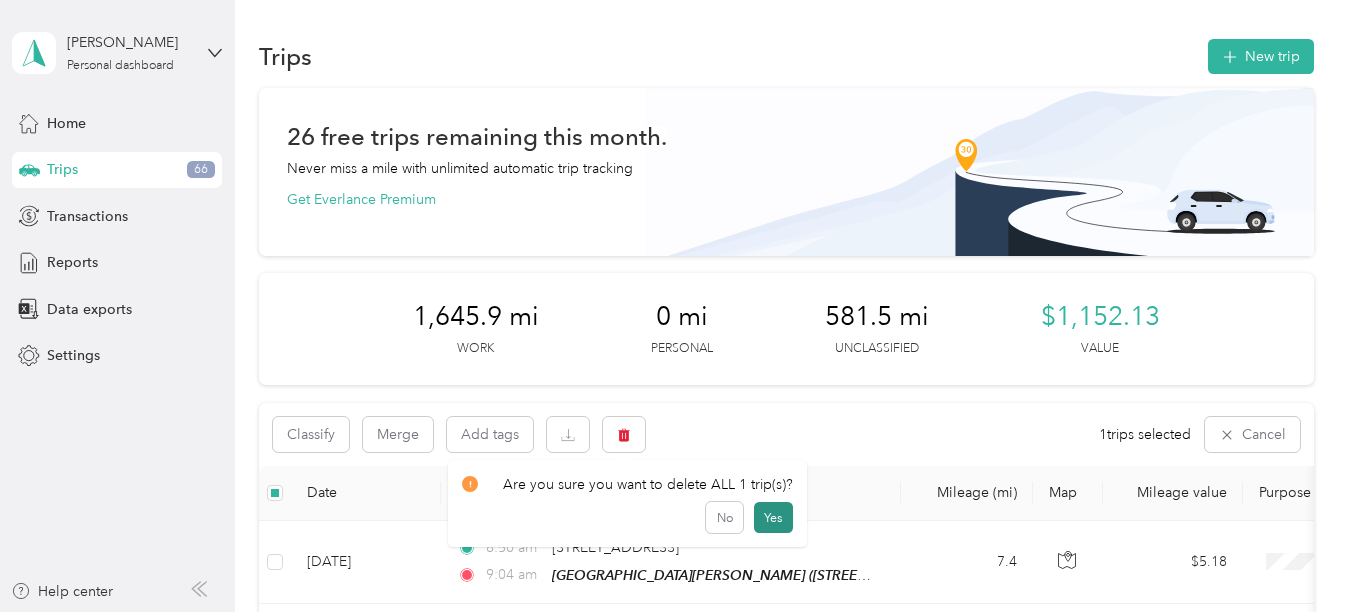 click on "Yes" at bounding box center [773, 518] 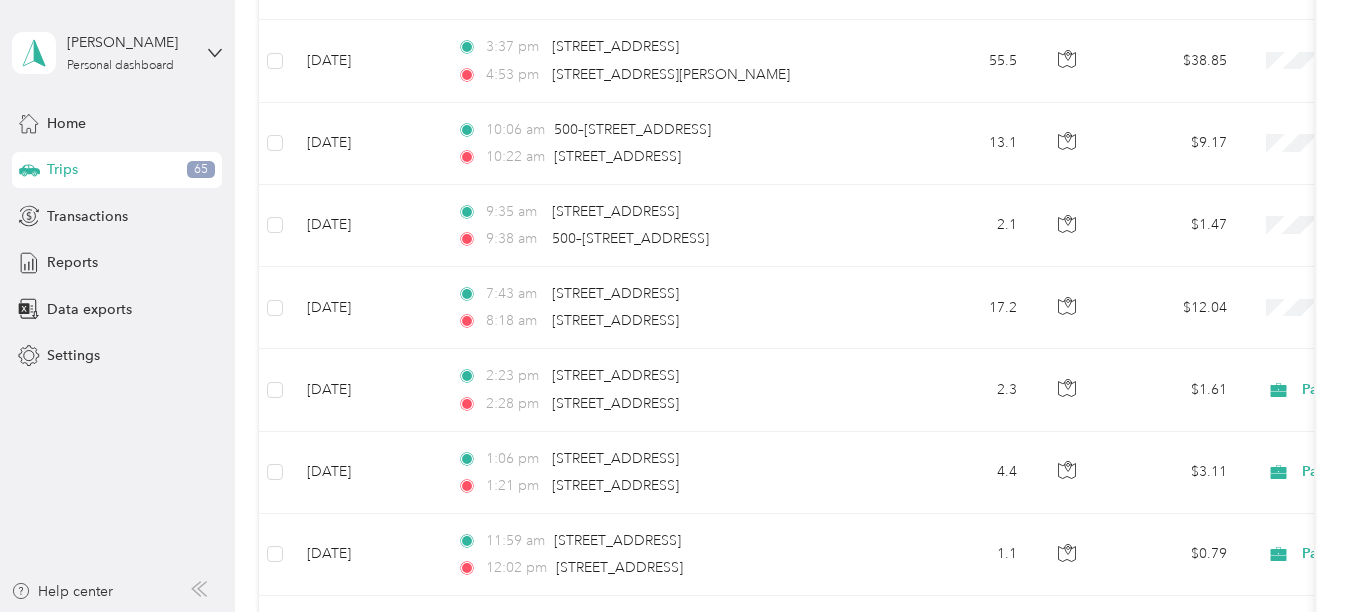scroll, scrollTop: 1676, scrollLeft: 0, axis: vertical 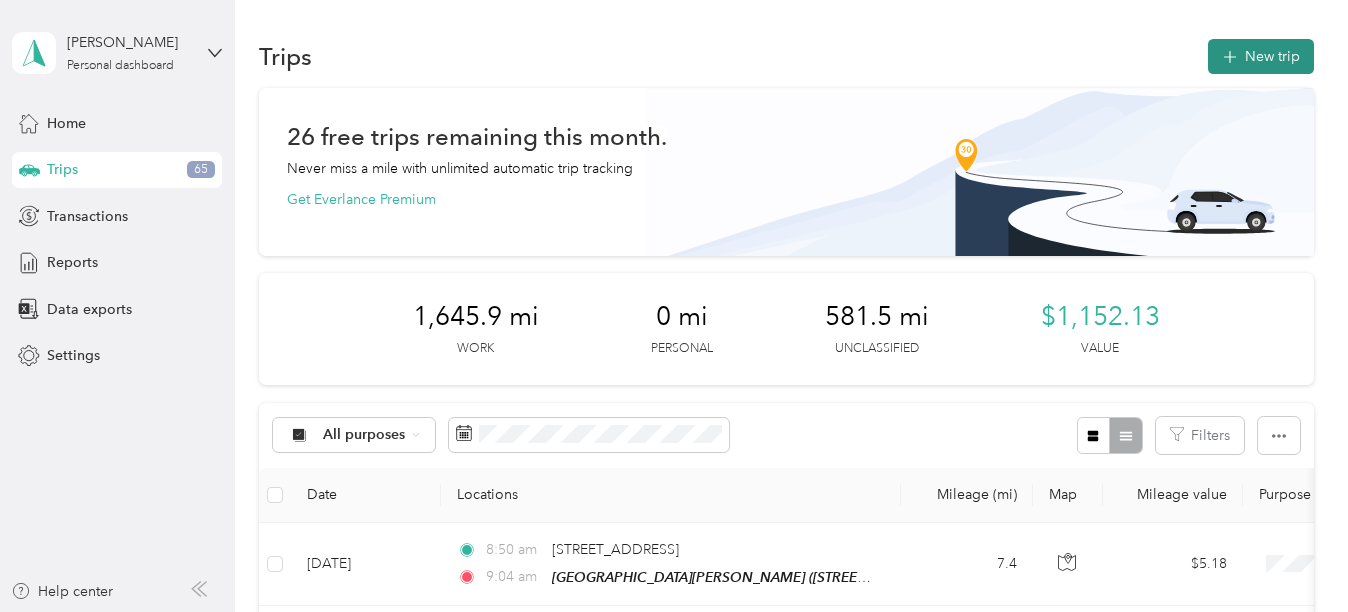 click at bounding box center (1230, 56) 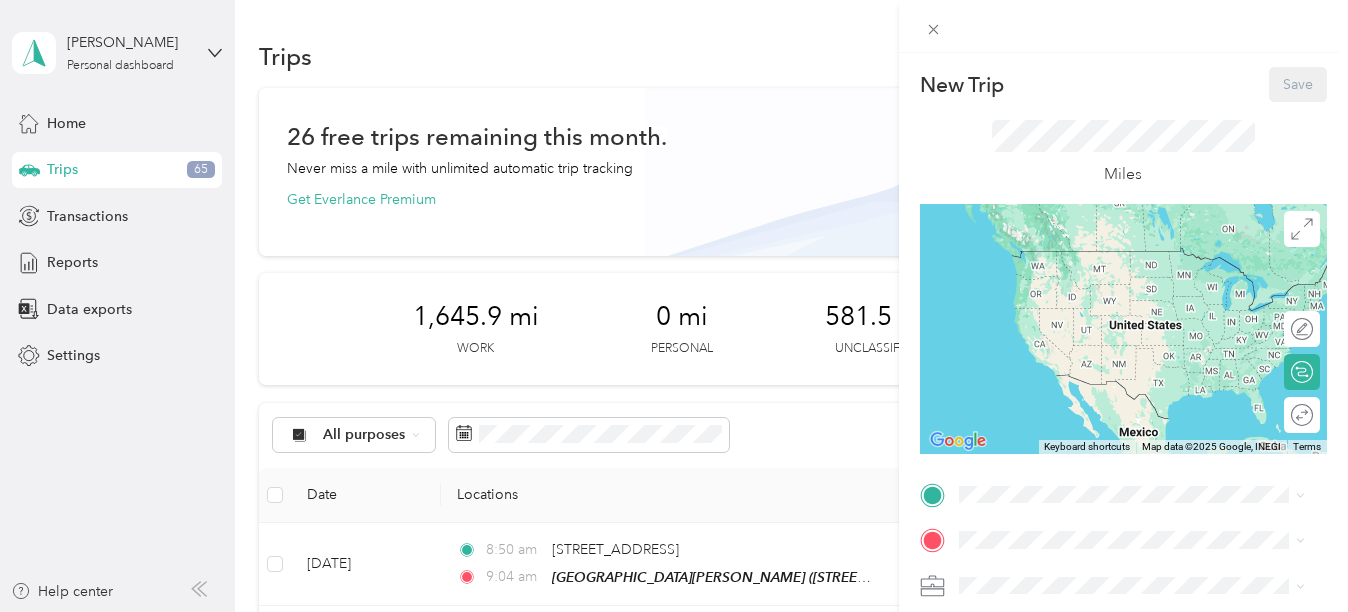 click on "CRC Twin Lakes Fellowship, [STREET_ADDRESS][GEOGRAPHIC_DATA], [GEOGRAPHIC_DATA], [GEOGRAPHIC_DATA]" at bounding box center (1147, 402) 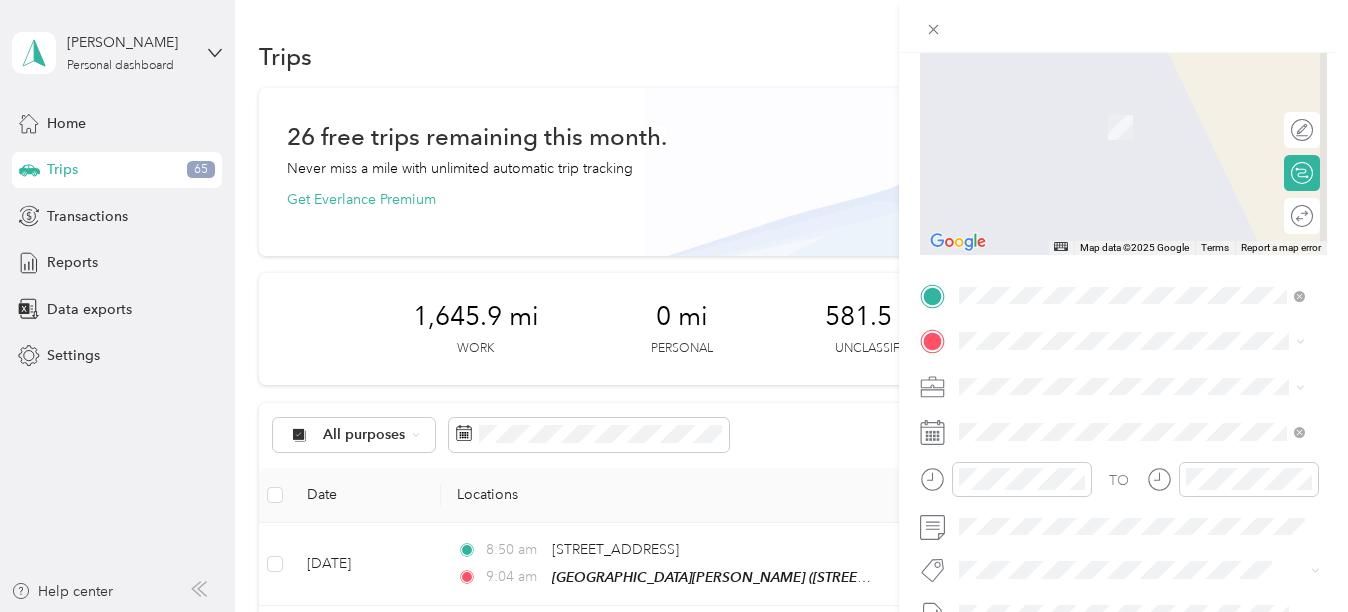 scroll, scrollTop: 274, scrollLeft: 0, axis: vertical 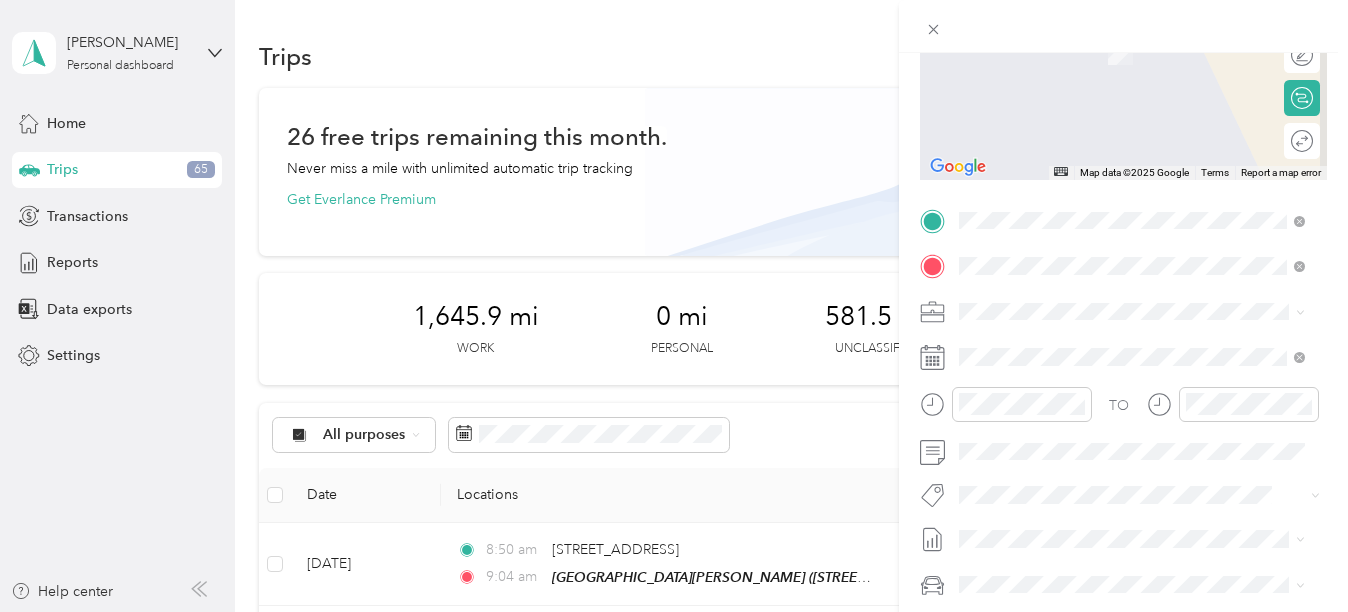 click on "[STREET_ADDRESS][US_STATE]" at bounding box center [1096, 338] 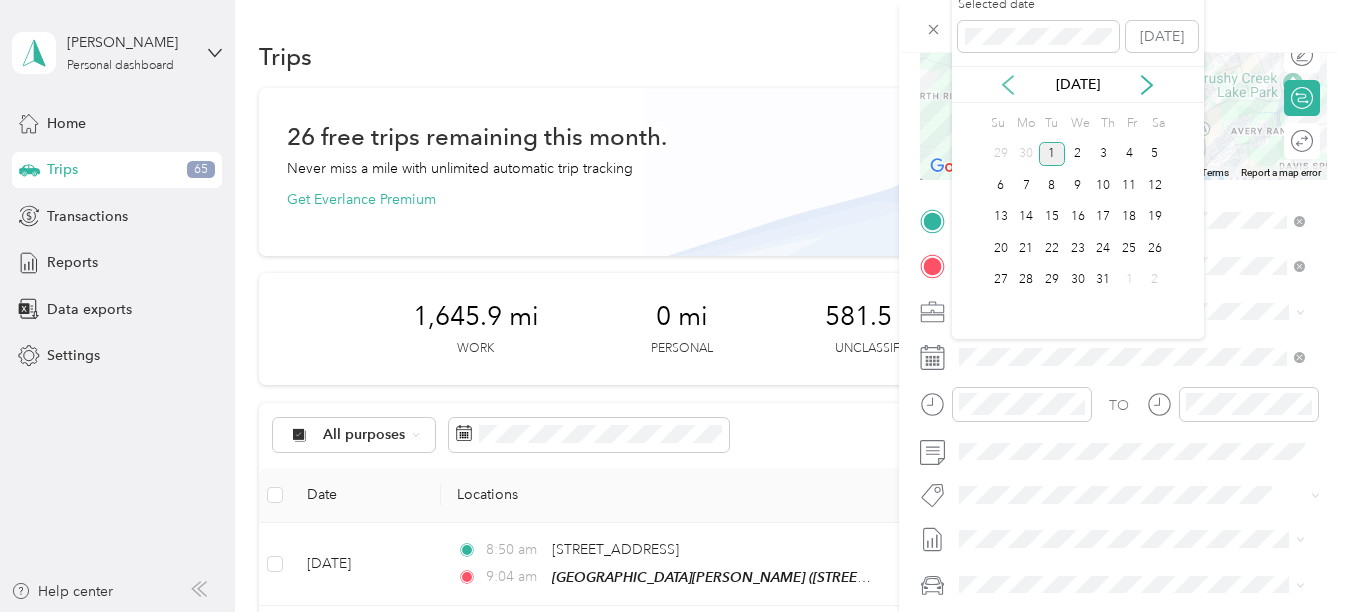 click 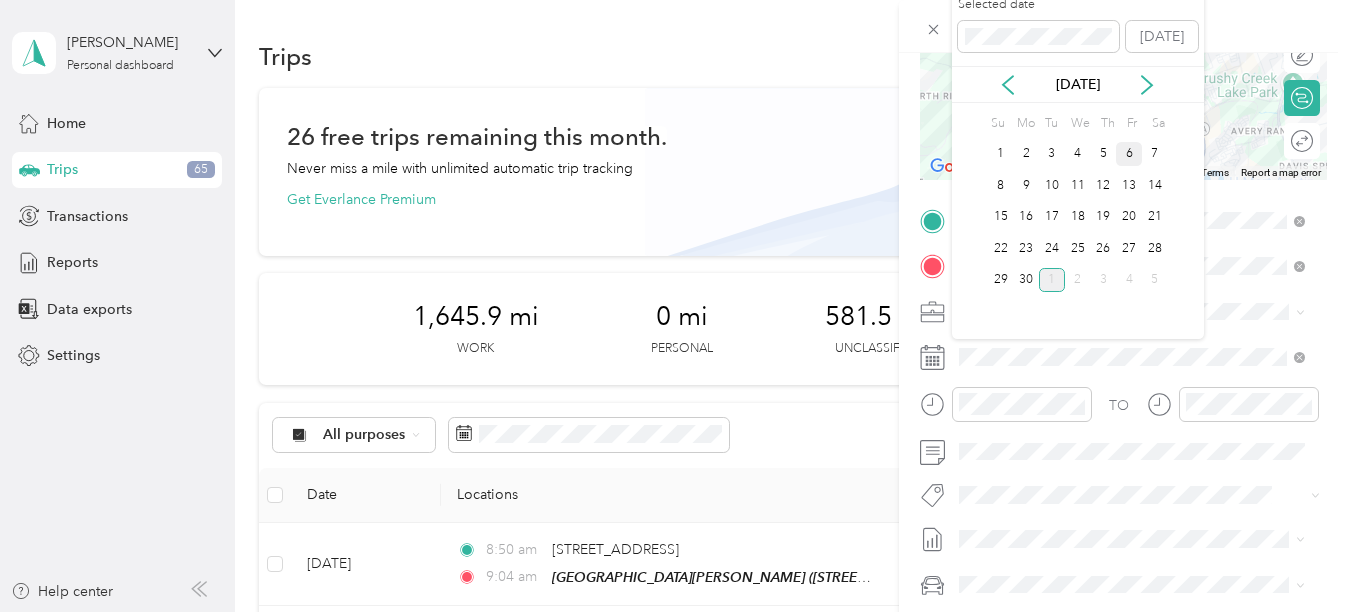 click on "6" at bounding box center (1129, 154) 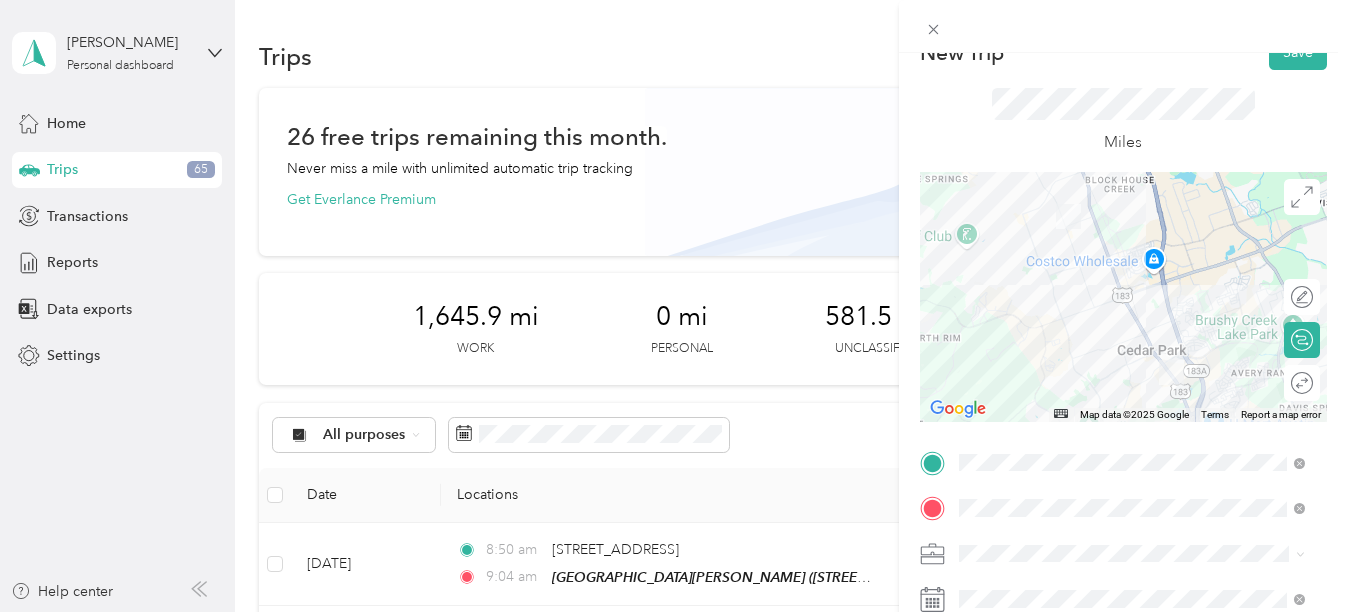 scroll, scrollTop: 0, scrollLeft: 0, axis: both 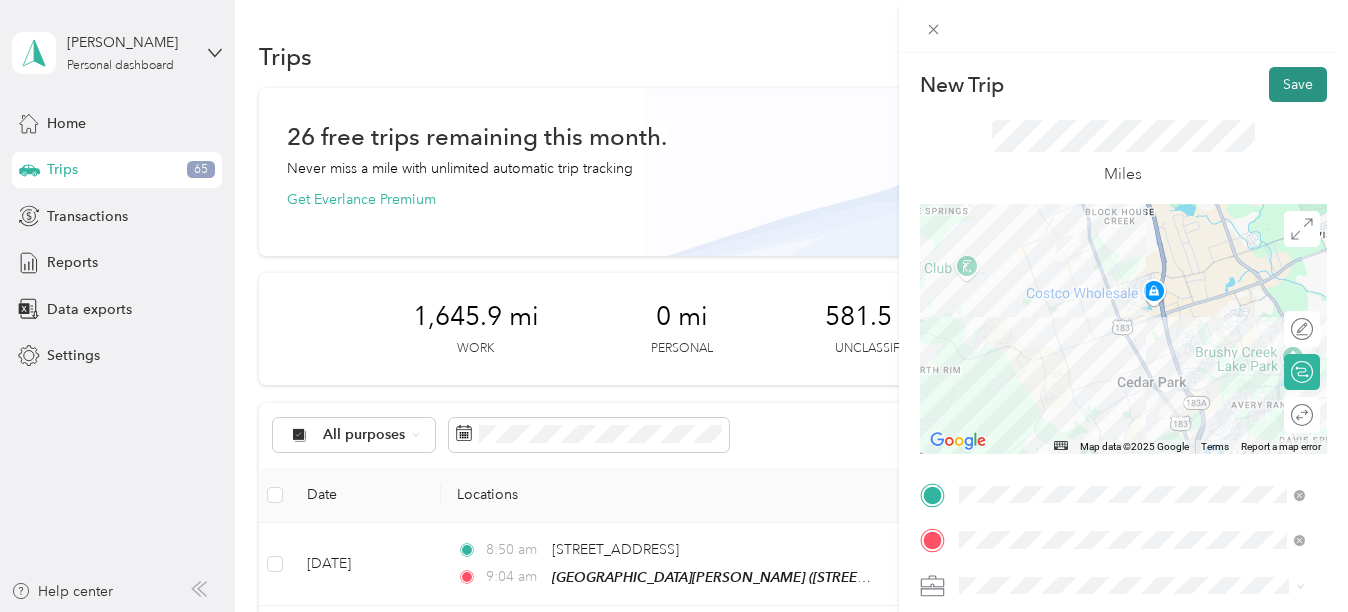 click on "Save" at bounding box center (1298, 84) 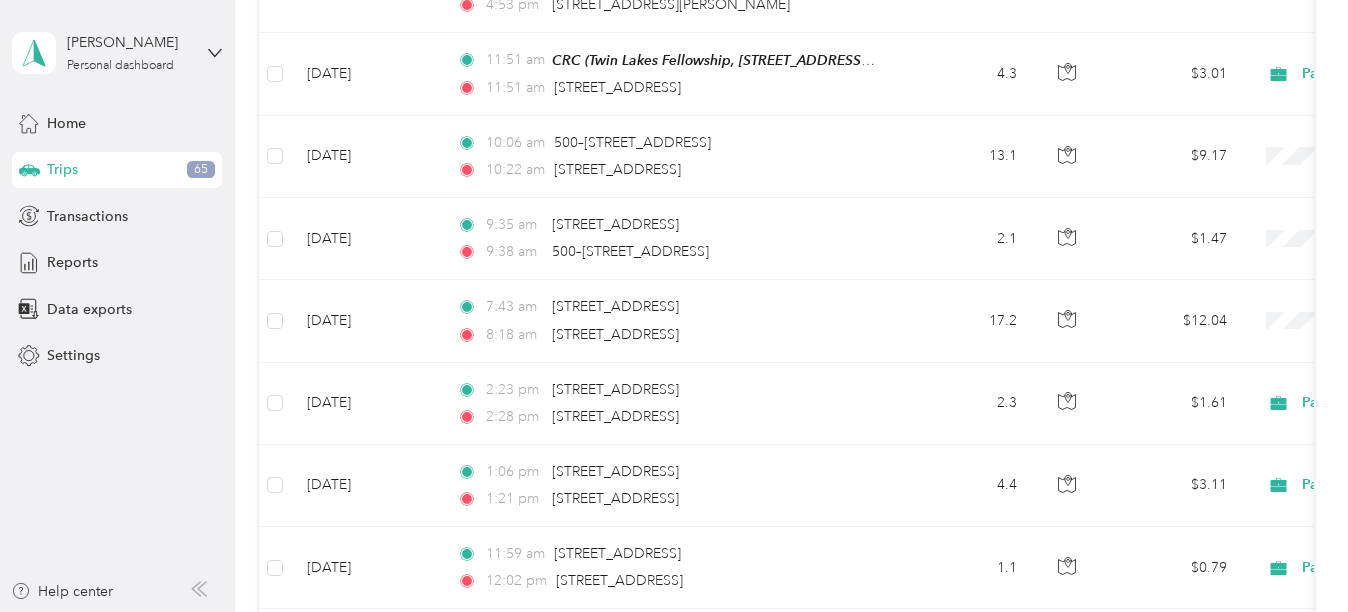 scroll, scrollTop: 1764, scrollLeft: 0, axis: vertical 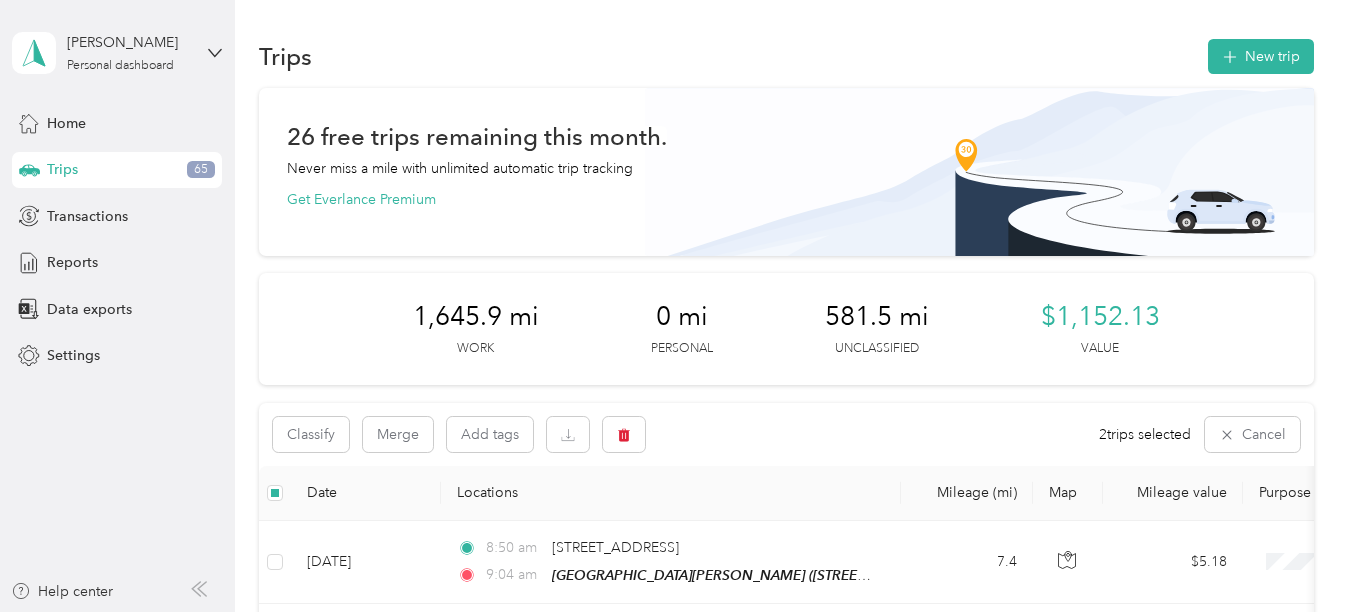 drag, startPoint x: 1255, startPoint y: 60, endPoint x: 1134, endPoint y: 103, distance: 128.41339 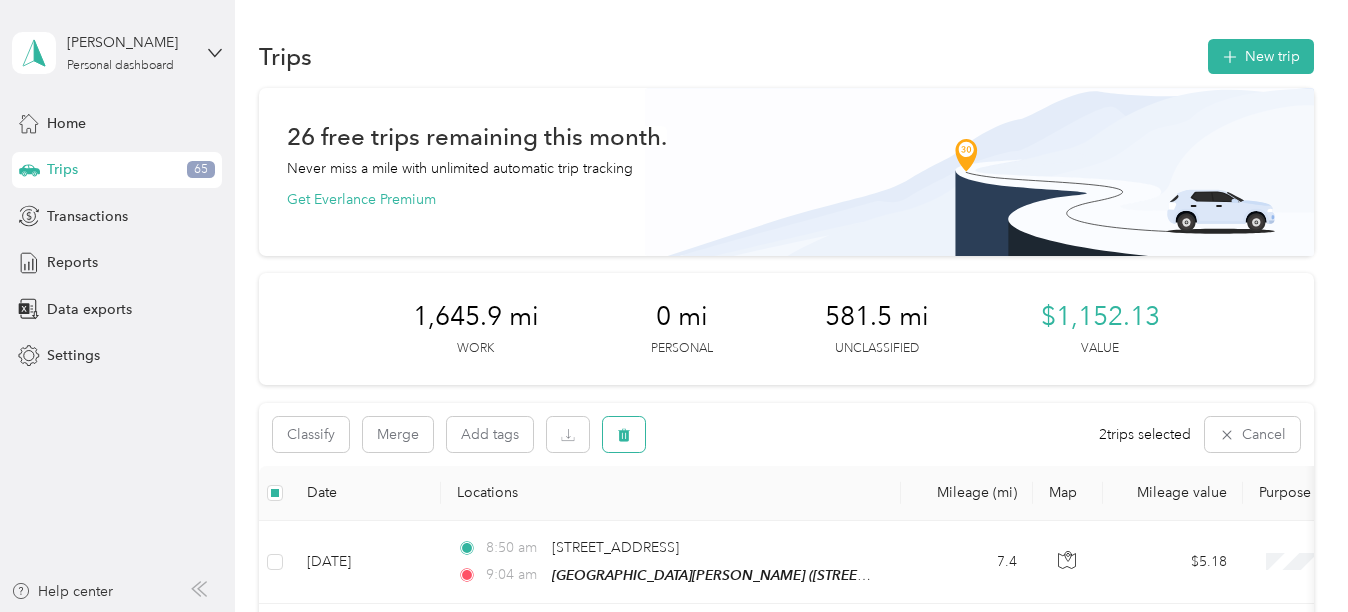 click 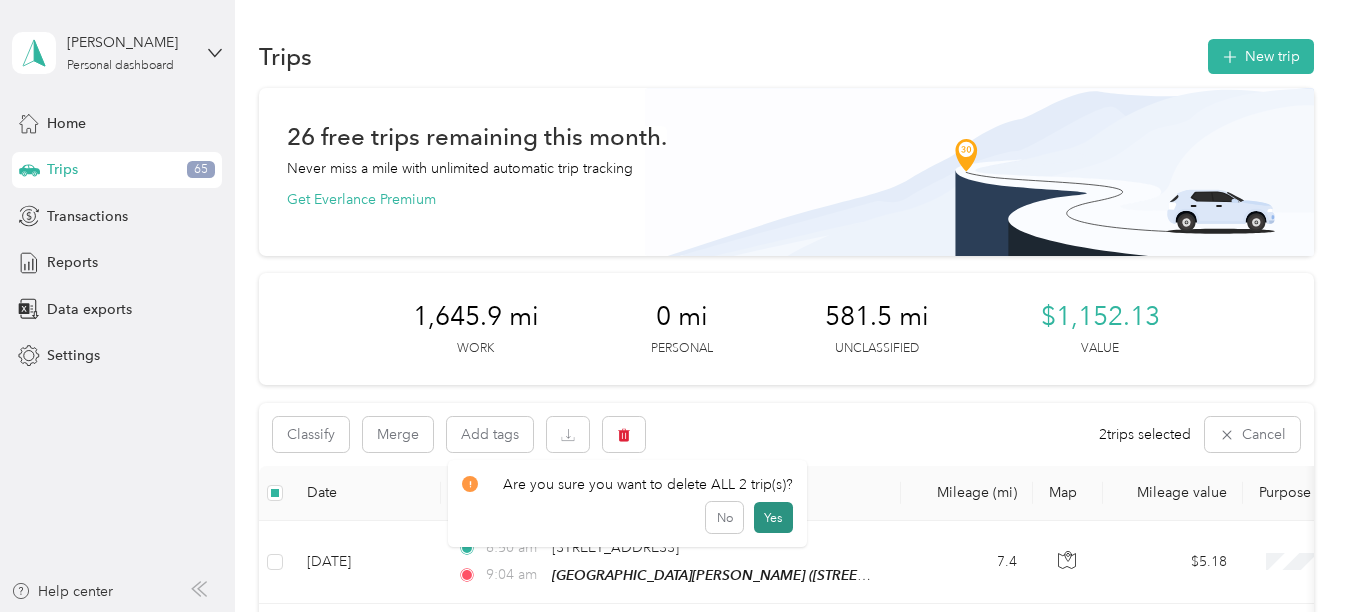 click on "Yes" at bounding box center (773, 518) 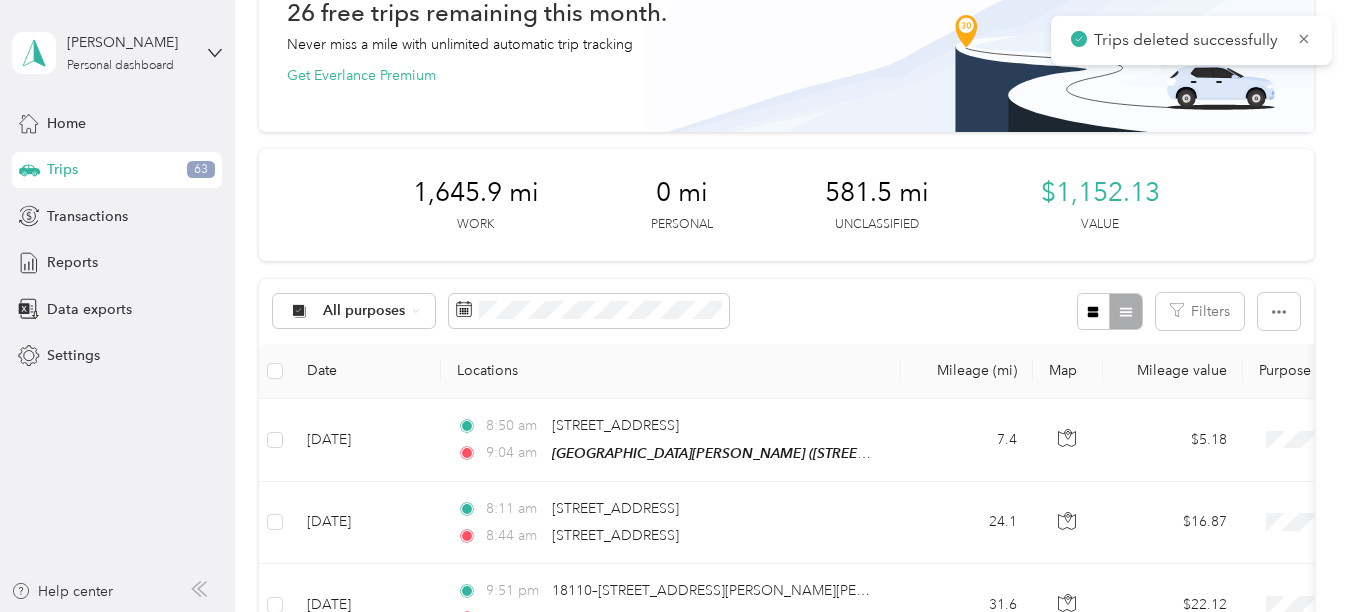 scroll, scrollTop: 0, scrollLeft: 0, axis: both 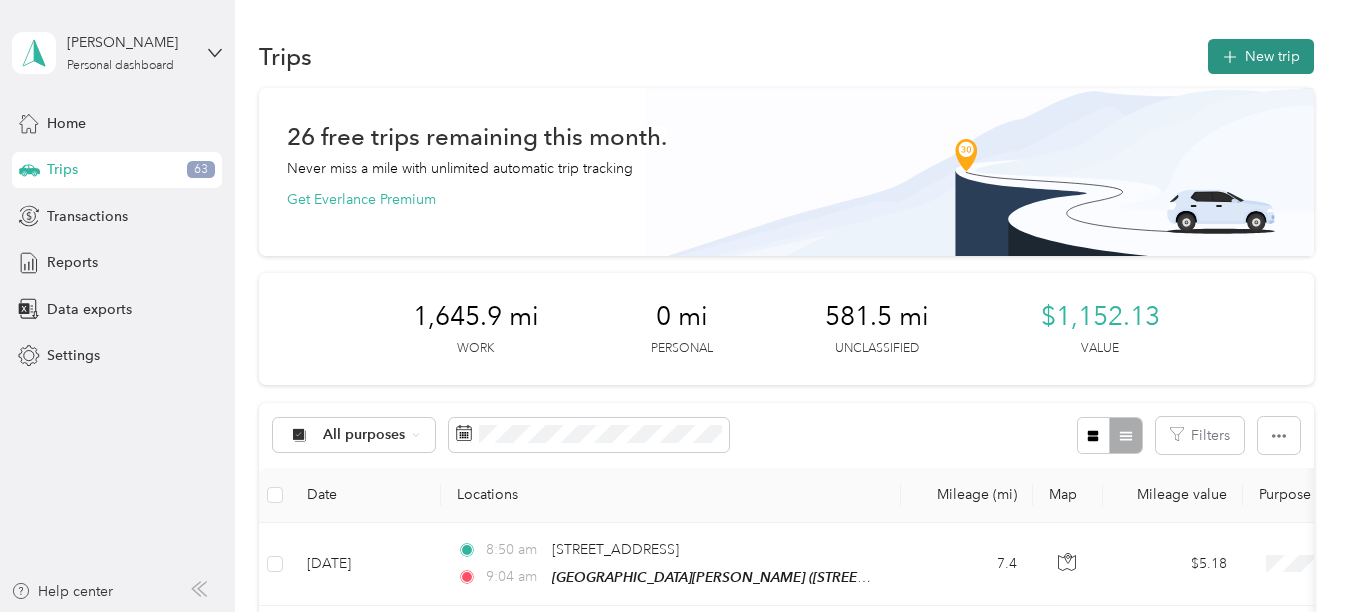 click on "New trip" at bounding box center [1261, 56] 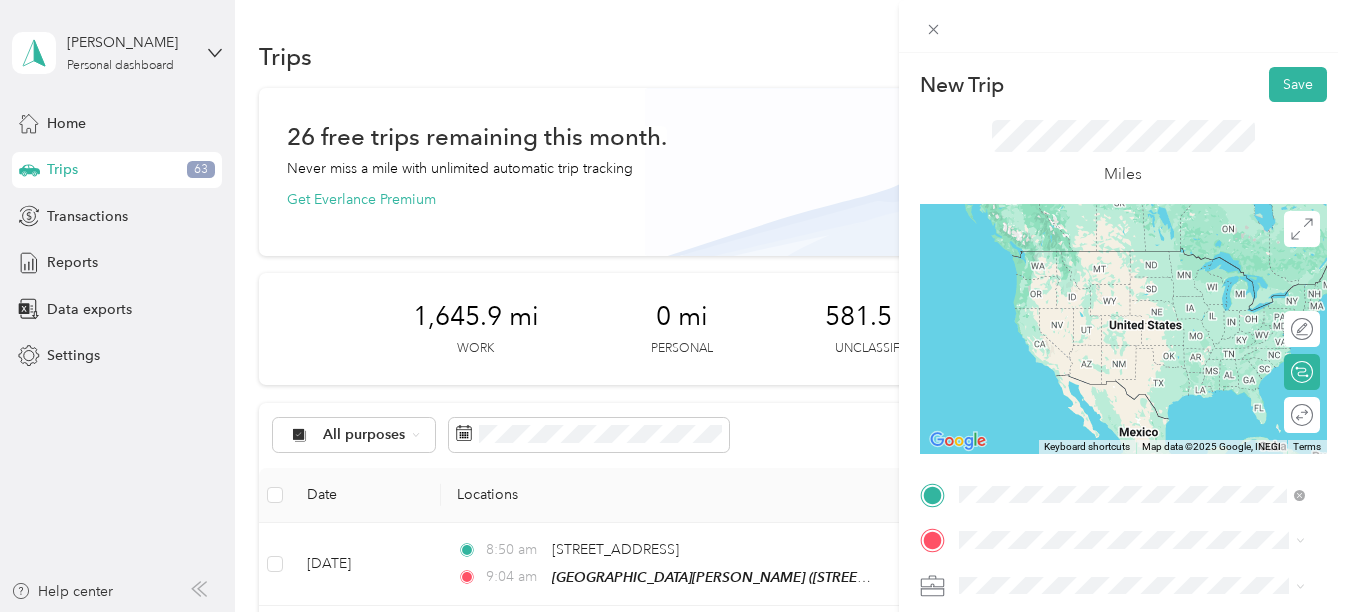 click on "[STREET_ADDRESS][US_STATE]" at bounding box center [1096, 251] 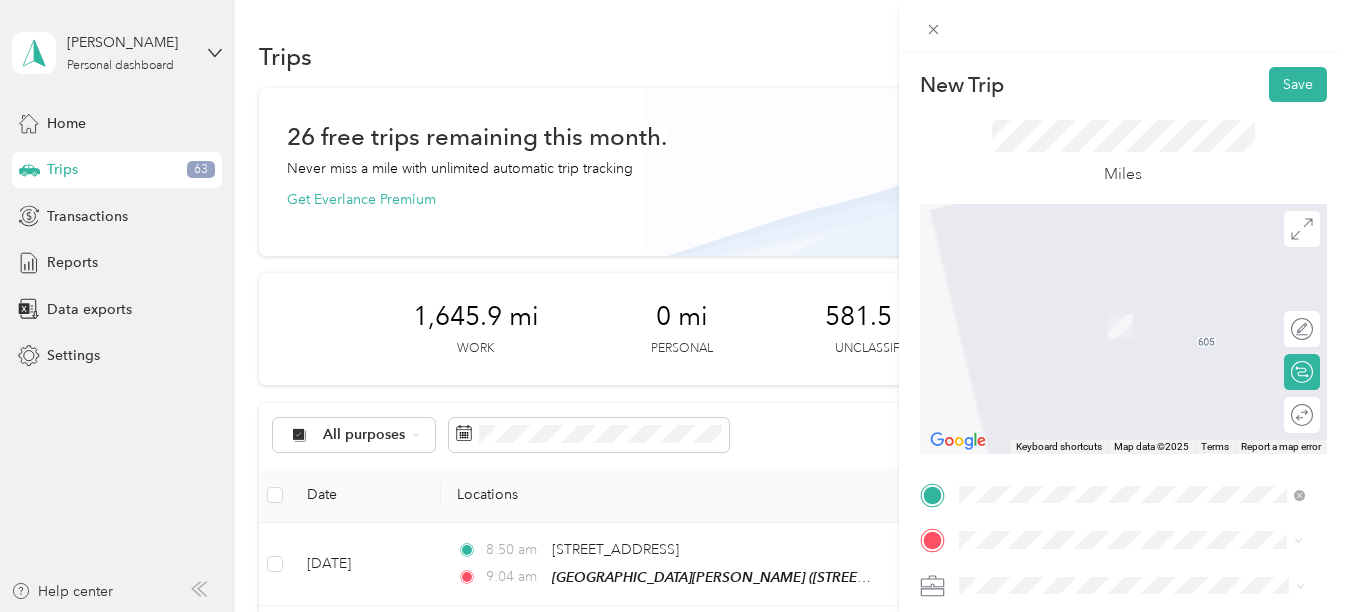 click on "[STREET_ADDRESS][US_STATE]" at bounding box center [1096, 338] 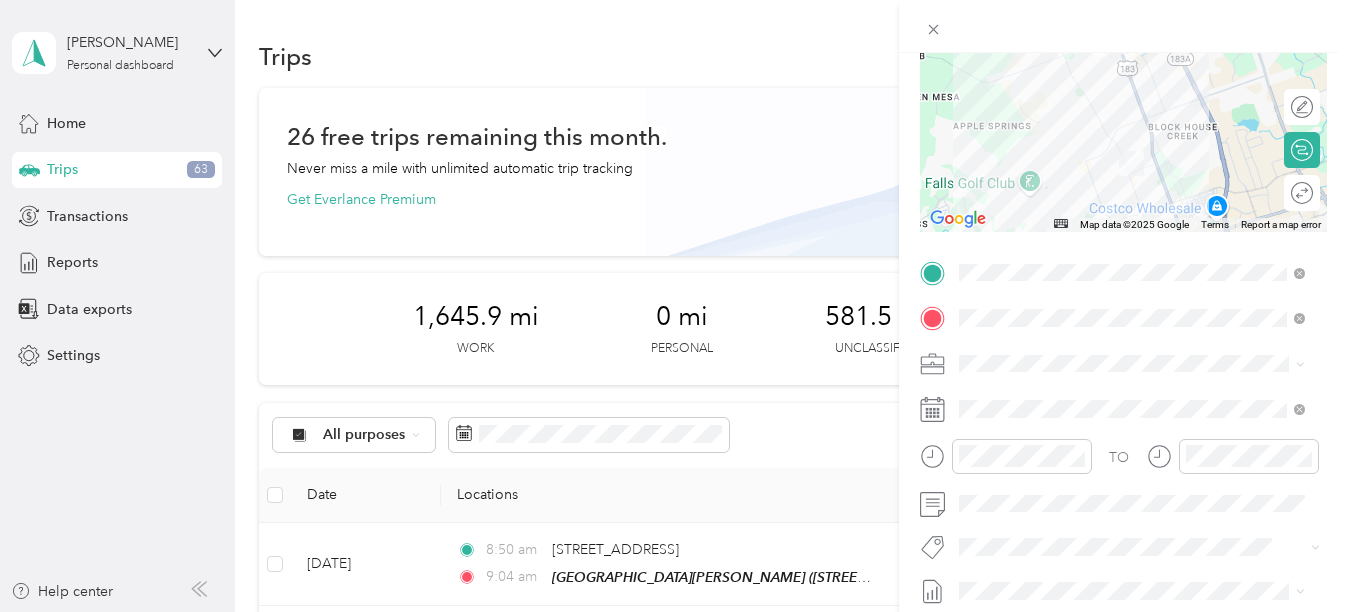 scroll, scrollTop: 229, scrollLeft: 0, axis: vertical 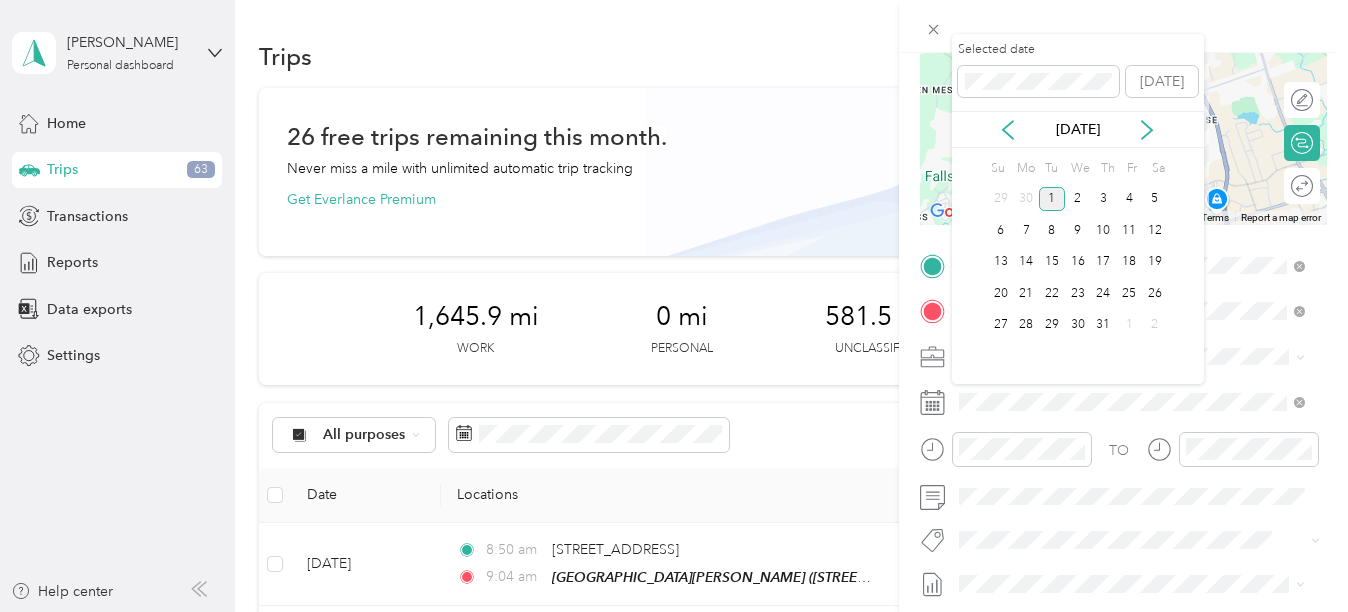 click on "[DATE]" at bounding box center (1078, 129) 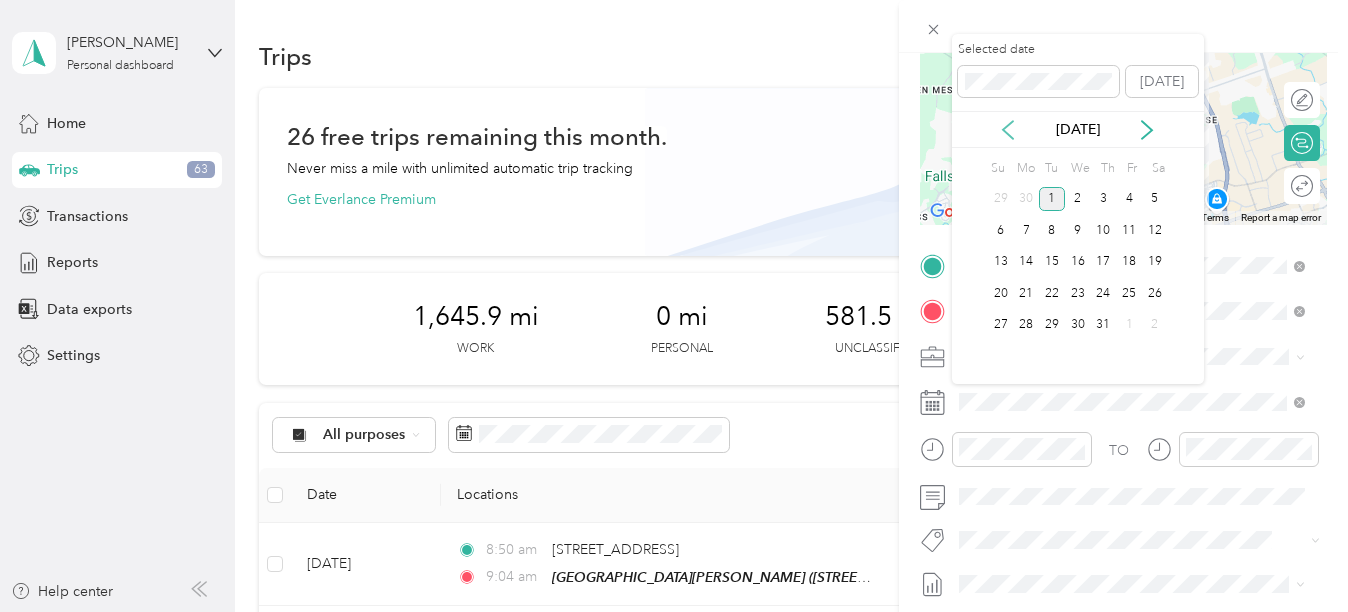 click 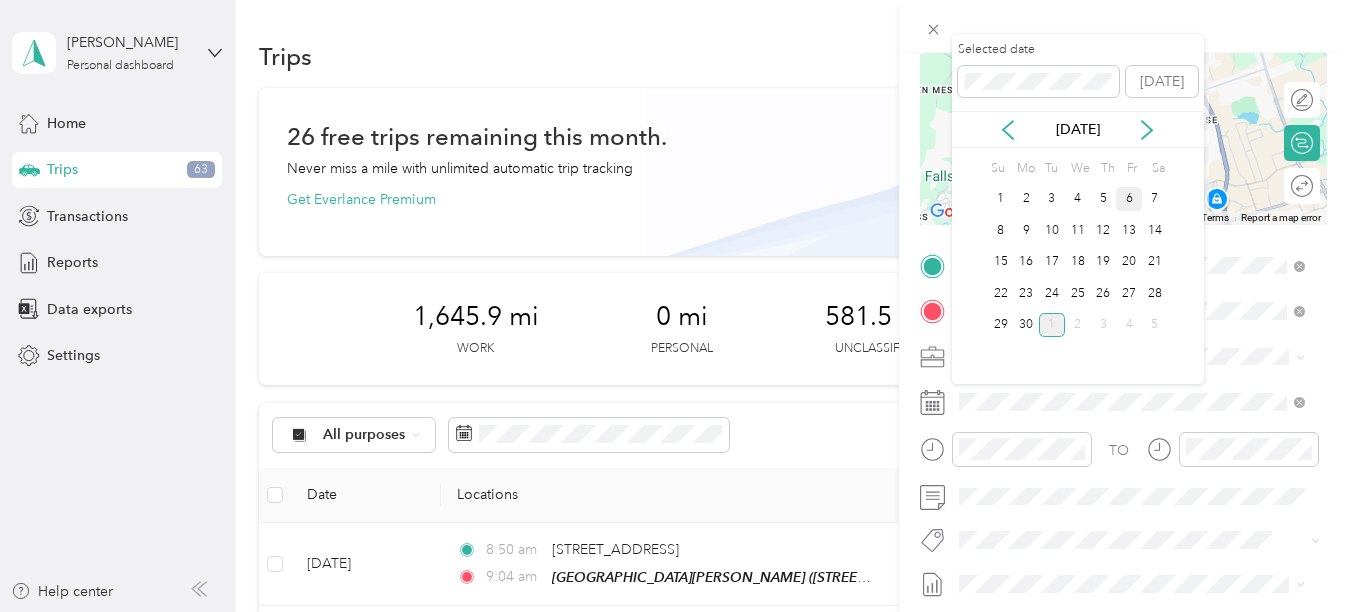 click on "6" at bounding box center (1129, 199) 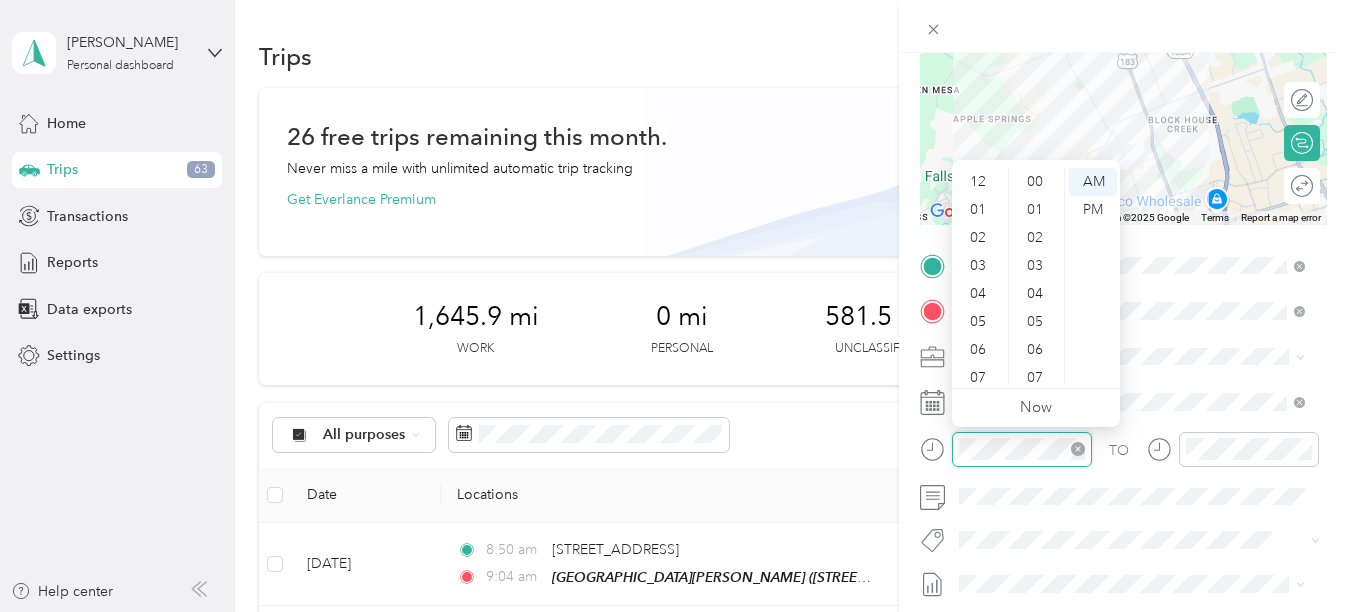 scroll, scrollTop: 1449, scrollLeft: 0, axis: vertical 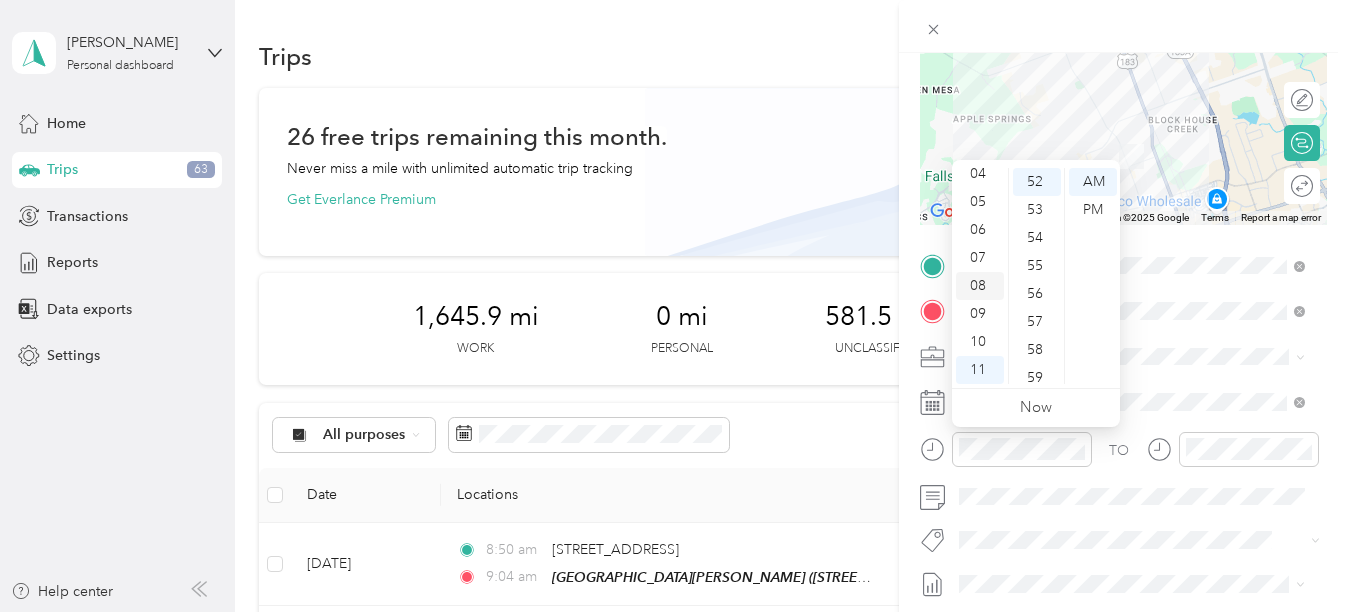 click on "08" at bounding box center [980, 286] 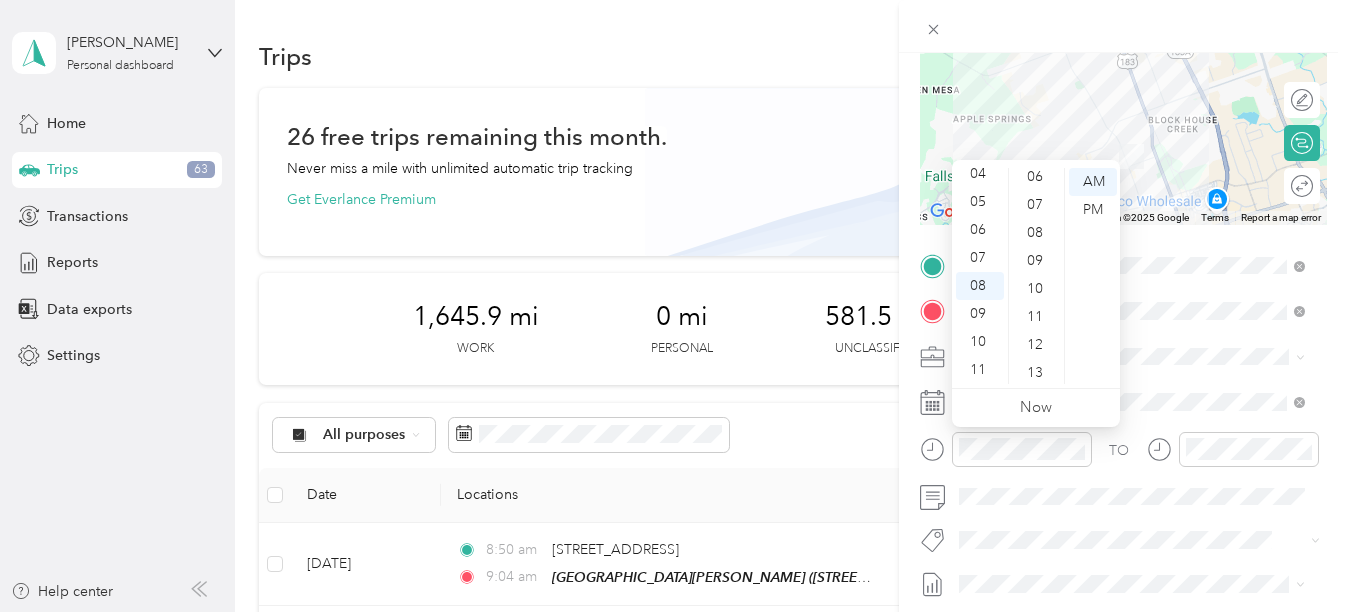 scroll, scrollTop: 137, scrollLeft: 0, axis: vertical 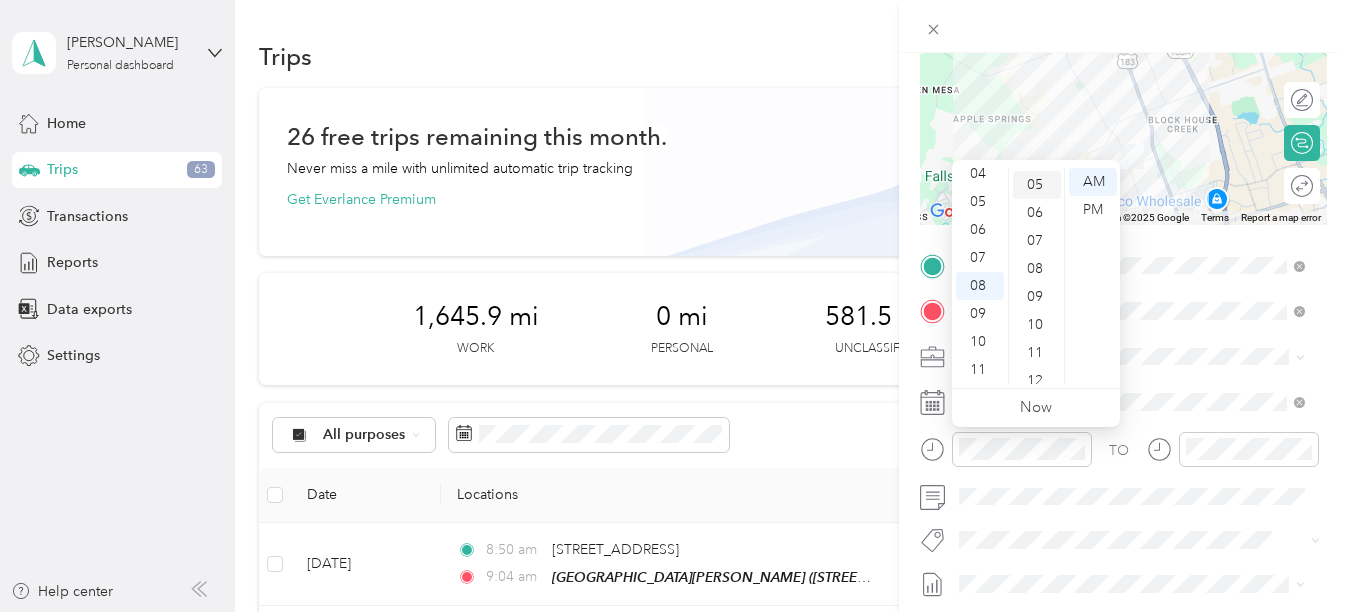 click on "05" at bounding box center (1037, 185) 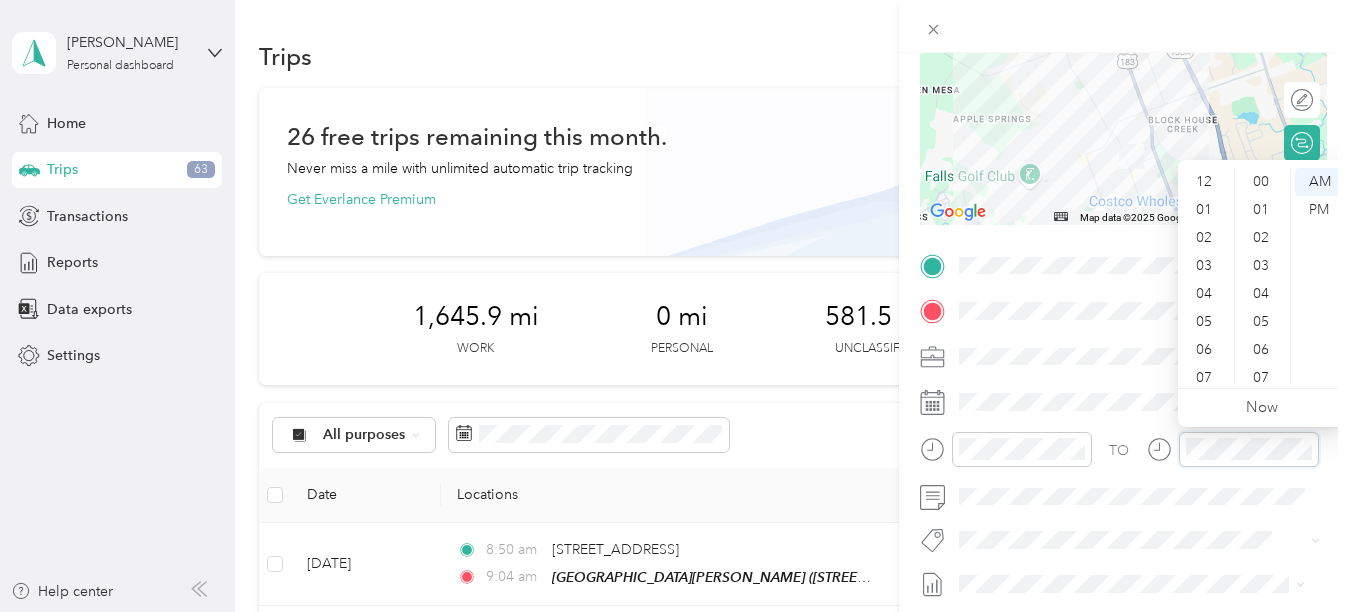 scroll, scrollTop: 1455, scrollLeft: 0, axis: vertical 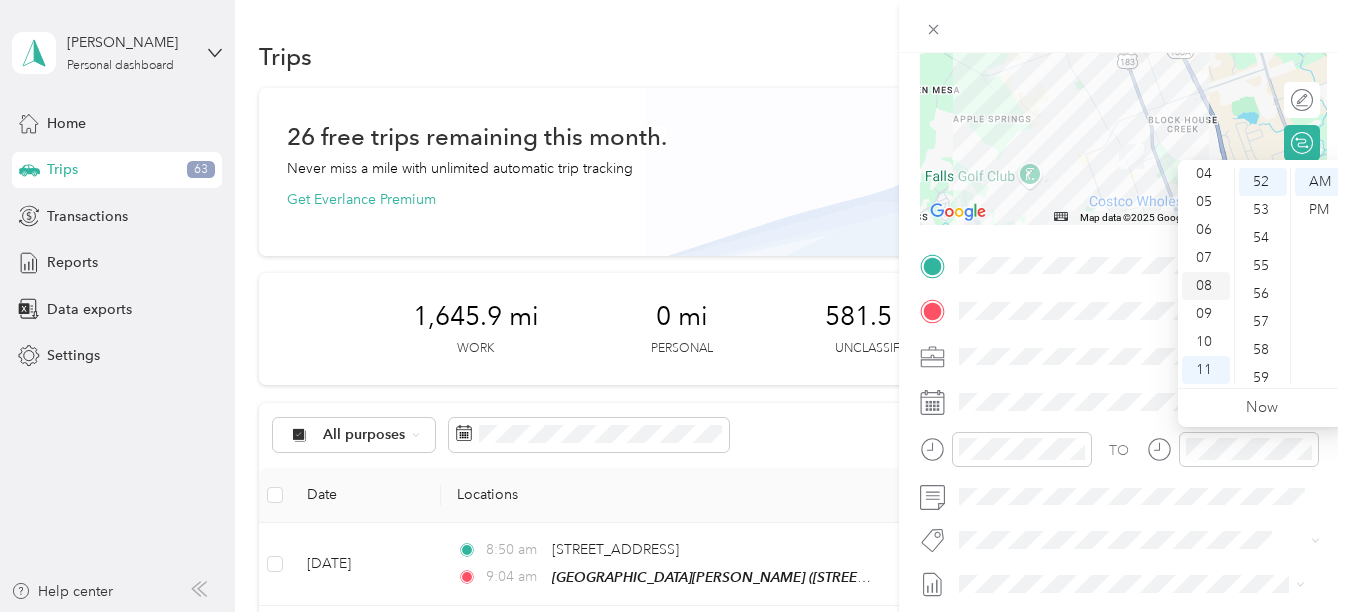 click on "08" at bounding box center (1206, 286) 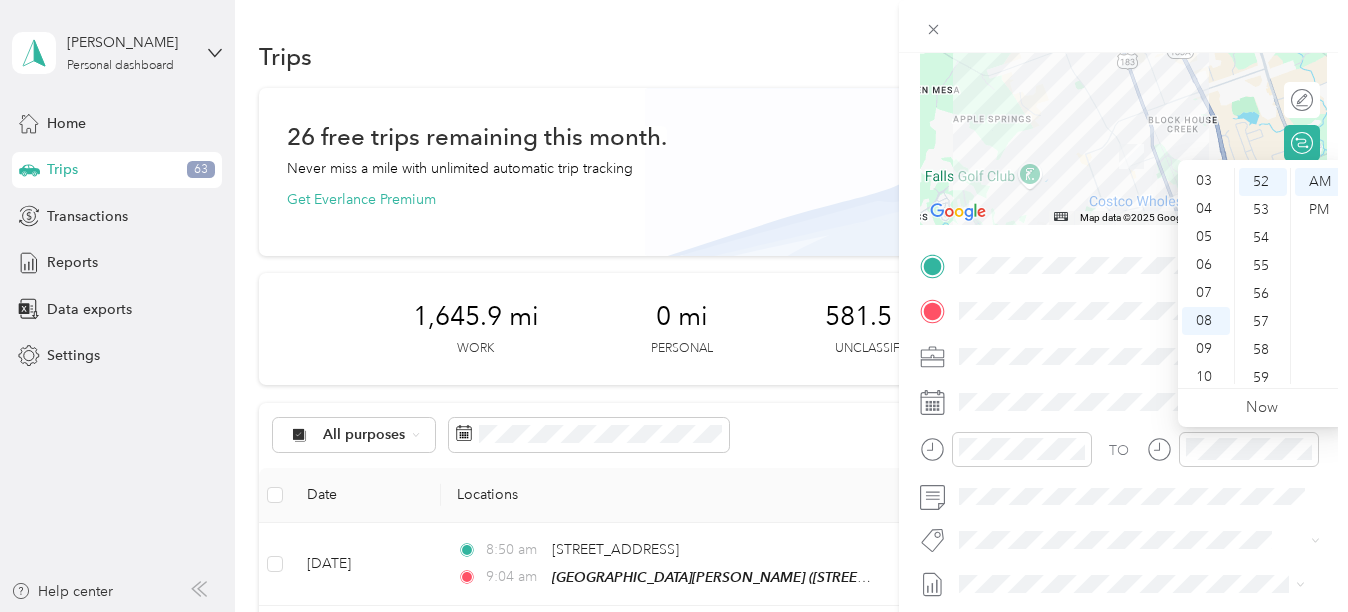 scroll, scrollTop: 120, scrollLeft: 0, axis: vertical 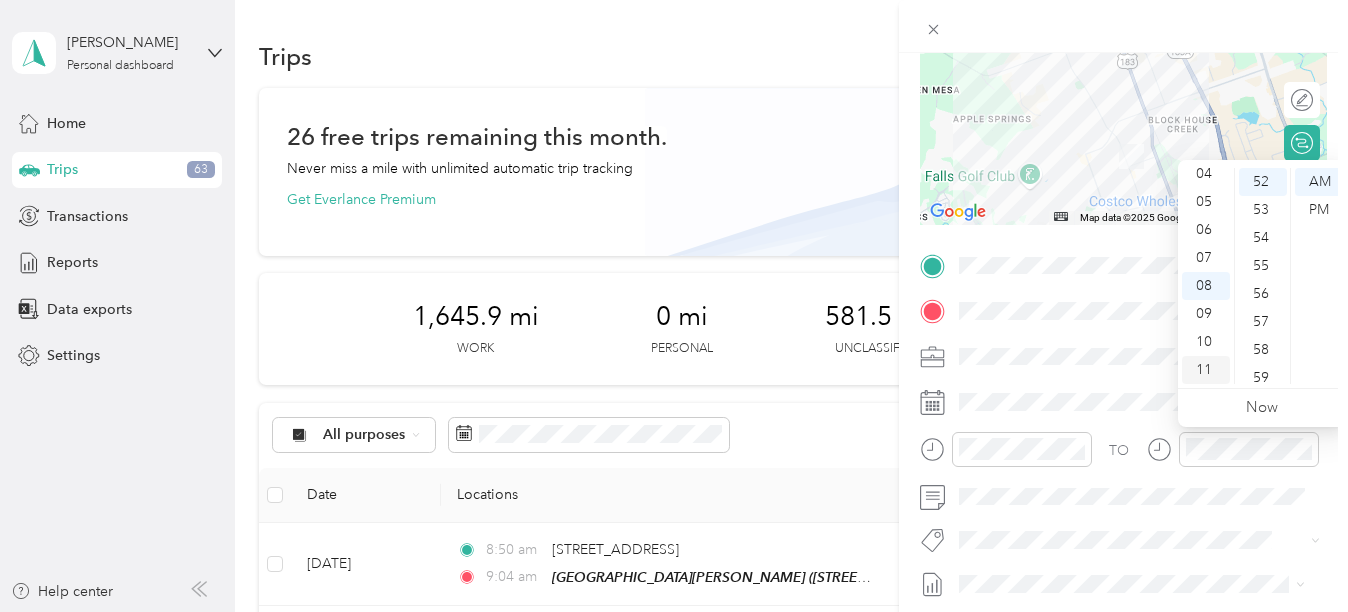 click on "11" at bounding box center (1206, 370) 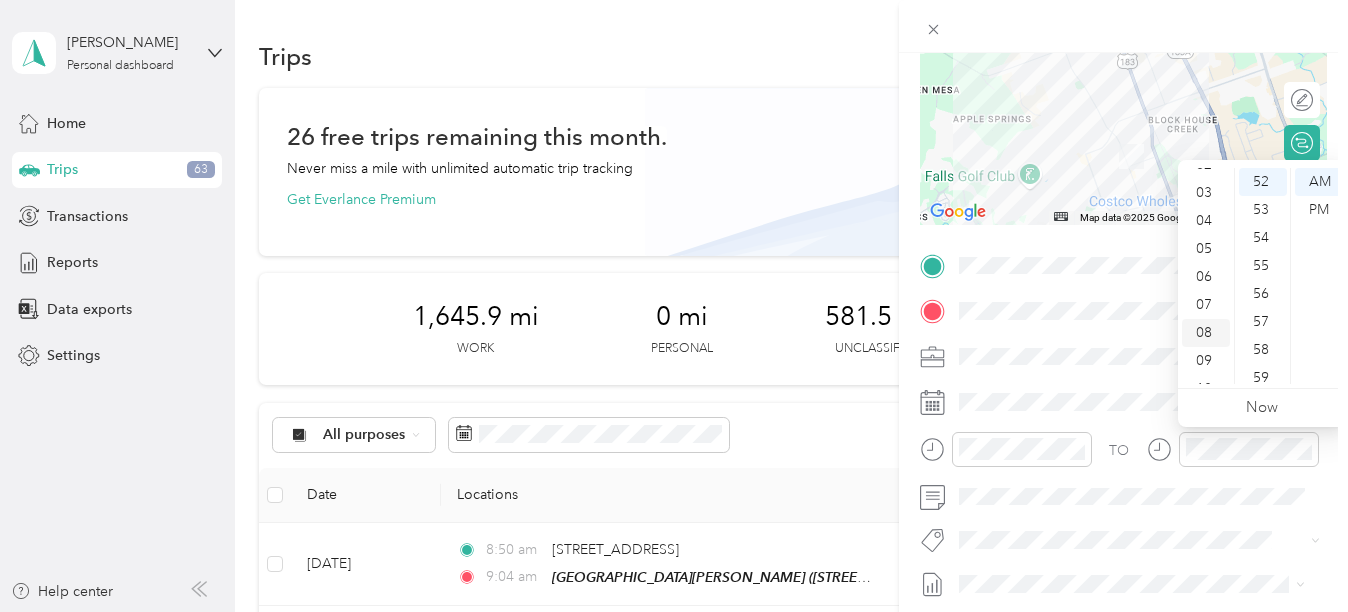 click on "08" at bounding box center (1206, 333) 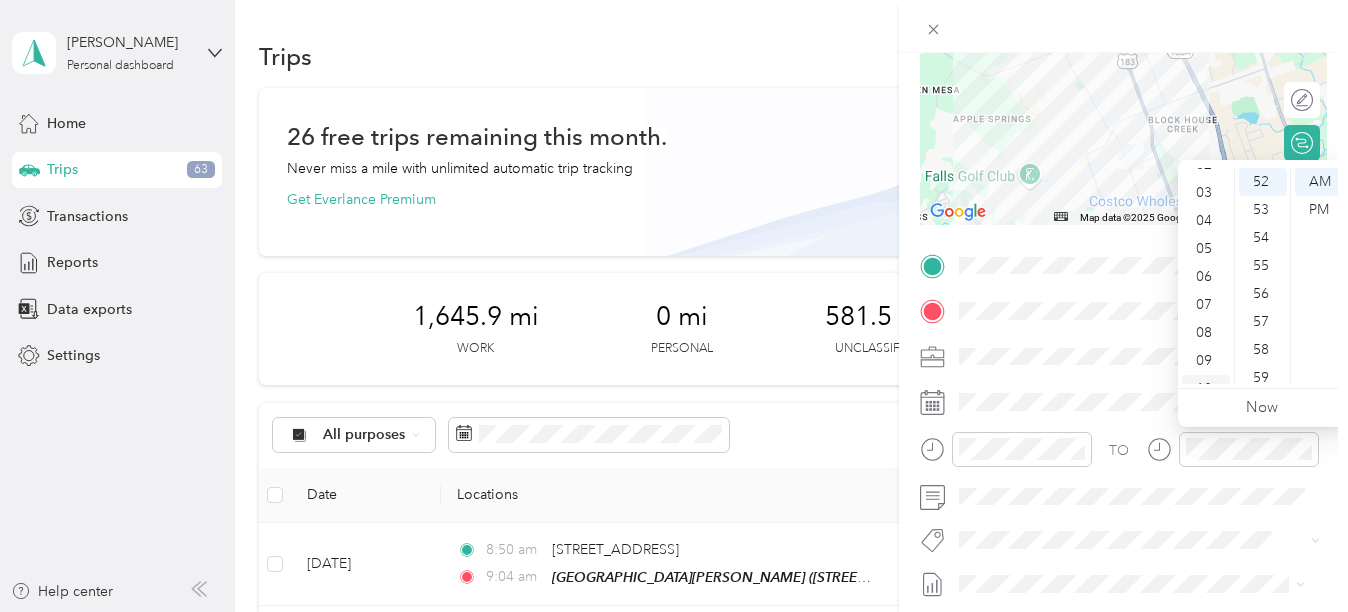 scroll, scrollTop: 120, scrollLeft: 0, axis: vertical 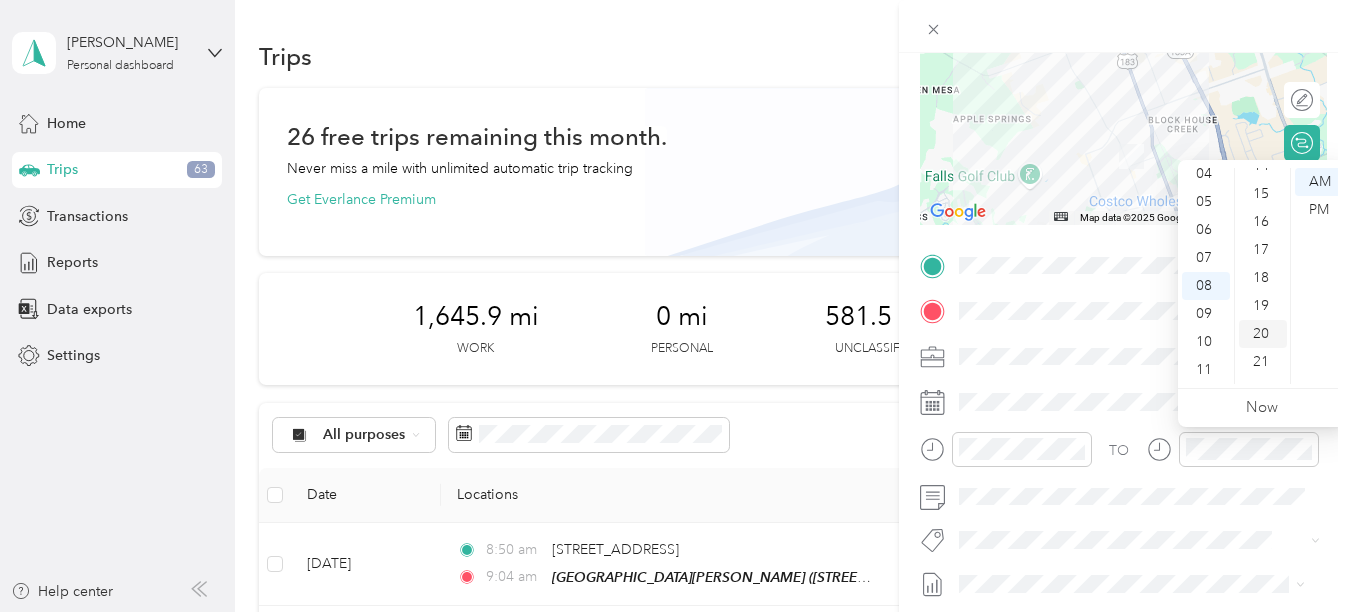 click on "20" at bounding box center (1263, 334) 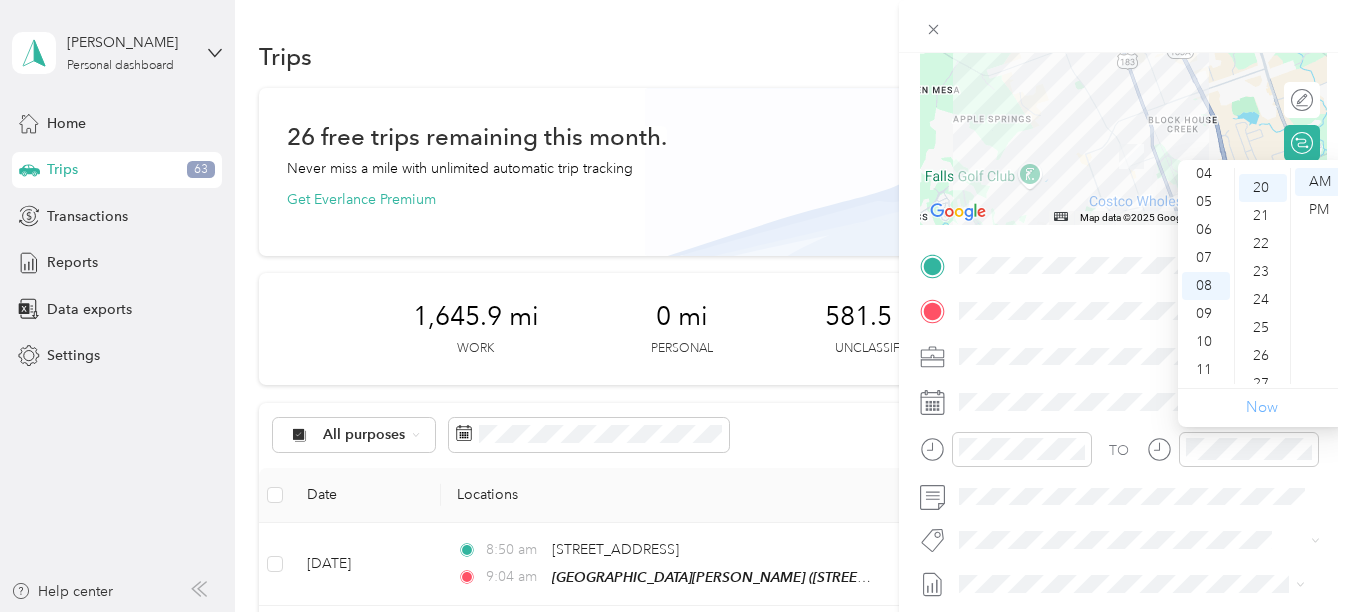 scroll, scrollTop: 560, scrollLeft: 0, axis: vertical 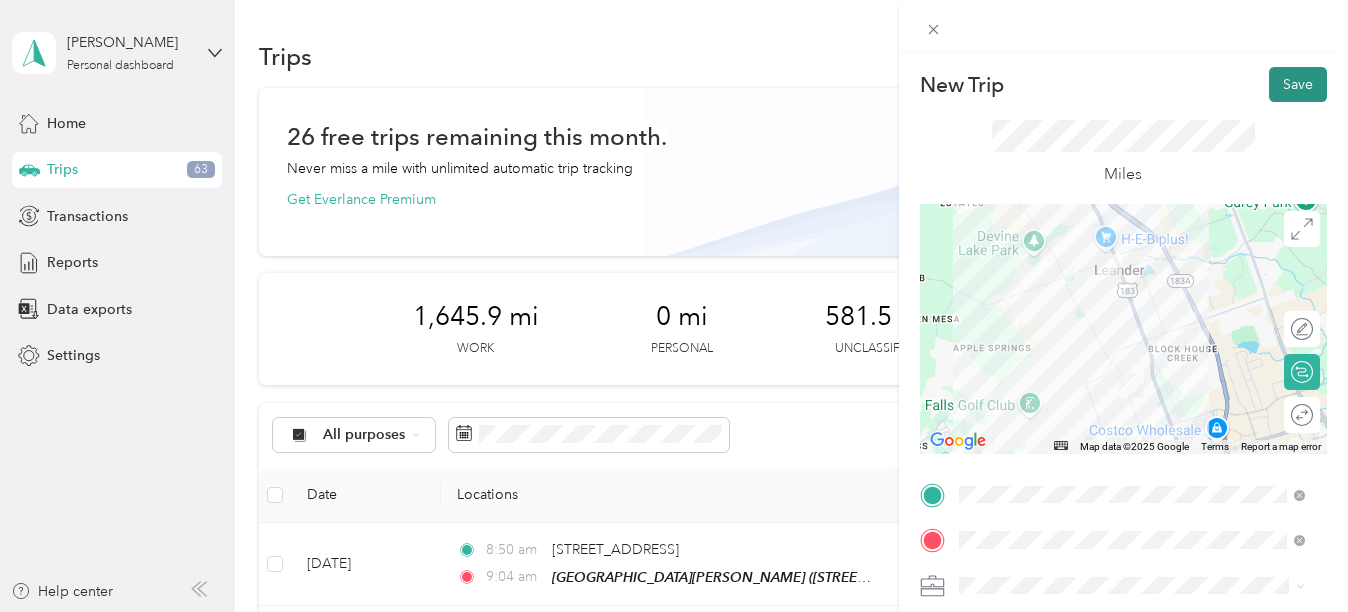 click on "Save" at bounding box center [1298, 84] 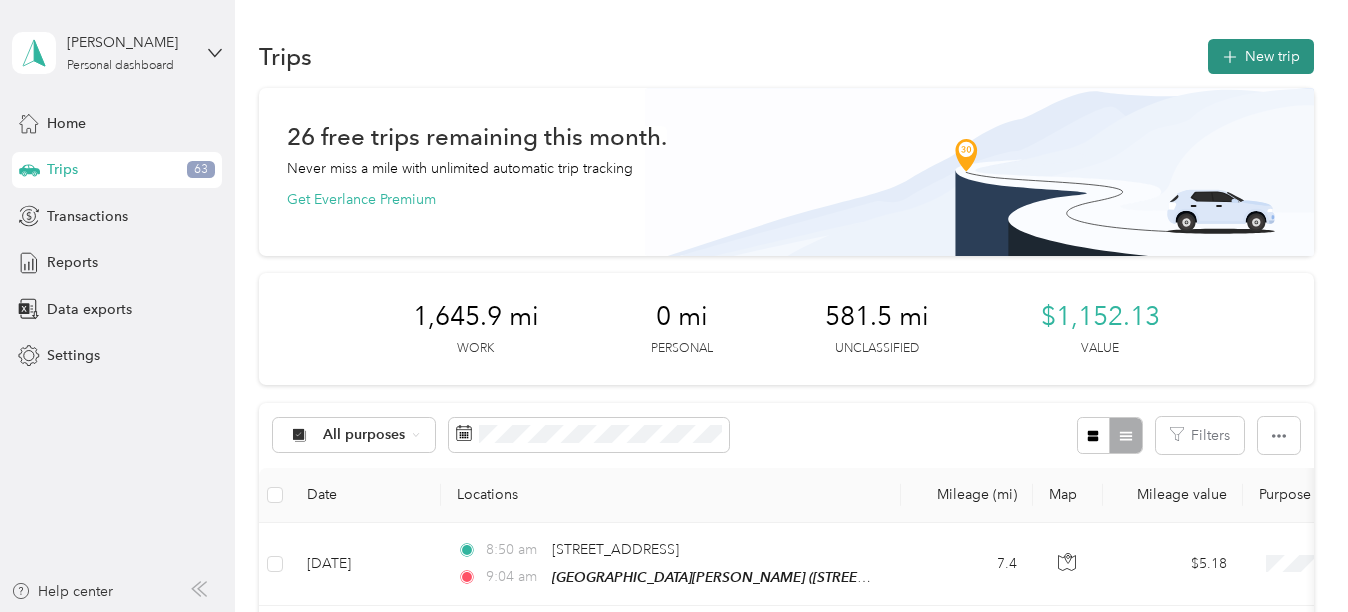 click on "New trip" at bounding box center [1261, 56] 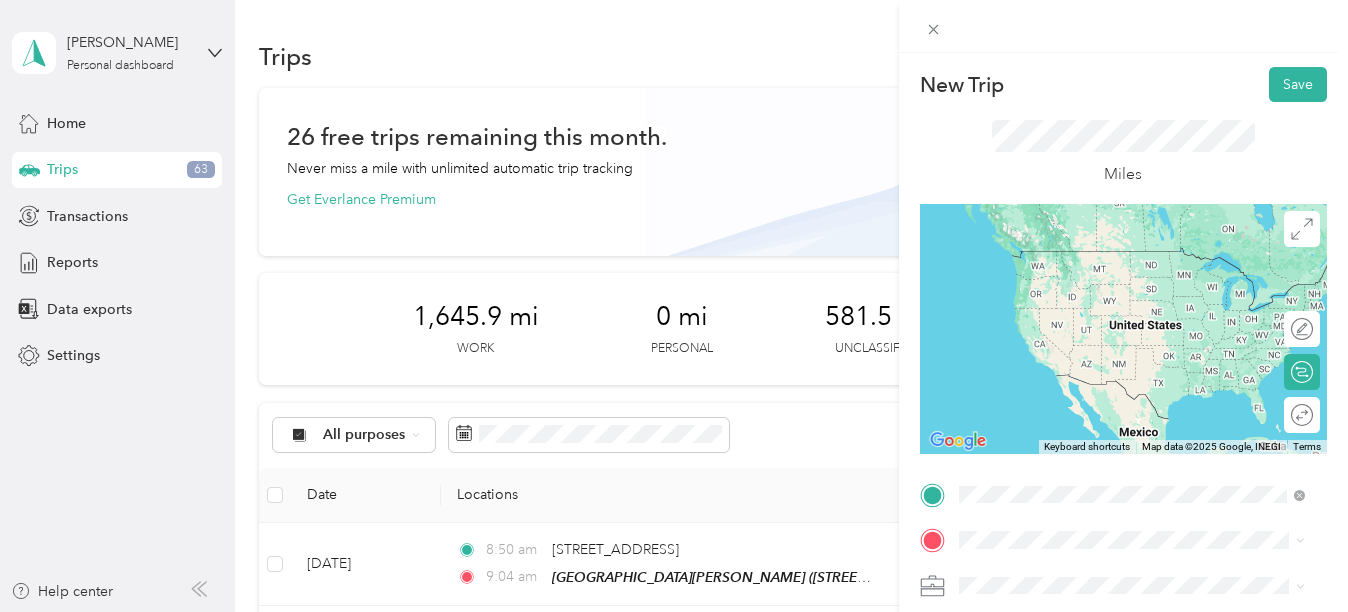 click on "[STREET_ADDRESS][US_STATE]" at bounding box center (1096, 292) 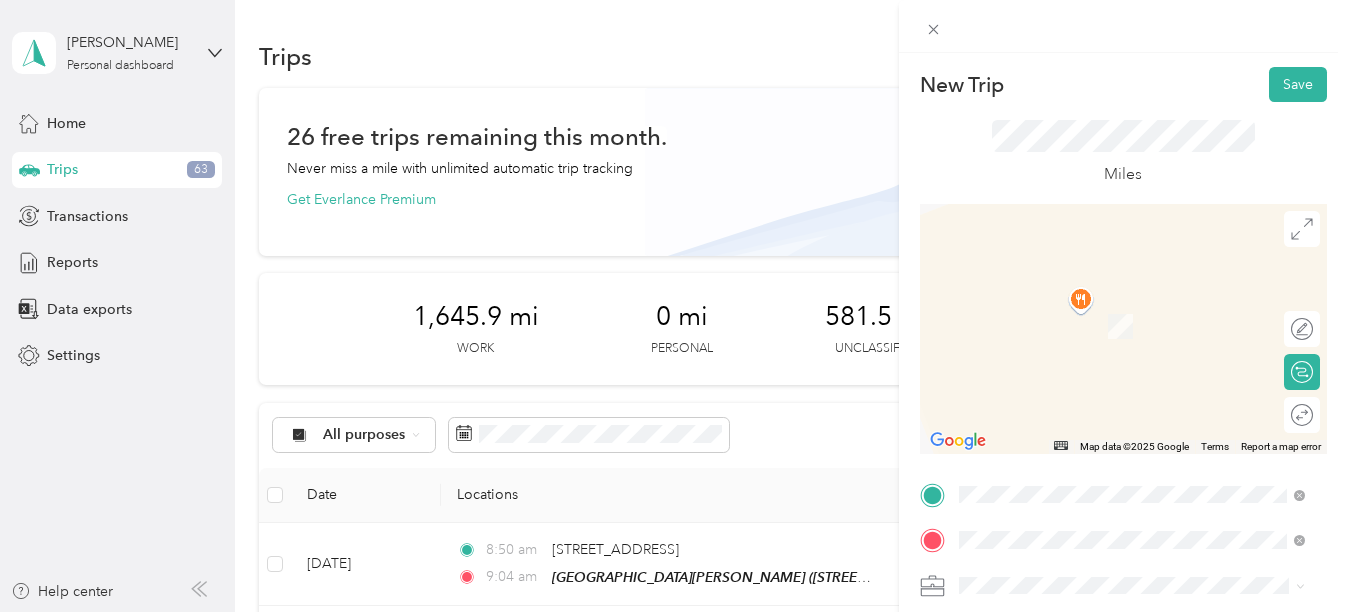 click on "[STREET_ADDRESS][US_STATE]" at bounding box center (1096, 297) 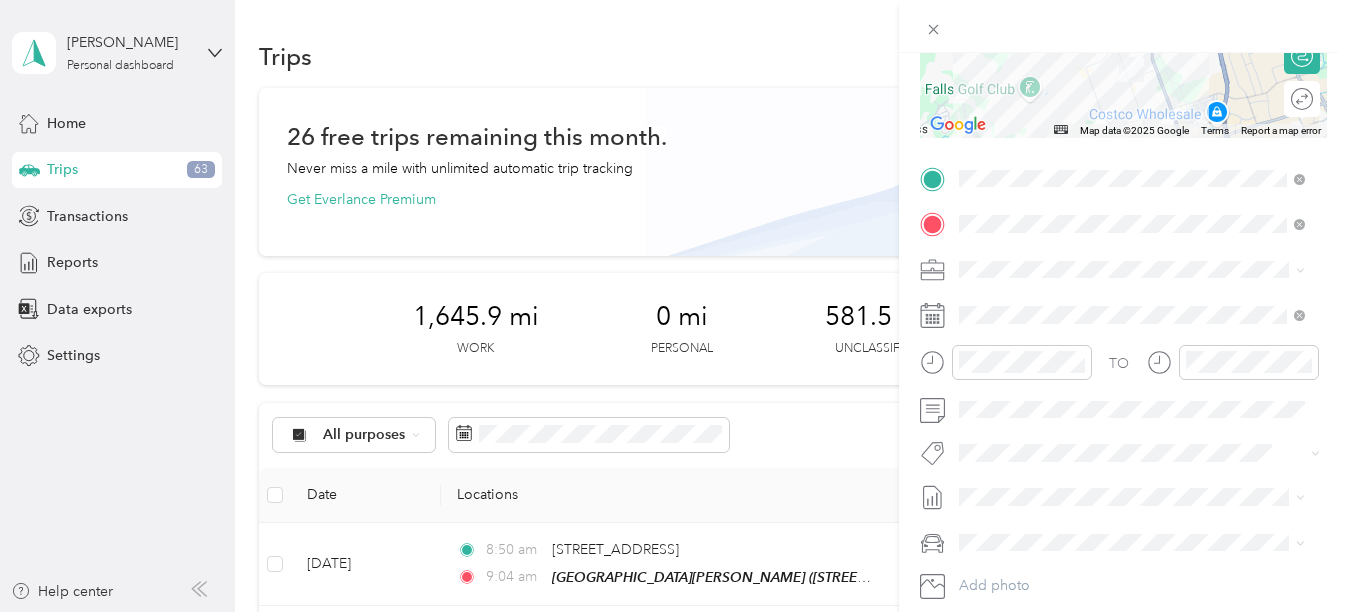 scroll, scrollTop: 318, scrollLeft: 0, axis: vertical 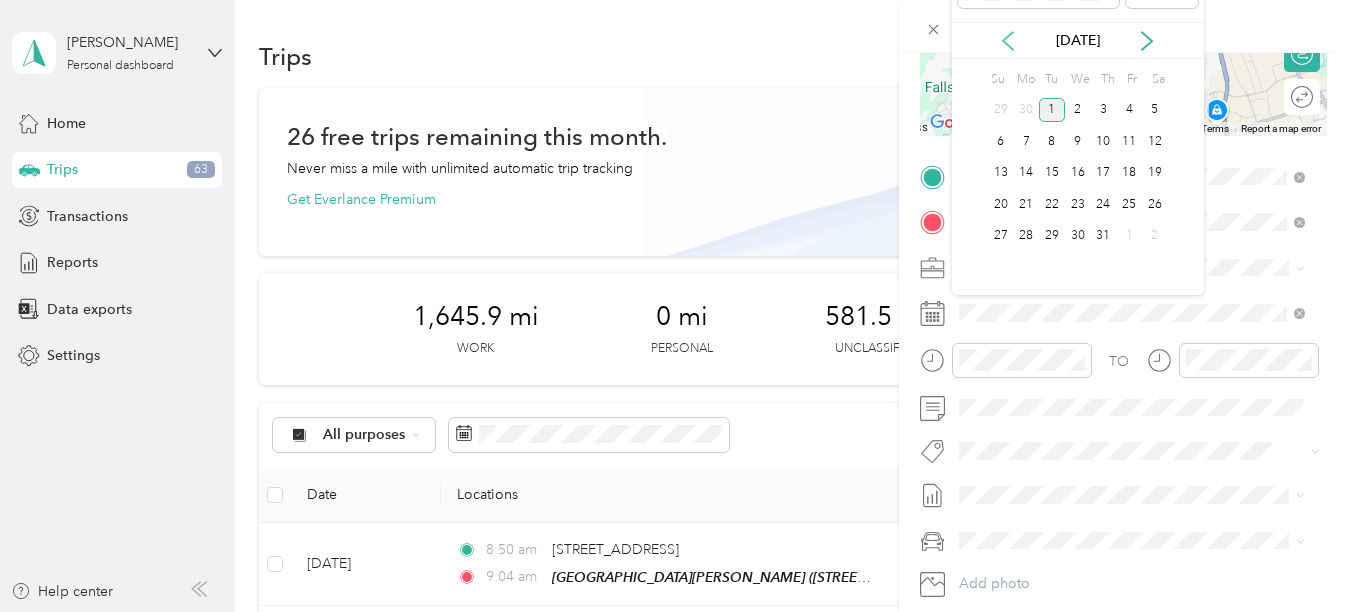 drag, startPoint x: 1006, startPoint y: 42, endPoint x: 1014, endPoint y: 56, distance: 16.124516 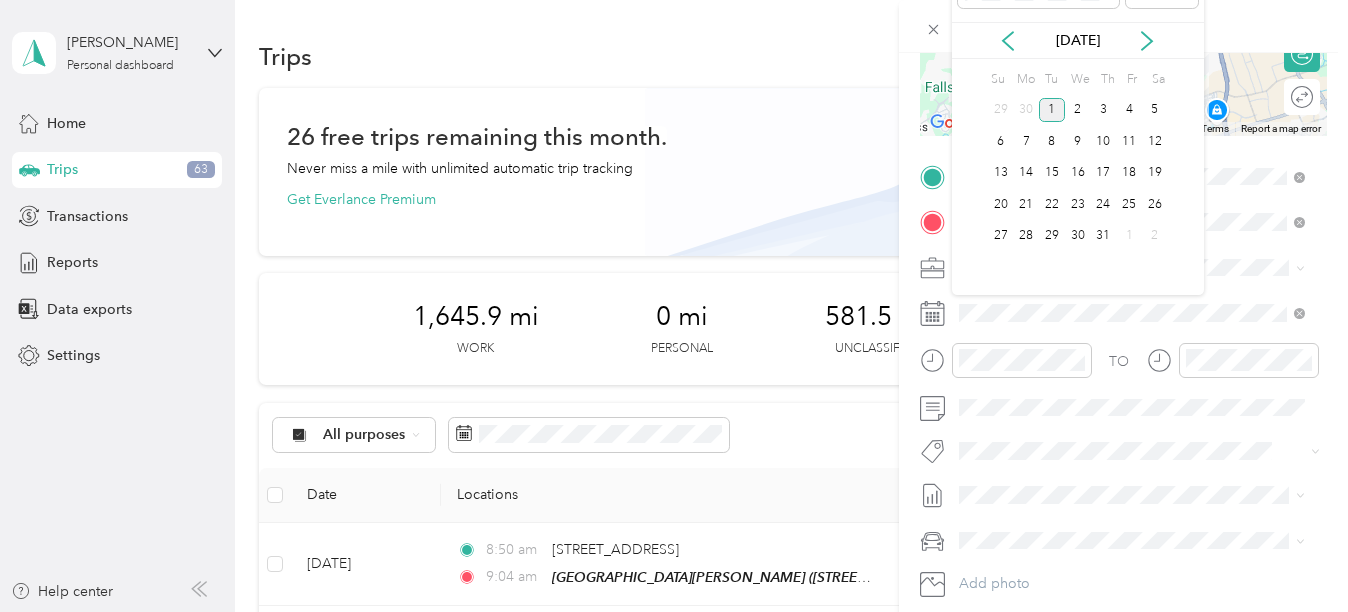 click 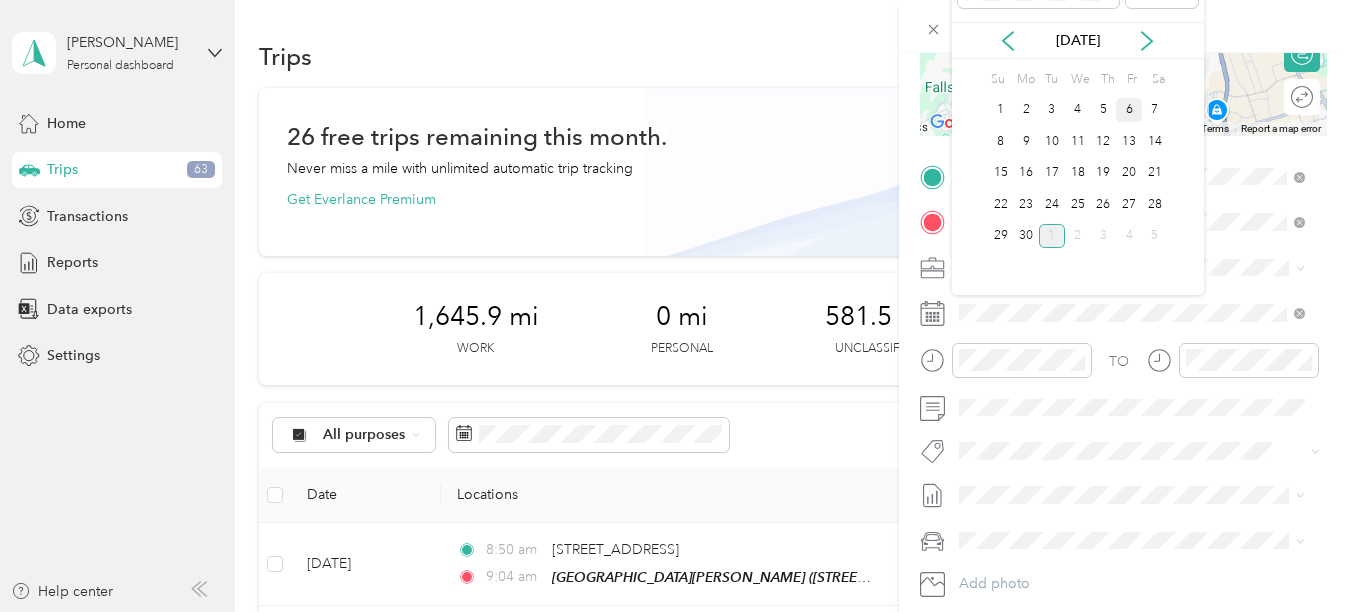click on "6" at bounding box center (1129, 110) 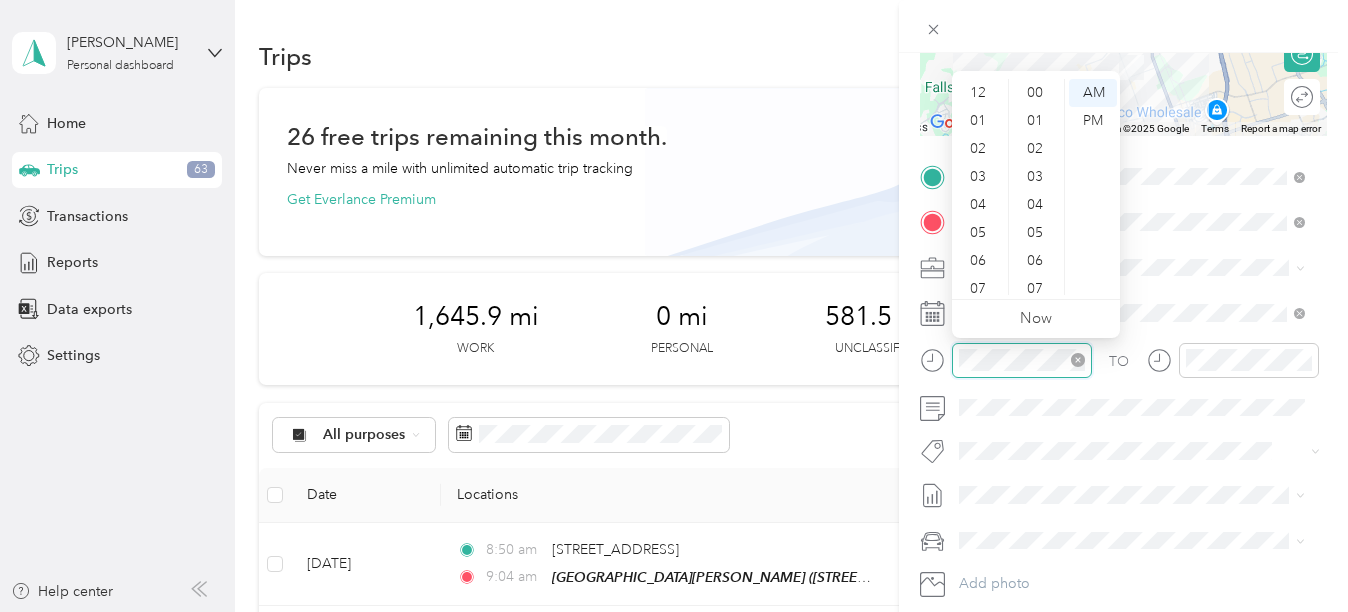 scroll, scrollTop: 120, scrollLeft: 0, axis: vertical 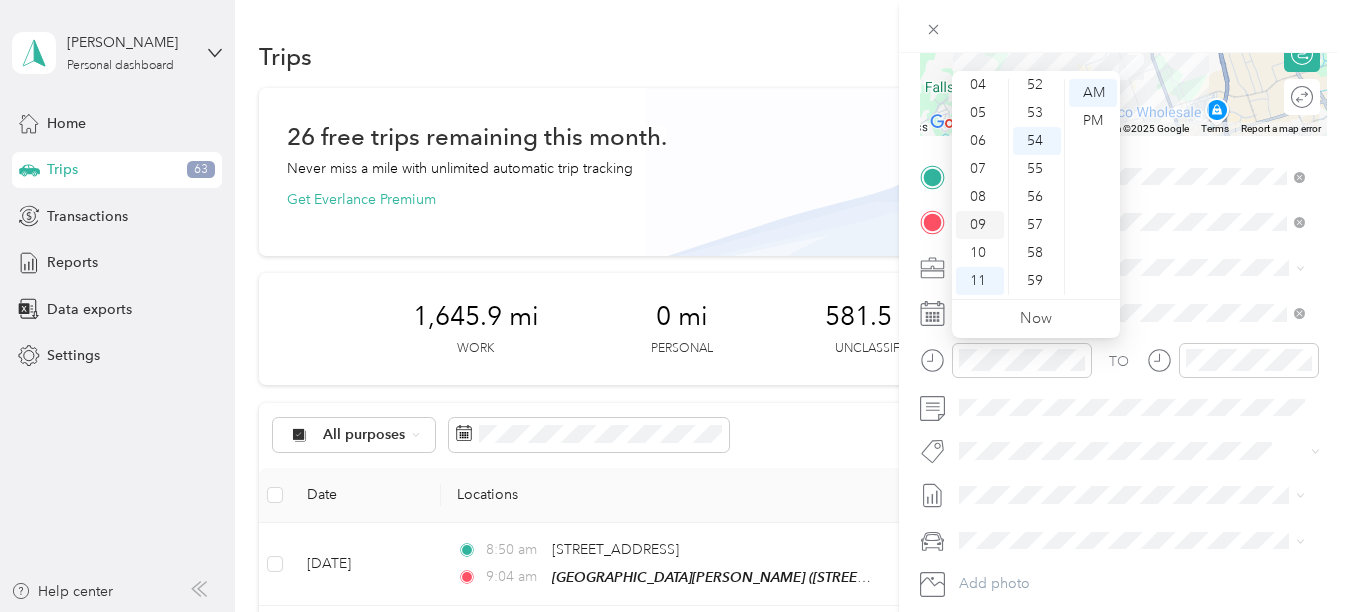 click on "09" at bounding box center (980, 225) 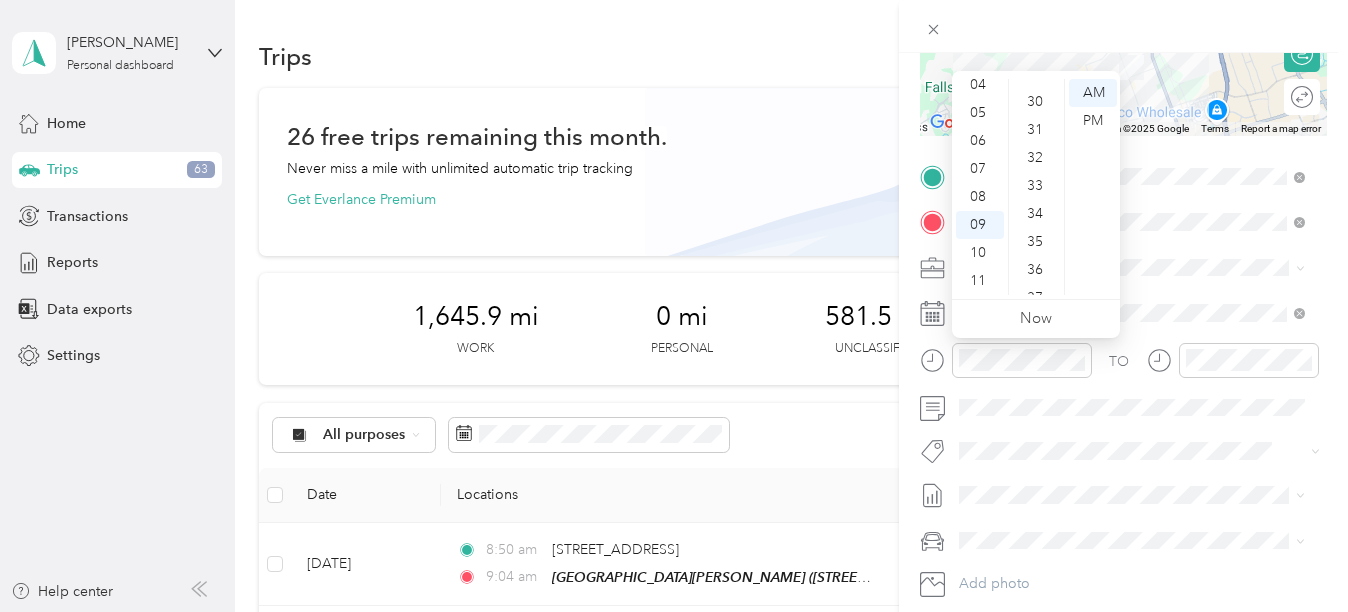 scroll, scrollTop: 714, scrollLeft: 0, axis: vertical 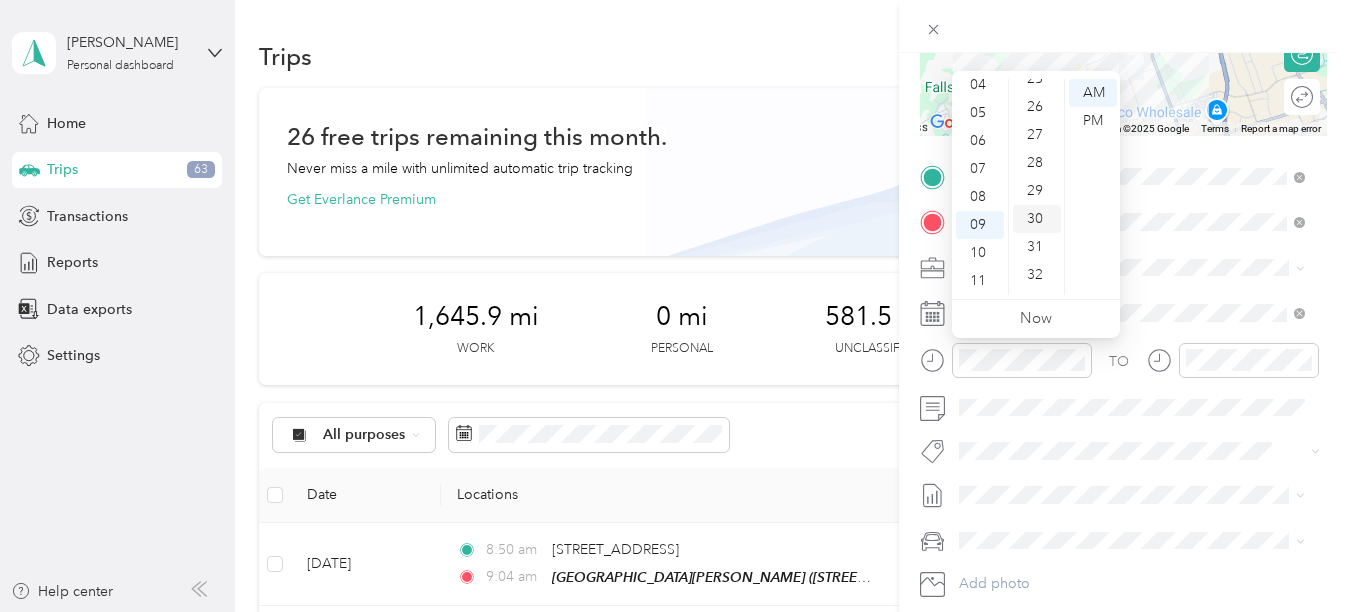 click on "30" at bounding box center [1037, 219] 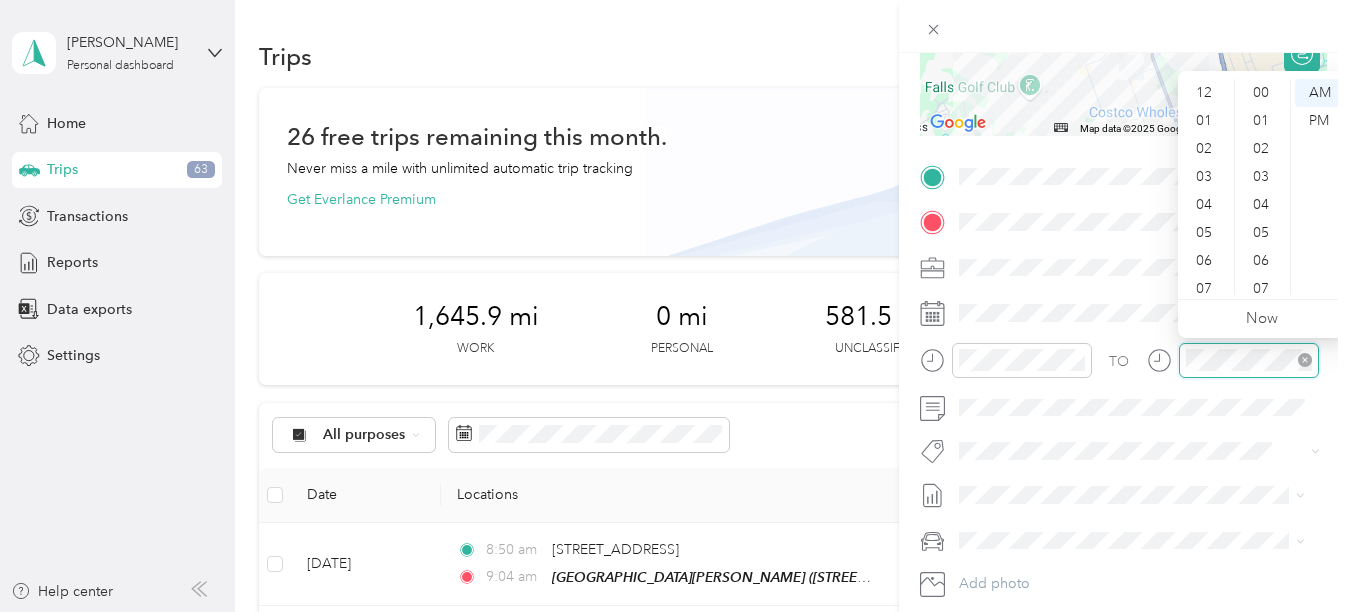 scroll, scrollTop: 1464, scrollLeft: 0, axis: vertical 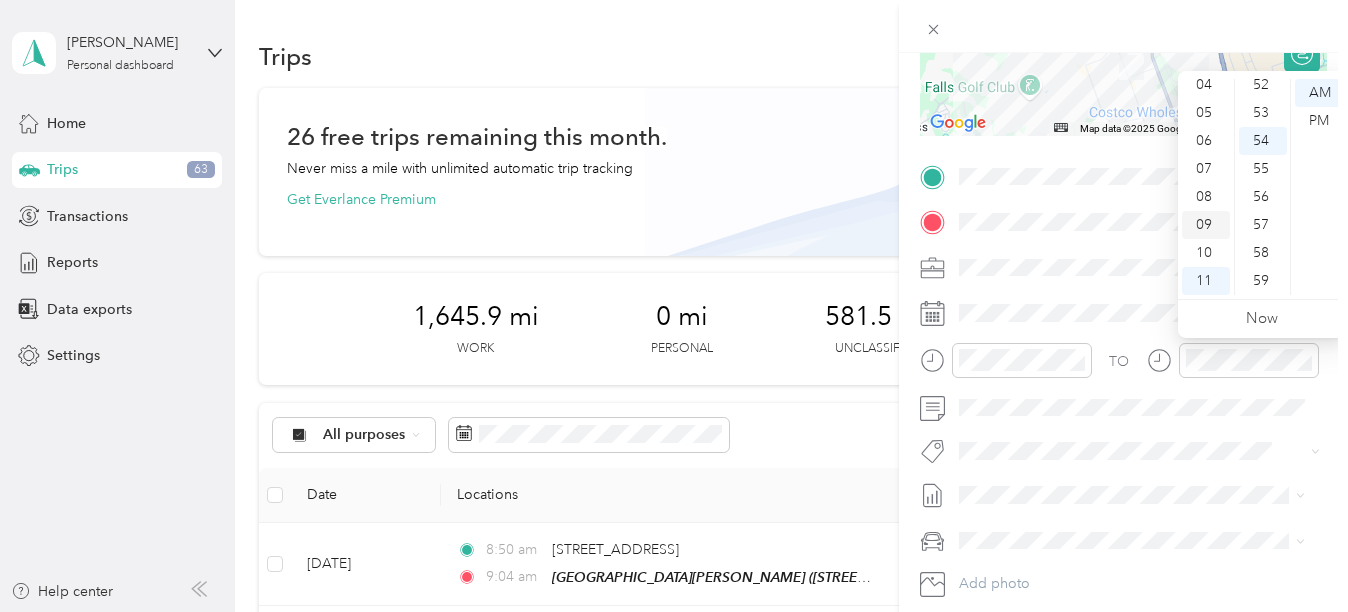 click on "09" at bounding box center [1206, 225] 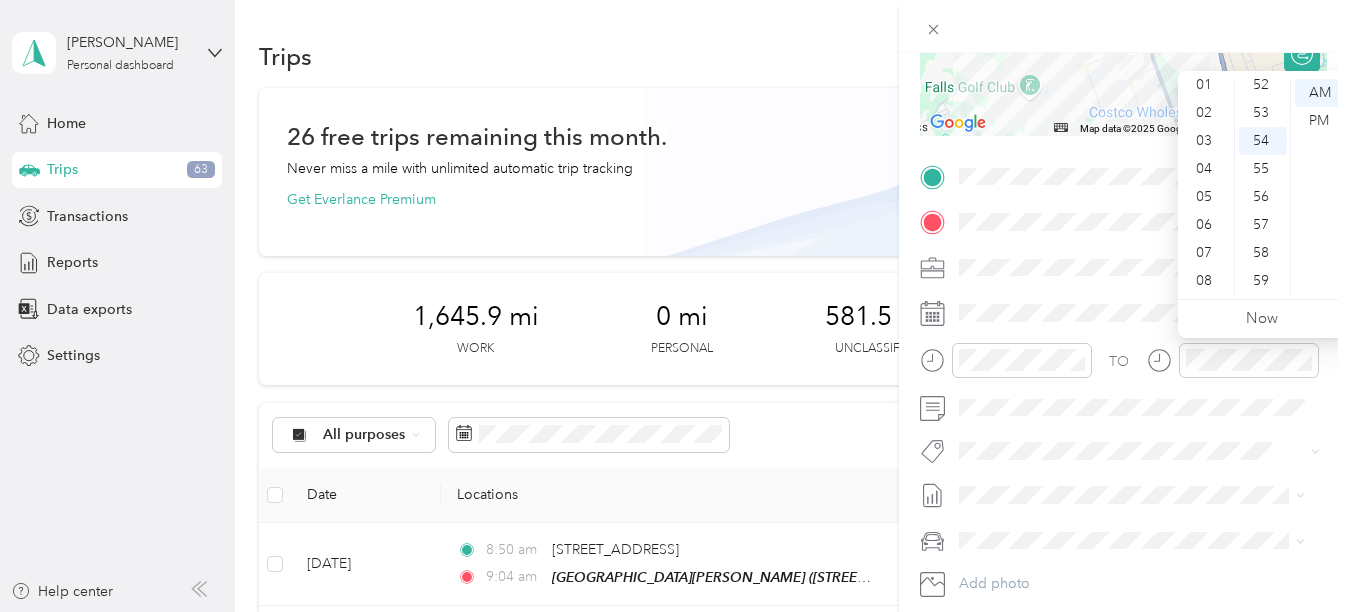 scroll, scrollTop: 24, scrollLeft: 0, axis: vertical 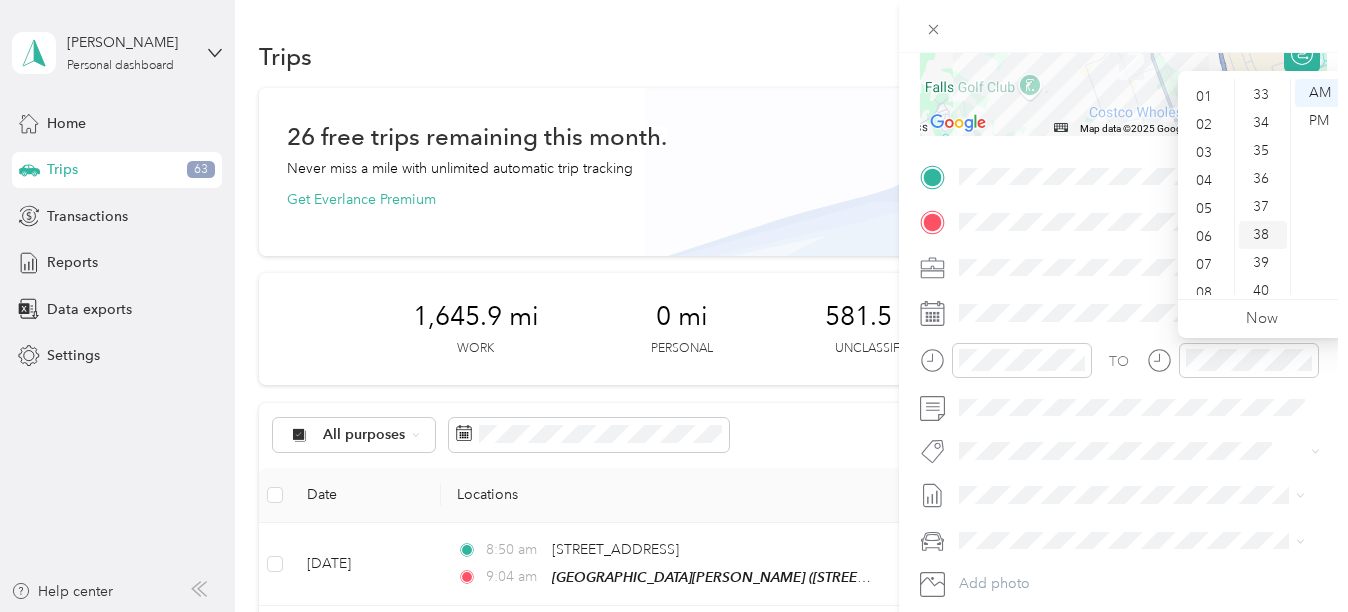 click on "38" at bounding box center [1263, 235] 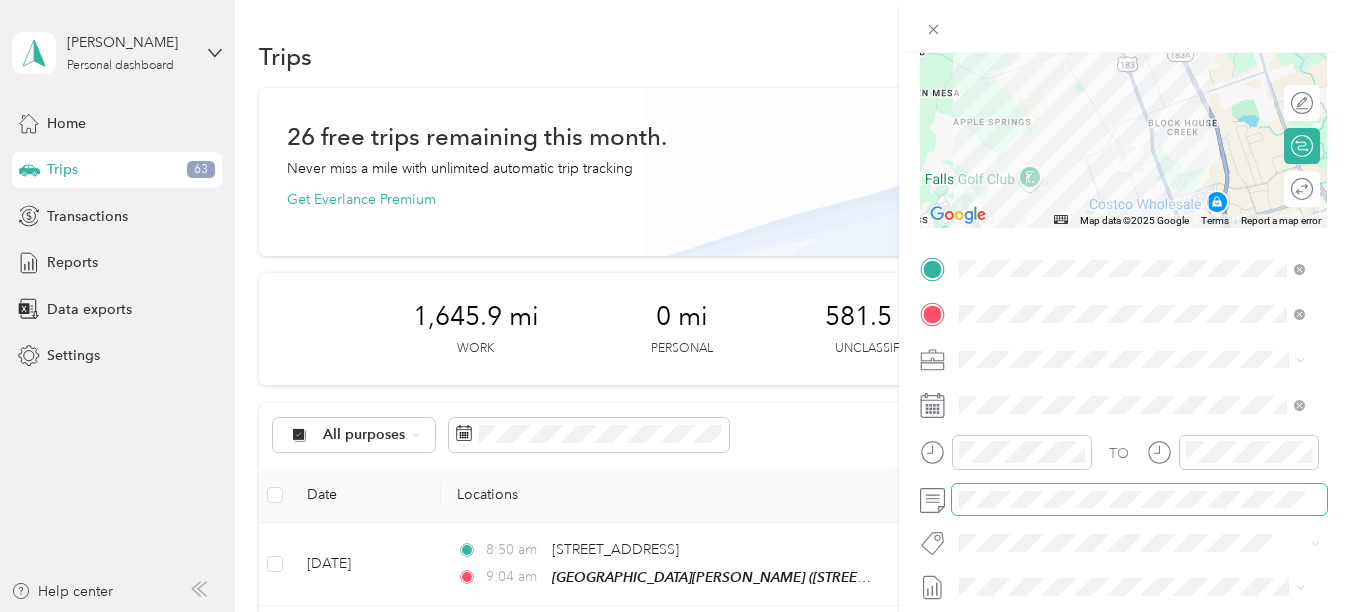 scroll, scrollTop: 0, scrollLeft: 0, axis: both 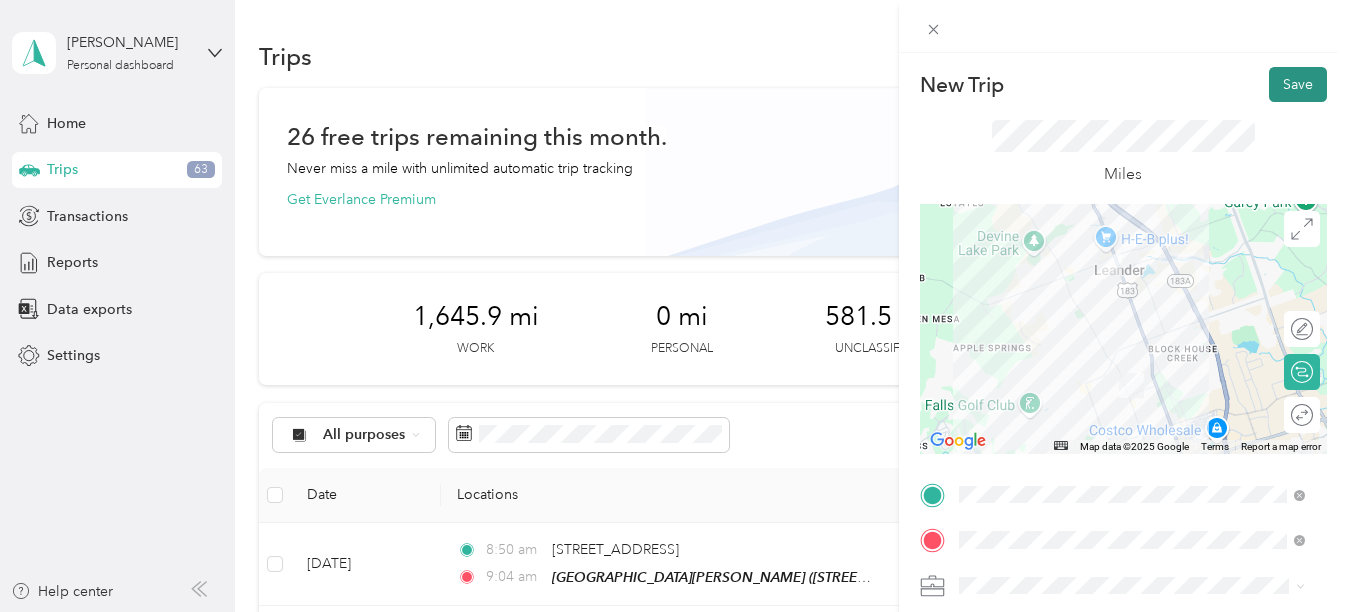 click on "Save" at bounding box center (1298, 84) 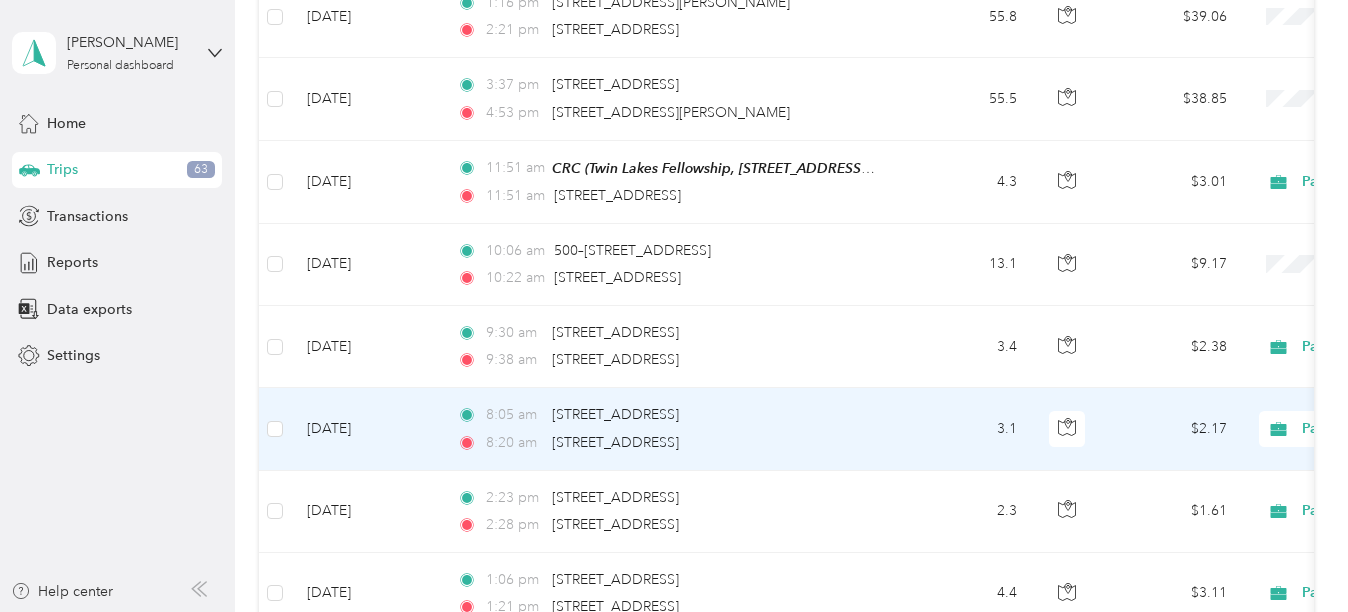 scroll, scrollTop: 1600, scrollLeft: 0, axis: vertical 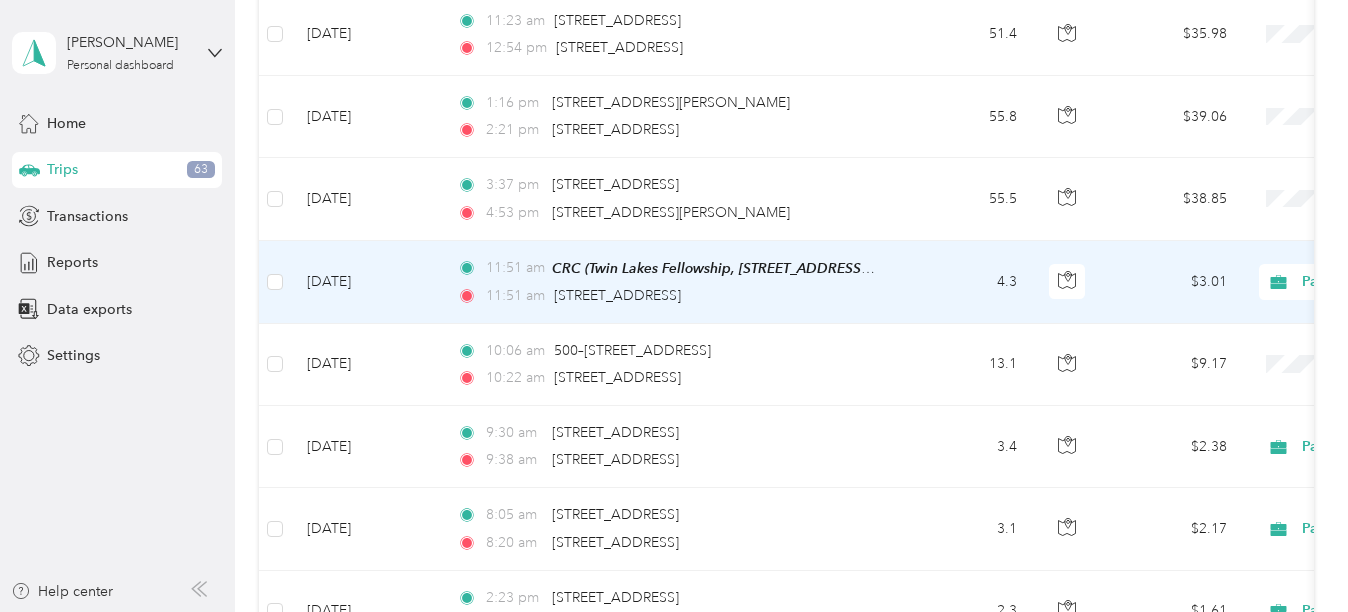 click on "4.3" at bounding box center [967, 282] 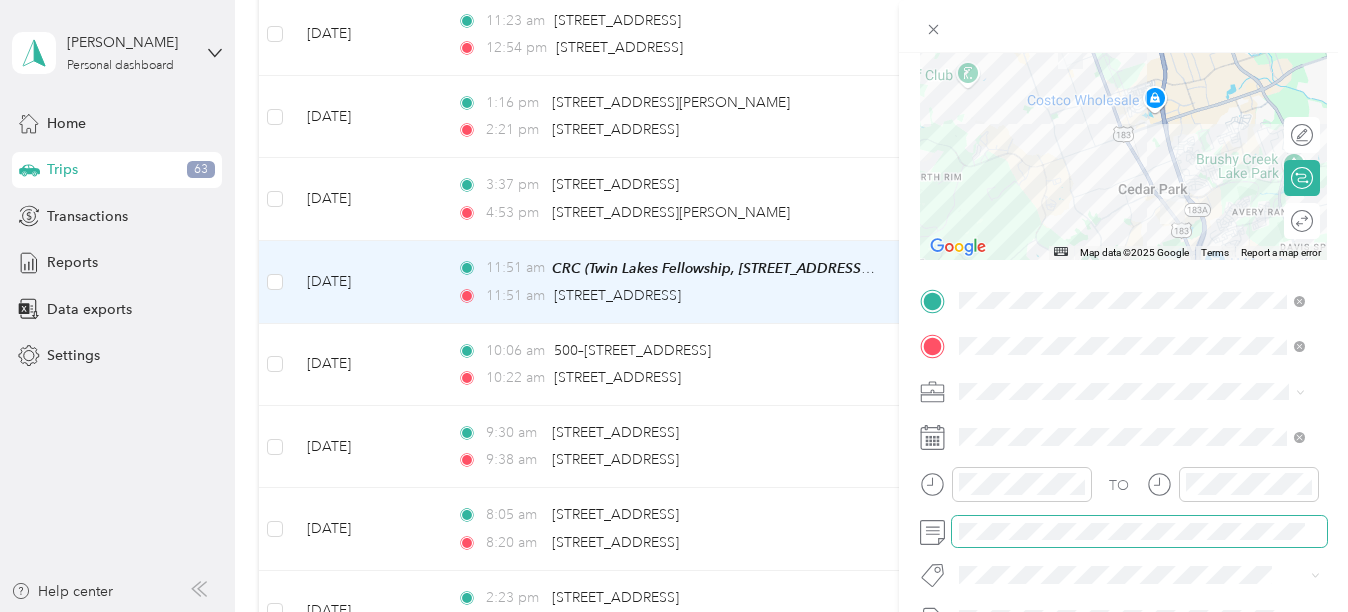 scroll, scrollTop: 200, scrollLeft: 0, axis: vertical 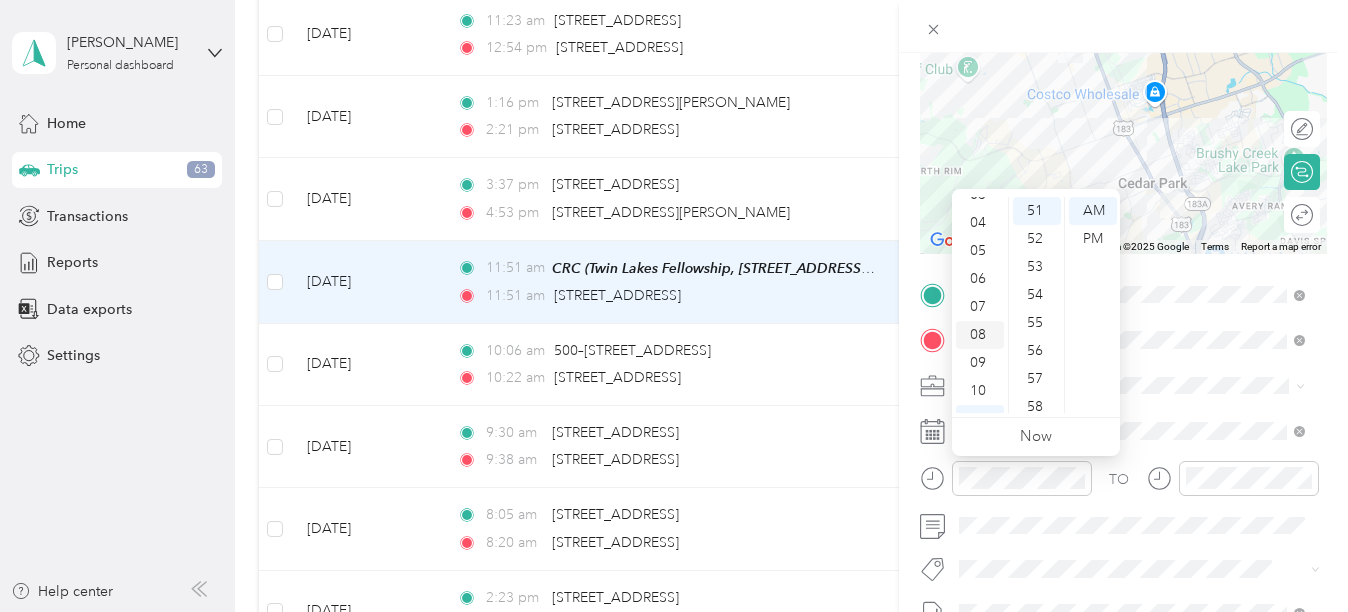 click on "08" at bounding box center (980, 335) 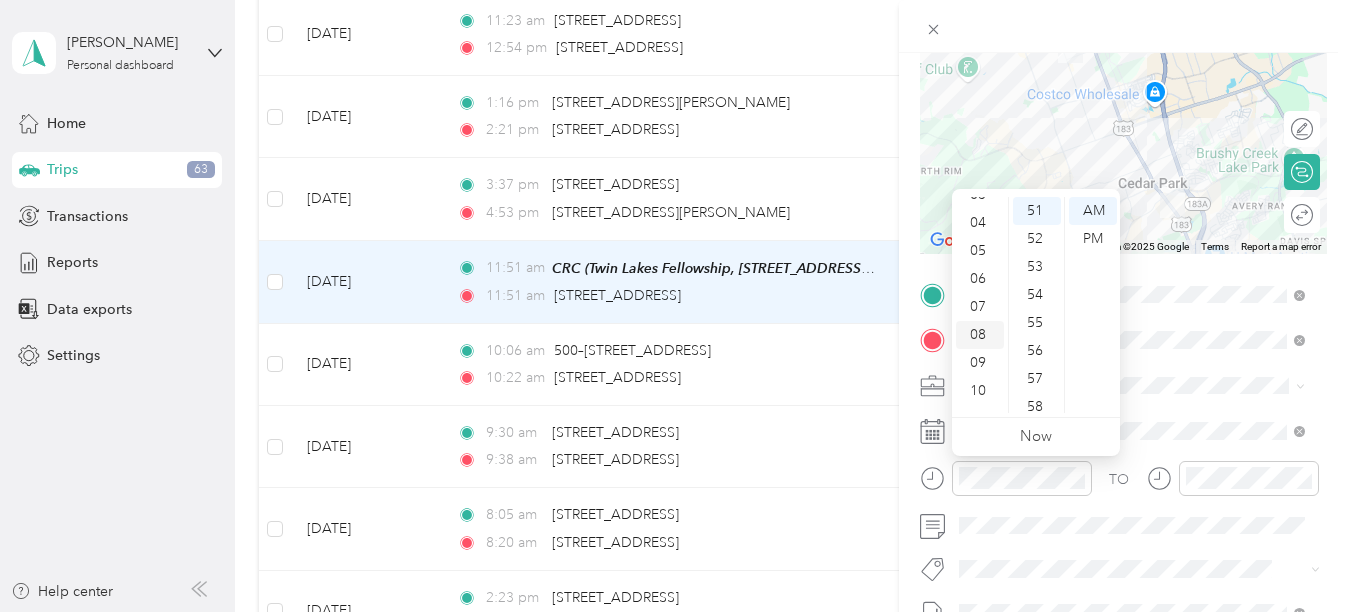 scroll, scrollTop: 120, scrollLeft: 0, axis: vertical 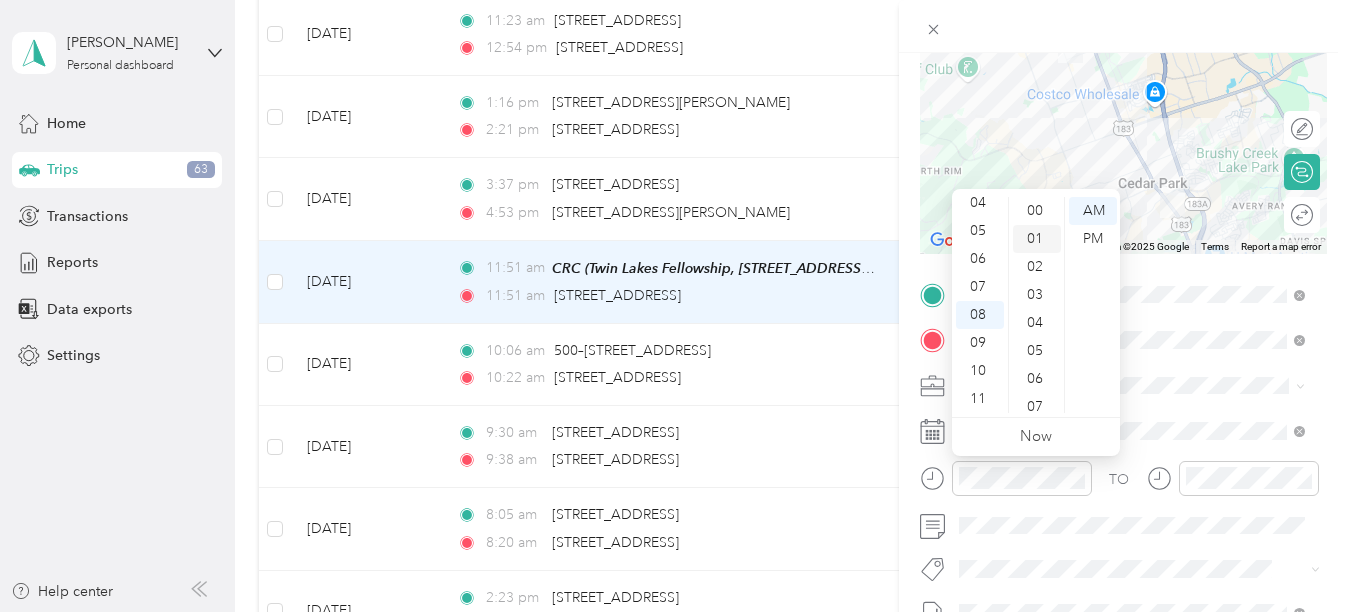 click on "00 01 02 03 04 05 06 07 08 09 10 11 12 13 14 15 16 17 18 19 20 21 22 23 24 25 26 27 28 29 30 31 32 33 34 35 36 37 38 39 40 41 42 43 44 45 46 47 48 49 50 51 52 53 54 55 56 57 58 59" at bounding box center [1036, 305] 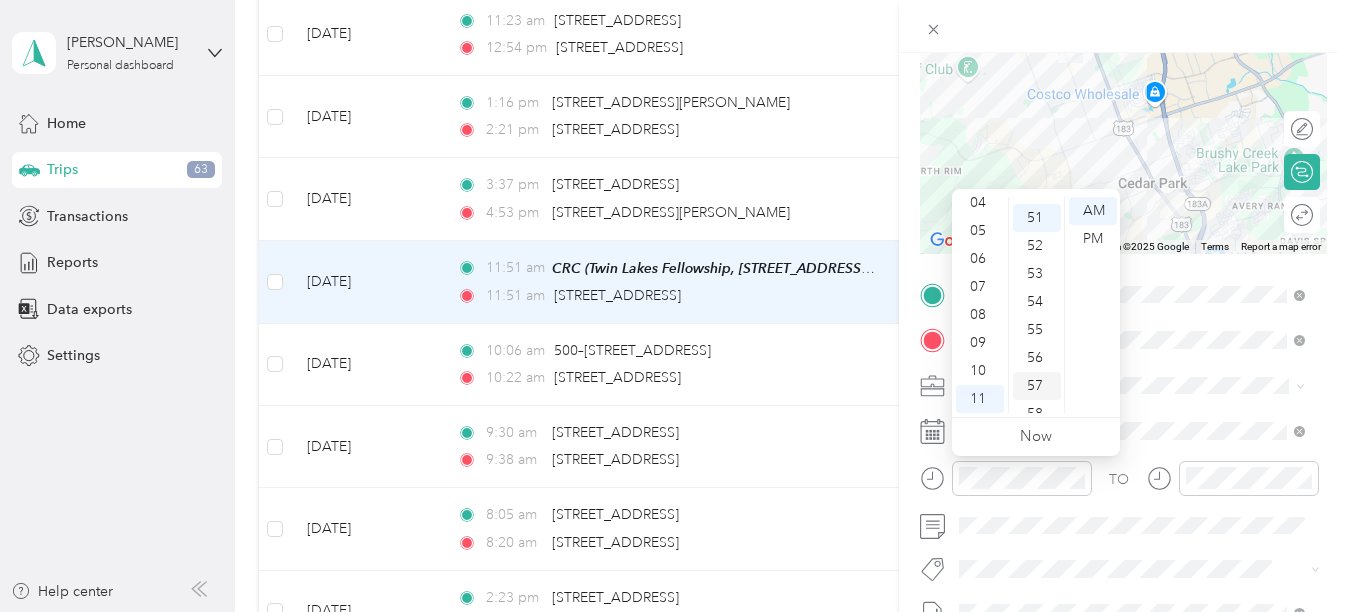 scroll, scrollTop: 1428, scrollLeft: 0, axis: vertical 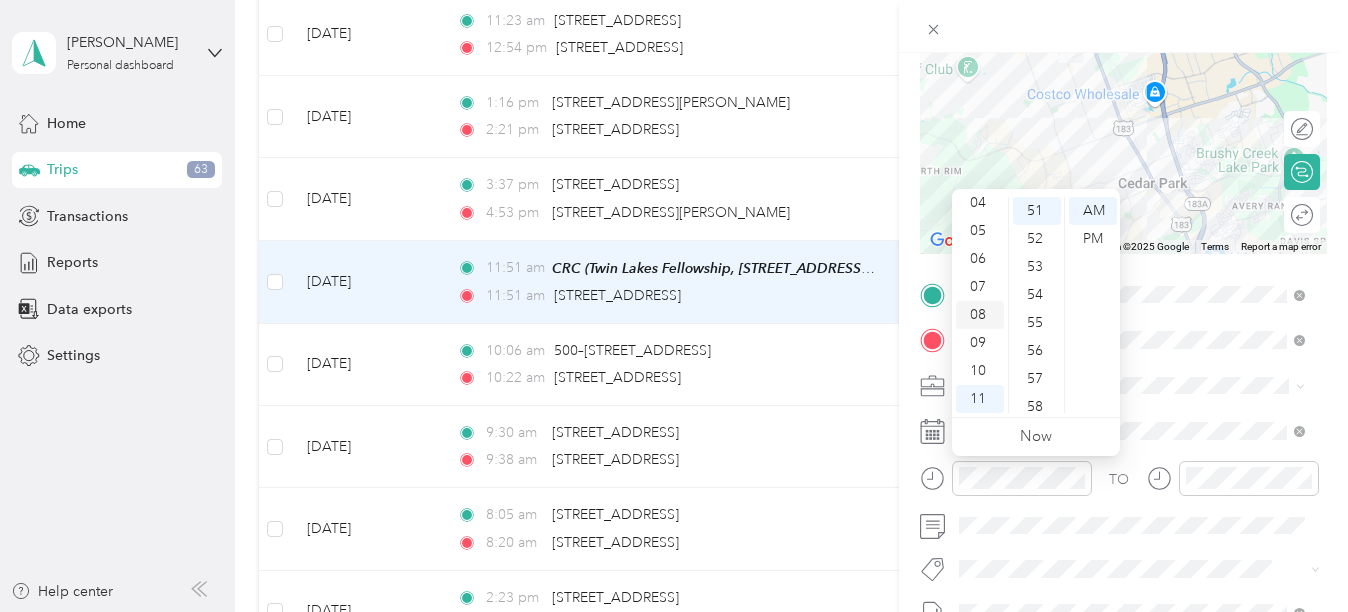 click on "08" at bounding box center [980, 315] 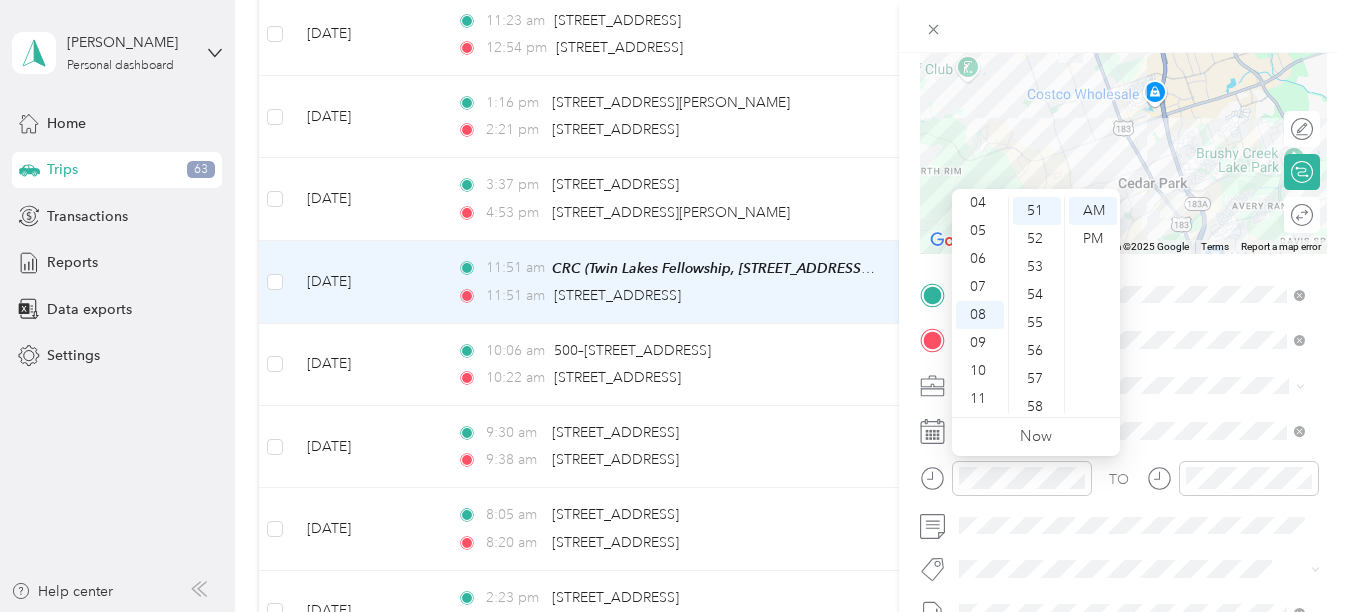 scroll, scrollTop: 0, scrollLeft: 0, axis: both 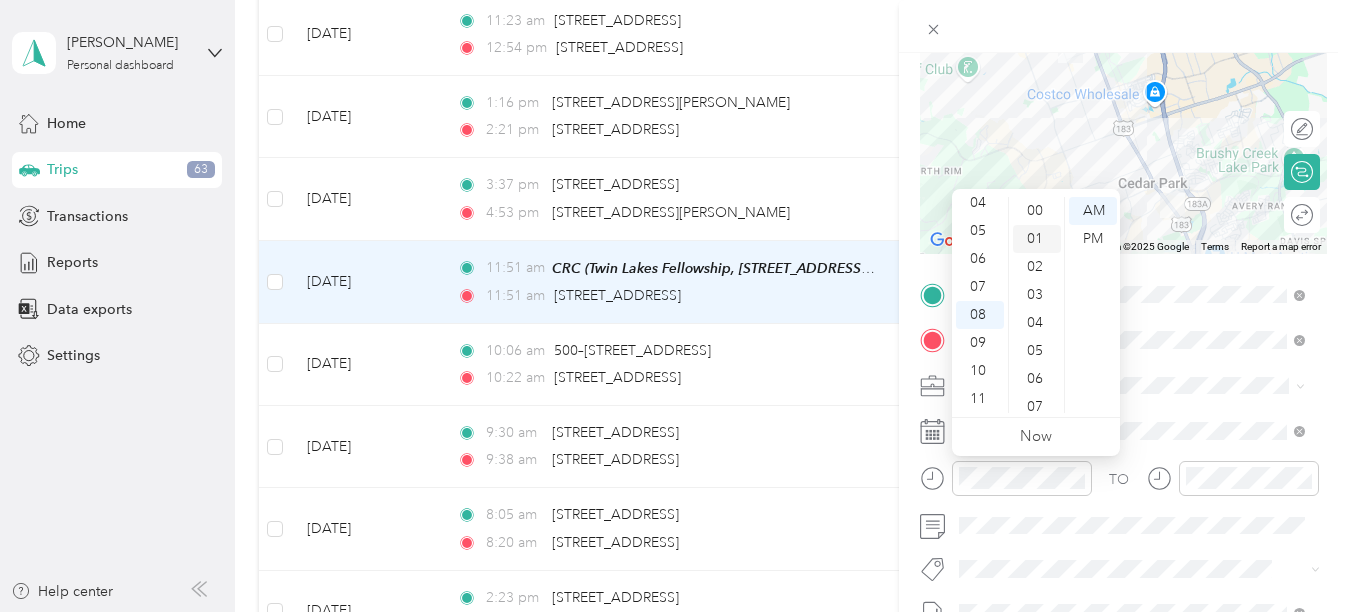 click on "01" at bounding box center (1037, 239) 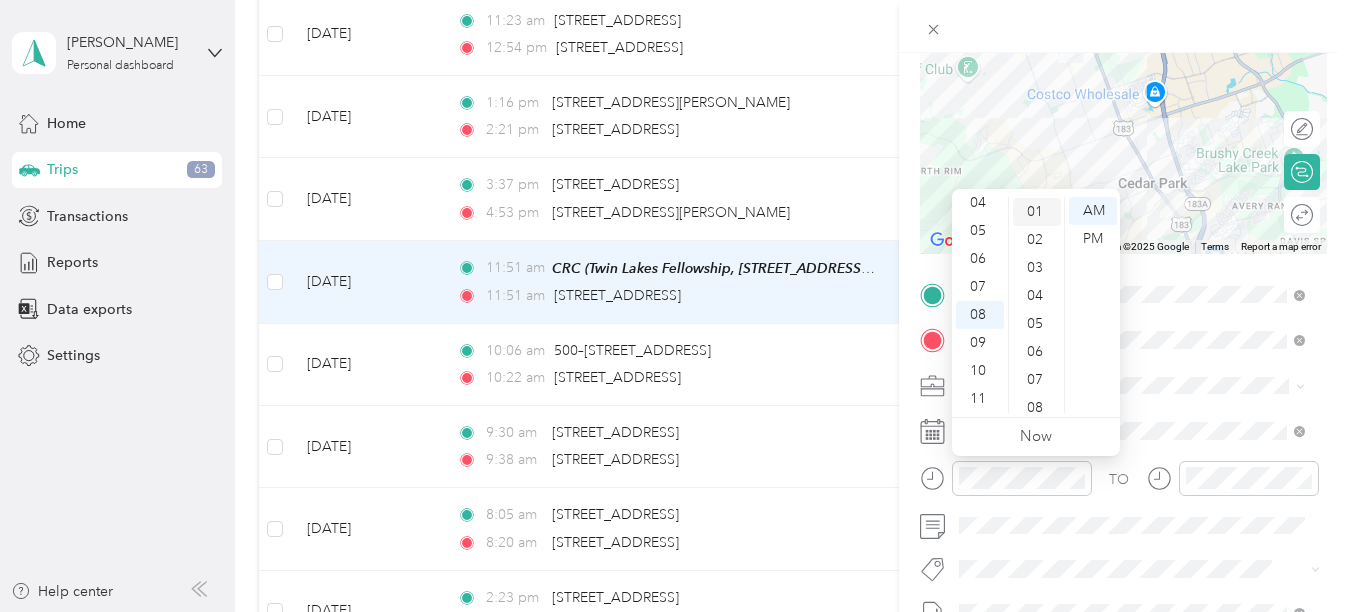 scroll, scrollTop: 28, scrollLeft: 0, axis: vertical 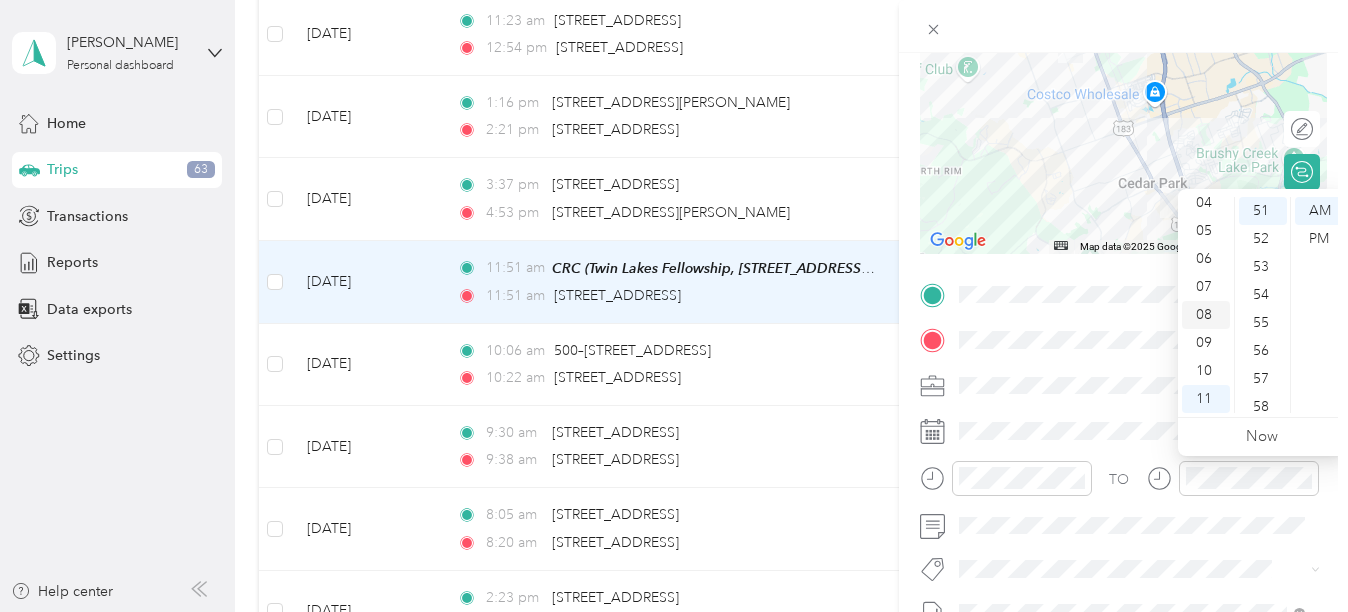click on "08" at bounding box center (1206, 315) 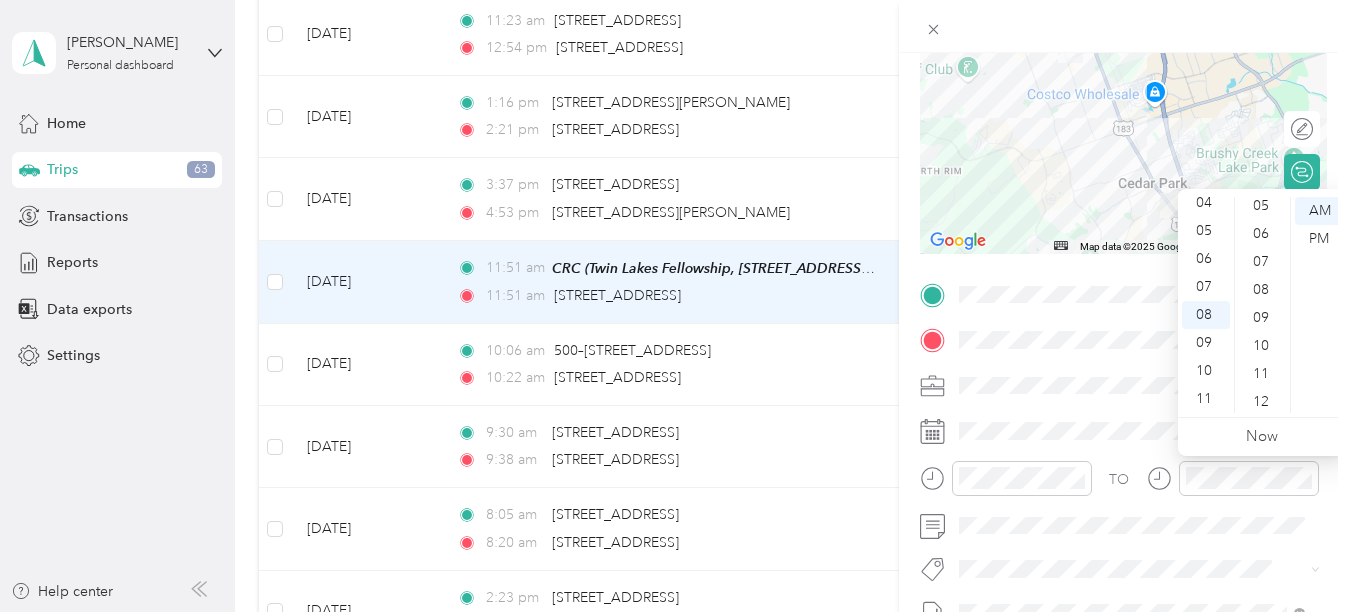 scroll, scrollTop: 118, scrollLeft: 0, axis: vertical 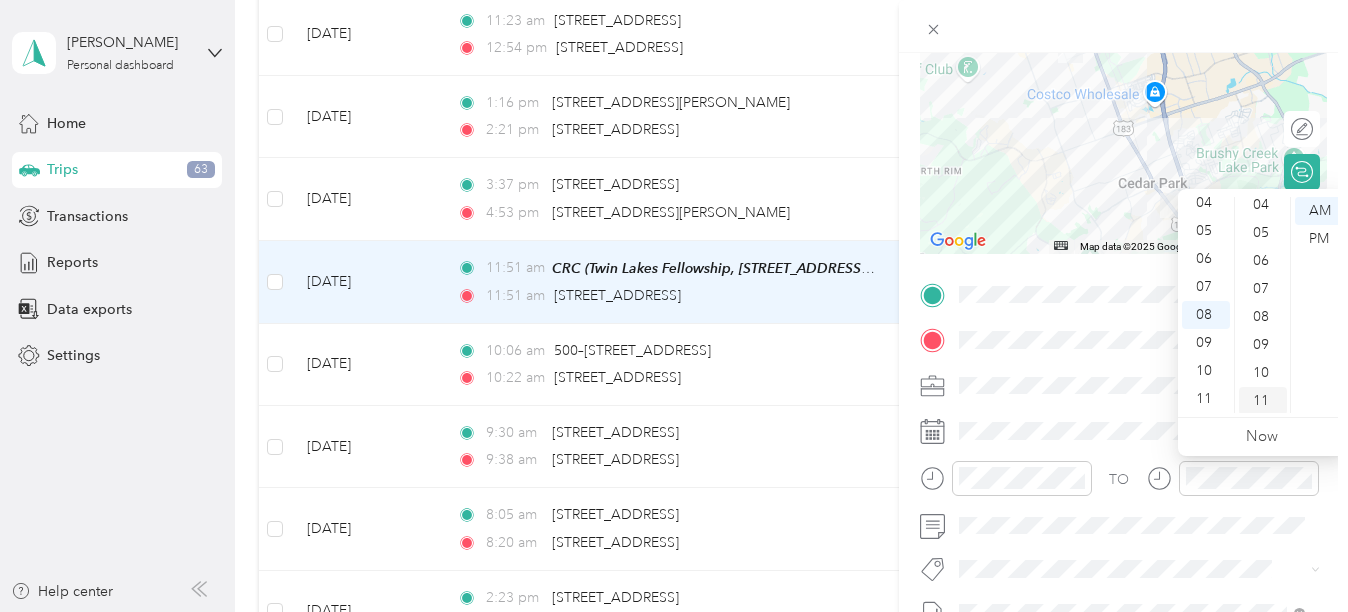 click on "11" at bounding box center [1263, 401] 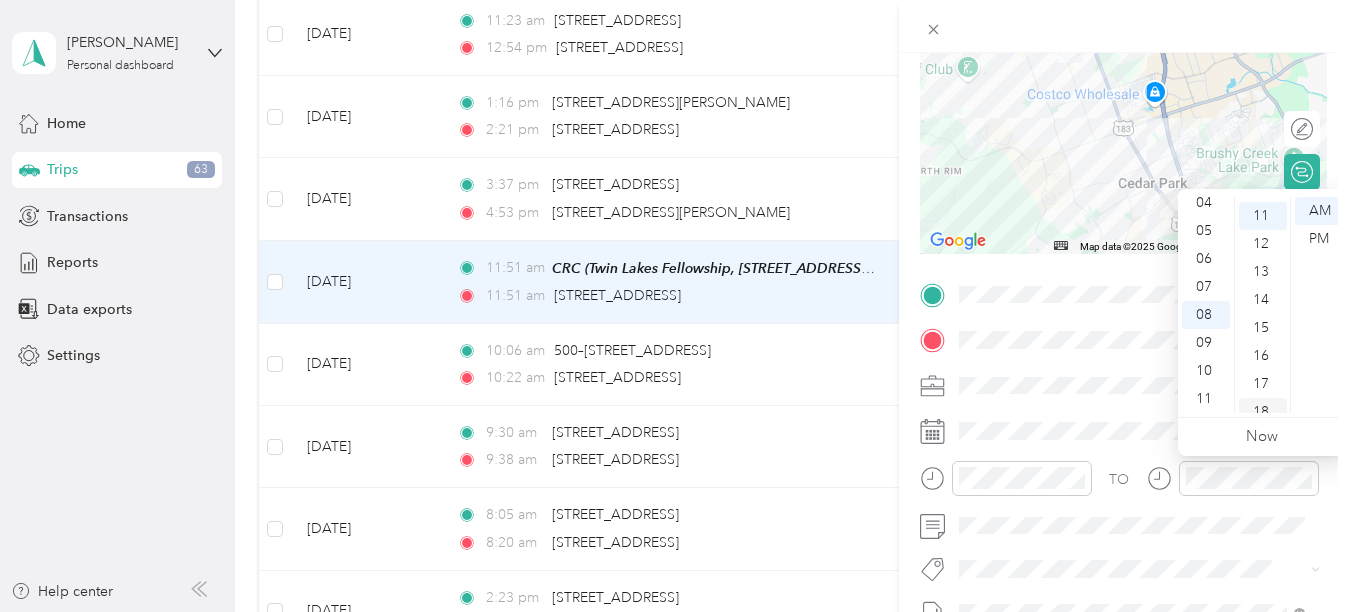 scroll, scrollTop: 308, scrollLeft: 0, axis: vertical 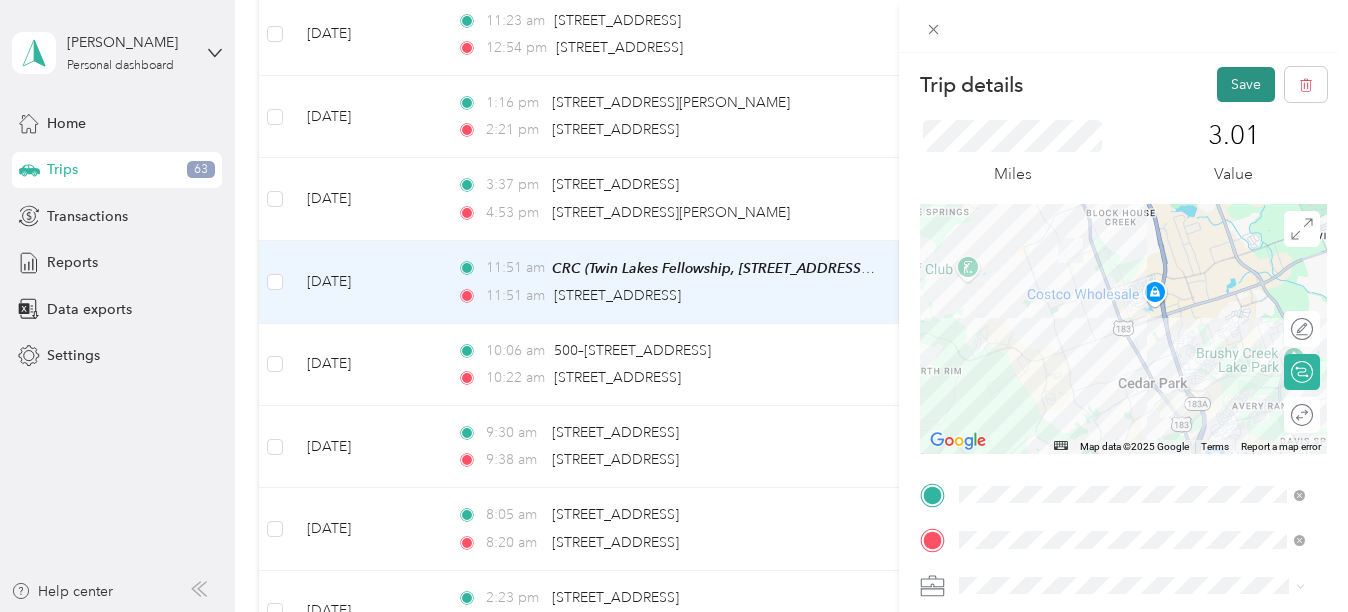 click on "Save" at bounding box center [1246, 84] 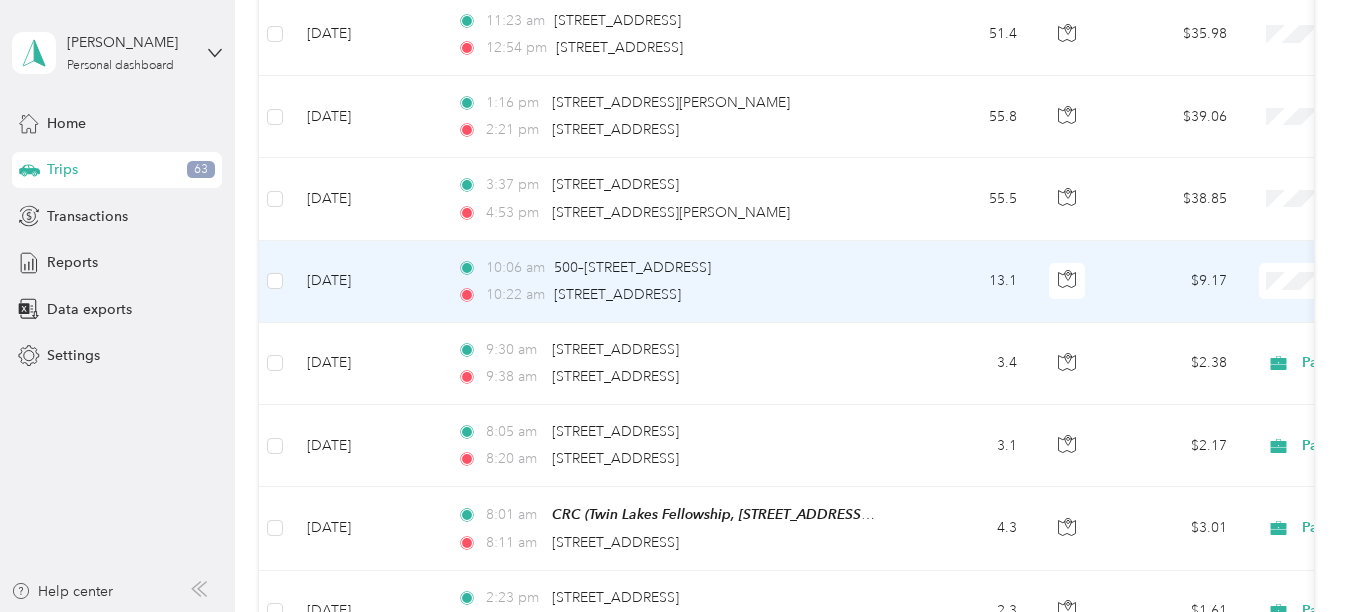 click on "10:06 am 500–[STREET_ADDRESS] 10:22 am [STREET_ADDRESS]" at bounding box center [671, 282] 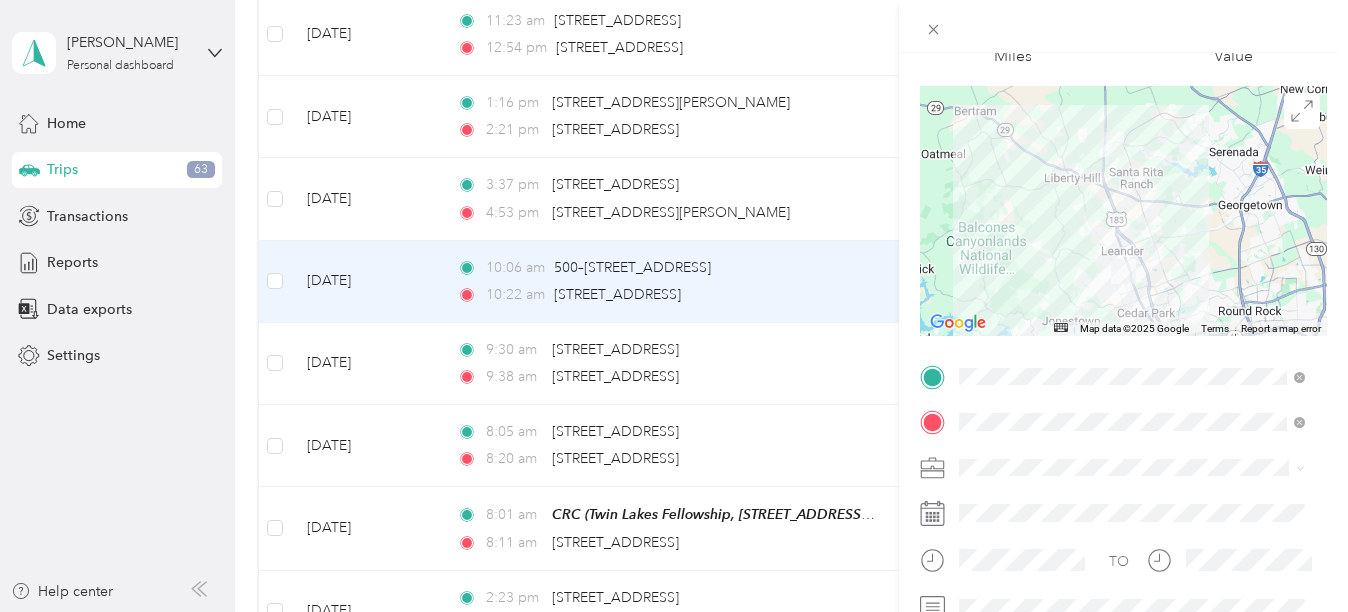 scroll, scrollTop: 162, scrollLeft: 0, axis: vertical 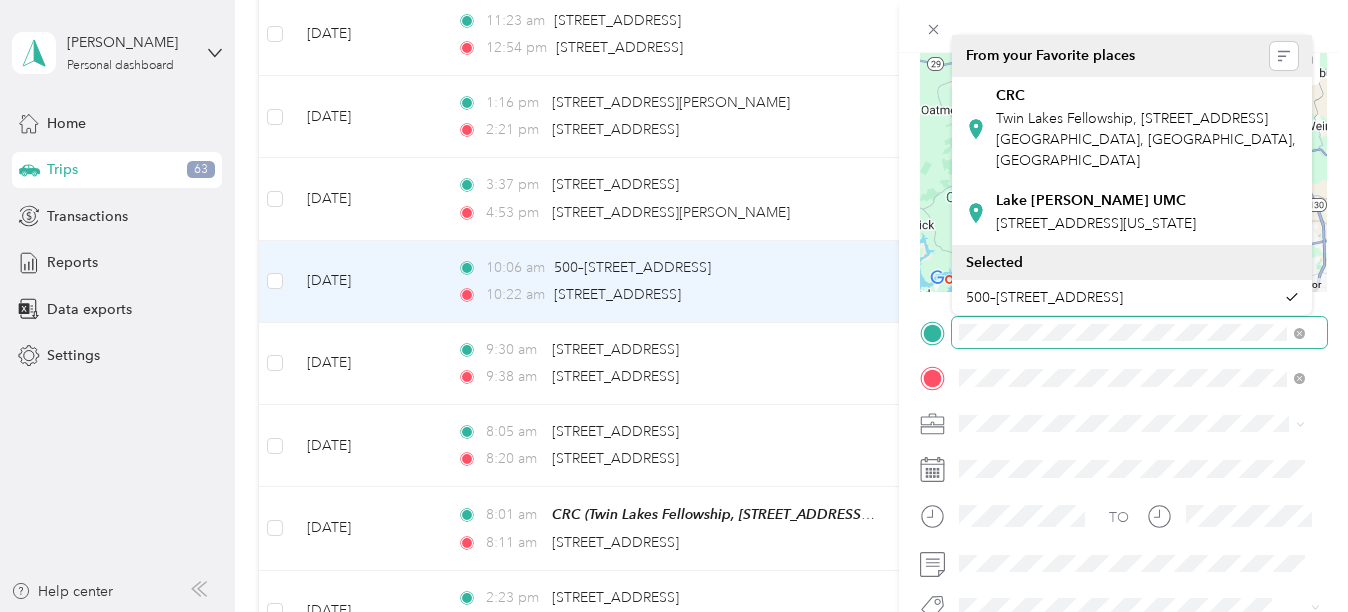 click on "TO Add photo" at bounding box center [1123, 558] 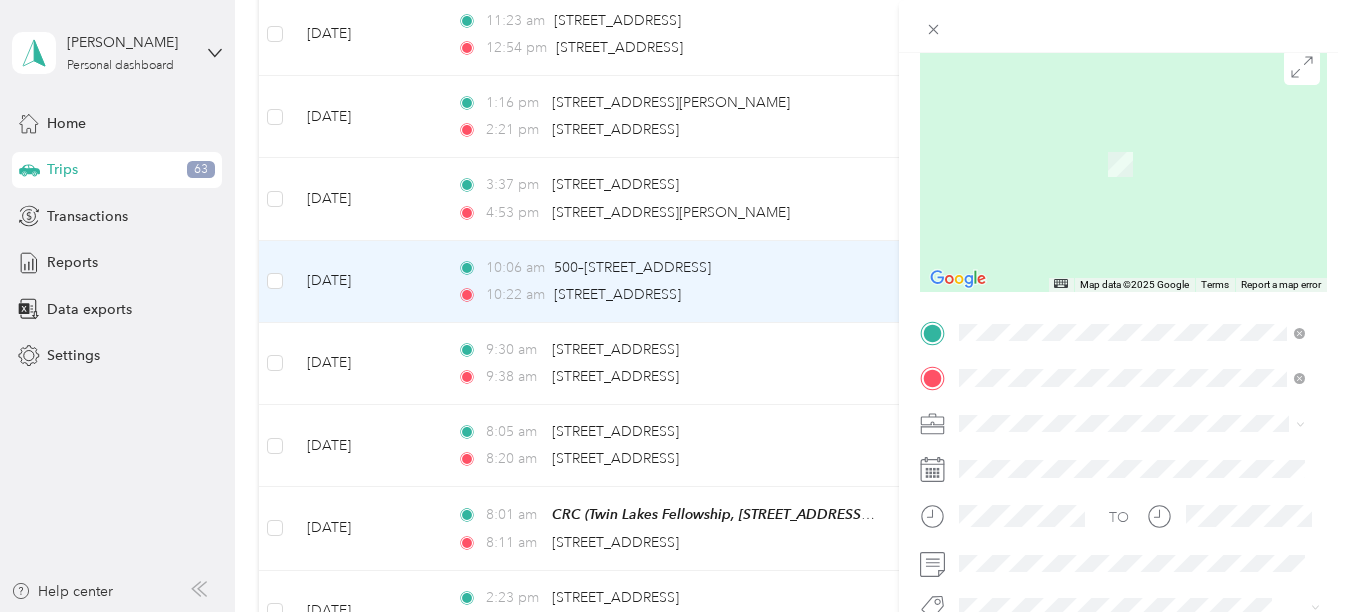 click on "[STREET_ADDRESS][US_STATE]" at bounding box center [1096, 89] 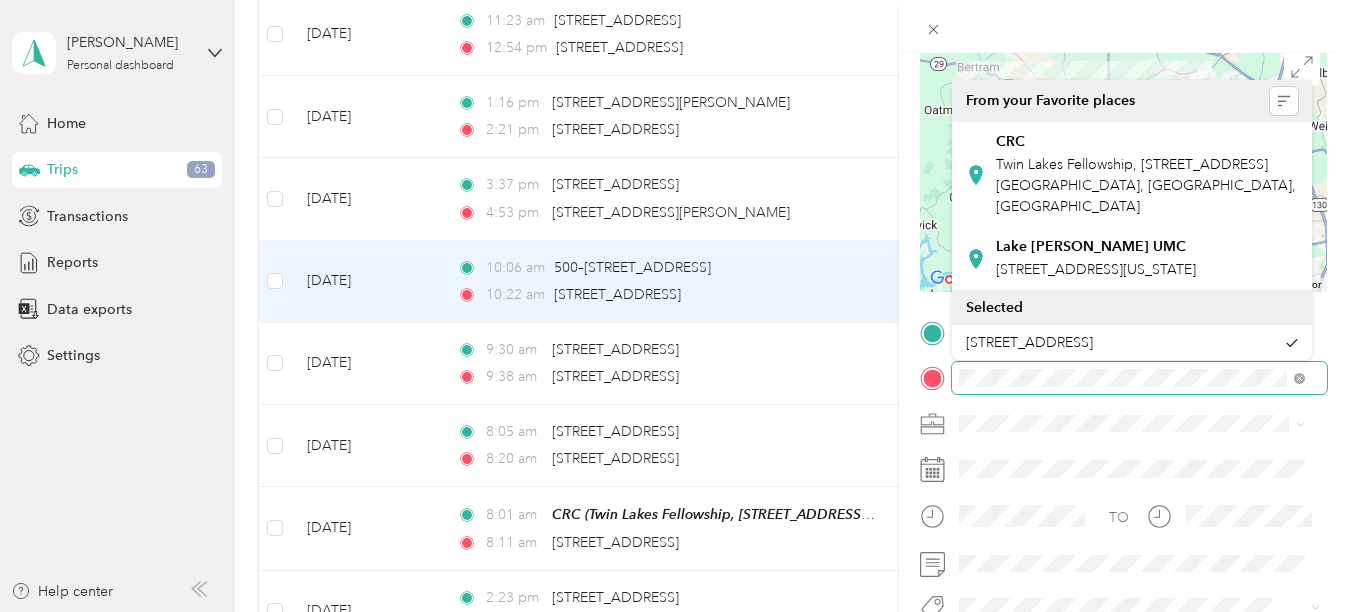 click at bounding box center [1123, 378] 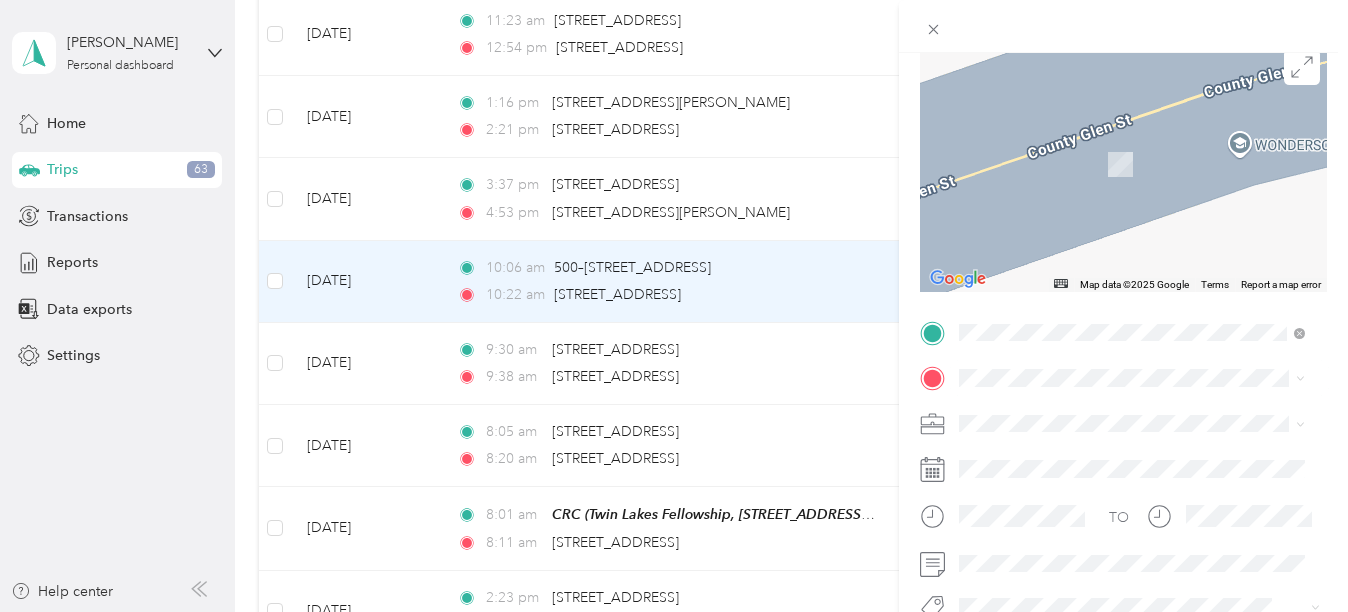 click on "[STREET_ADDRESS][US_STATE]" at bounding box center (1096, 124) 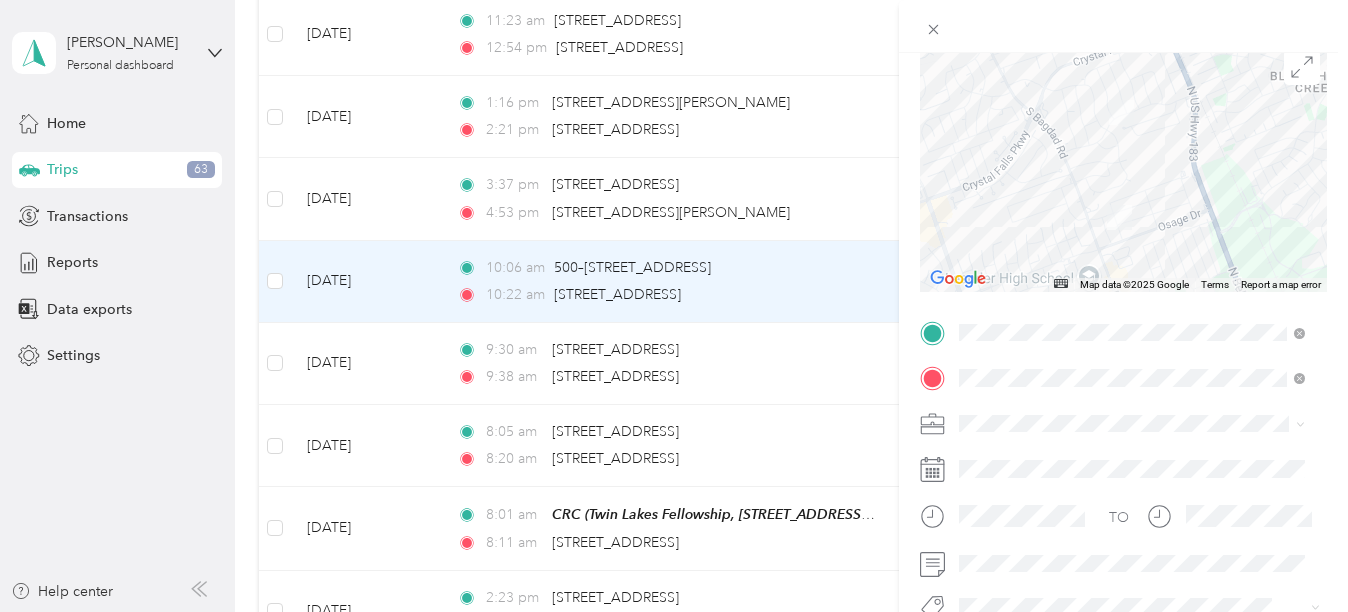 drag, startPoint x: 950, startPoint y: 381, endPoint x: 1142, endPoint y: 405, distance: 193.49419 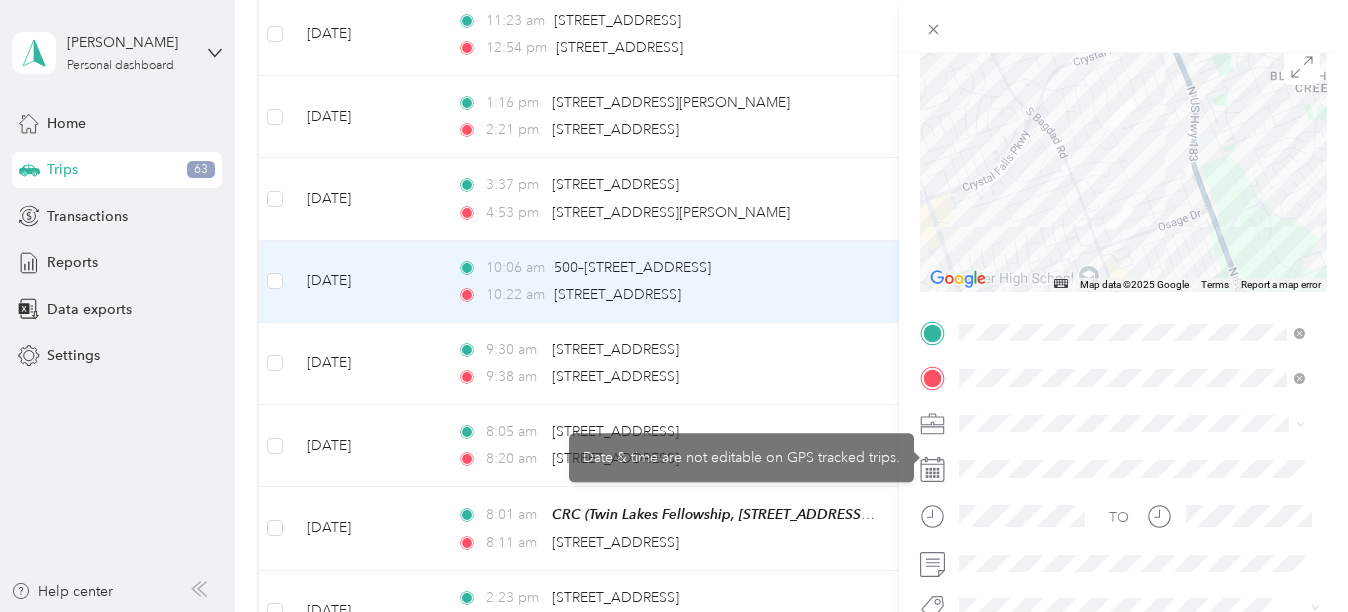 click at bounding box center [1139, 424] 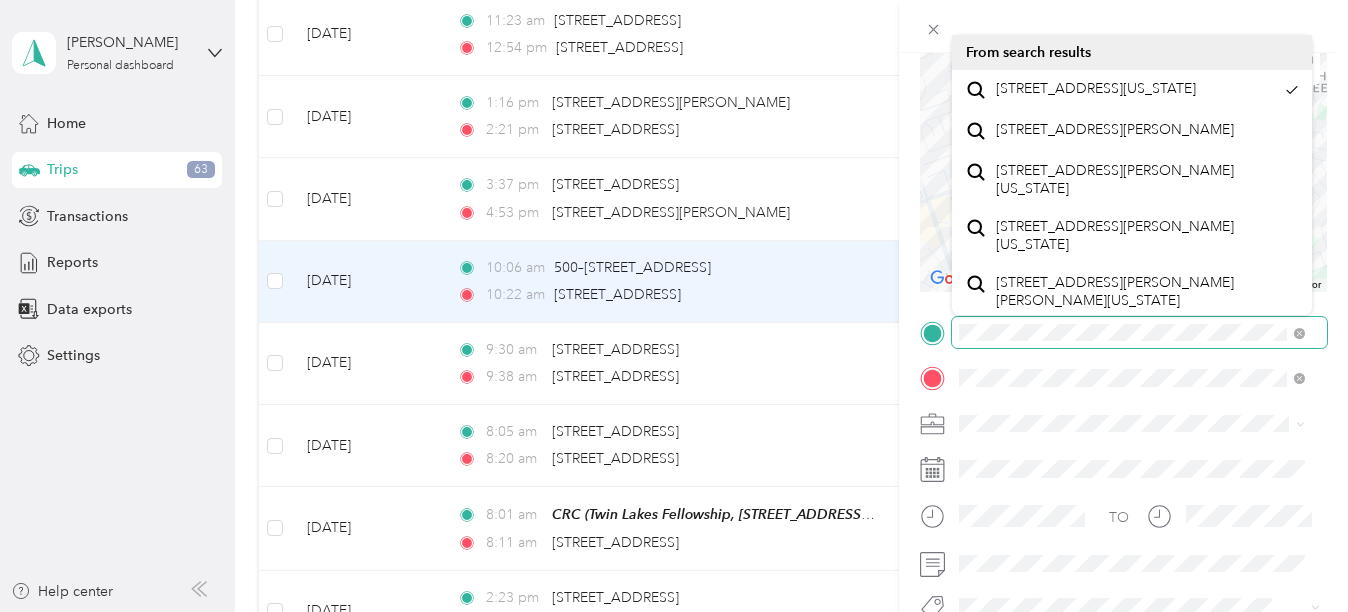 scroll, scrollTop: 0, scrollLeft: 49, axis: horizontal 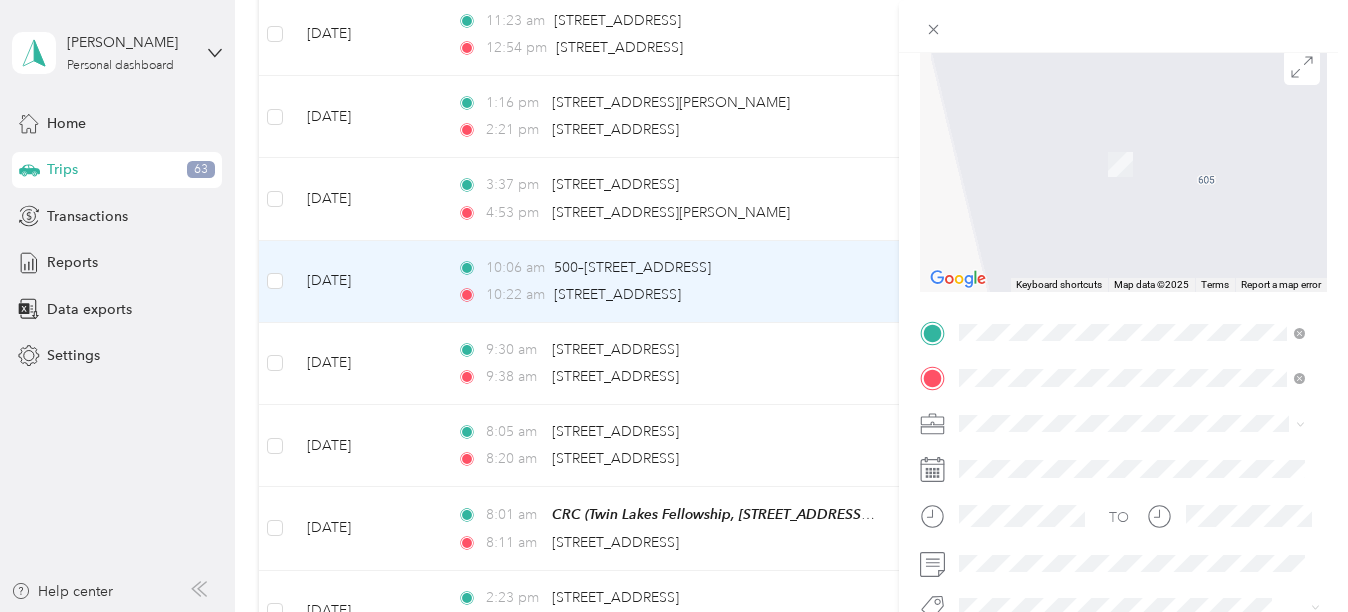 click on "[STREET_ADDRESS][US_STATE]" at bounding box center [1096, 89] 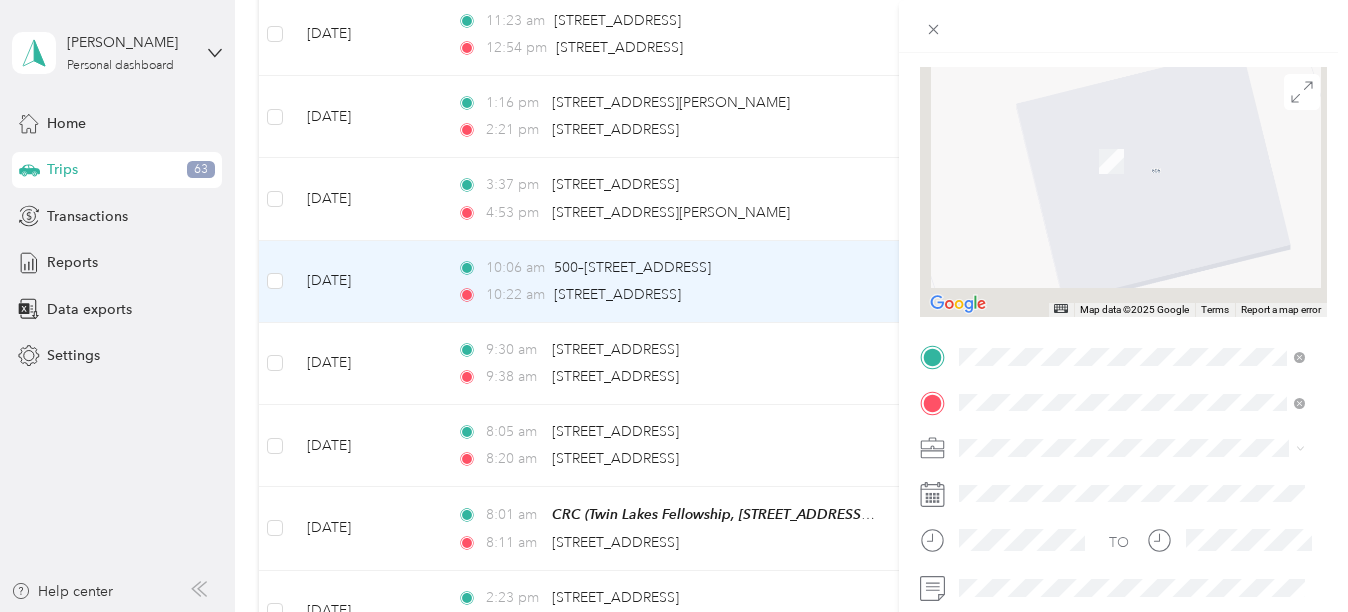 scroll, scrollTop: 187, scrollLeft: 0, axis: vertical 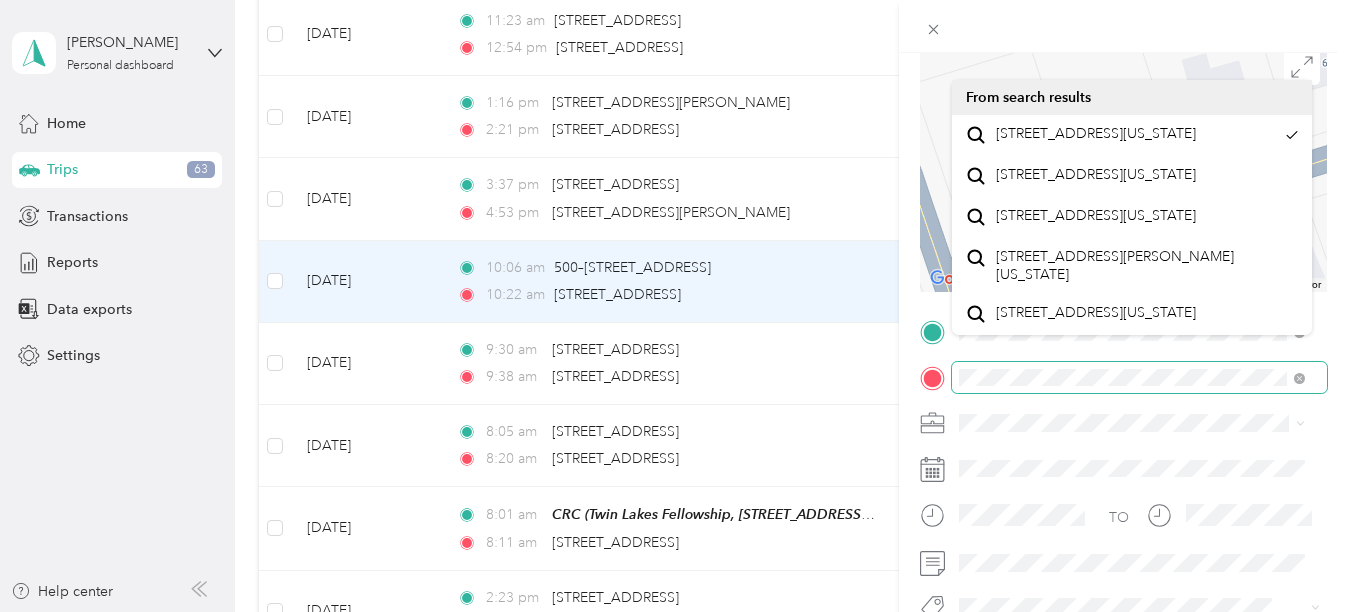click on "Trip details Save This trip cannot be edited because it is either under review, approved, or paid. Contact your Team Manager to edit it. Distance cannot be 0 Miles ← Move left → Move right ↑ Move up ↓ Move down + Zoom in - Zoom out Home Jump left by 75% End Jump right by 75% Page Up Jump up by 75% Page Down Jump down by 75% To navigate, press the arrow keys. Map Data Map data ©2025 Google Map data ©2025 Google 20 m  Click to toggle between metric and imperial units Terms Report a map error TO Add photo" at bounding box center [1123, 359] 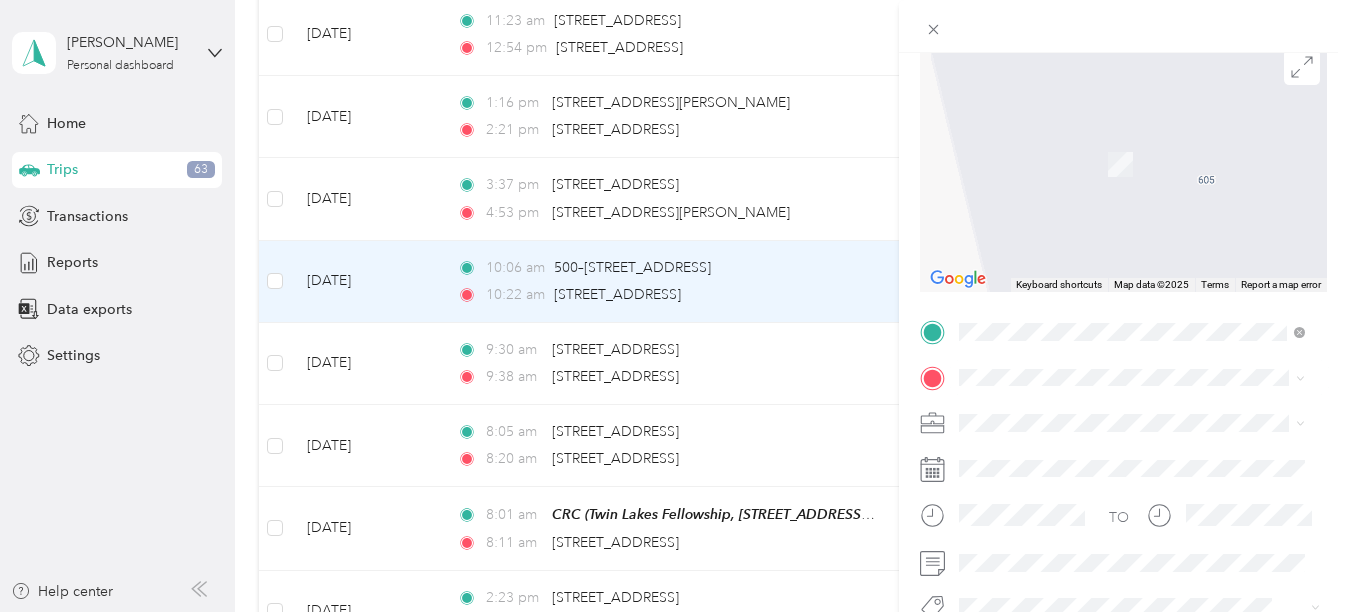 click on "[STREET_ADDRESS][US_STATE]" at bounding box center [1096, 133] 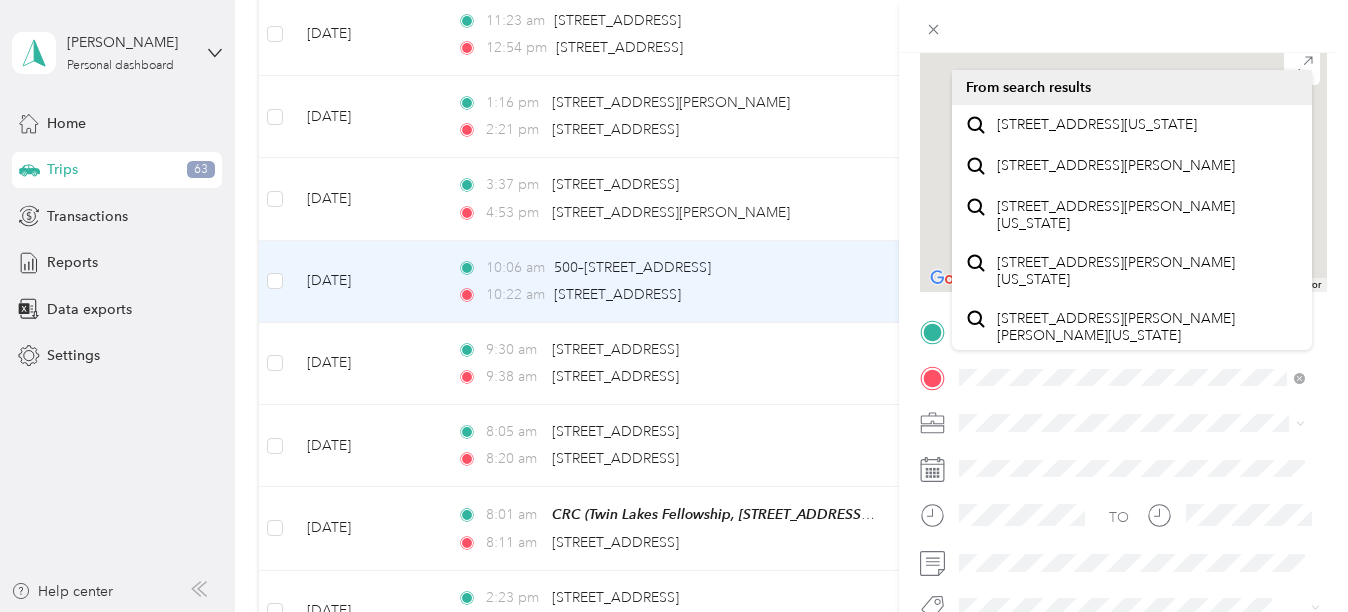 scroll, scrollTop: 162, scrollLeft: 0, axis: vertical 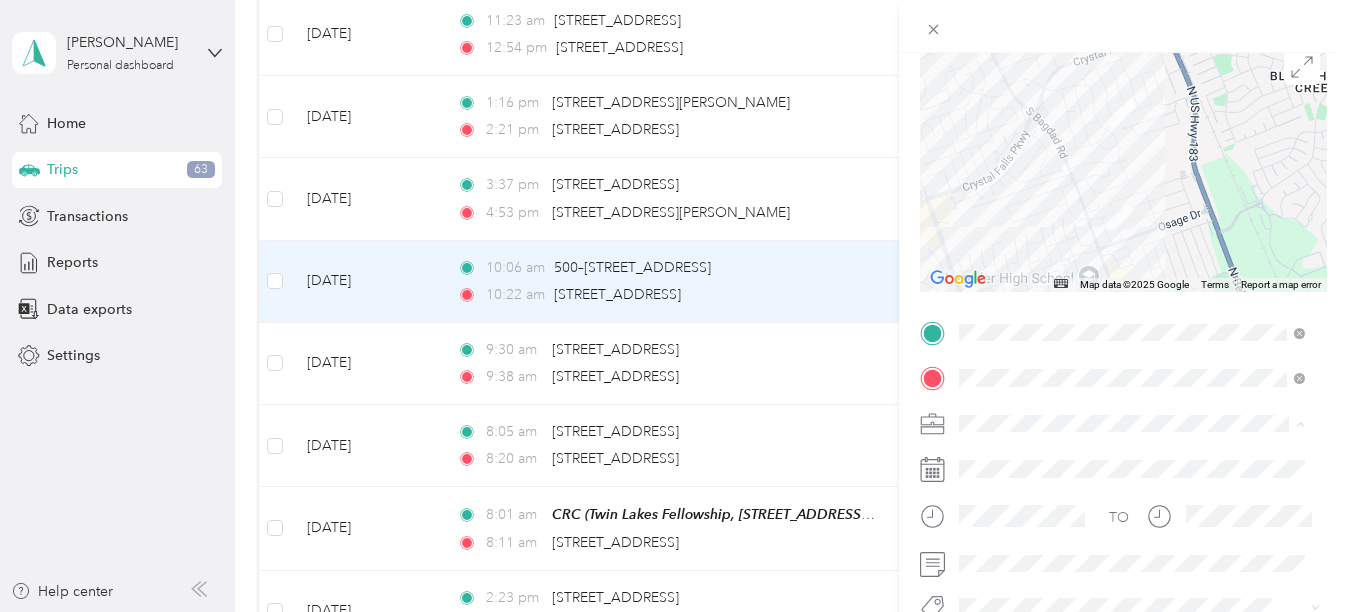 click on "Partners in [GEOGRAPHIC_DATA] - [US_STATE]" at bounding box center (1132, 458) 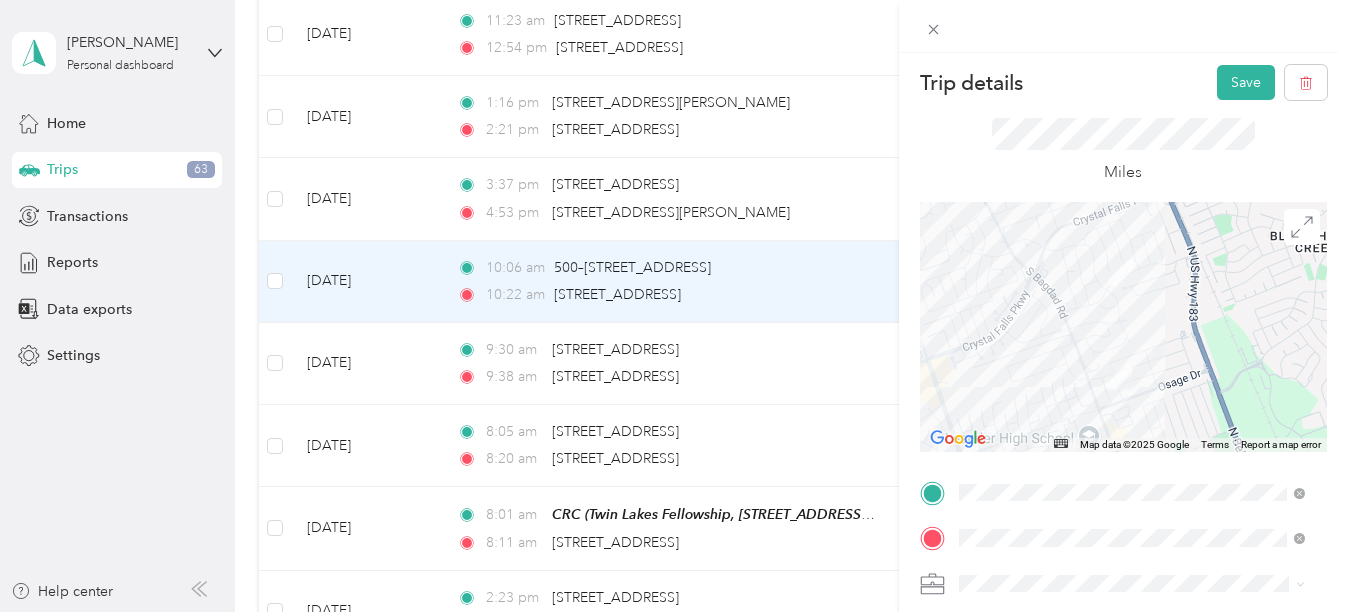 scroll, scrollTop: 0, scrollLeft: 0, axis: both 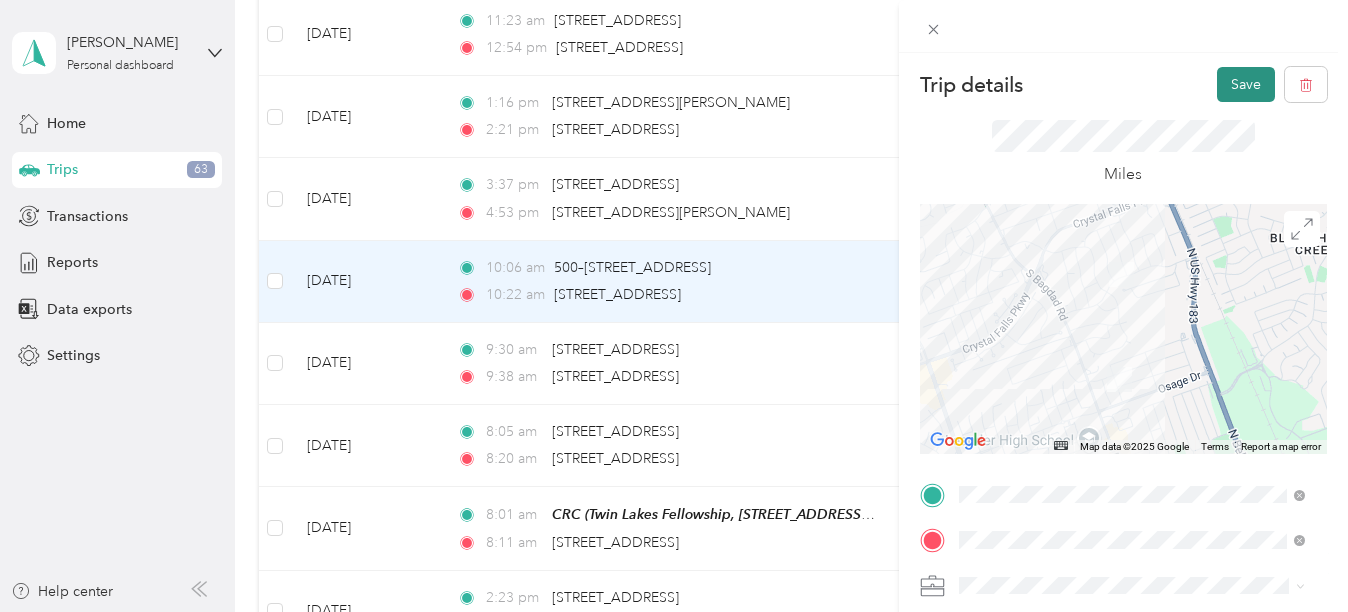 click on "Save" at bounding box center [1246, 84] 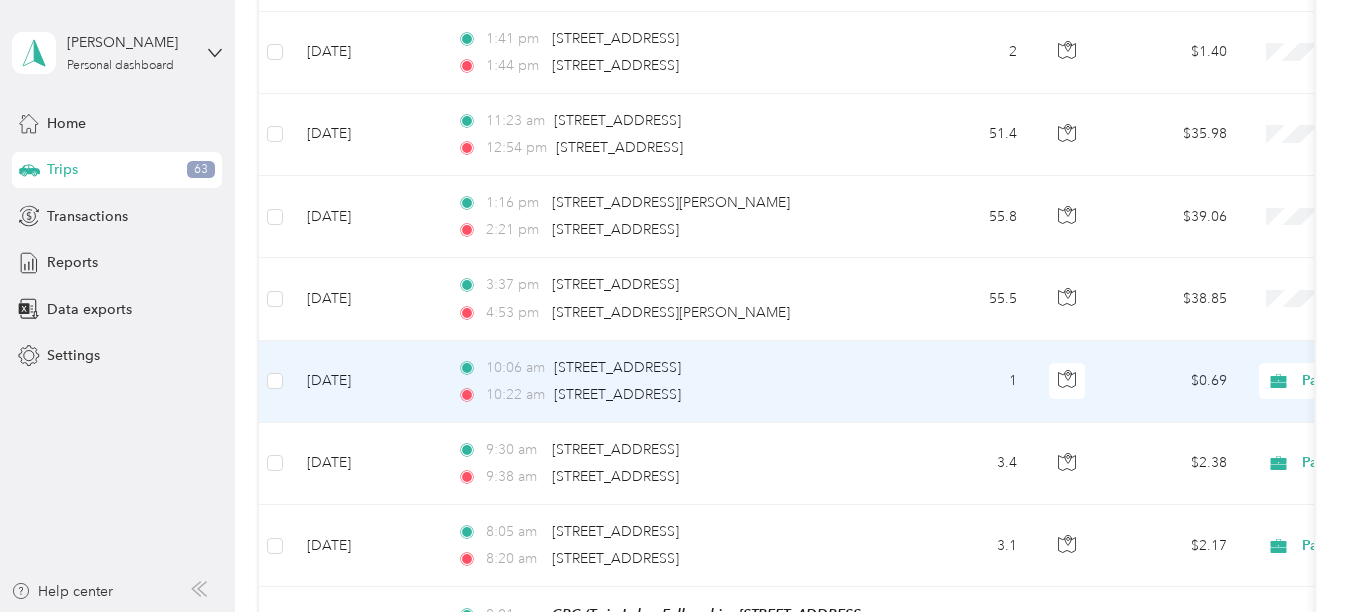 scroll, scrollTop: 1400, scrollLeft: 0, axis: vertical 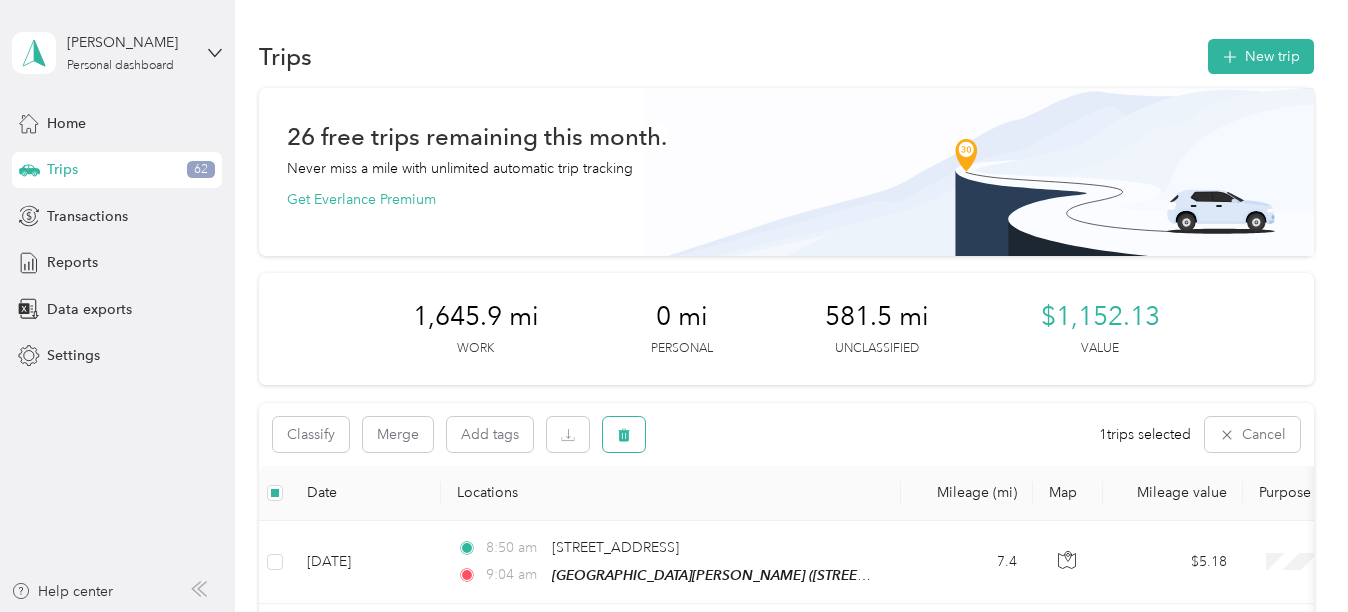 click at bounding box center (624, 434) 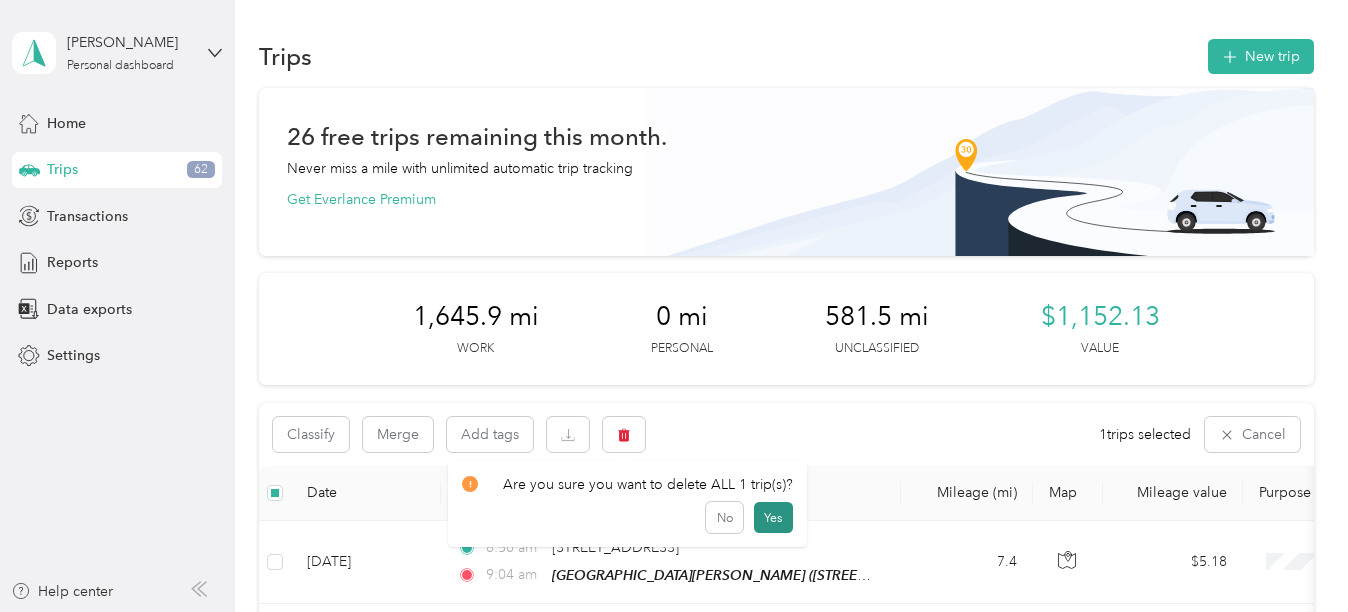 click on "Yes" at bounding box center [773, 518] 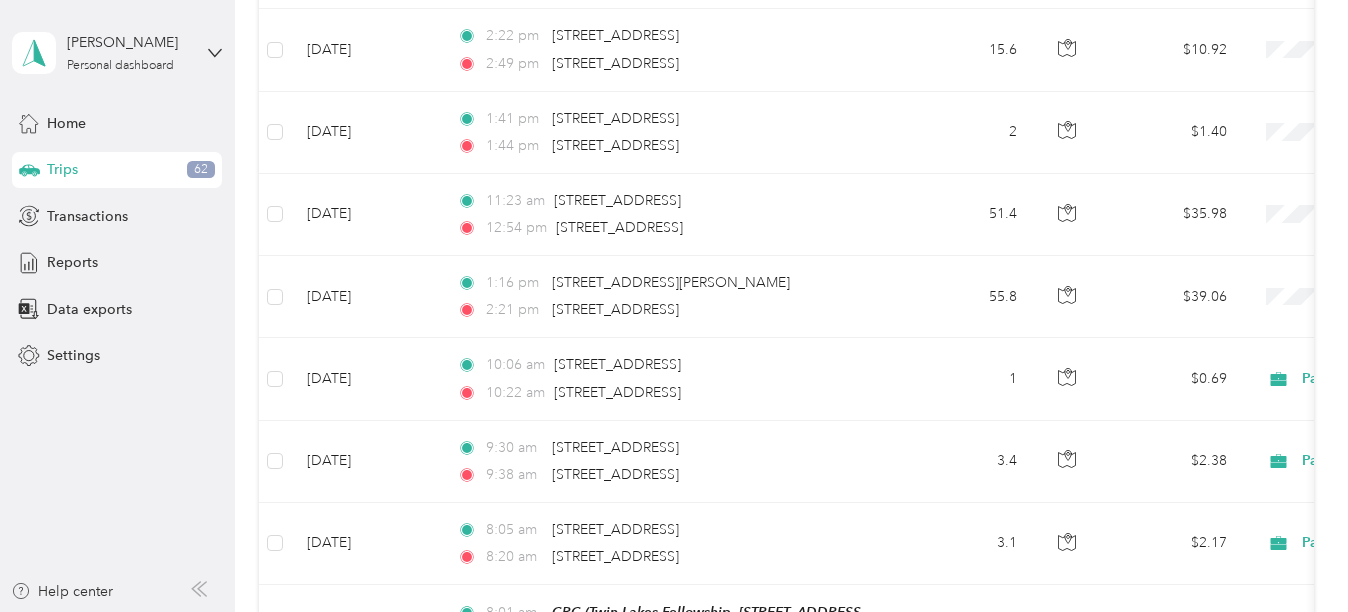 scroll, scrollTop: 1430, scrollLeft: 0, axis: vertical 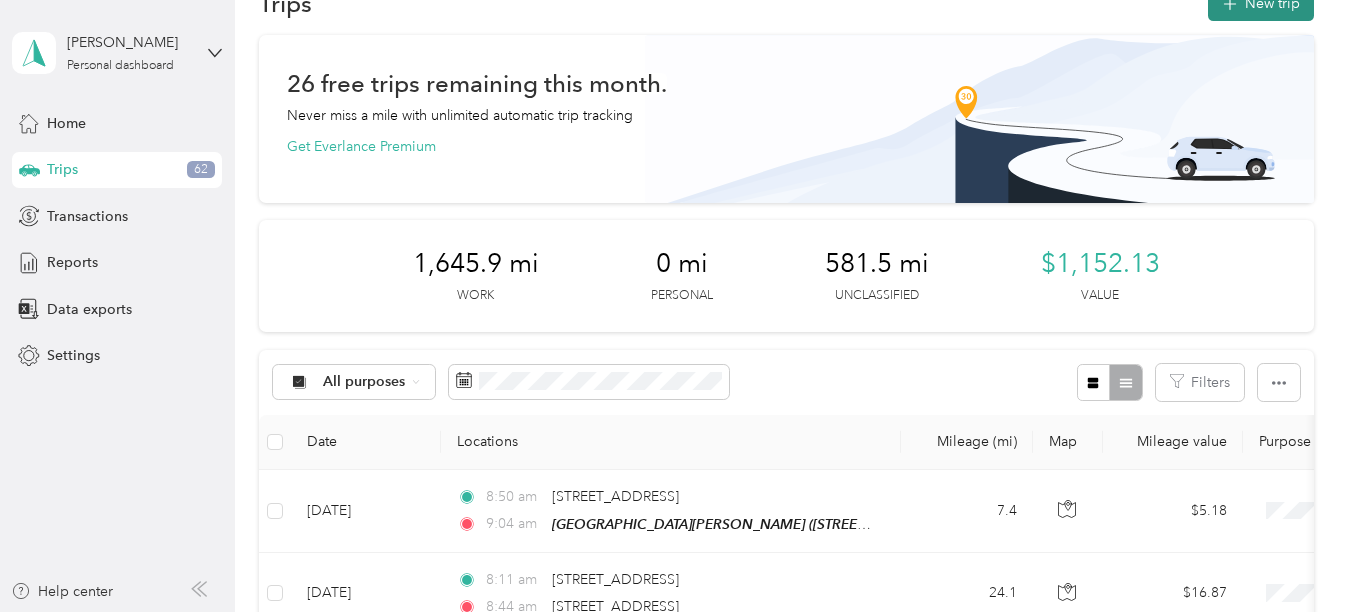 click 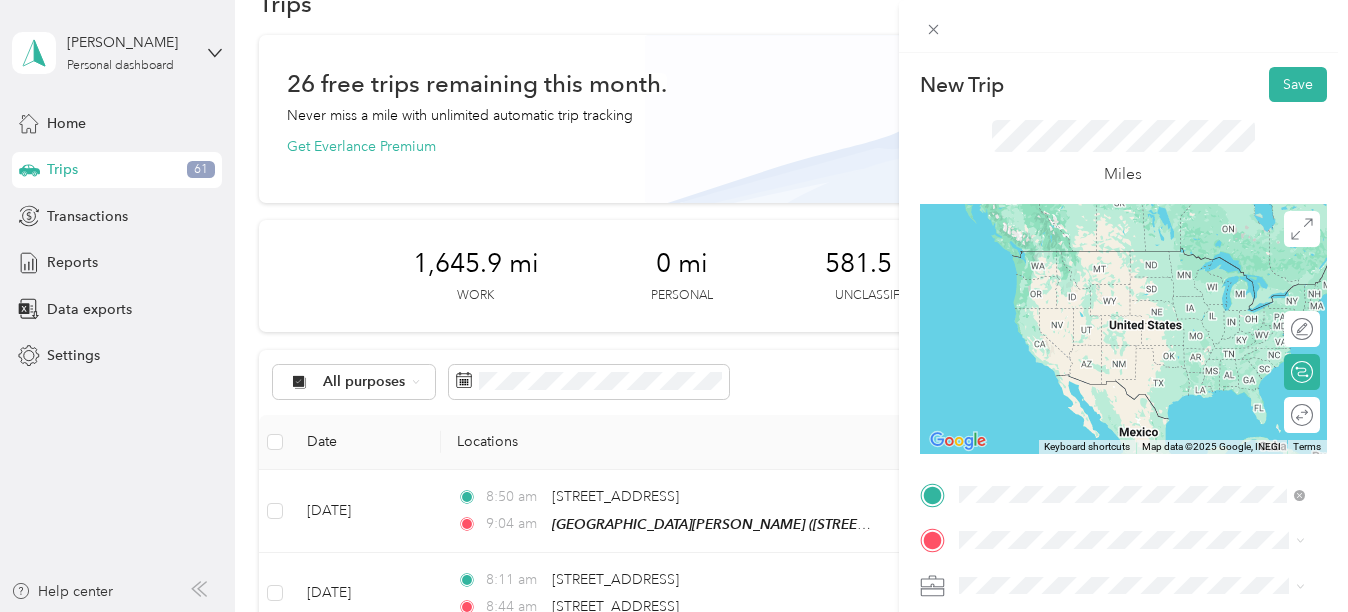 click on "[STREET_ADDRESS][US_STATE]" at bounding box center (1096, 251) 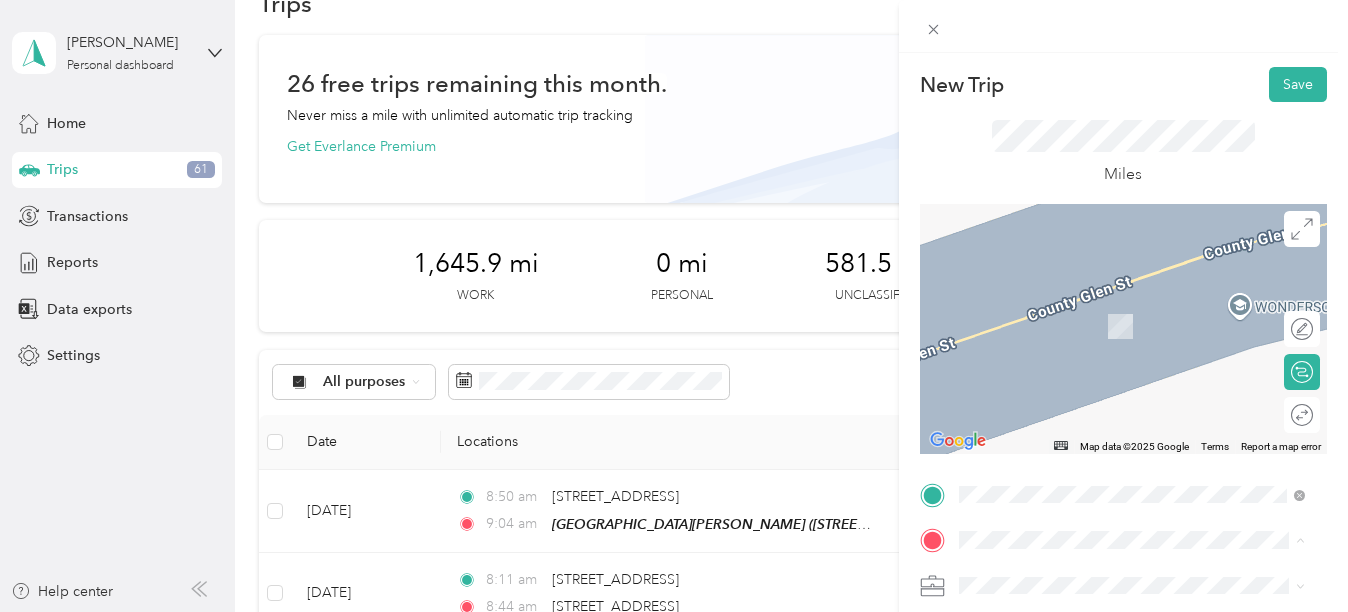 click on "Twin Lakes Fellowship, [STREET_ADDRESS][GEOGRAPHIC_DATA], [GEOGRAPHIC_DATA], [GEOGRAPHIC_DATA]" at bounding box center (1146, 459) 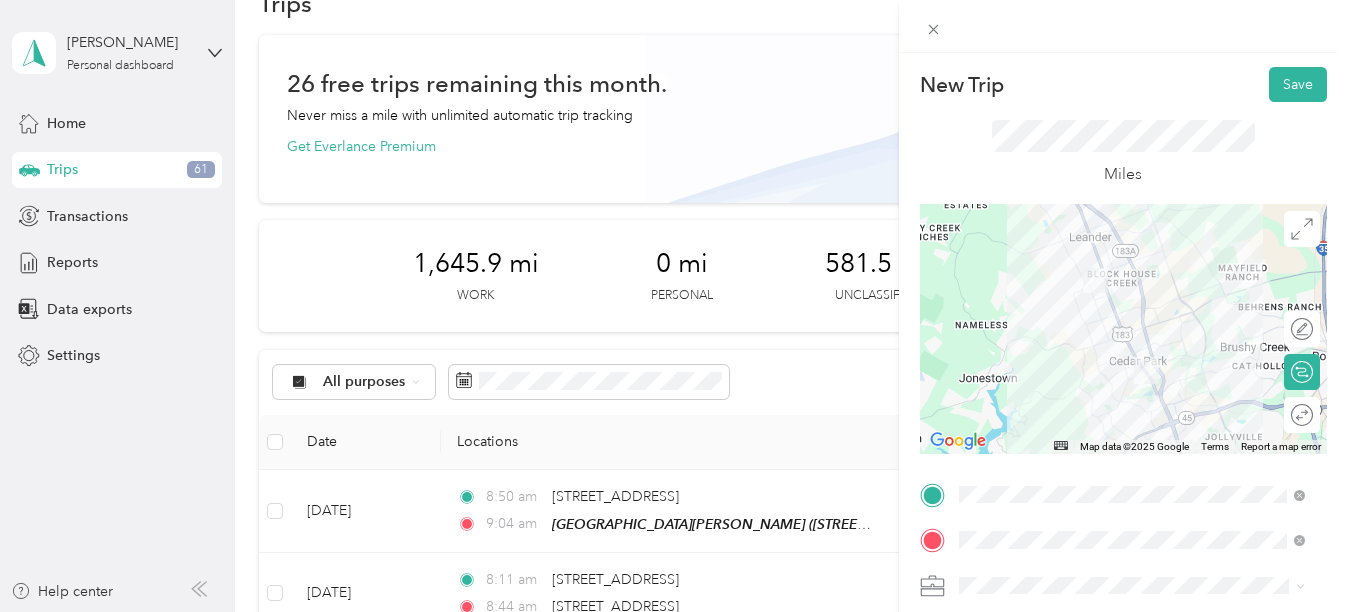 scroll, scrollTop: 212, scrollLeft: 0, axis: vertical 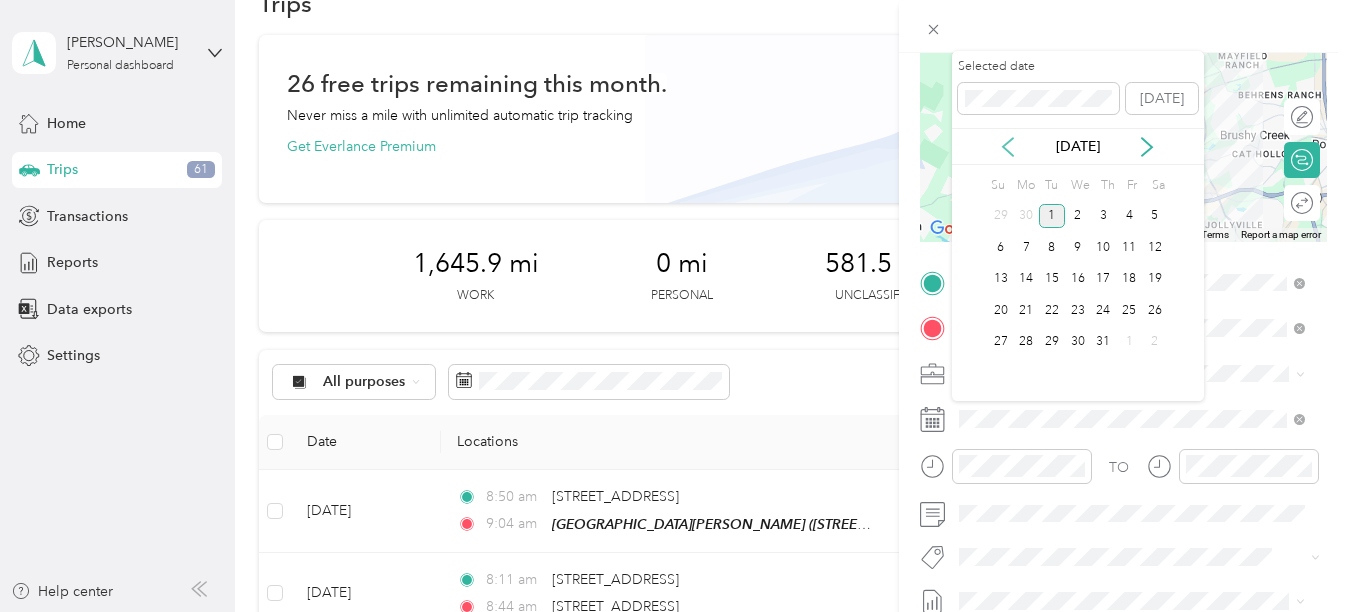 click 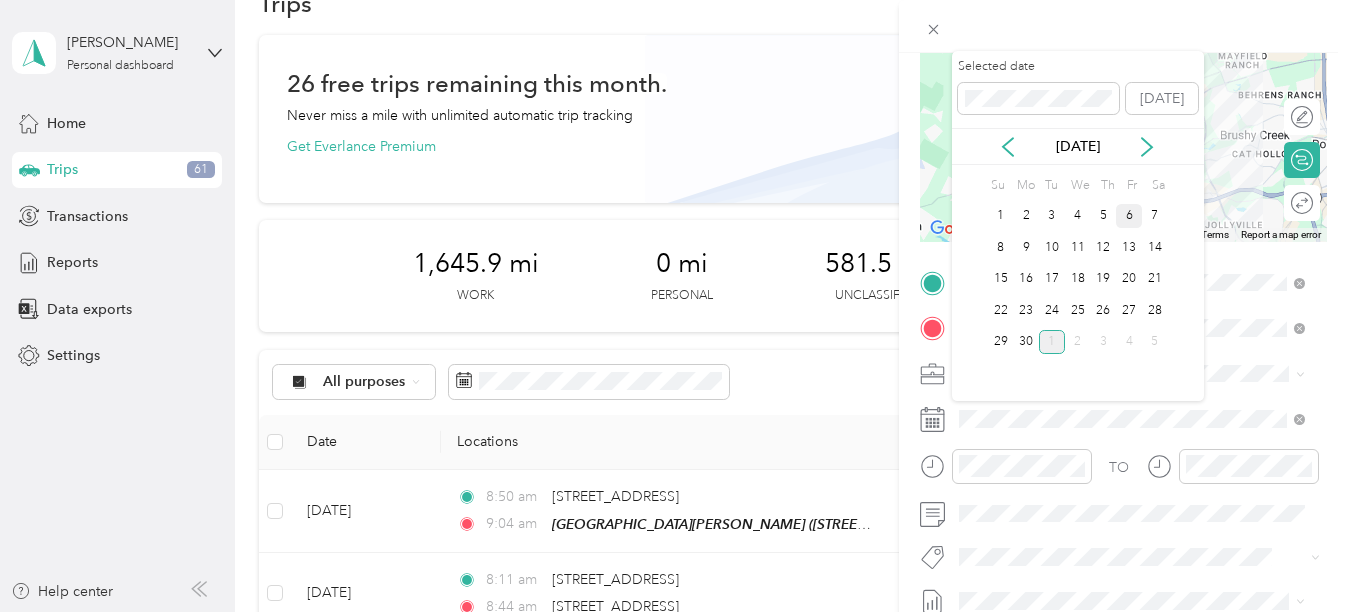 click on "6" at bounding box center [1129, 216] 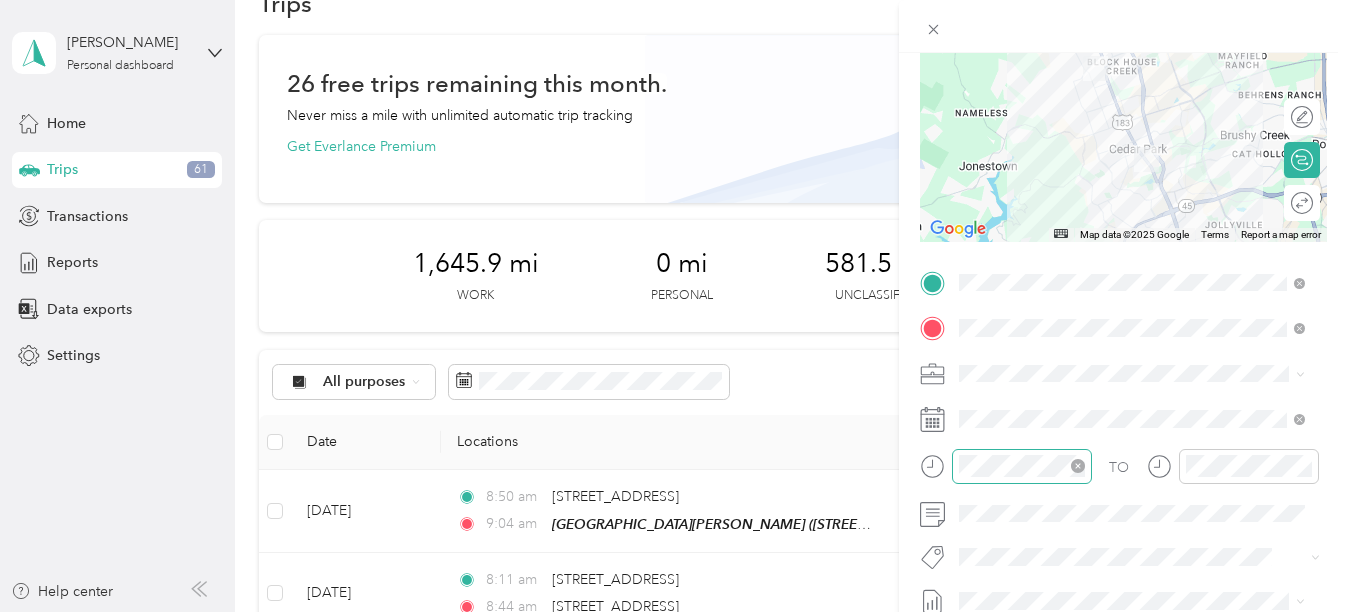 click 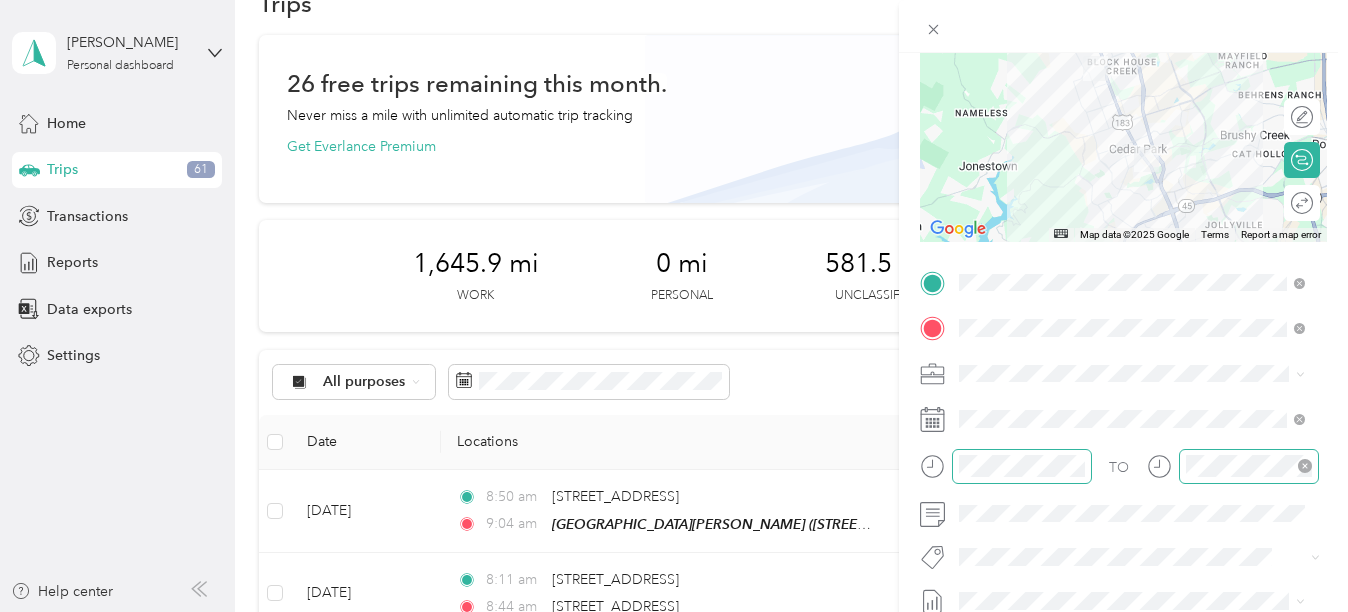 click 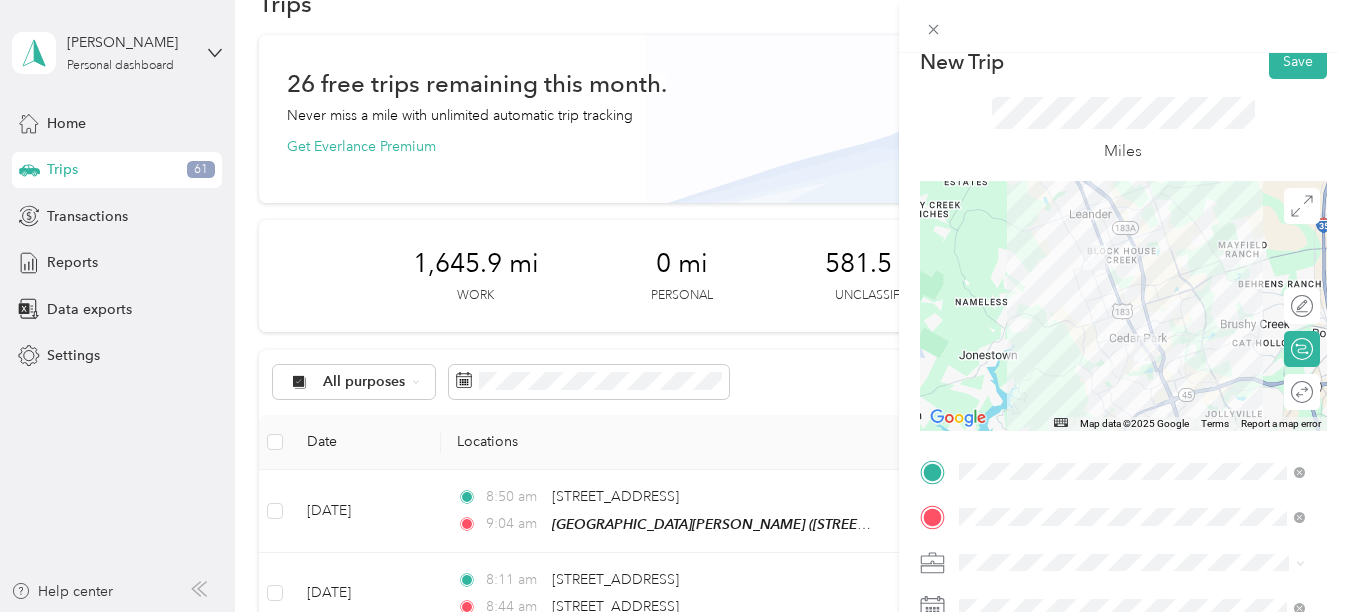 scroll, scrollTop: 0, scrollLeft: 0, axis: both 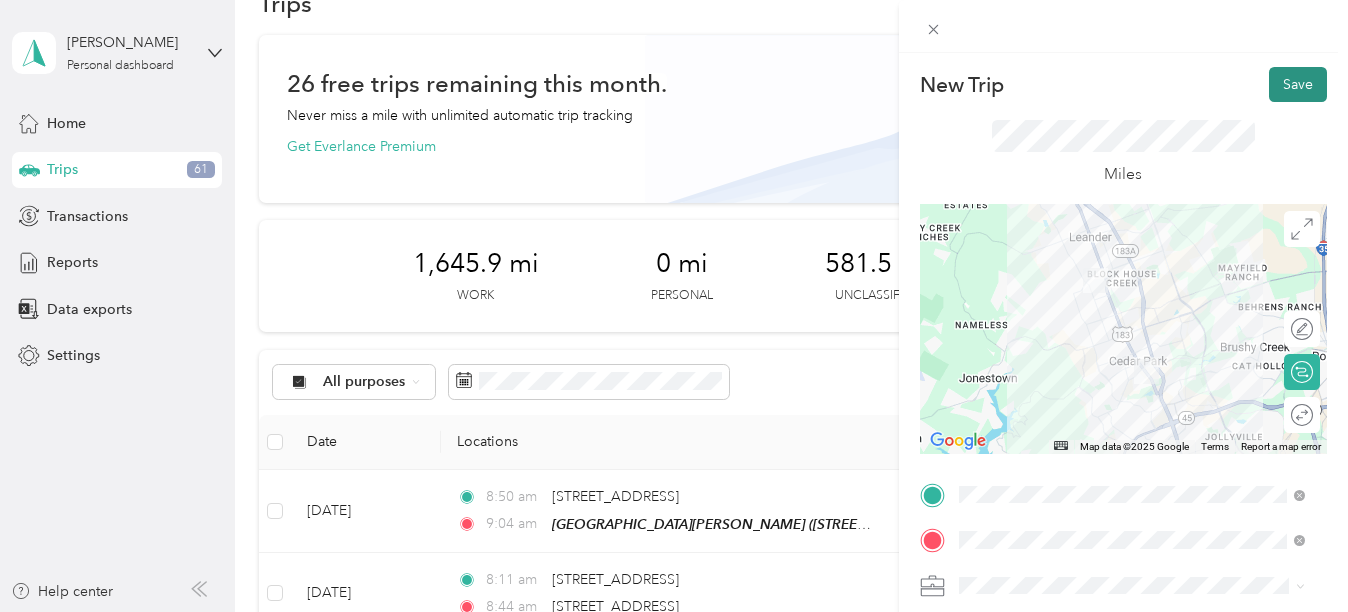click on "Save" at bounding box center [1298, 84] 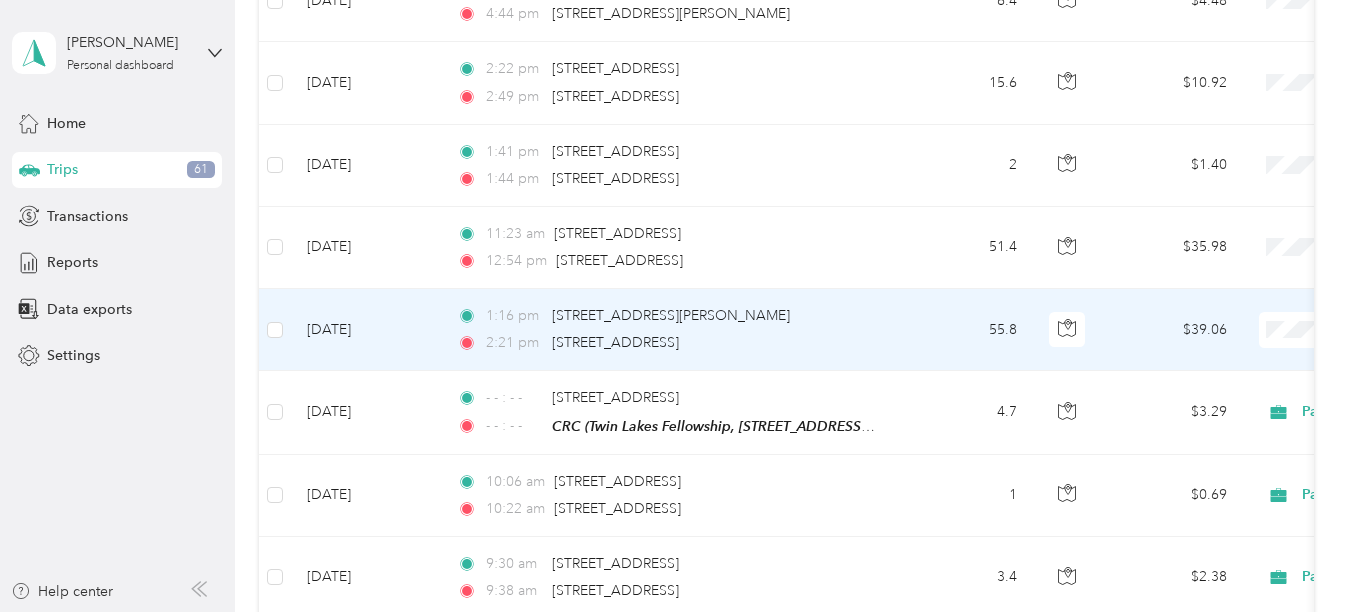 scroll, scrollTop: 1353, scrollLeft: 0, axis: vertical 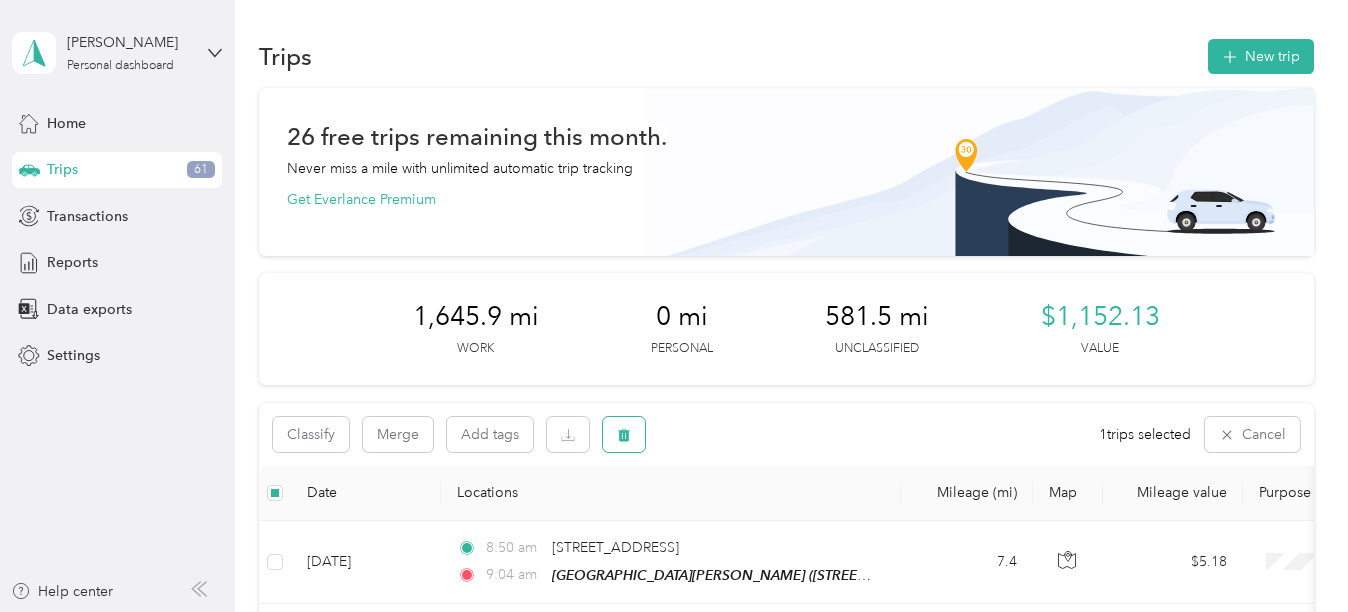 click at bounding box center [624, 434] 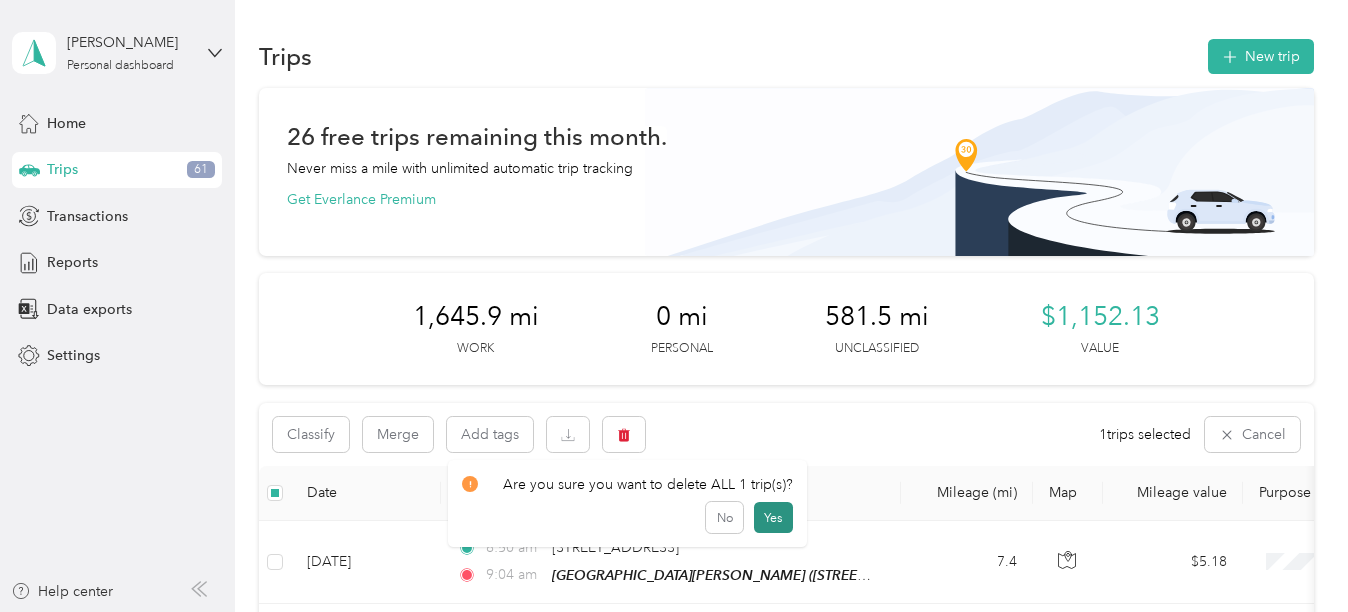 click on "Yes" at bounding box center [773, 518] 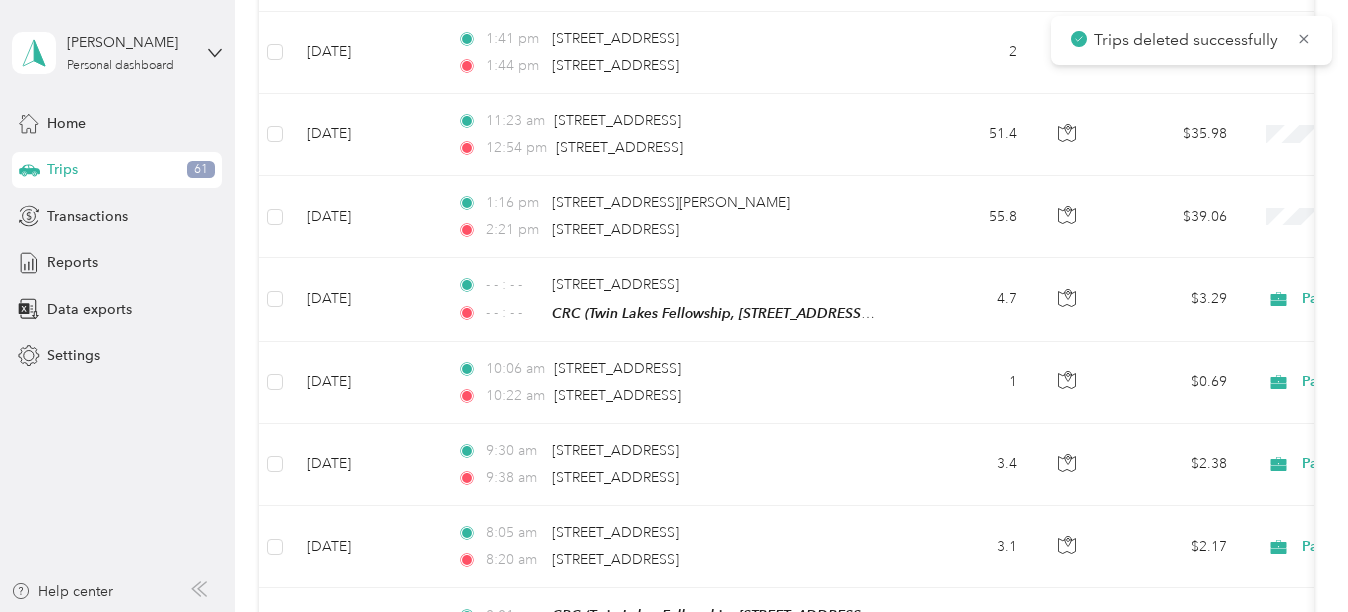 scroll, scrollTop: 1509, scrollLeft: 0, axis: vertical 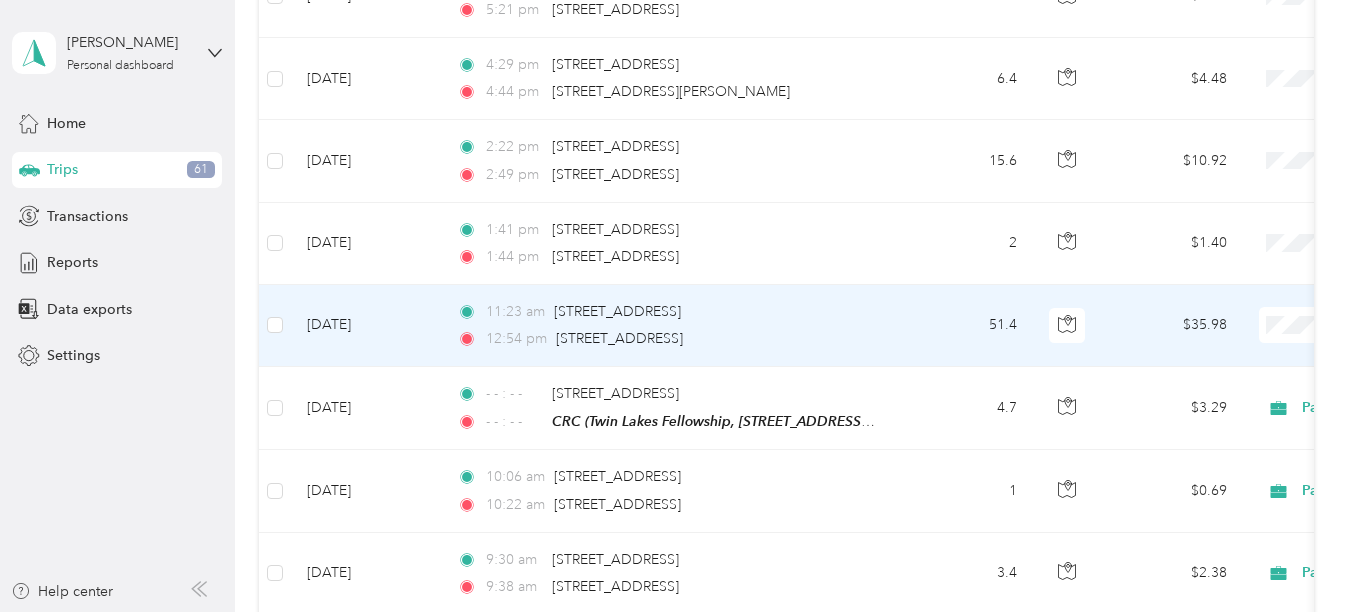 click on "11:23 am [STREET_ADDRESS][GEOGRAPHIC_DATA]:54 pm [STREET_ADDRESS]" at bounding box center [671, 326] 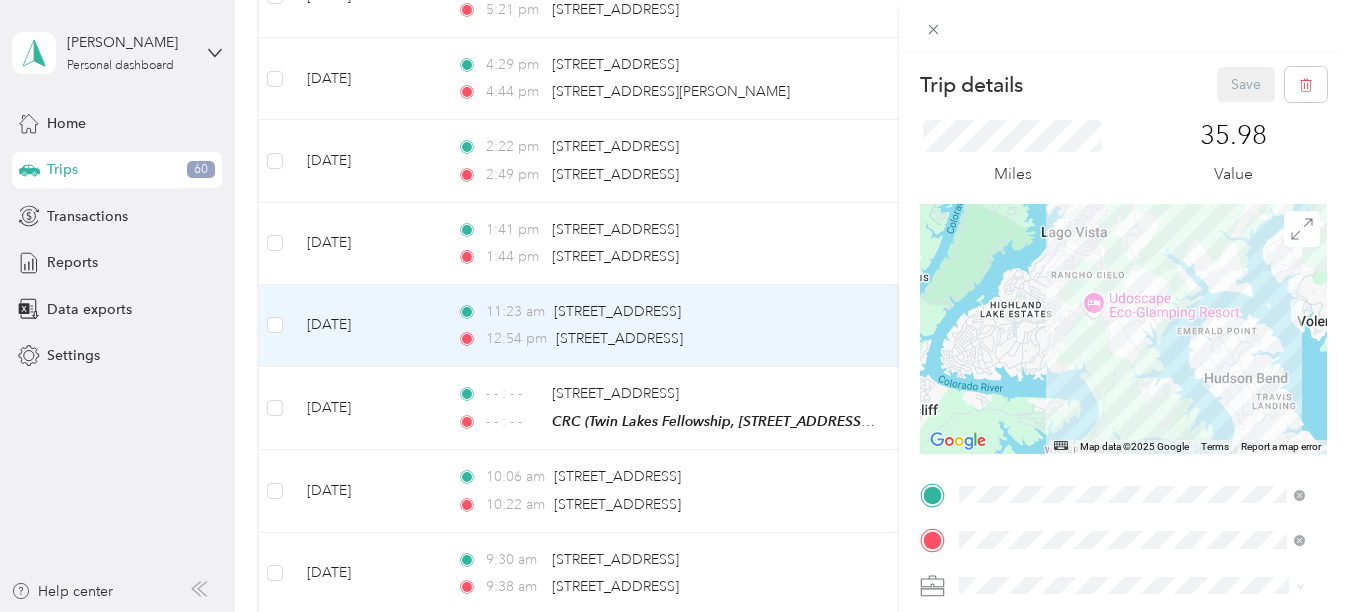 drag, startPoint x: 1031, startPoint y: 390, endPoint x: 1233, endPoint y: 379, distance: 202.29929 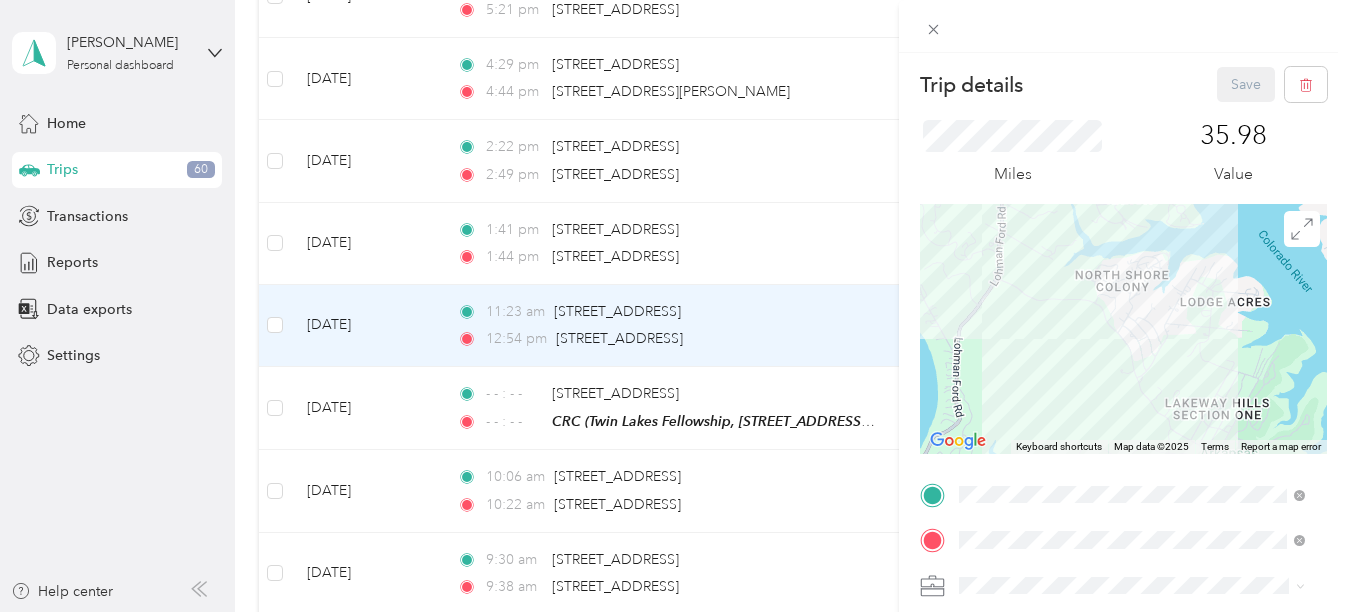 drag, startPoint x: 1166, startPoint y: 391, endPoint x: 1143, endPoint y: 255, distance: 137.93114 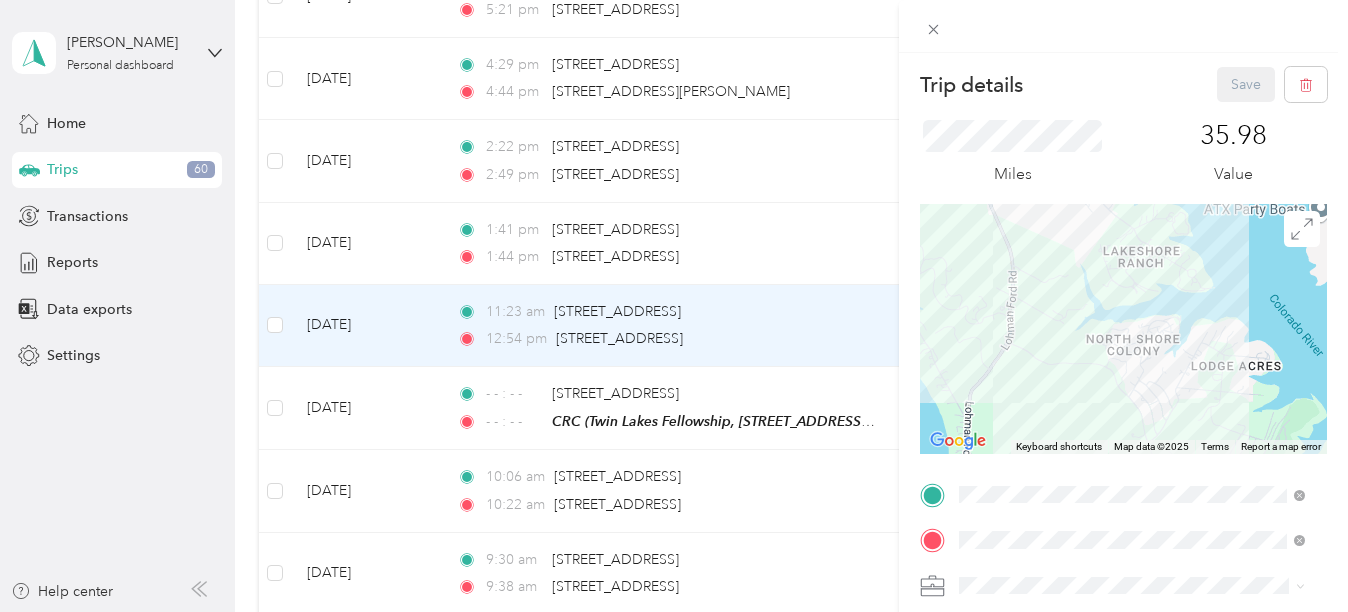 drag, startPoint x: 1044, startPoint y: 337, endPoint x: 1050, endPoint y: 388, distance: 51.351727 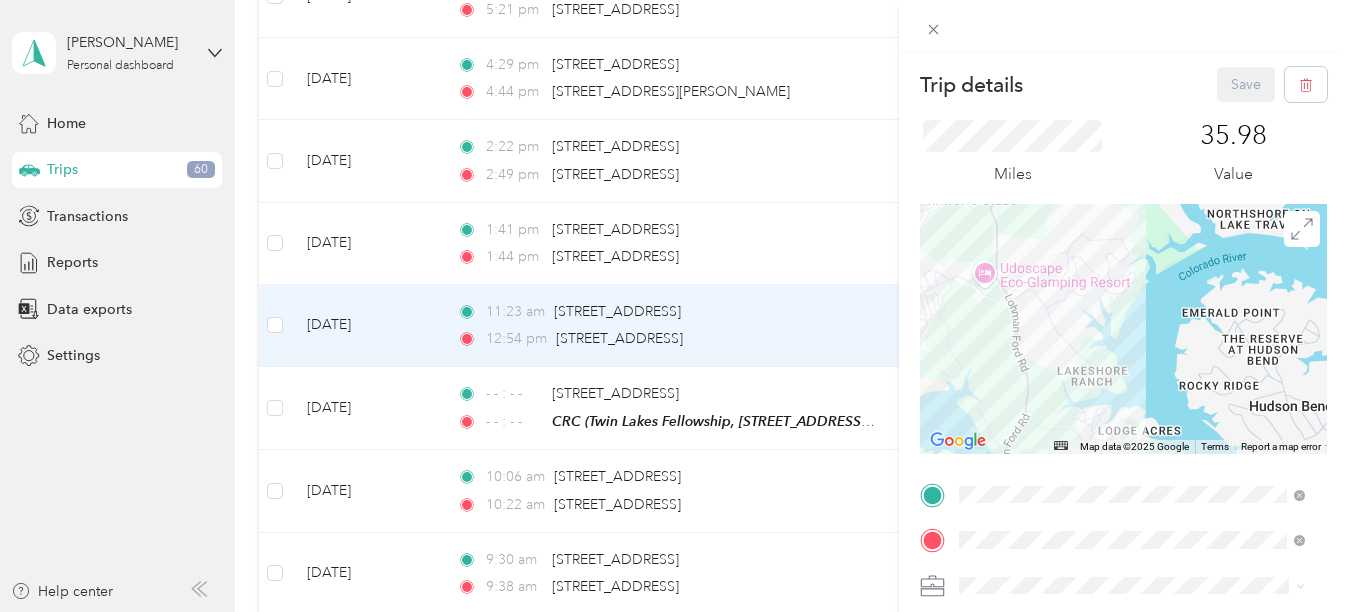 drag, startPoint x: 1072, startPoint y: 278, endPoint x: 1065, endPoint y: 375, distance: 97.25225 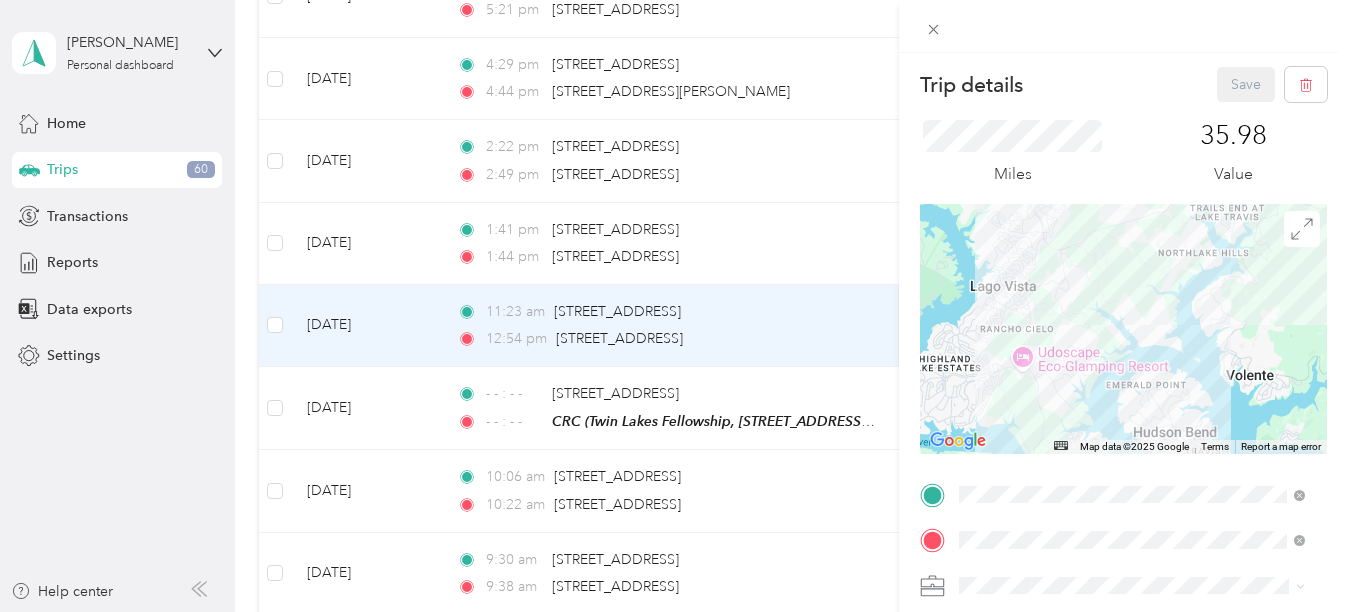 drag, startPoint x: 1092, startPoint y: 278, endPoint x: 1080, endPoint y: 364, distance: 86.833176 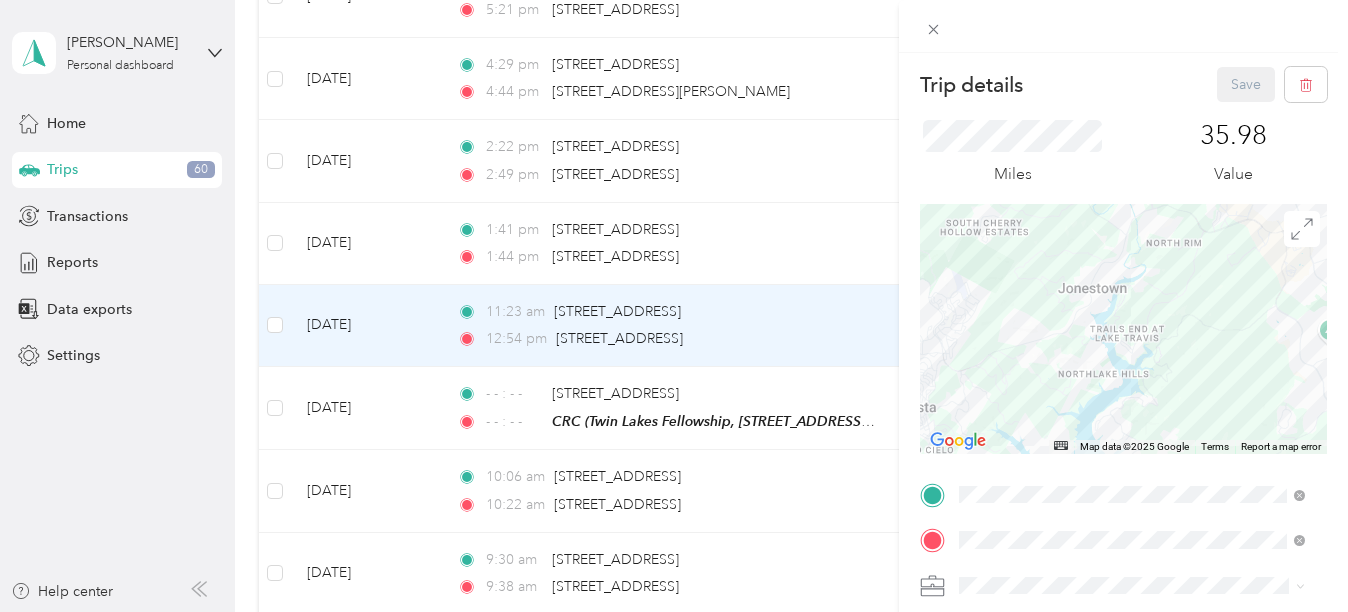 drag, startPoint x: 1128, startPoint y: 283, endPoint x: 1024, endPoint y: 390, distance: 149.21461 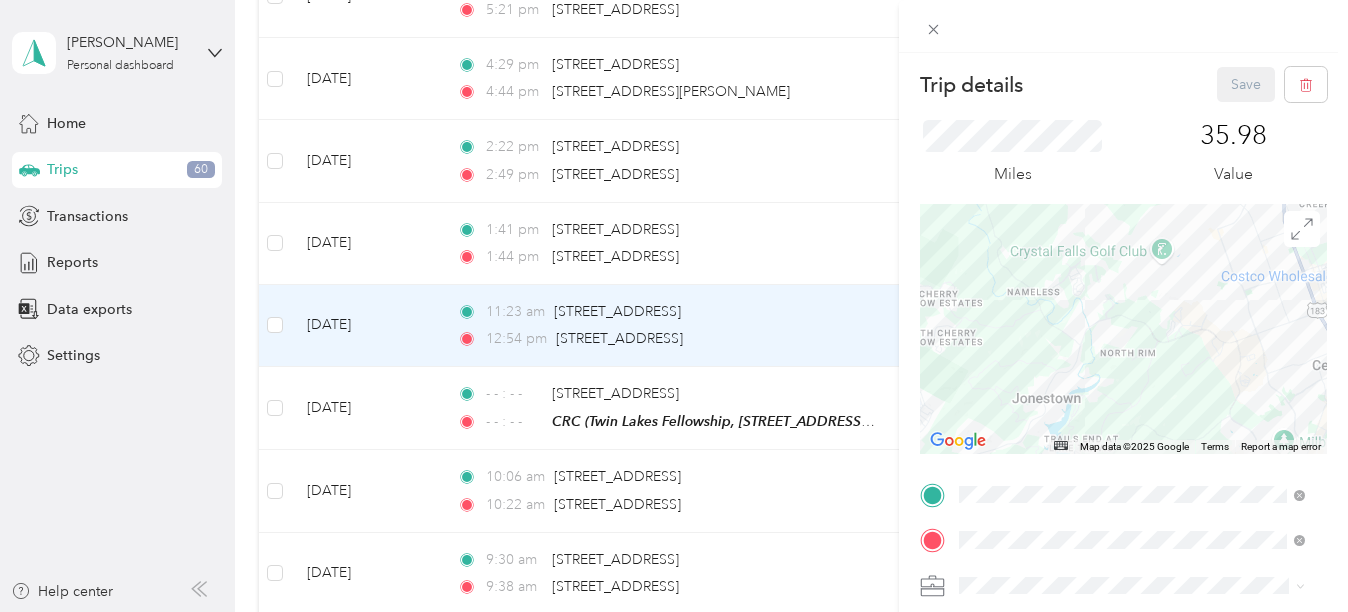 drag, startPoint x: 1142, startPoint y: 356, endPoint x: 1134, endPoint y: 378, distance: 23.409399 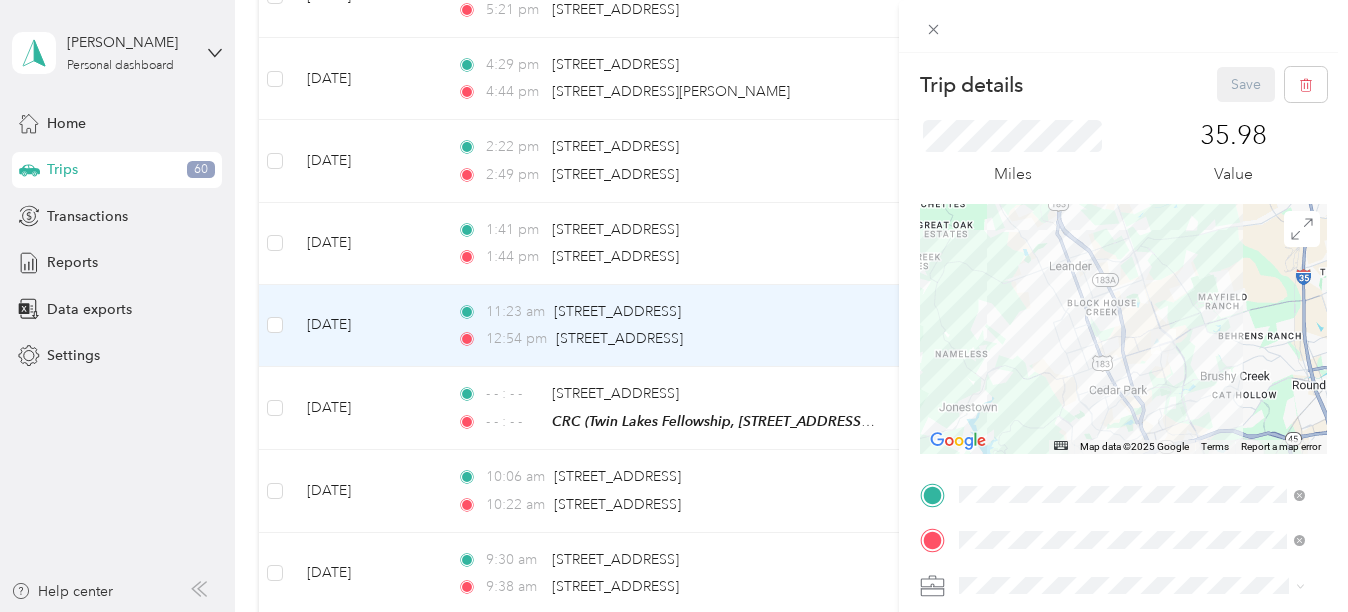 drag, startPoint x: 1134, startPoint y: 368, endPoint x: 1018, endPoint y: 371, distance: 116.03879 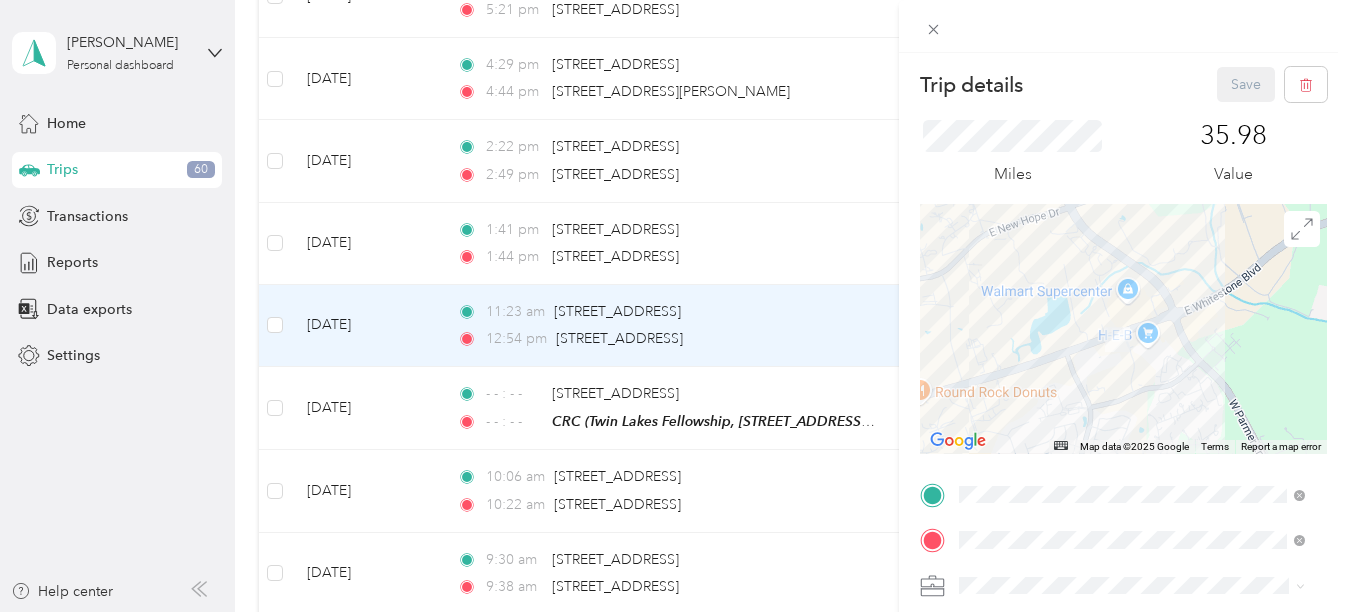 drag, startPoint x: 1126, startPoint y: 371, endPoint x: 1132, endPoint y: 406, distance: 35.510563 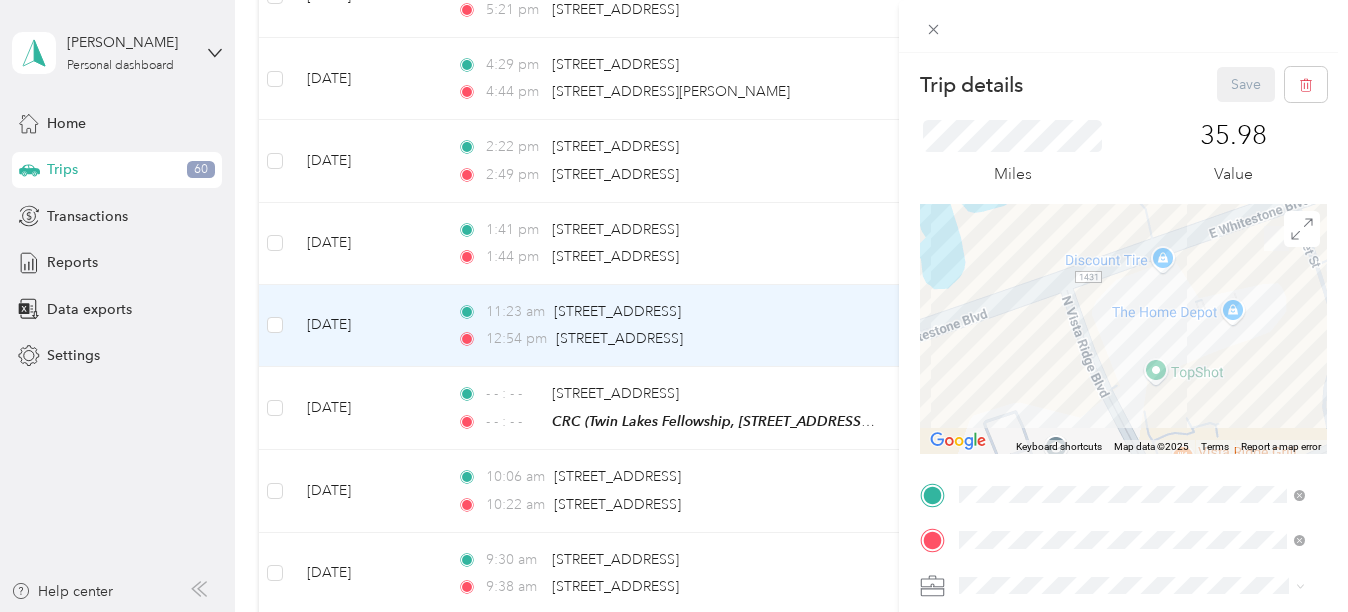 drag, startPoint x: 1058, startPoint y: 342, endPoint x: 1251, endPoint y: 296, distance: 198.40614 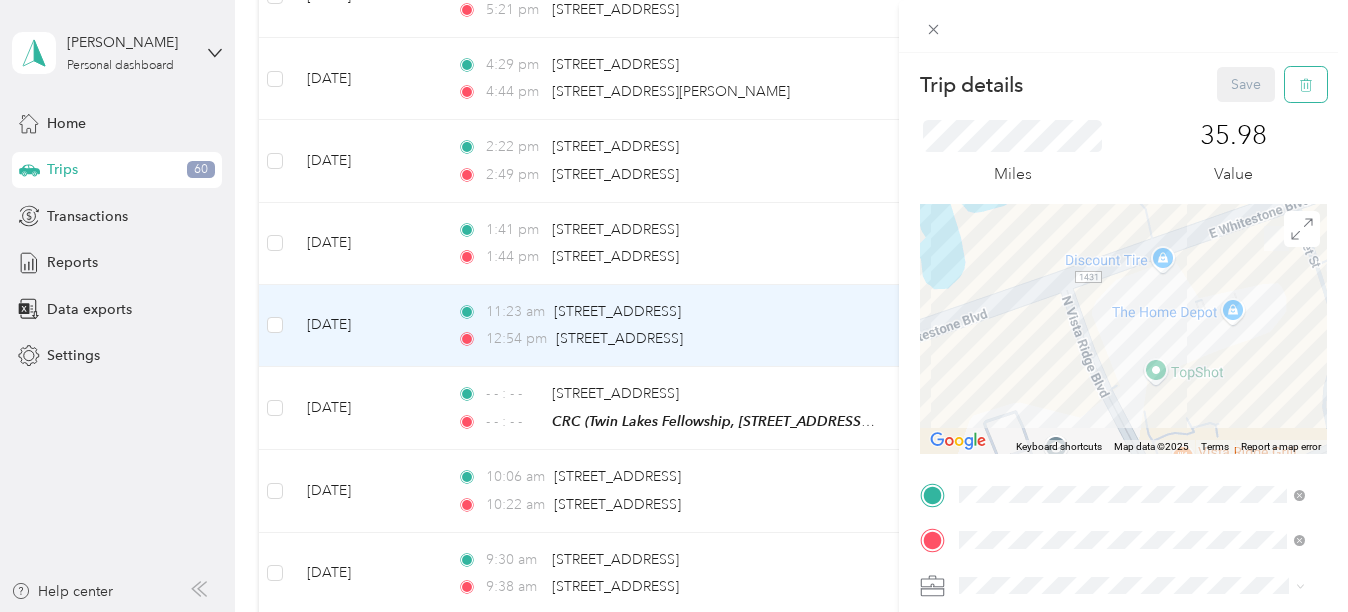 click 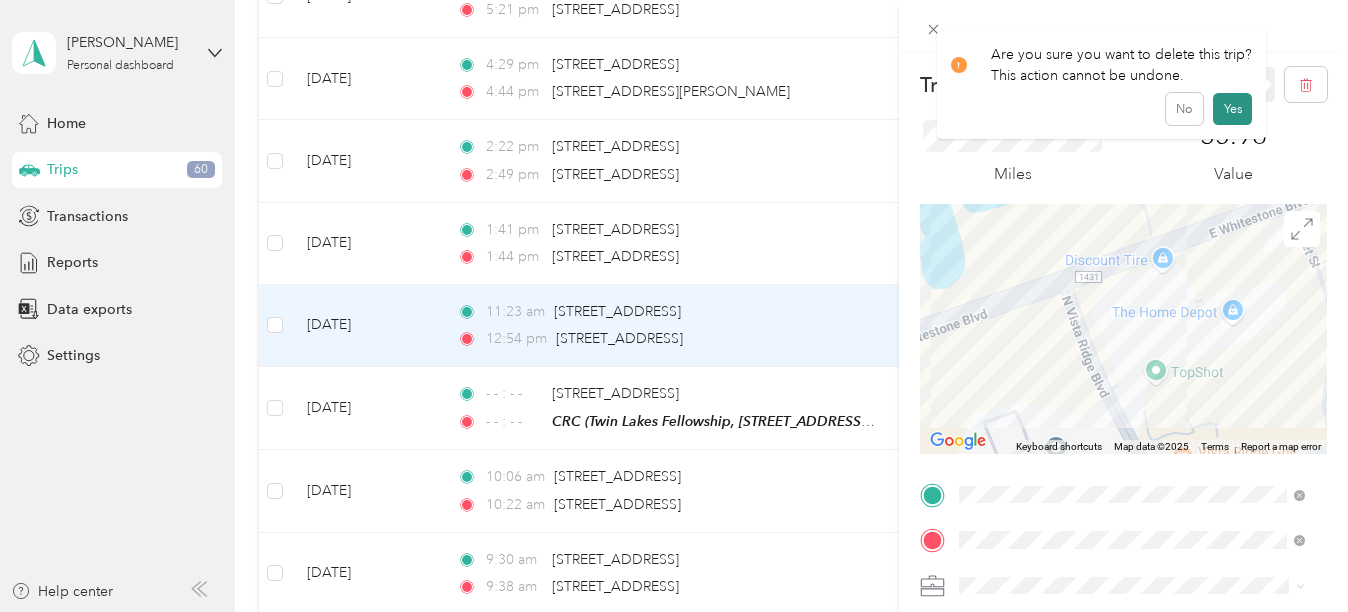 click on "Yes" at bounding box center (1232, 109) 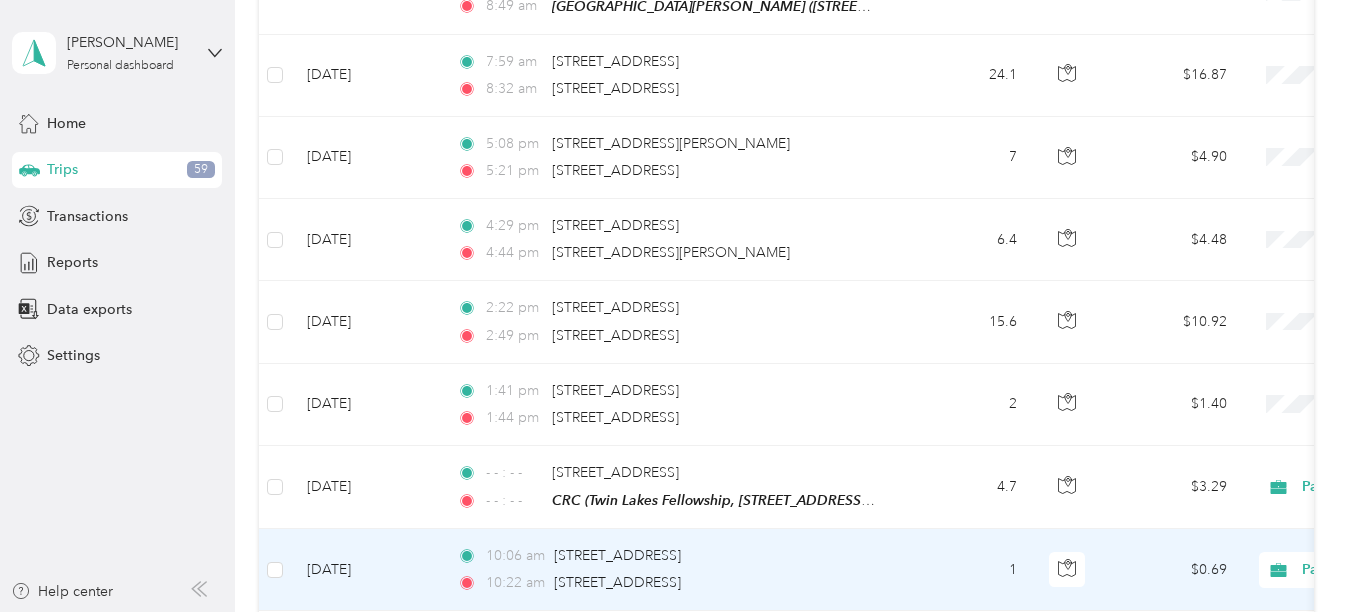 scroll, scrollTop: 1109, scrollLeft: 0, axis: vertical 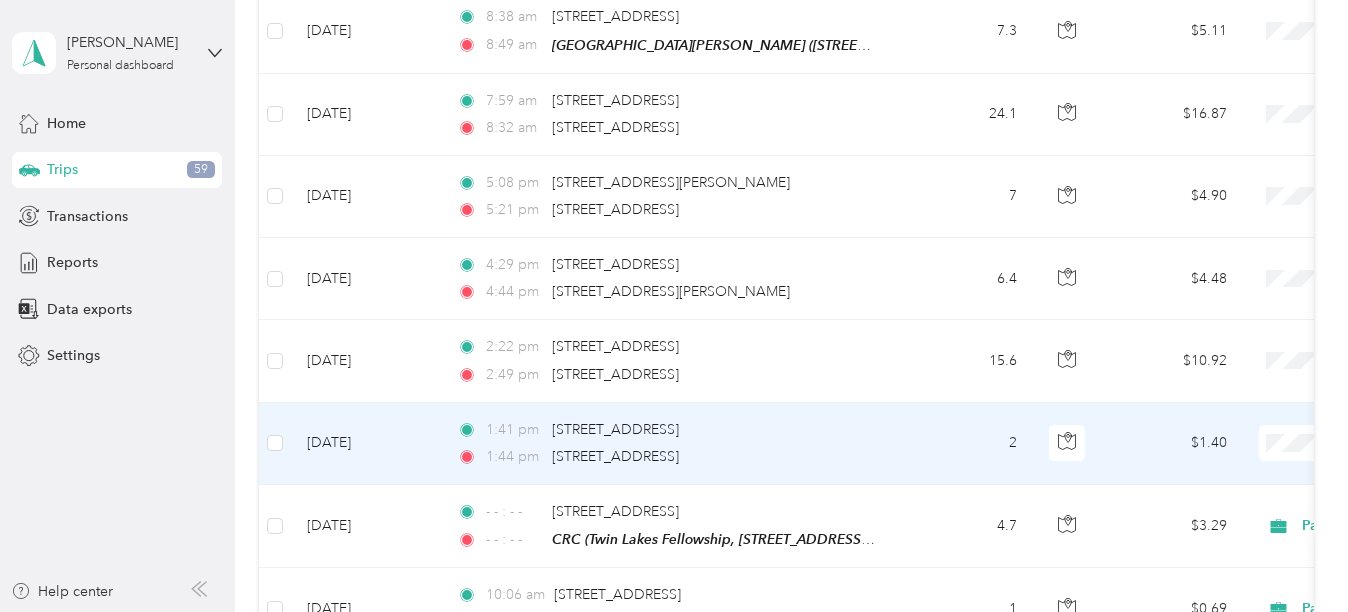 click on "1:41 pm [STREET_ADDRESS] 1:44 pm [STREET_ADDRESS]" at bounding box center [671, 444] 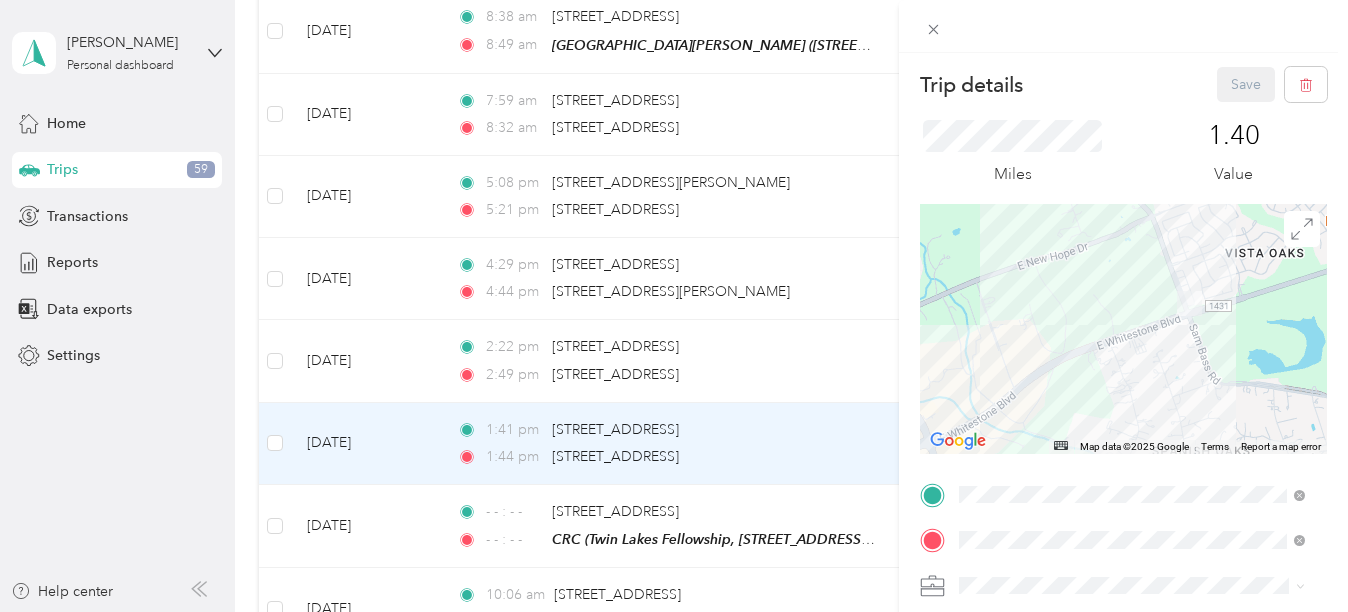 drag, startPoint x: 1211, startPoint y: 281, endPoint x: 1172, endPoint y: 385, distance: 111.07205 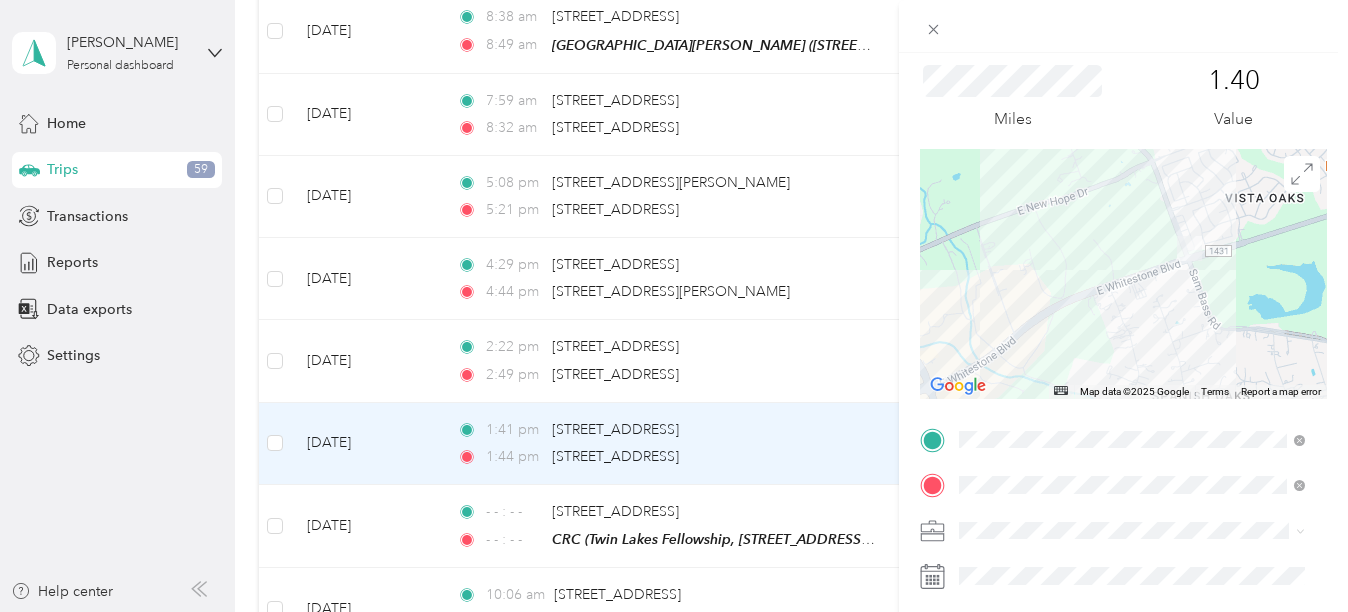 scroll, scrollTop: 200, scrollLeft: 0, axis: vertical 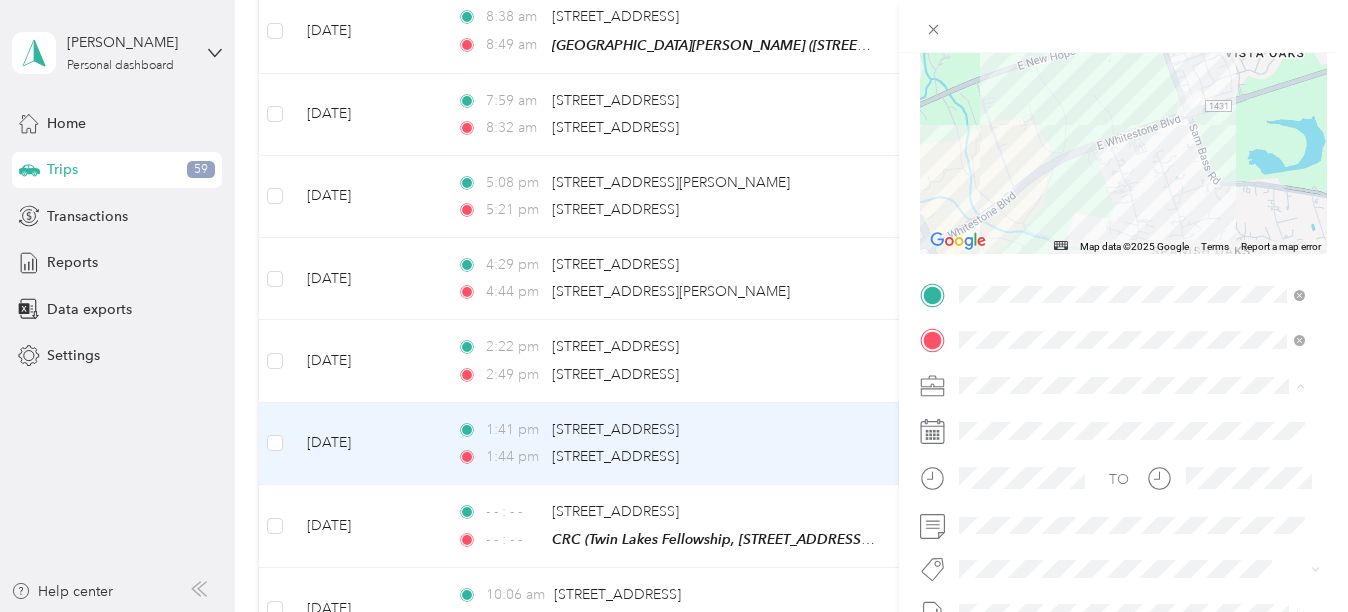 click on "Partners in [GEOGRAPHIC_DATA] - [US_STATE]" at bounding box center (1115, 420) 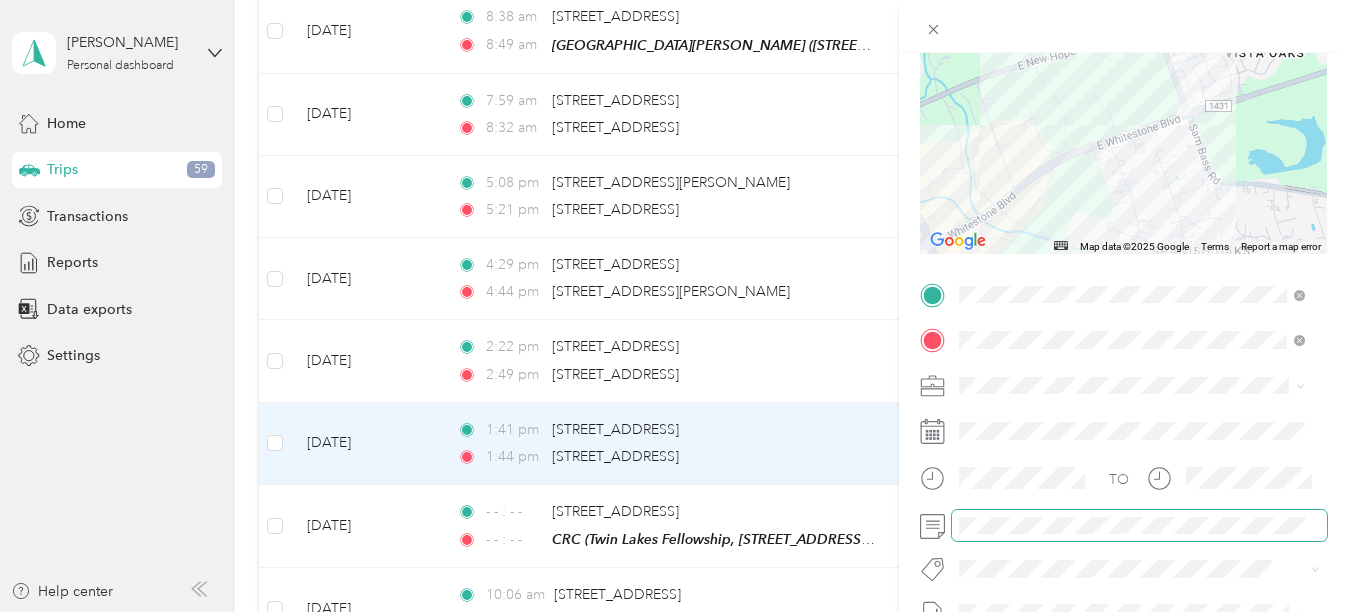 scroll, scrollTop: 100, scrollLeft: 0, axis: vertical 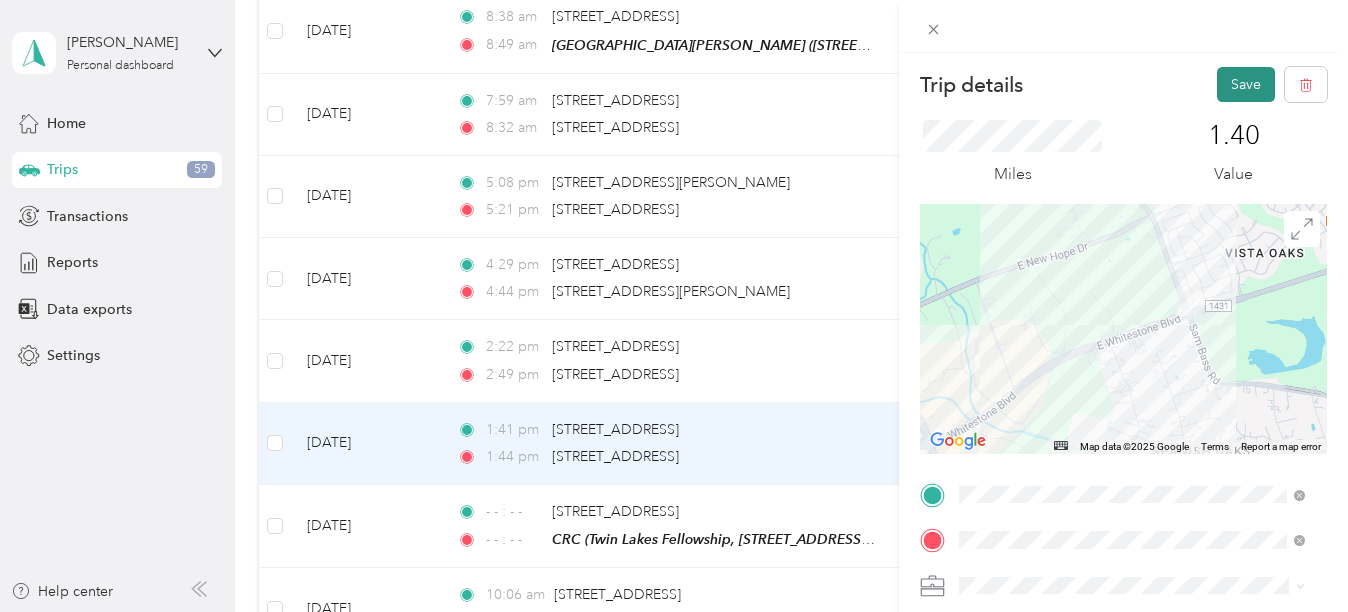 click on "Save" at bounding box center [1246, 84] 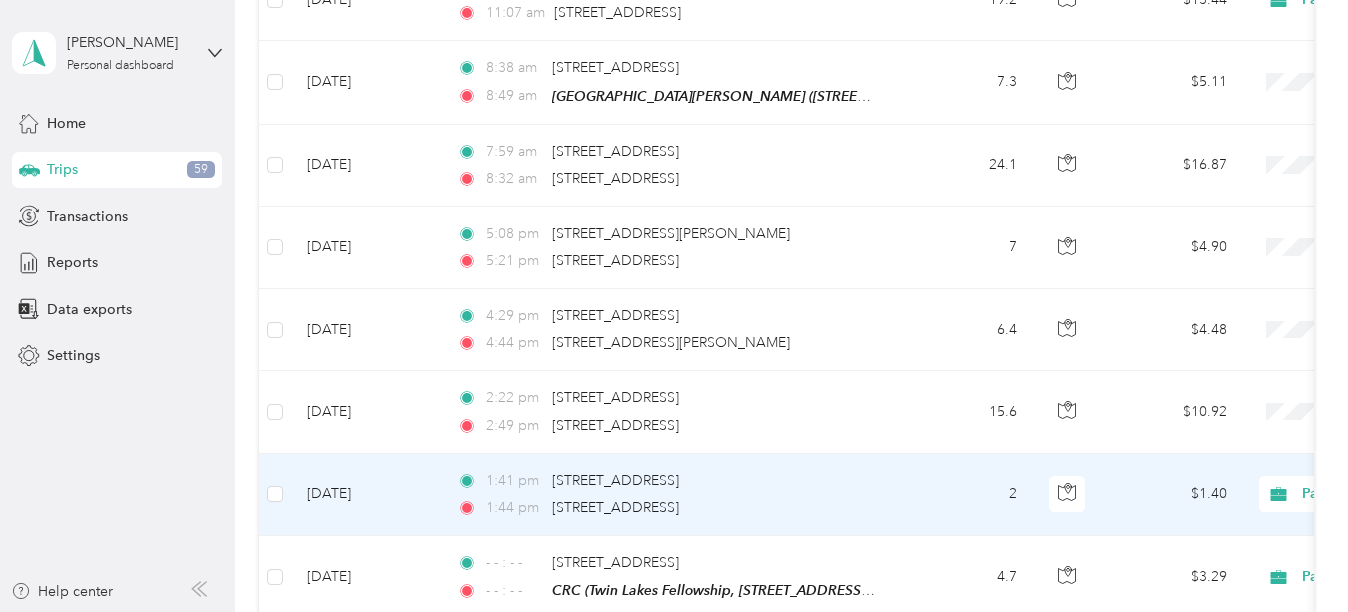 scroll, scrollTop: 1009, scrollLeft: 0, axis: vertical 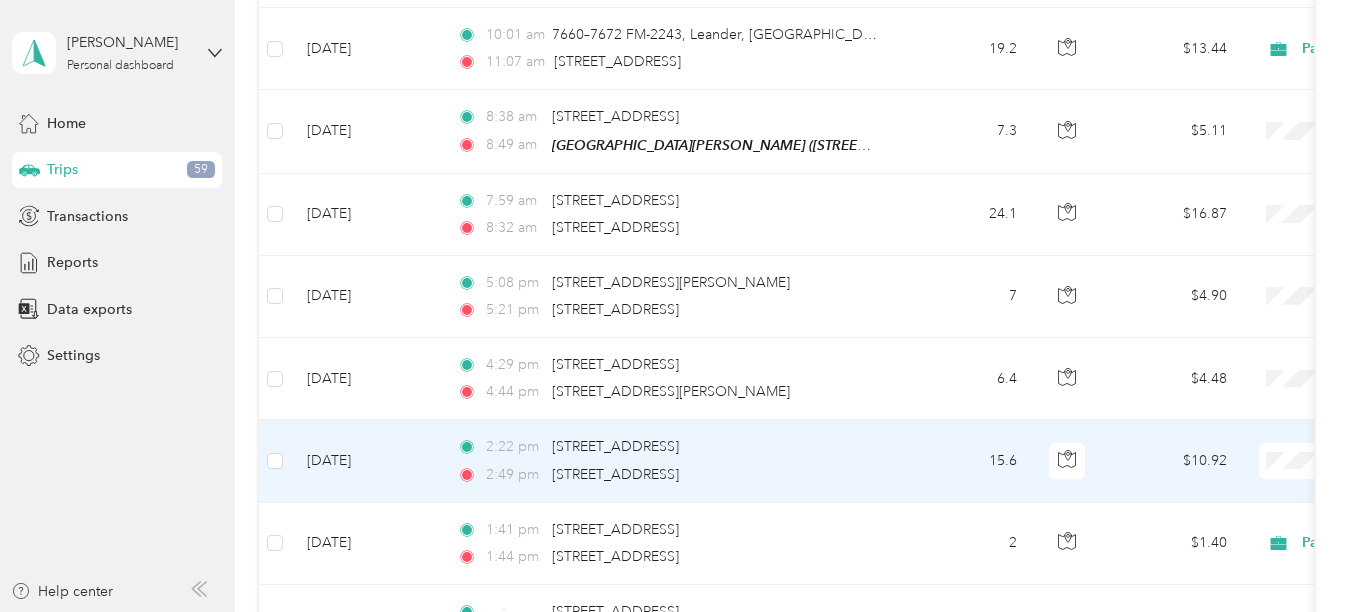 click on "2:22 pm [STREET_ADDRESS] 2:49 pm [STREET_ADDRESS]" at bounding box center (671, 461) 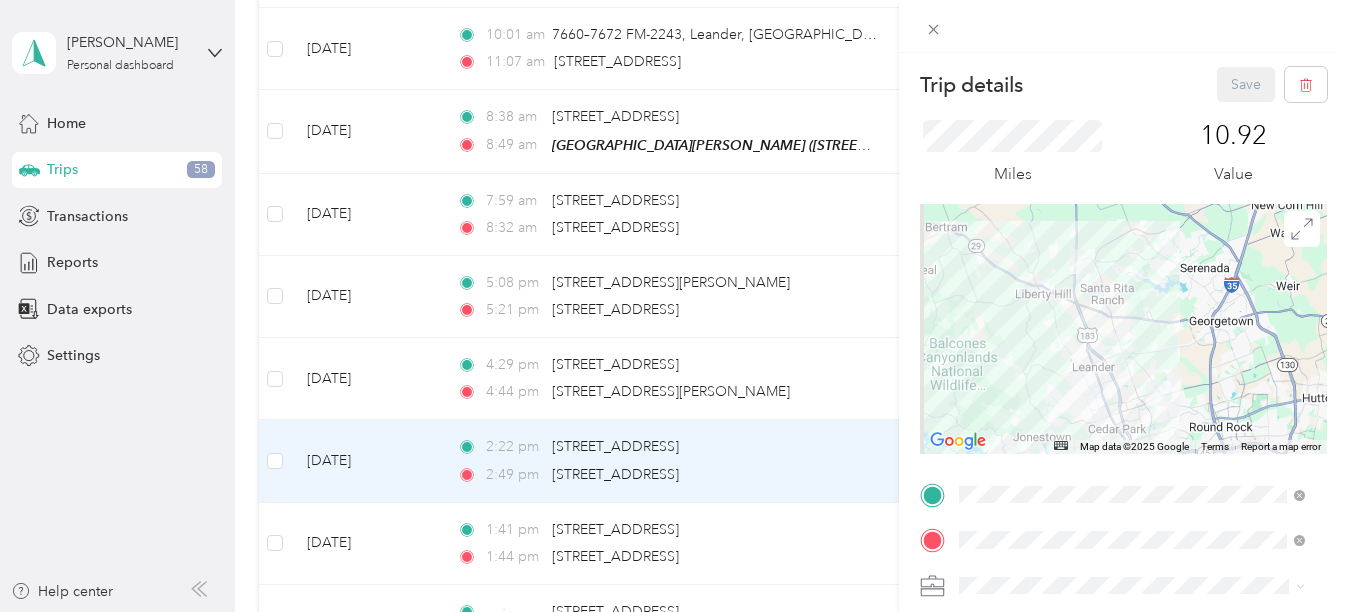 click on "Trip details Save This trip cannot be edited because it is either under review, approved, or paid. Contact your Team Manager to edit it. Miles 10.92 Value  ← Move left → Move right ↑ Move up ↓ Move down + Zoom in - Zoom out Home Jump left by 75% End Jump right by 75% Page Up Jump up by 75% Page Down Jump down by 75% To navigate, press the arrow keys. Map Data Map data ©2025 Google Map data ©2025 Google 10 km  Click to toggle between metric and imperial units Terms Report a map error TO Add photo" at bounding box center [674, 306] 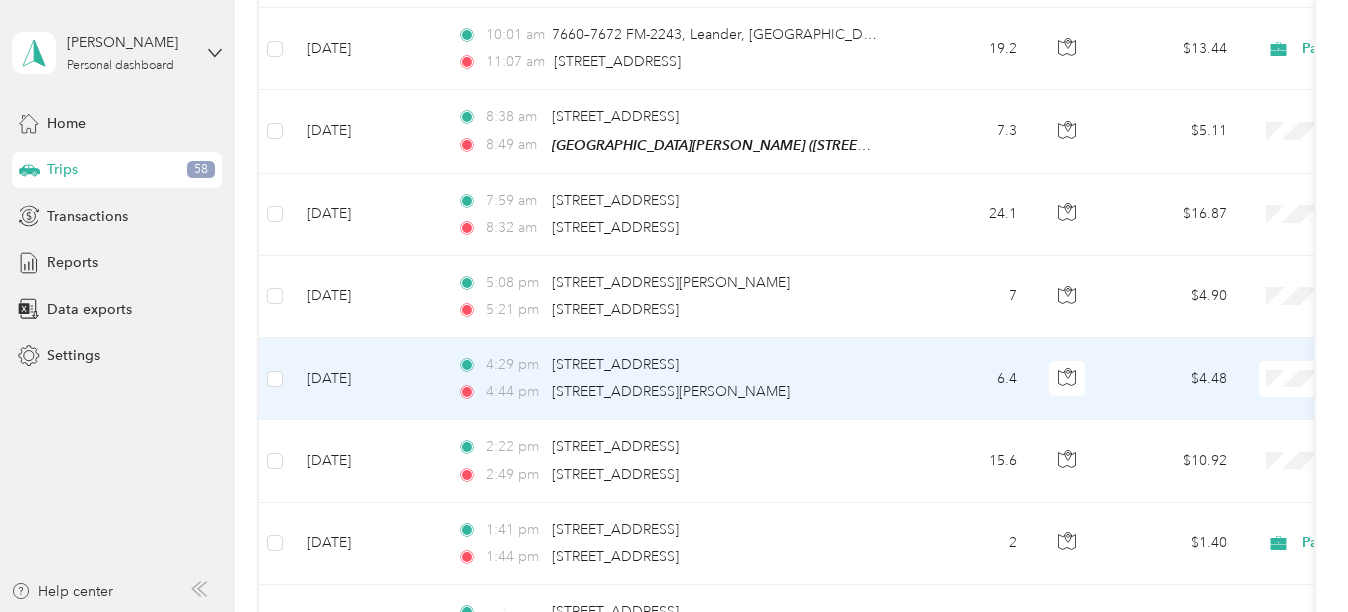 click on "6.4" at bounding box center [967, 379] 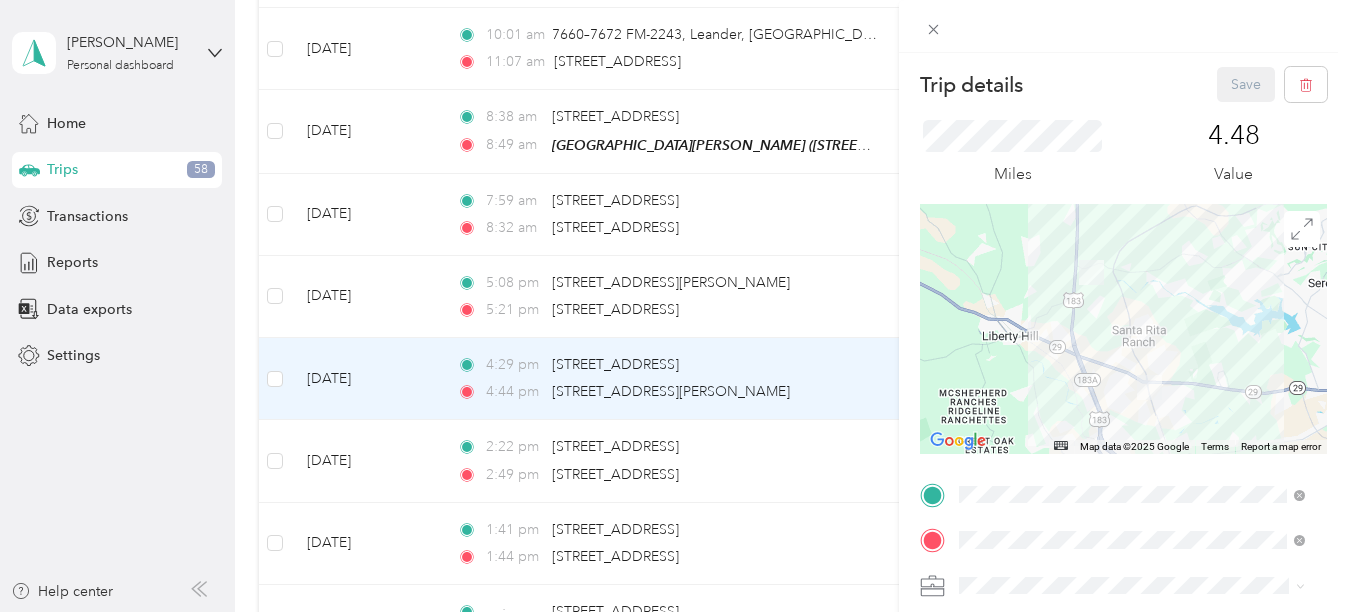 click on "Trip details Save This trip cannot be edited because it is either under review, approved, or paid. Contact your Team Manager to edit it. Miles 4.48 Value  ← Move left → Move right ↑ Move up ↓ Move down + Zoom in - Zoom out Home Jump left by 75% End Jump right by 75% Page Up Jump up by 75% Page Down Jump down by 75% To navigate, press the arrow keys. Map Data Map data ©2025 Google Map data ©2025 Google 5 km  Click to toggle between metric and imperial units Terms Report a map error TO Add photo" at bounding box center (674, 306) 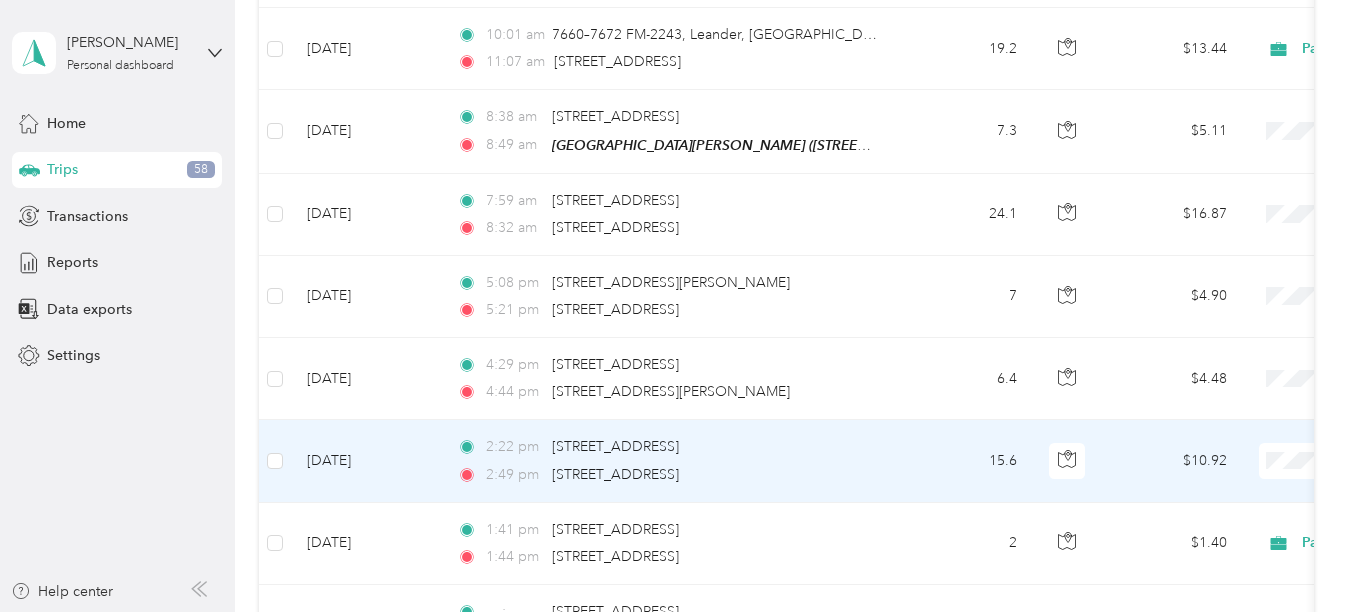 click at bounding box center (275, 461) 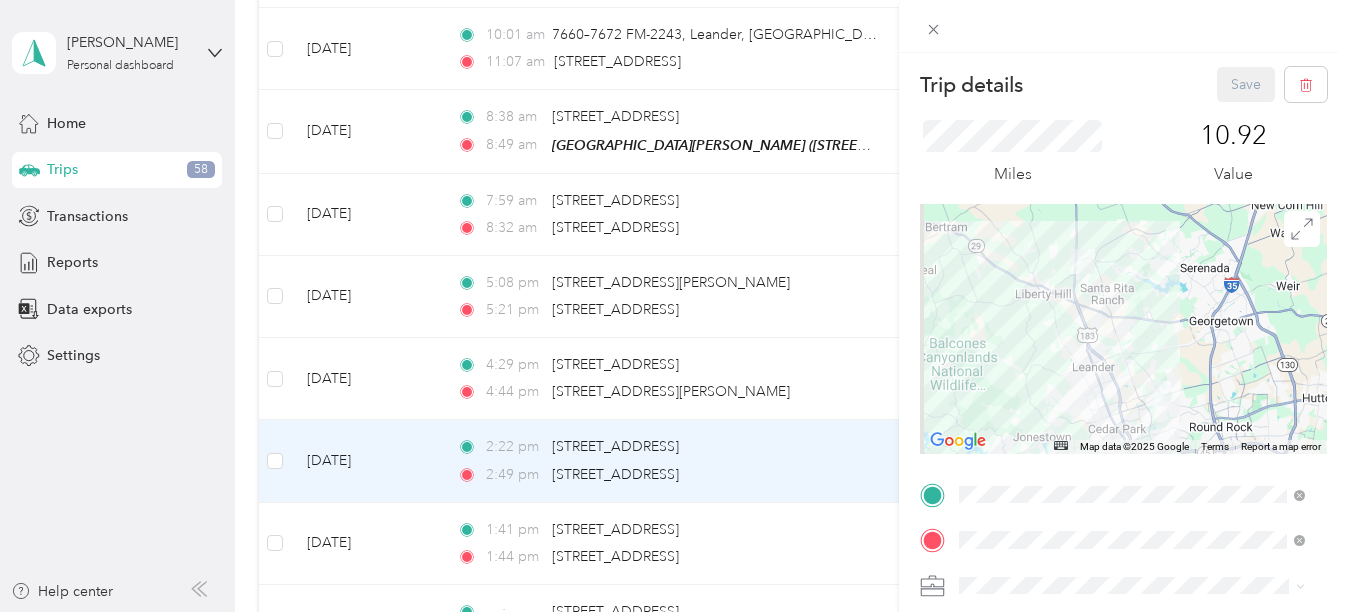click on "Trip details Save This trip cannot be edited because it is either under review, approved, or paid. Contact your Team Manager to edit it. Miles 10.92 Value  ← Move left → Move right ↑ Move up ↓ Move down + Zoom in - Zoom out Home Jump left by 75% End Jump right by 75% Page Up Jump up by 75% Page Down Jump down by 75% To navigate, press the arrow keys. Map Data Map data ©2025 Google Map data ©2025 Google 10 km  Click to toggle between metric and imperial units Terms Report a map error TO Add photo" at bounding box center (674, 306) 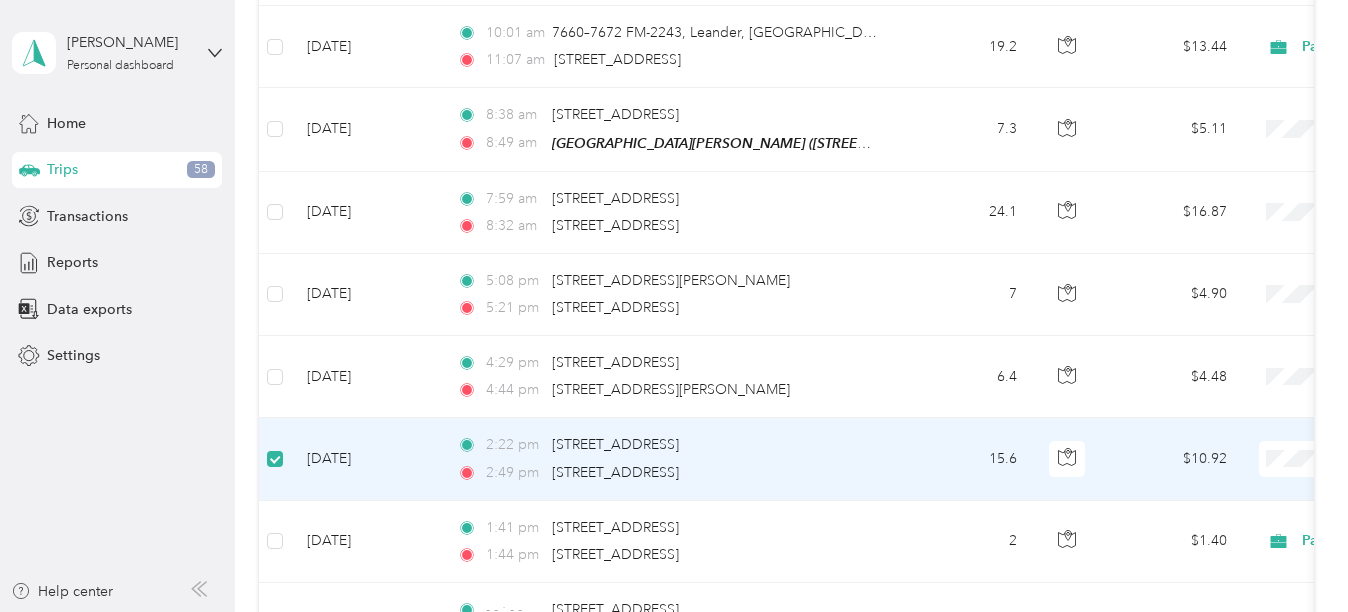 scroll, scrollTop: 1007, scrollLeft: 0, axis: vertical 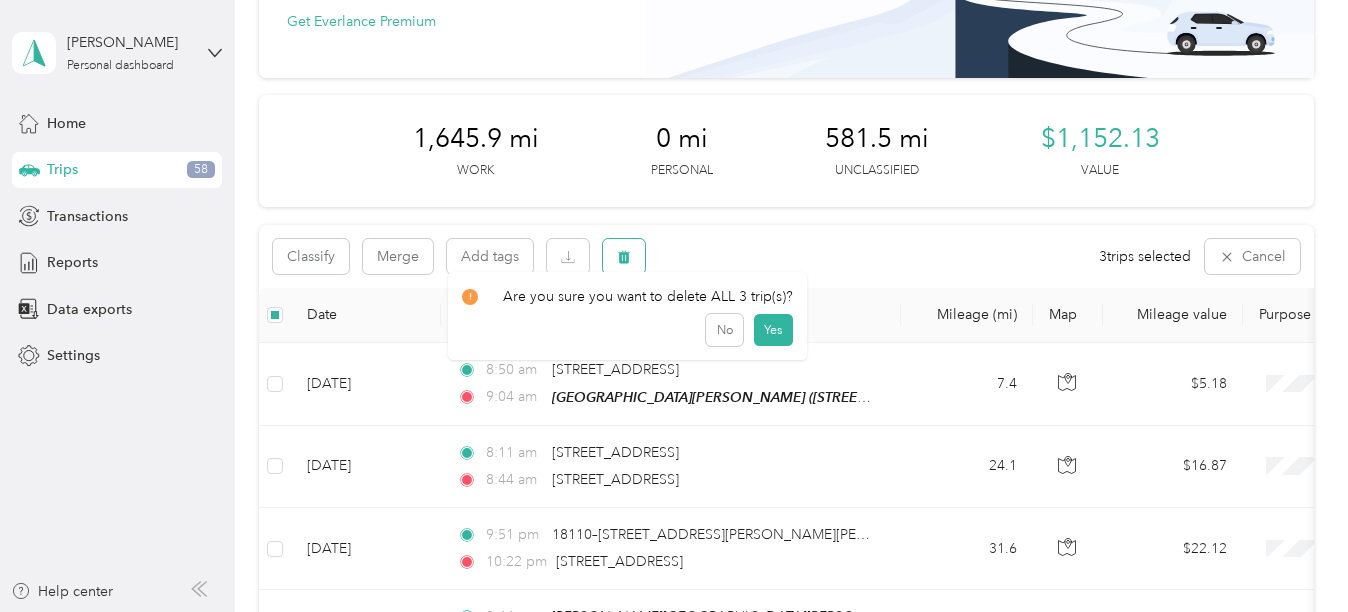 click at bounding box center [624, 256] 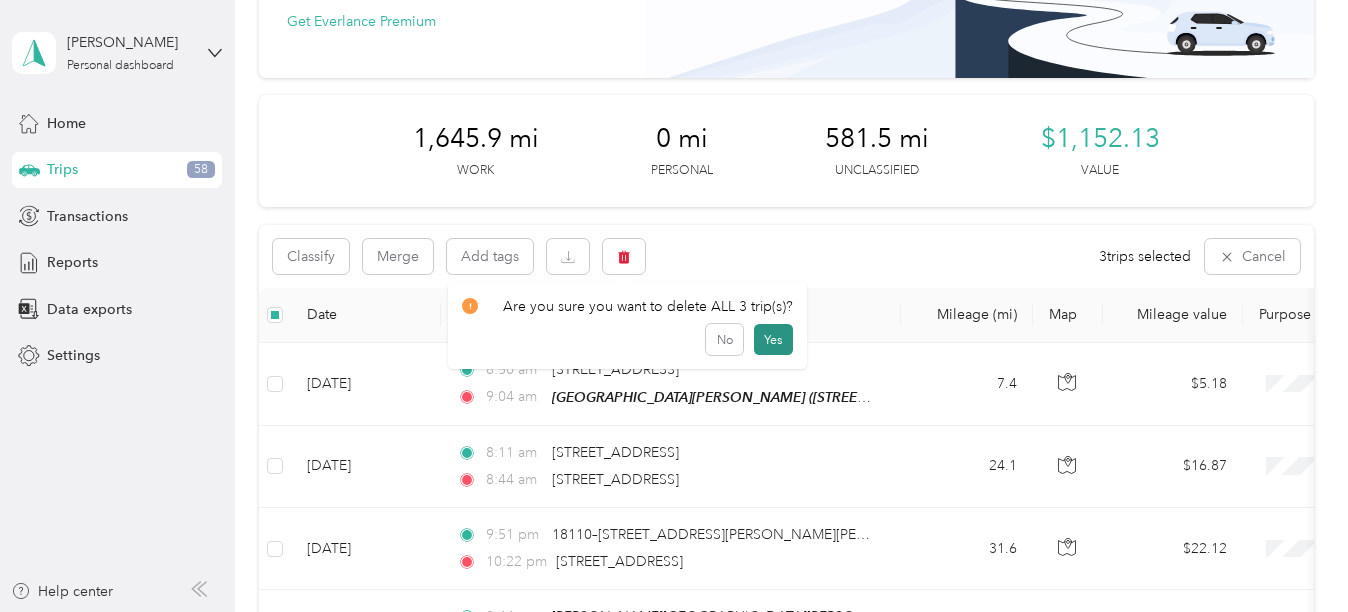 click on "Yes" at bounding box center [773, 340] 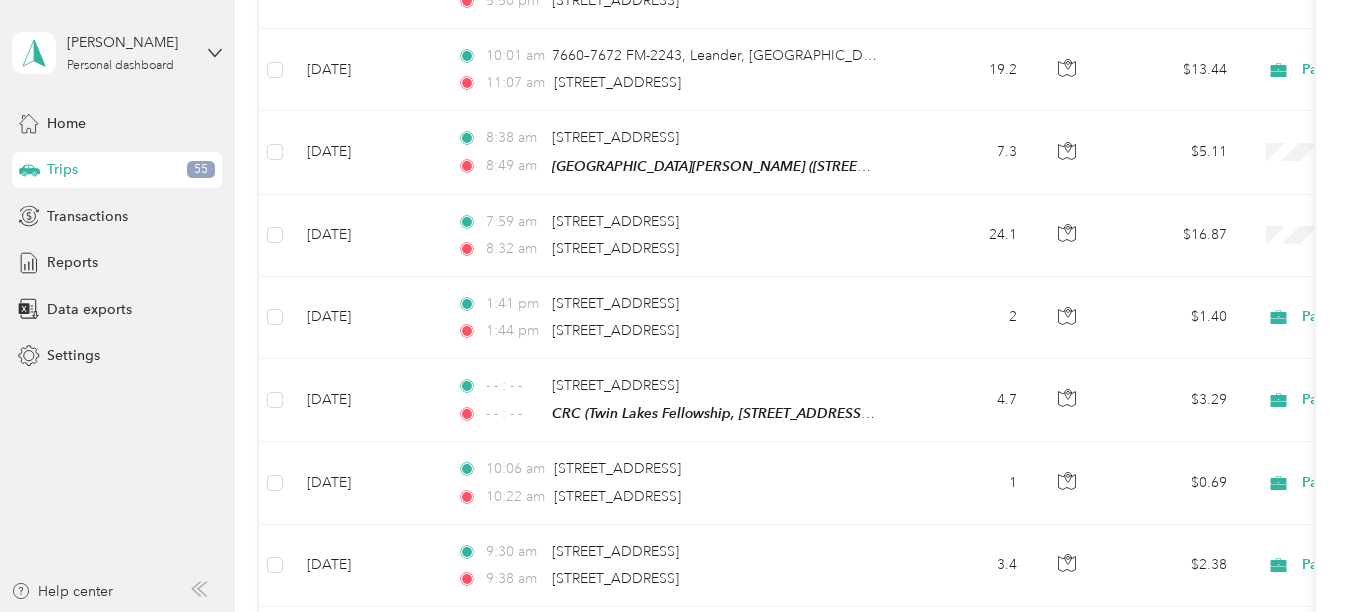 scroll, scrollTop: 970, scrollLeft: 0, axis: vertical 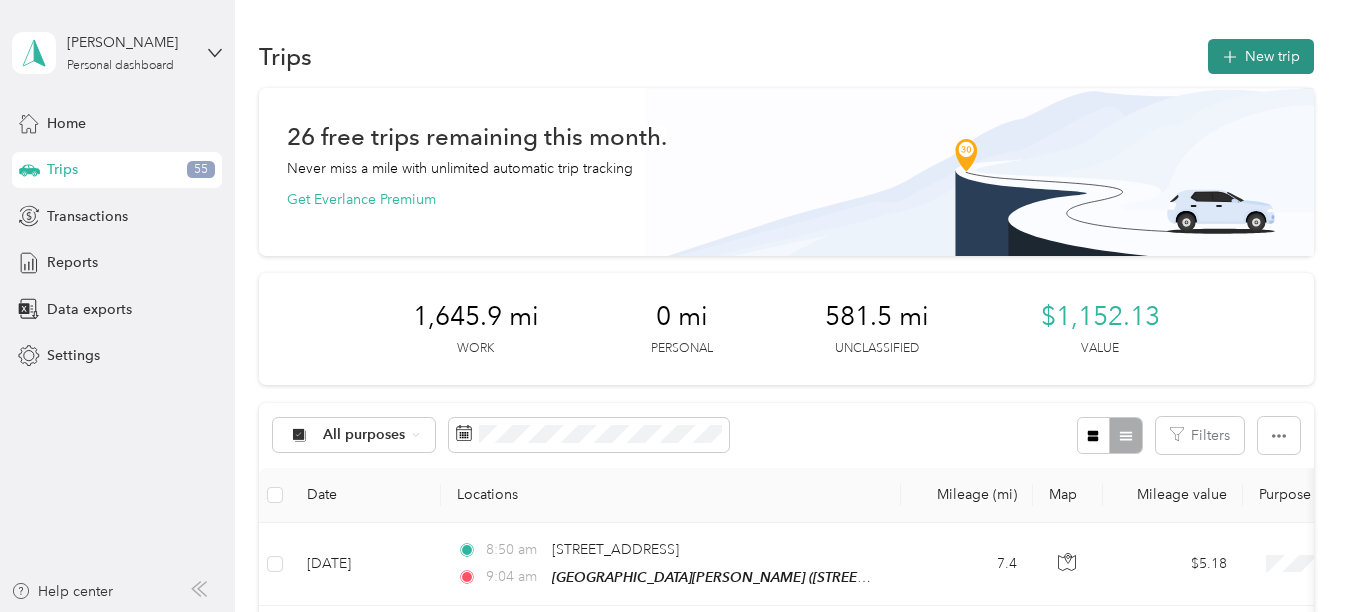 click on "New trip" at bounding box center [1261, 56] 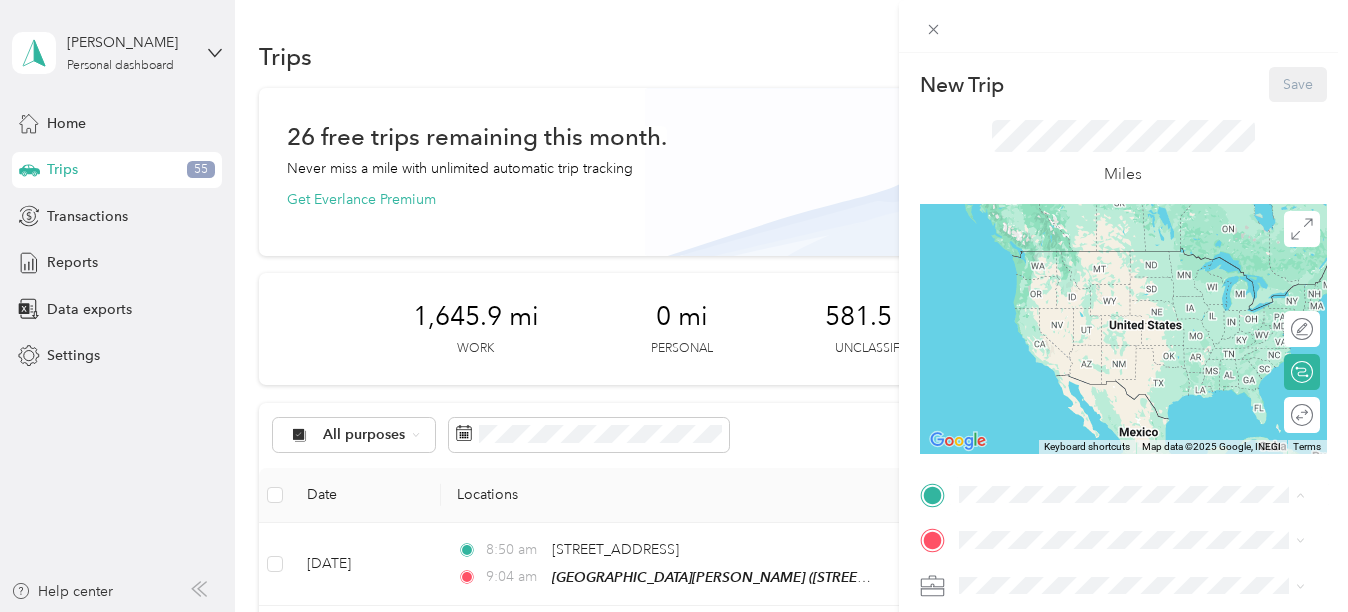 click on "Twin Lakes Fellowship, [STREET_ADDRESS][GEOGRAPHIC_DATA], [GEOGRAPHIC_DATA], [GEOGRAPHIC_DATA]" at bounding box center (1146, 413) 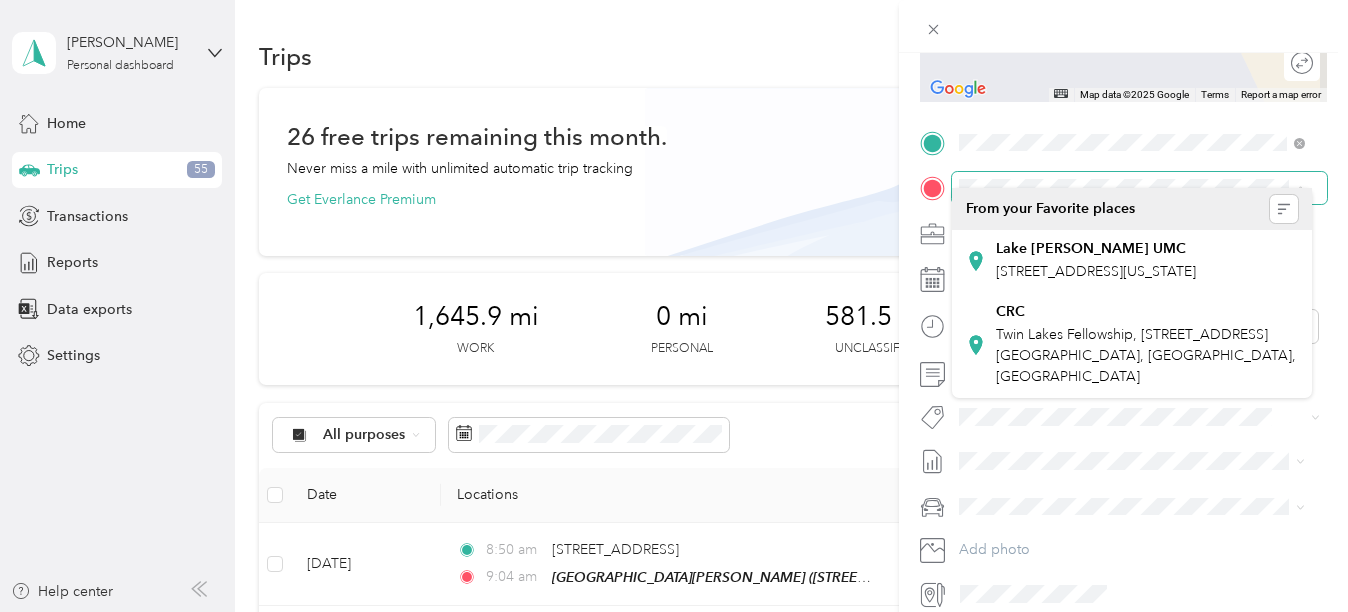 scroll, scrollTop: 380, scrollLeft: 0, axis: vertical 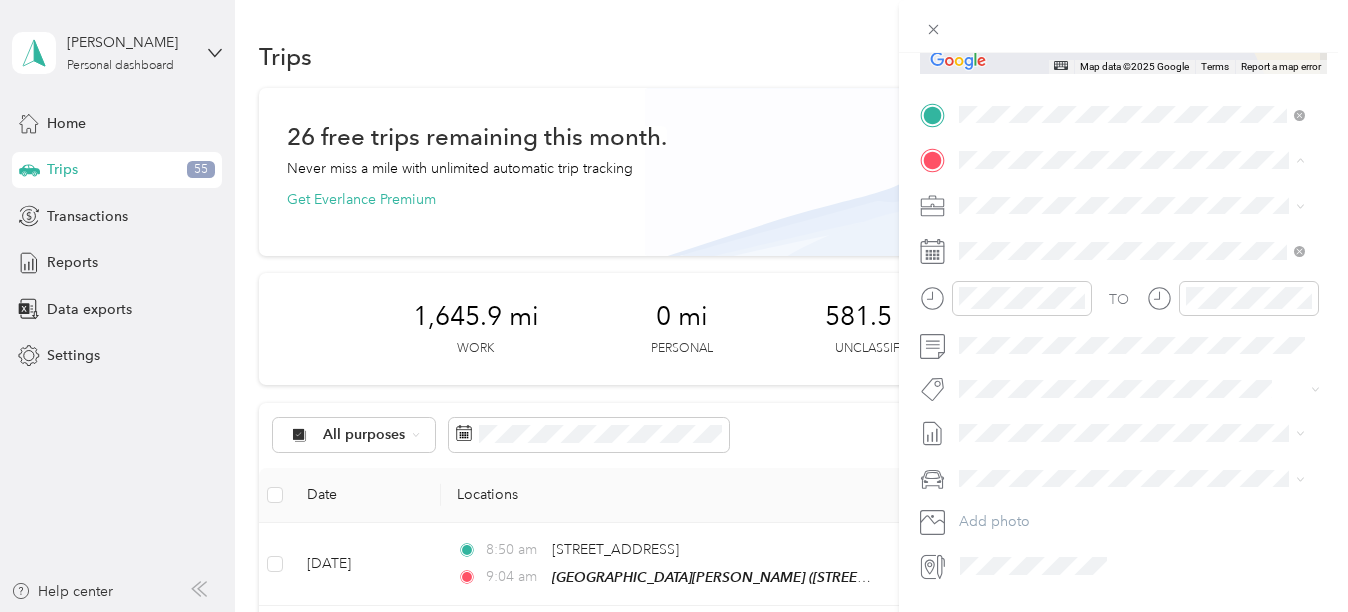 click on "New Trip Save This trip cannot be edited because it is either under review, approved, or paid. Contact your Team Manager to edit it. Miles ← Move left → Move right ↑ Move up ↓ Move down + Zoom in - Zoom out Home Jump left by 75% End Jump right by 75% Page Up Jump up by 75% Page Down Jump down by 75% To navigate, press the arrow keys. Map Data Map data ©2025 Google Map data ©2025 Google 2 m  Click to toggle between metric and imperial units Terms Report a map error Edit route Calculate route Round trip TO Add photo" at bounding box center [674, 306] 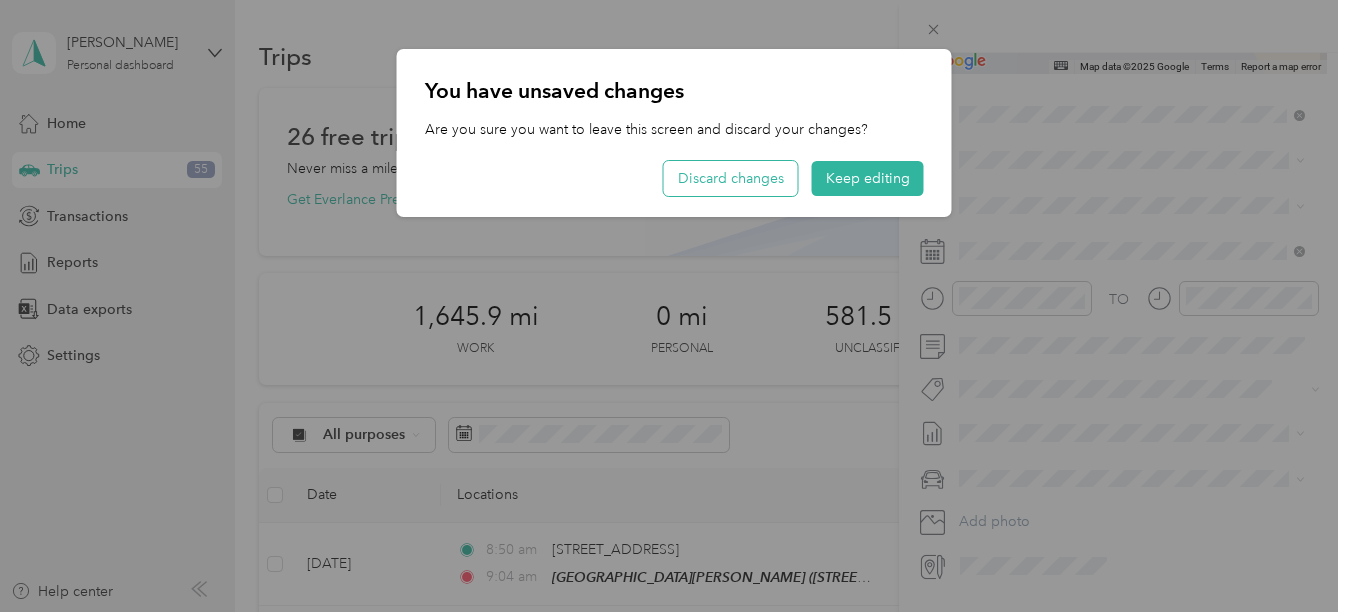 click on "Discard changes" at bounding box center [731, 178] 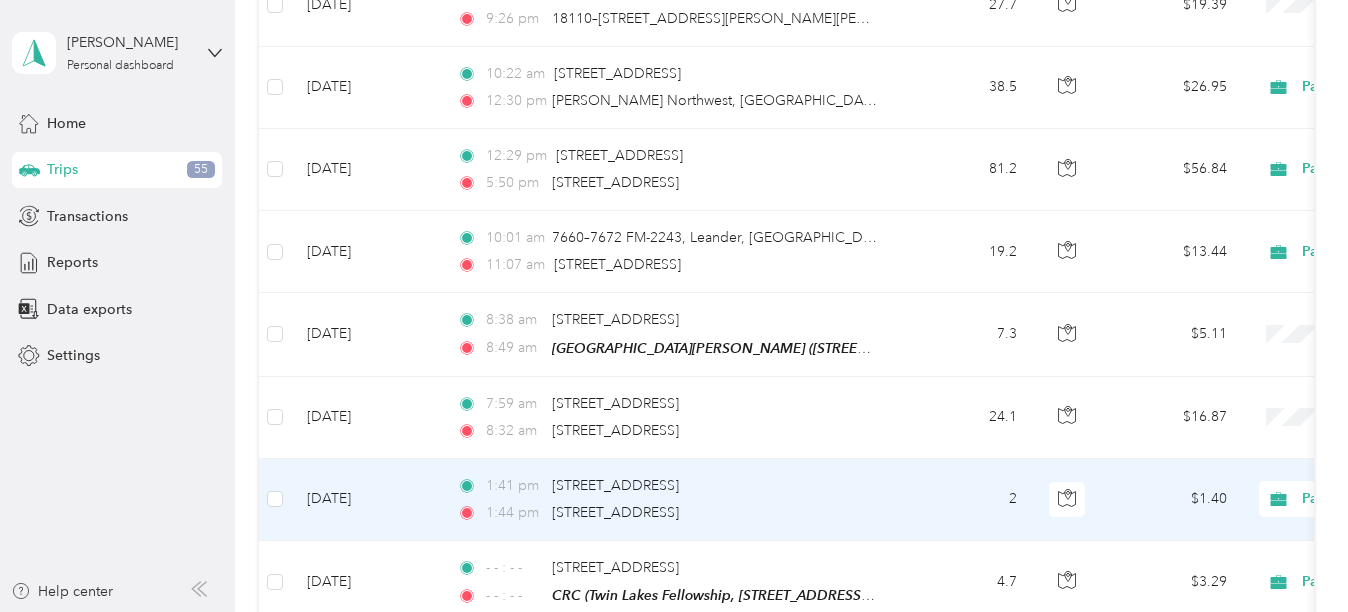 scroll, scrollTop: 800, scrollLeft: 0, axis: vertical 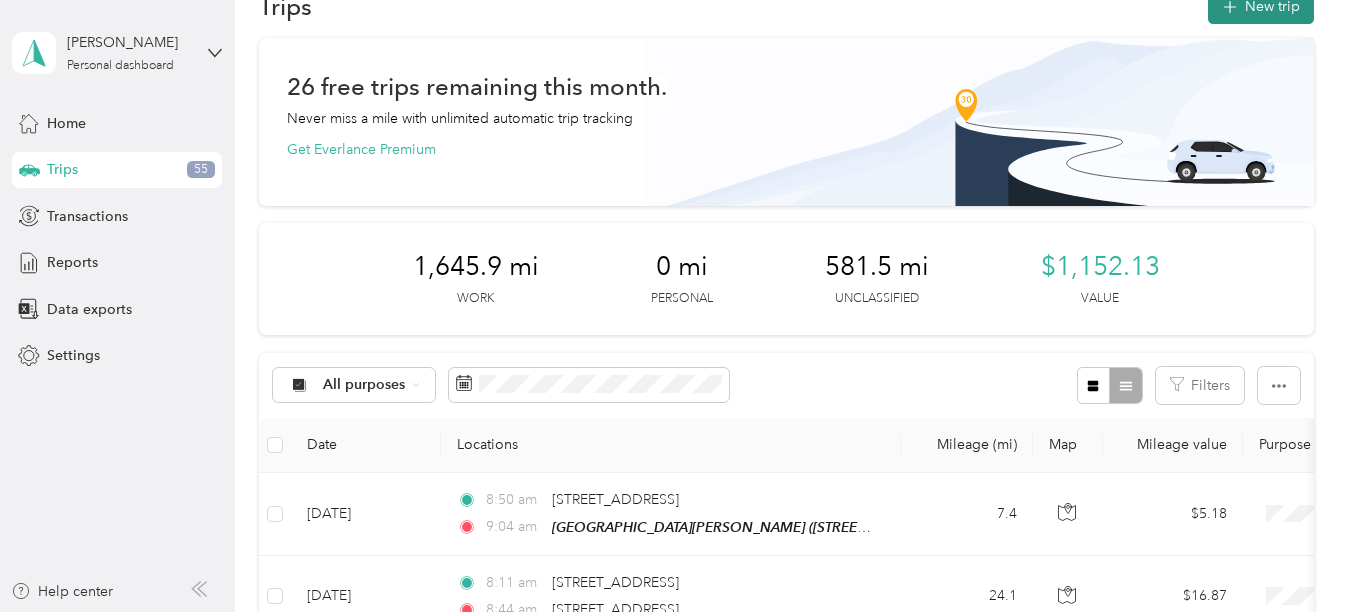 click on "New trip" at bounding box center [1261, 6] 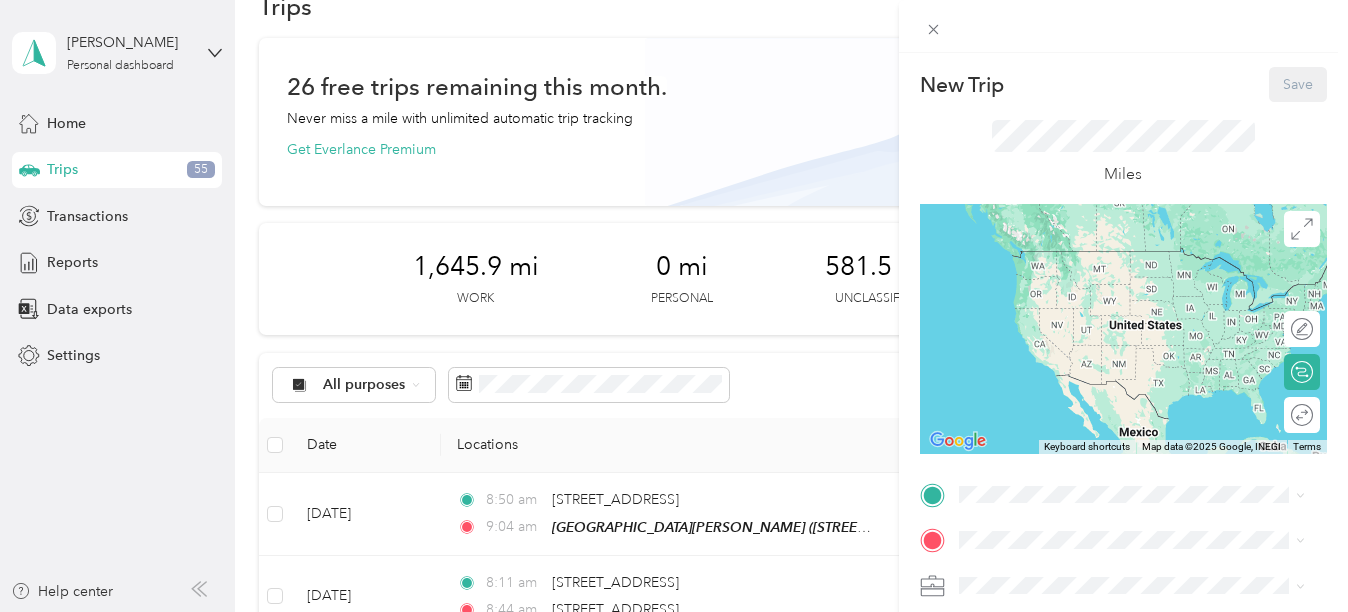 click on "CRC Twin Lakes Fellowship, [STREET_ADDRESS][GEOGRAPHIC_DATA], [GEOGRAPHIC_DATA], [GEOGRAPHIC_DATA]" at bounding box center [1147, 399] 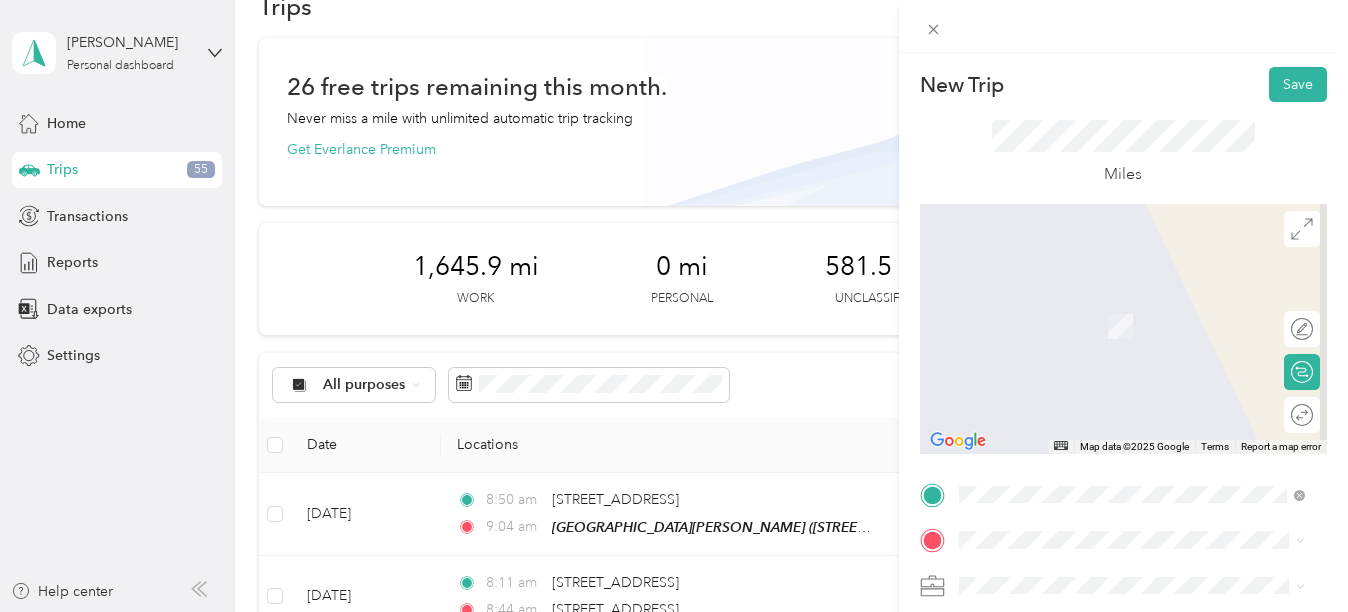 click on "[STREET_ADDRESS][US_STATE]" at bounding box center (1096, 285) 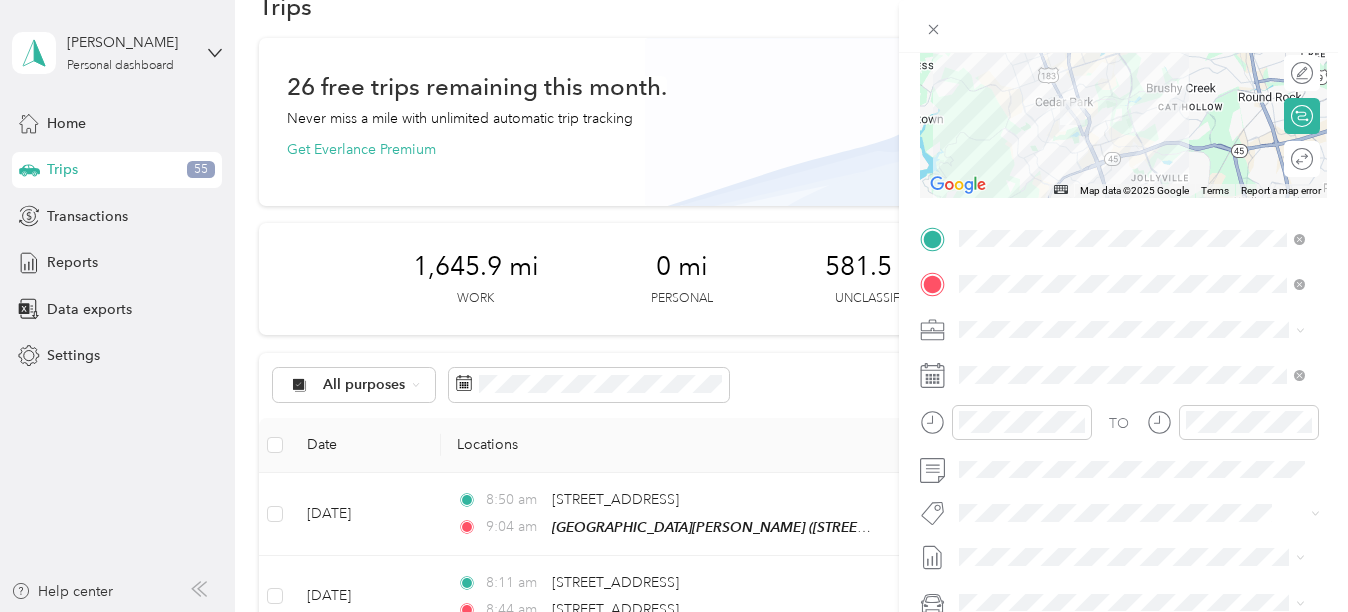 scroll, scrollTop: 258, scrollLeft: 0, axis: vertical 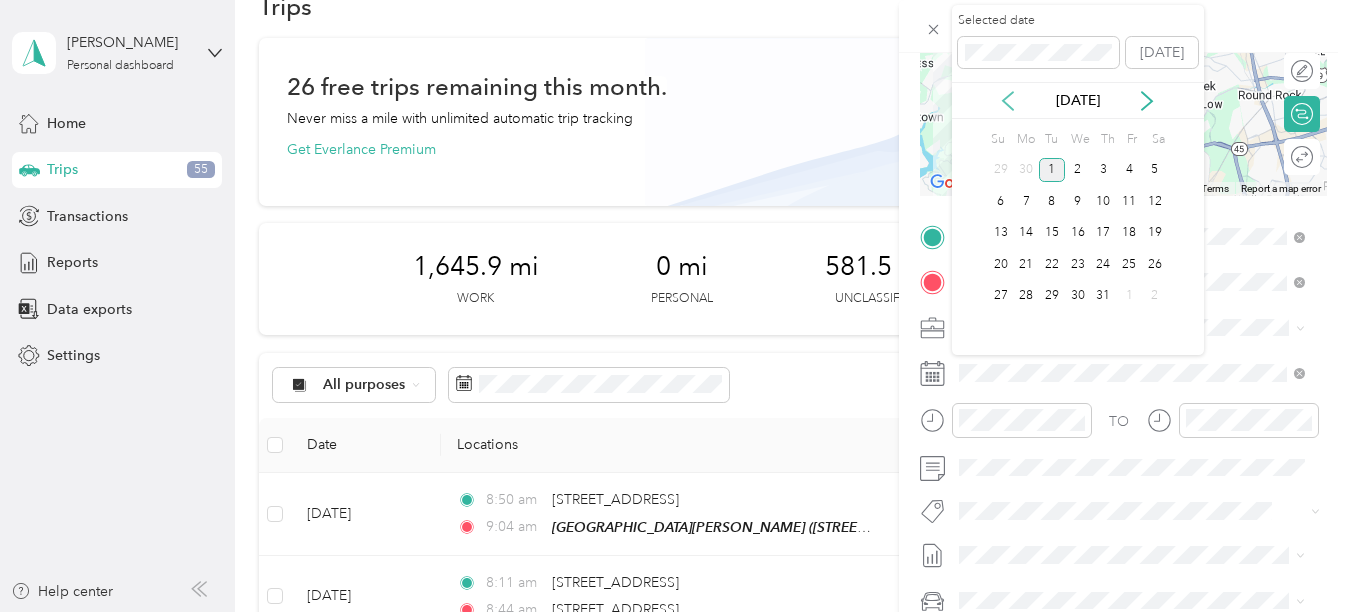 click 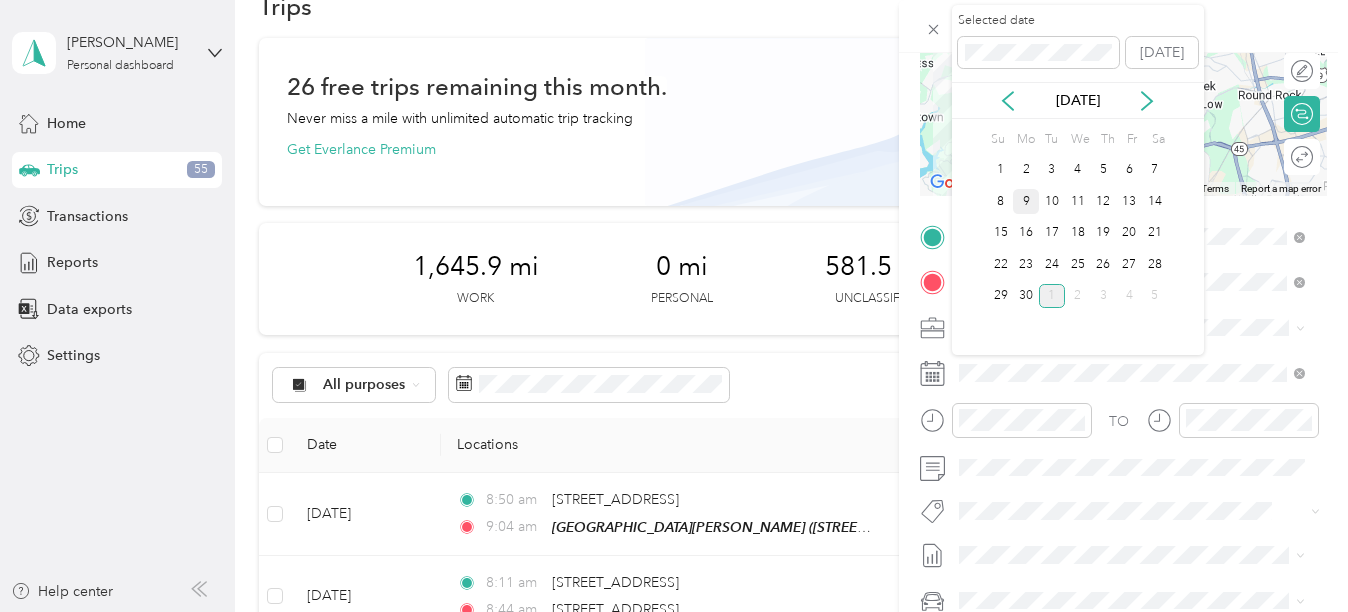 click on "9" at bounding box center [1026, 201] 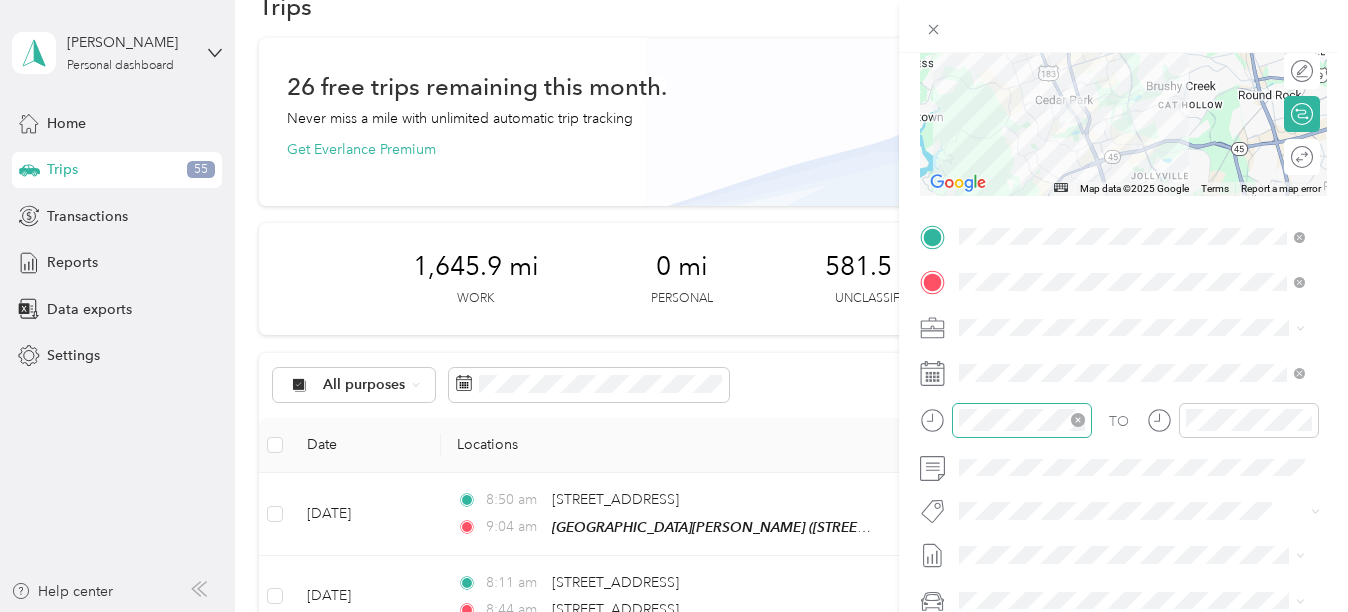 click 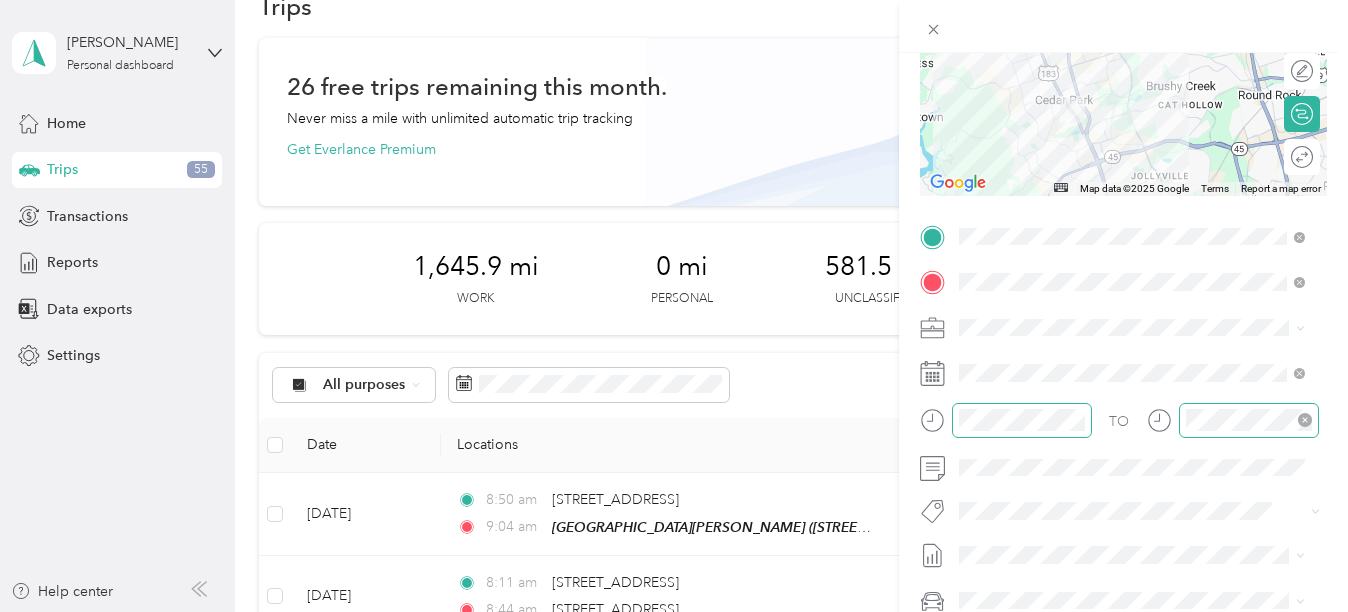 click 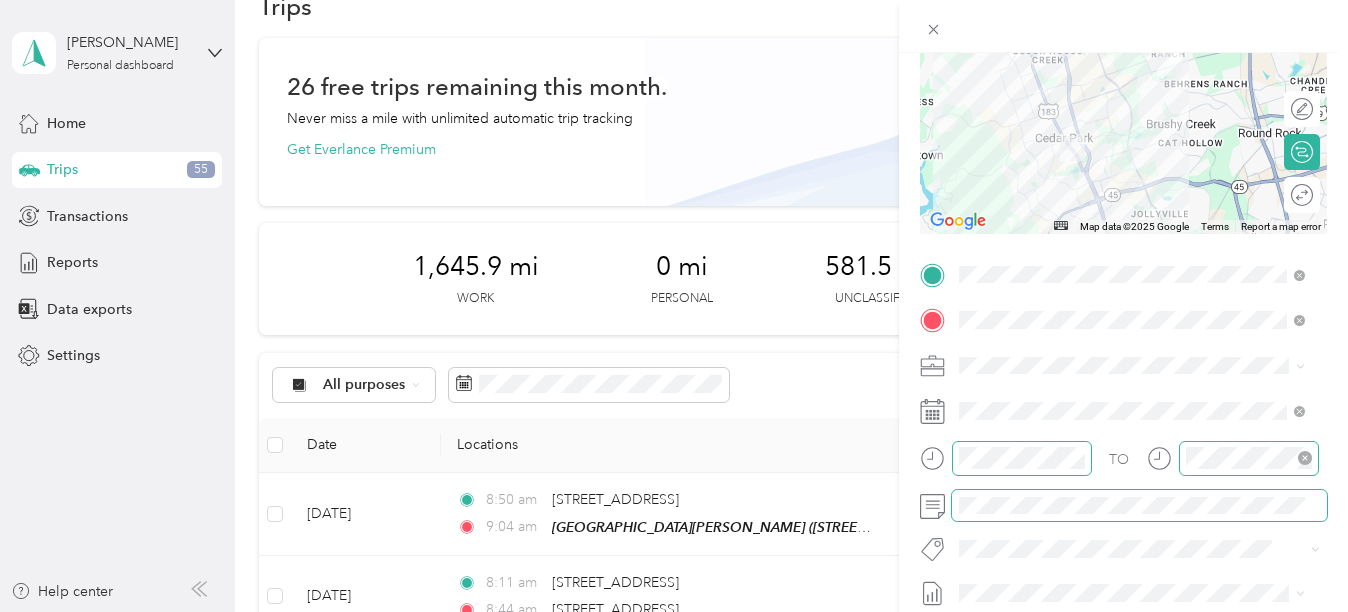 scroll, scrollTop: 0, scrollLeft: 0, axis: both 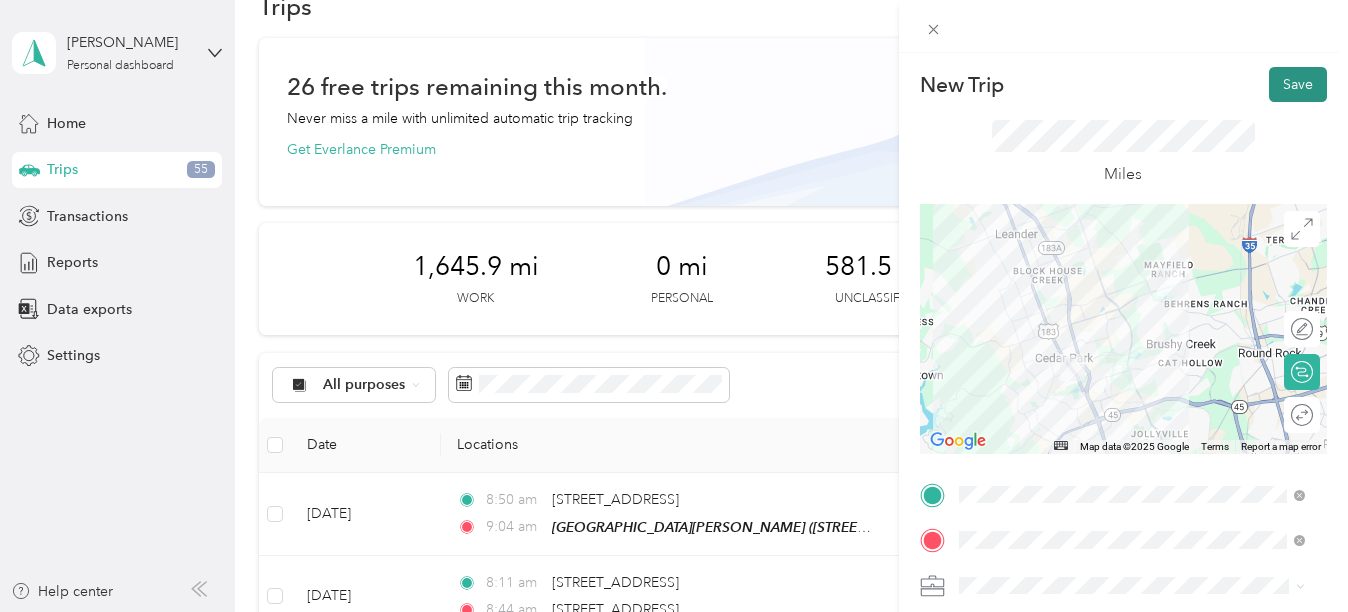 click on "Save" at bounding box center (1298, 84) 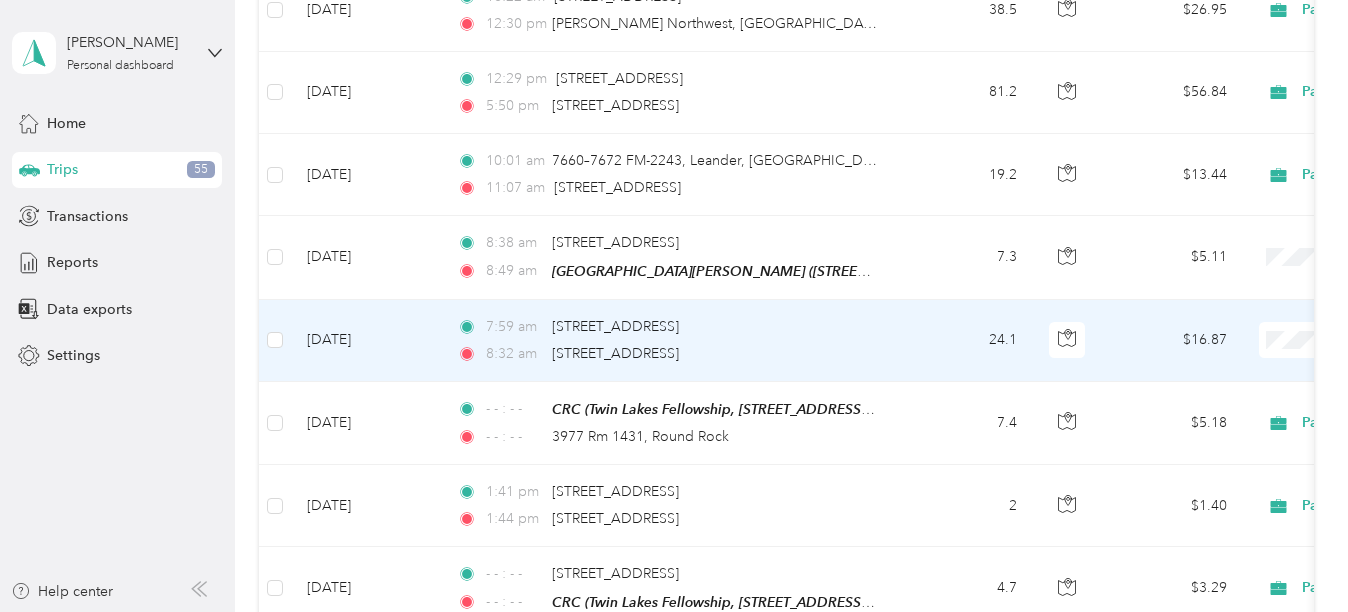 scroll, scrollTop: 850, scrollLeft: 0, axis: vertical 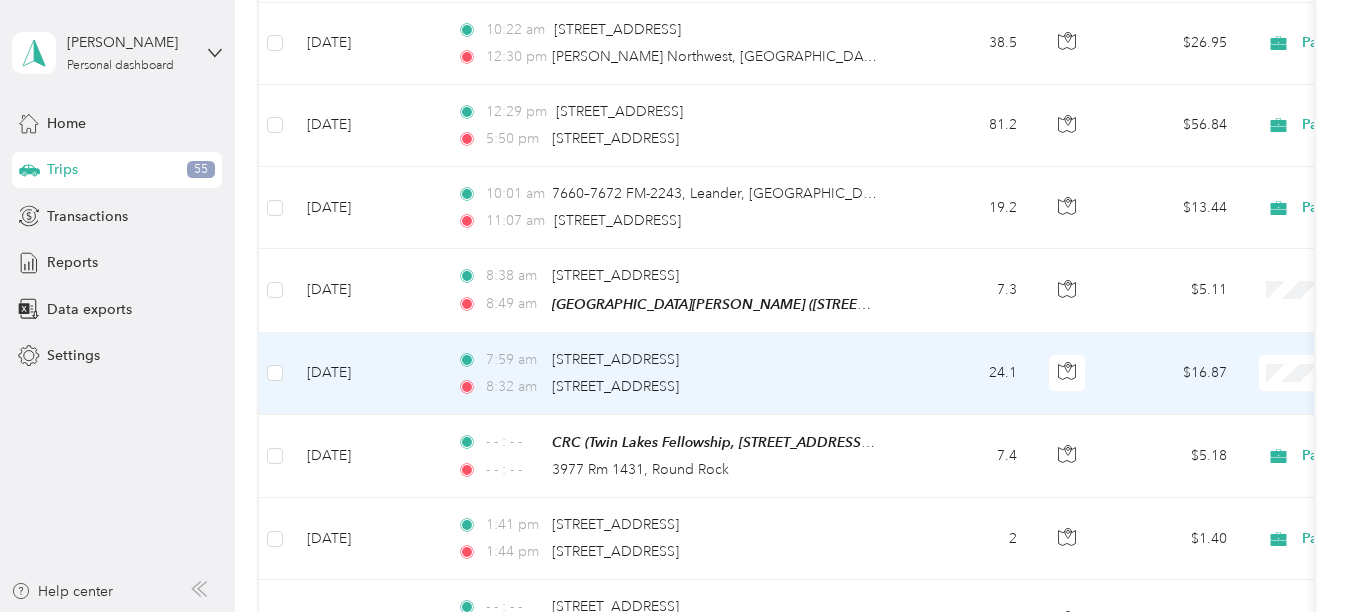 click on "24.1" at bounding box center (967, 374) 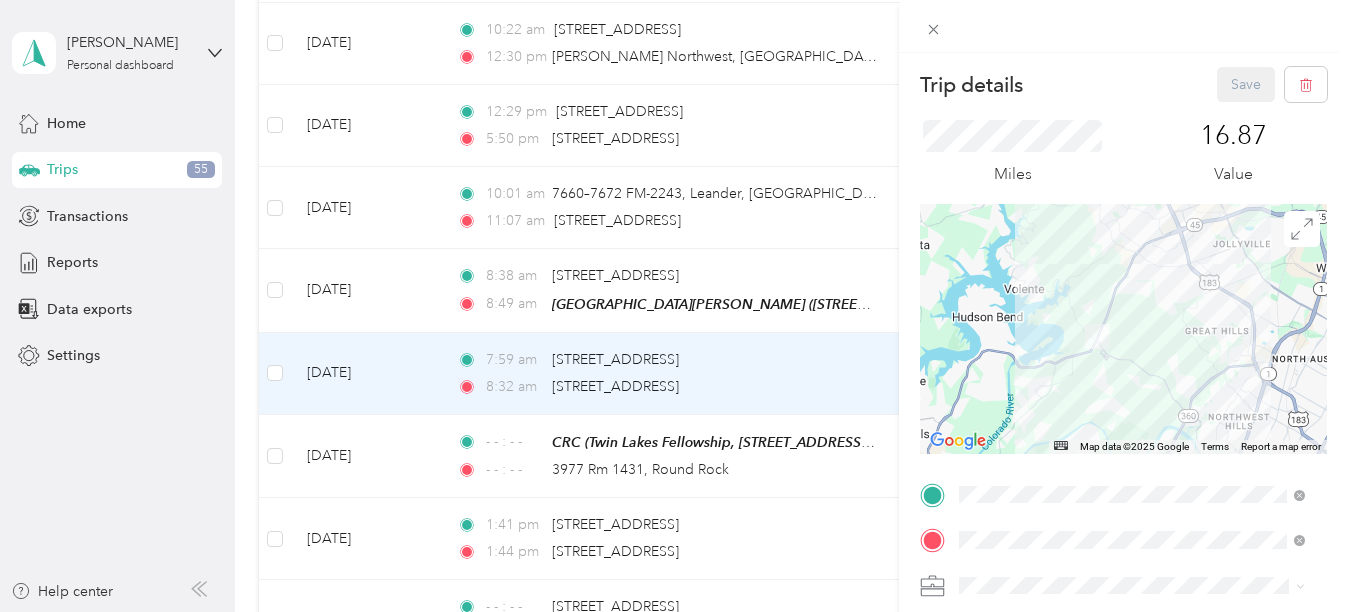 drag, startPoint x: 1096, startPoint y: 400, endPoint x: 1175, endPoint y: 328, distance: 106.887794 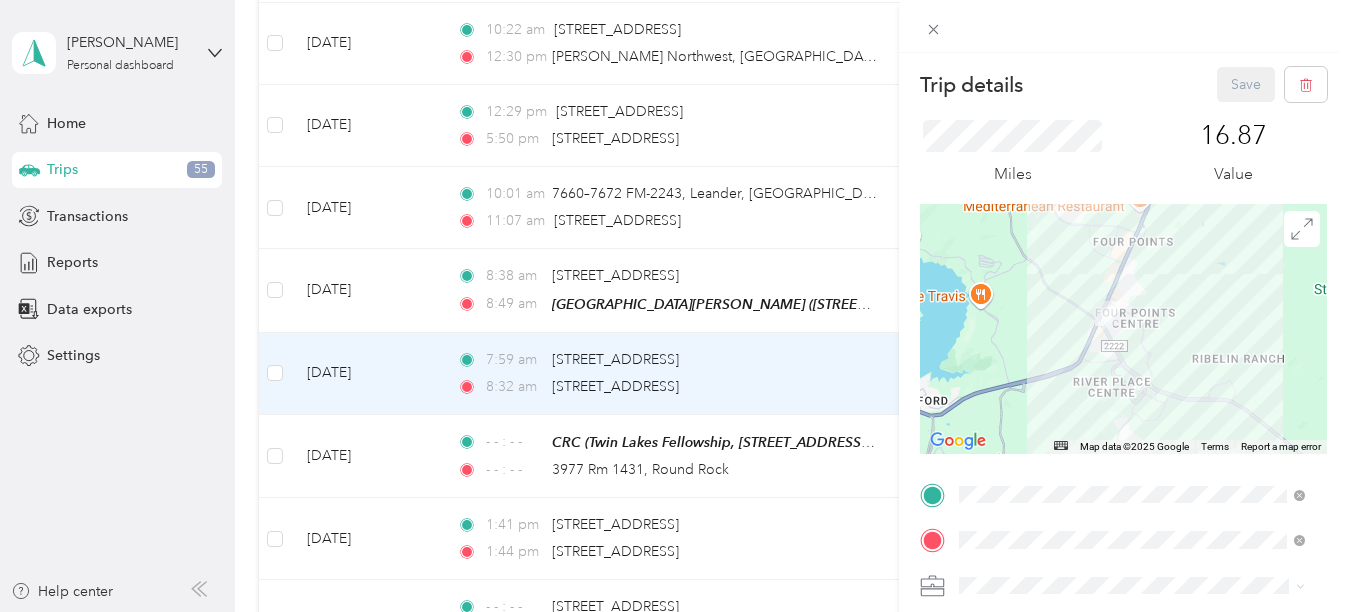 drag, startPoint x: 1091, startPoint y: 313, endPoint x: 1089, endPoint y: 408, distance: 95.02105 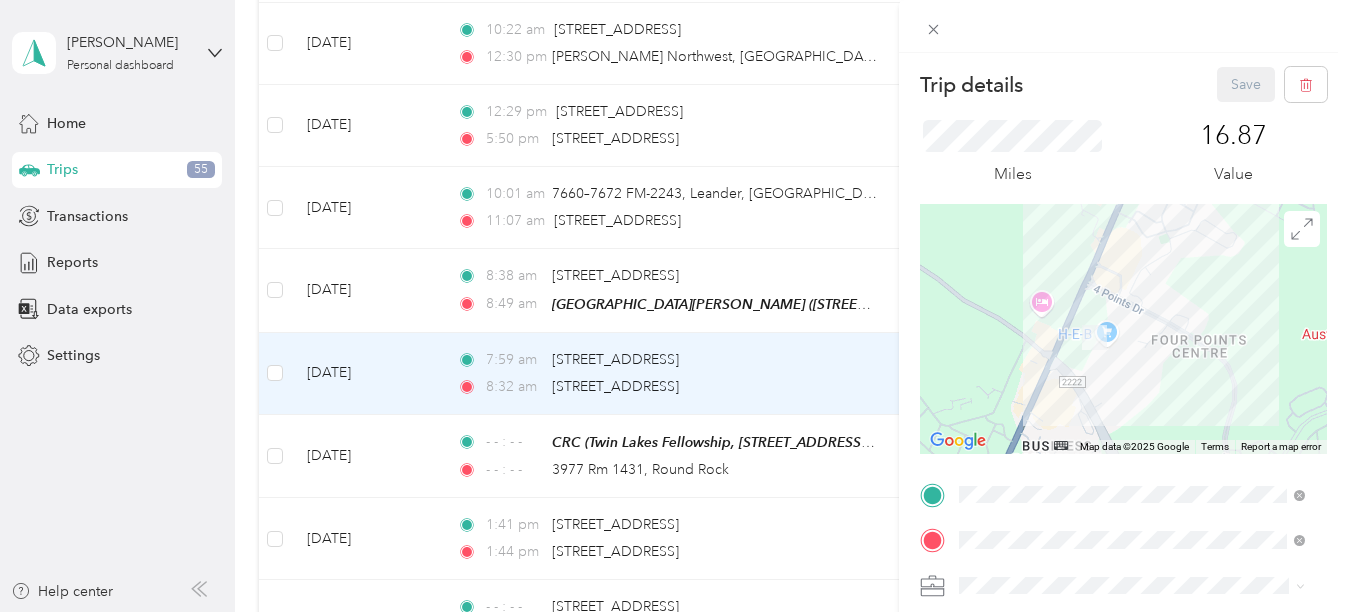 drag, startPoint x: 1092, startPoint y: 321, endPoint x: 1124, endPoint y: 402, distance: 87.0919 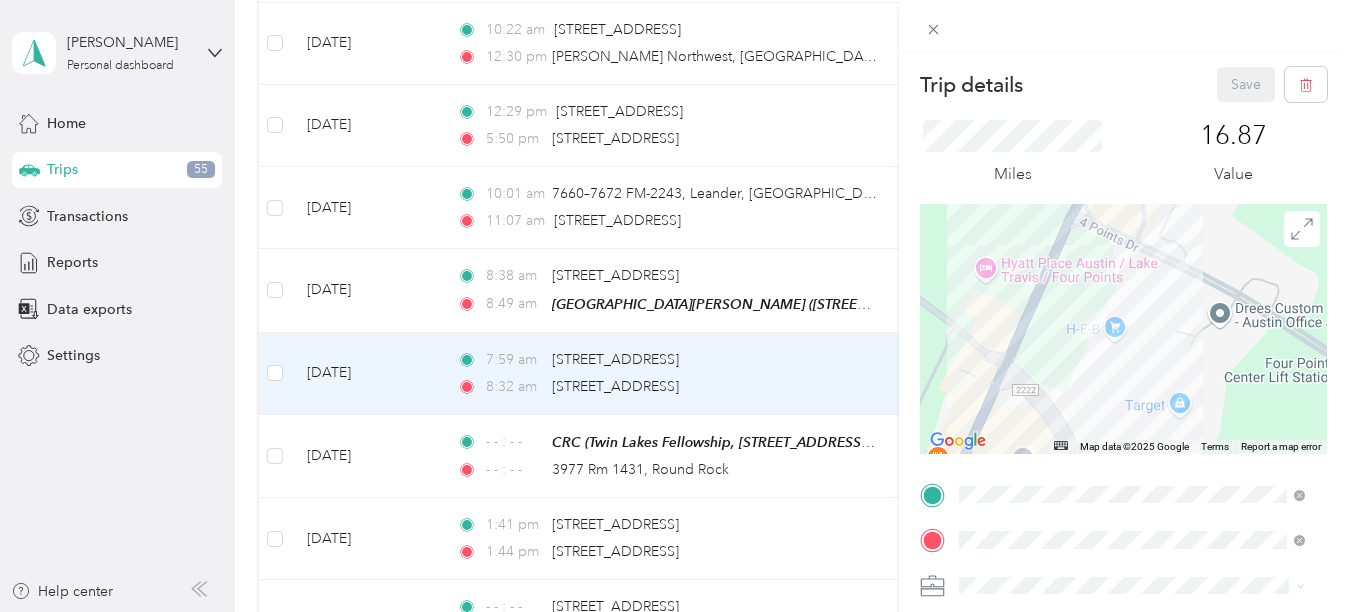 click on "Trip details Save This trip cannot be edited because it is either under review, approved, or paid. Contact your Team Manager to edit it. Miles 16.87 Value  ← Move left → Move right ↑ Move up ↓ Move down + Zoom in - Zoom out Home Jump left by 75% End Jump right by 75% Page Up Jump up by 75% Page Down Jump down by 75% To navigate, press the arrow keys. Map Data Map data ©2025 Google Map data ©2025 Google 100 m  Click to toggle between metric and imperial units Terms Report a map error TO Add photo" at bounding box center [674, 306] 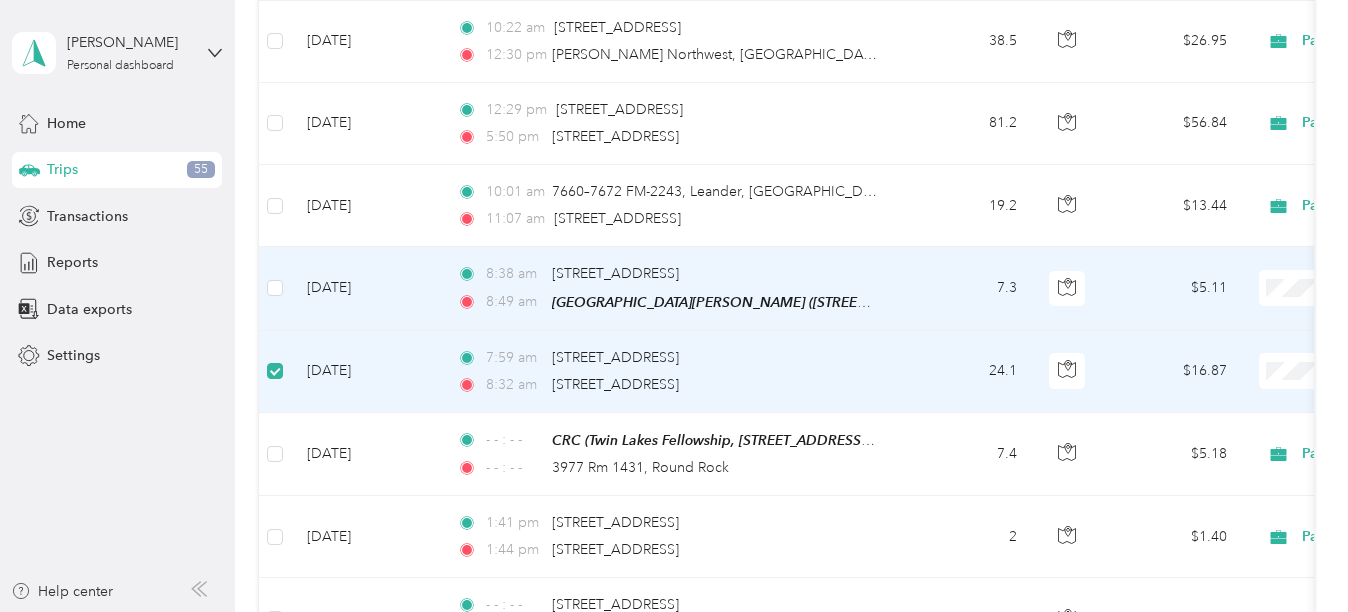 scroll, scrollTop: 848, scrollLeft: 0, axis: vertical 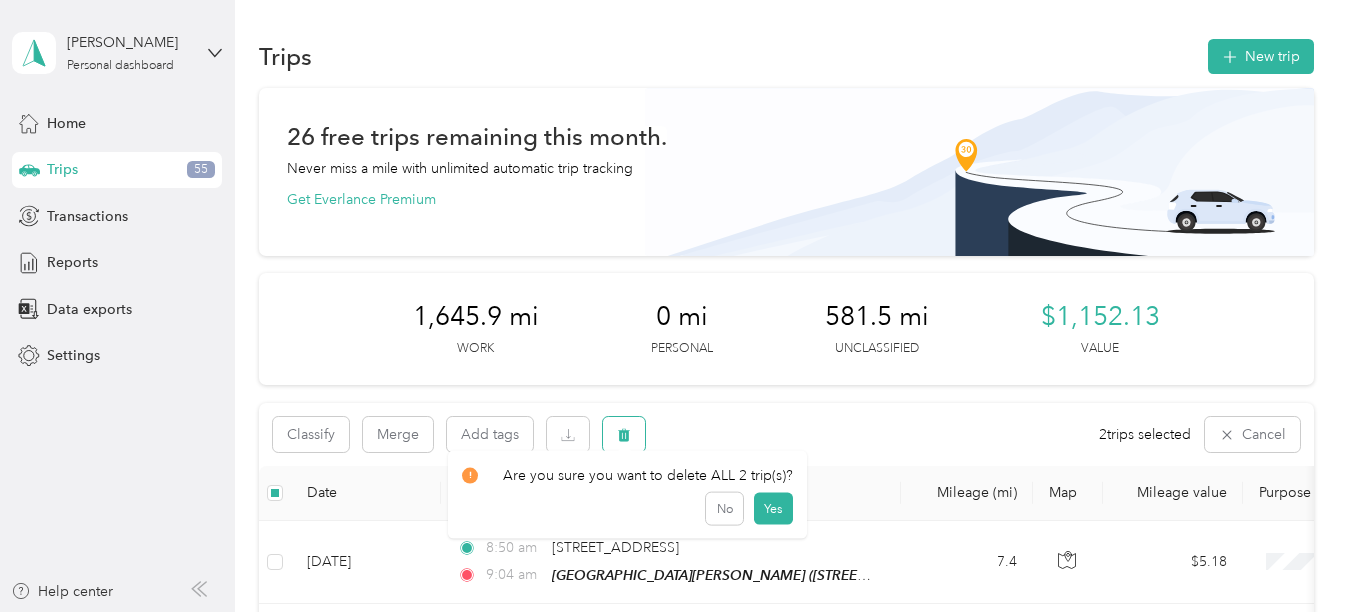 click 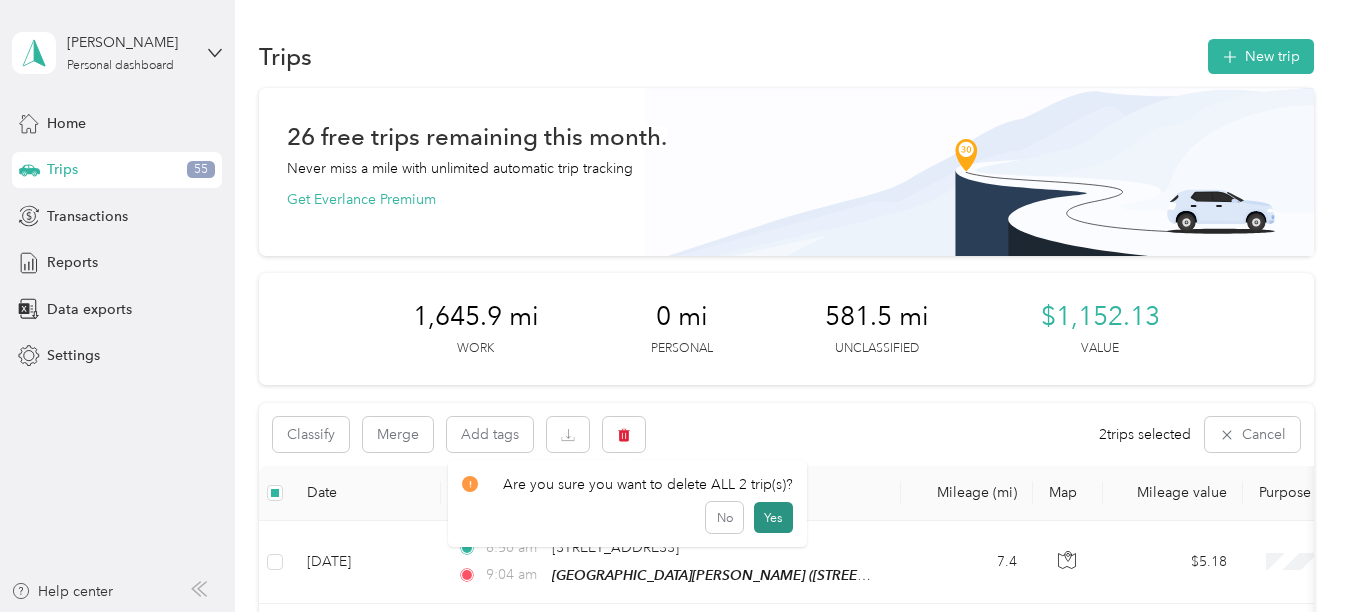 click on "Yes" at bounding box center (773, 518) 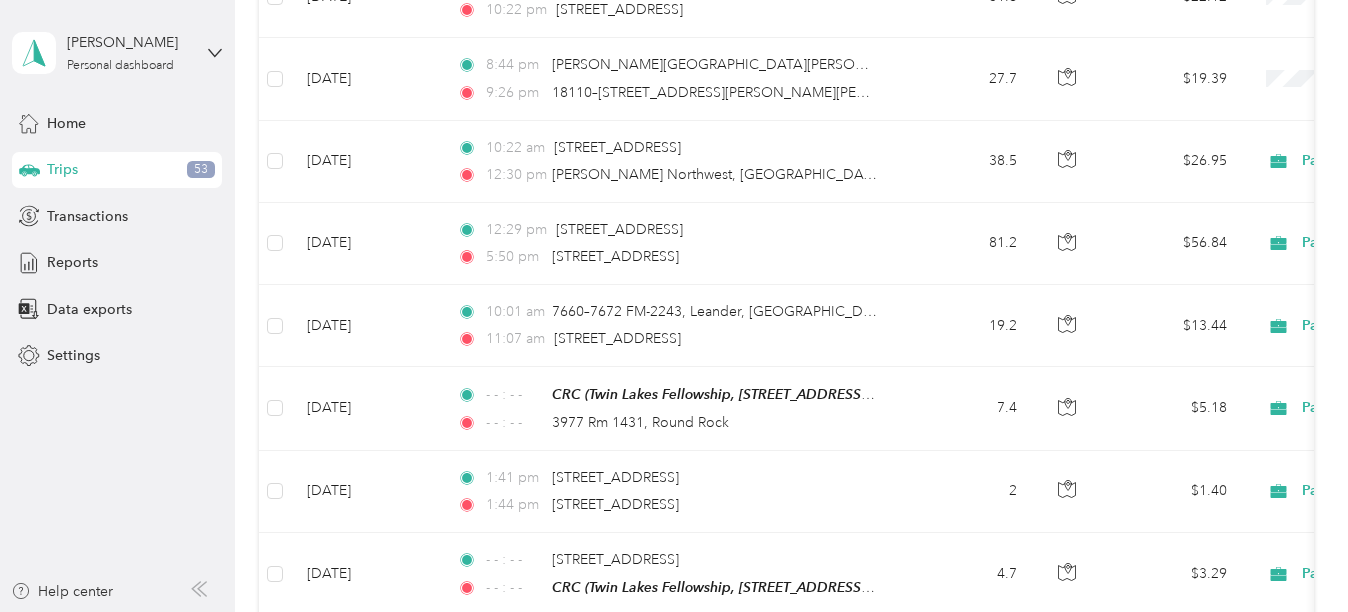 scroll, scrollTop: 723, scrollLeft: 0, axis: vertical 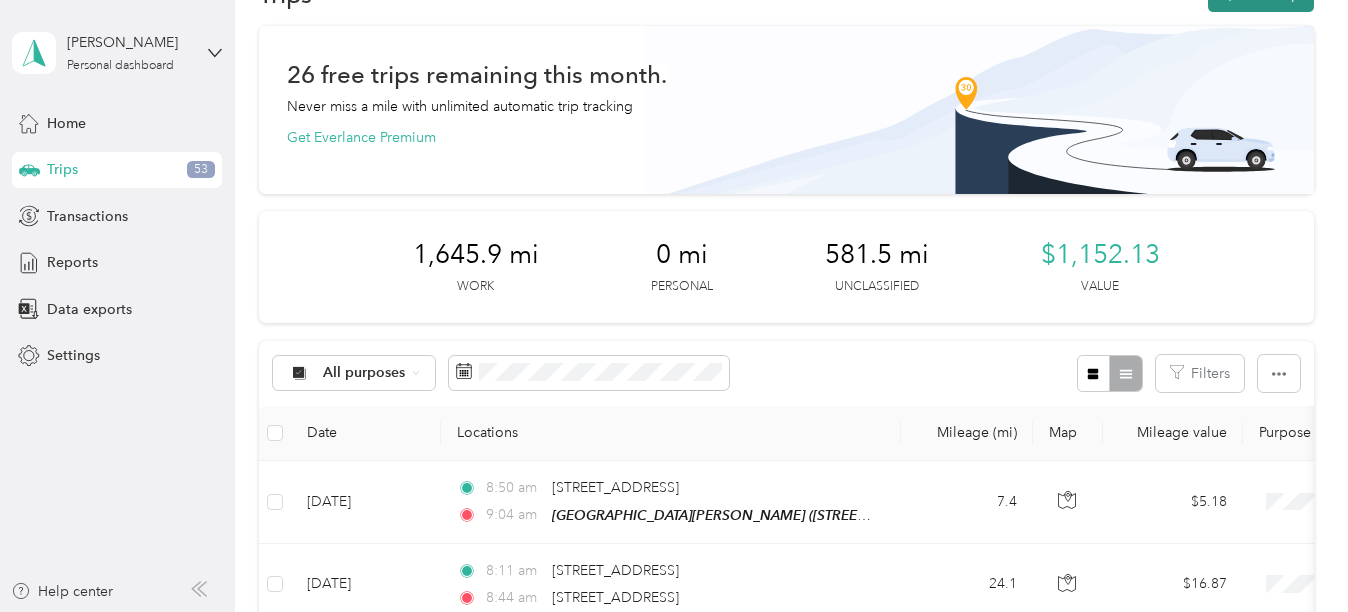 click on "New trip" at bounding box center [1261, -6] 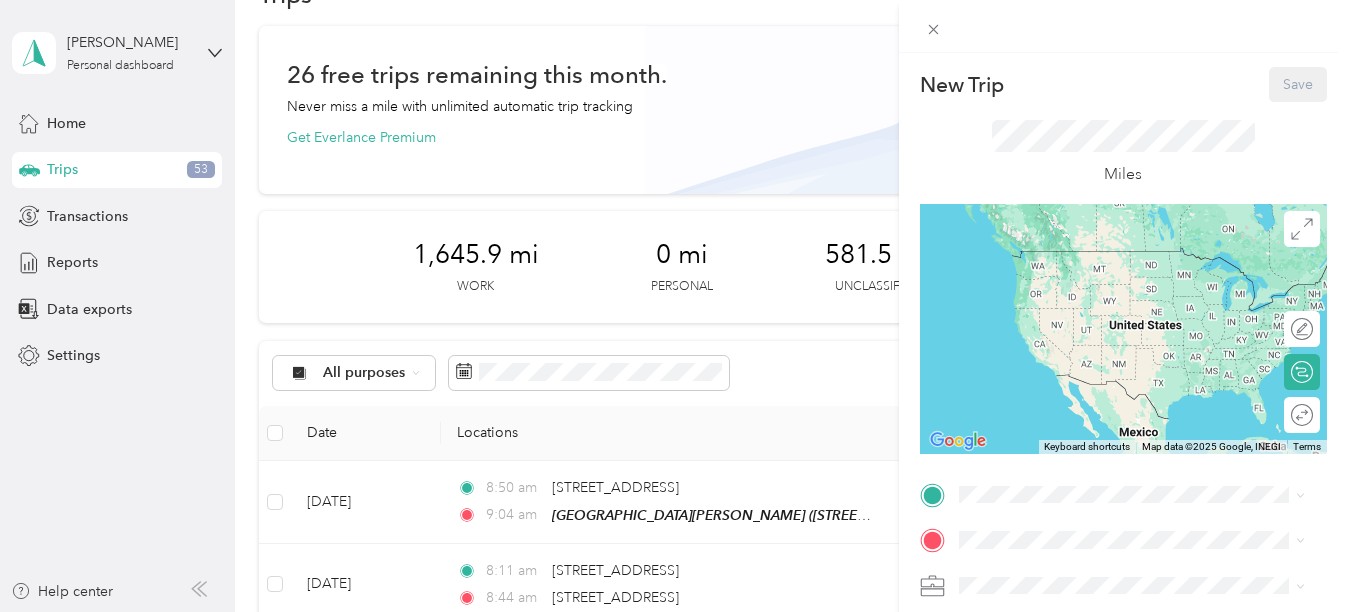 click on "CRC Twin Lakes Fellowship, [STREET_ADDRESS][GEOGRAPHIC_DATA], [GEOGRAPHIC_DATA], [GEOGRAPHIC_DATA]" at bounding box center [1147, 396] 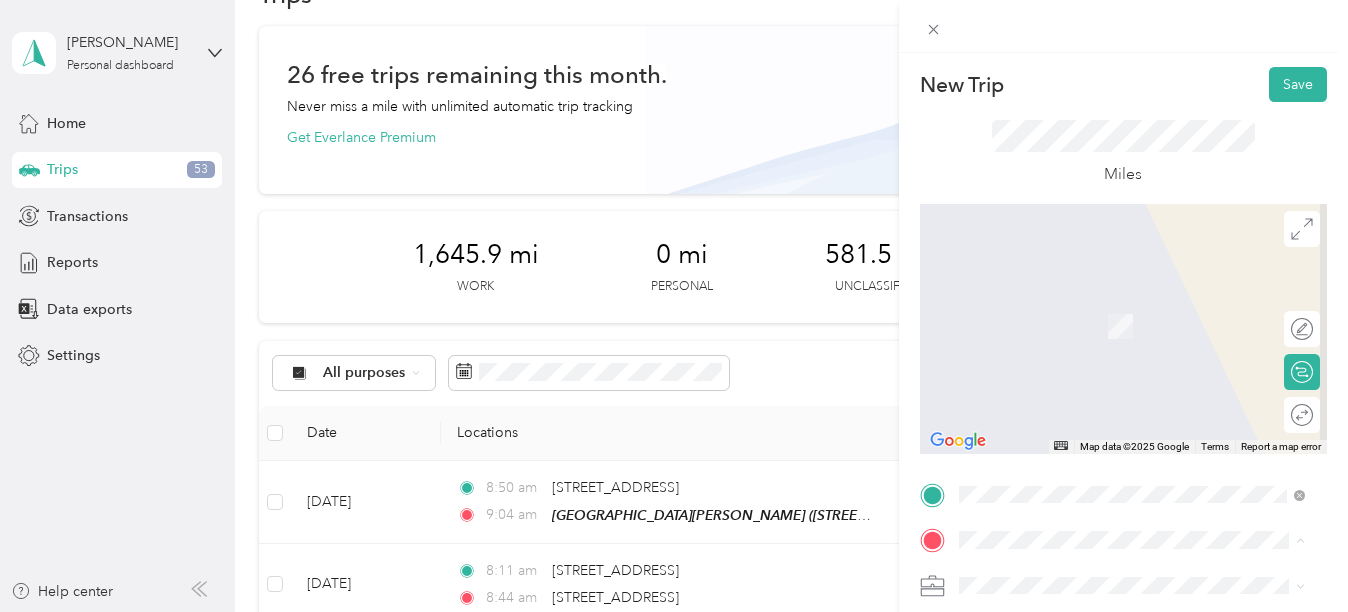 click on "[STREET_ADDRESS][US_STATE]" at bounding box center [1096, 375] 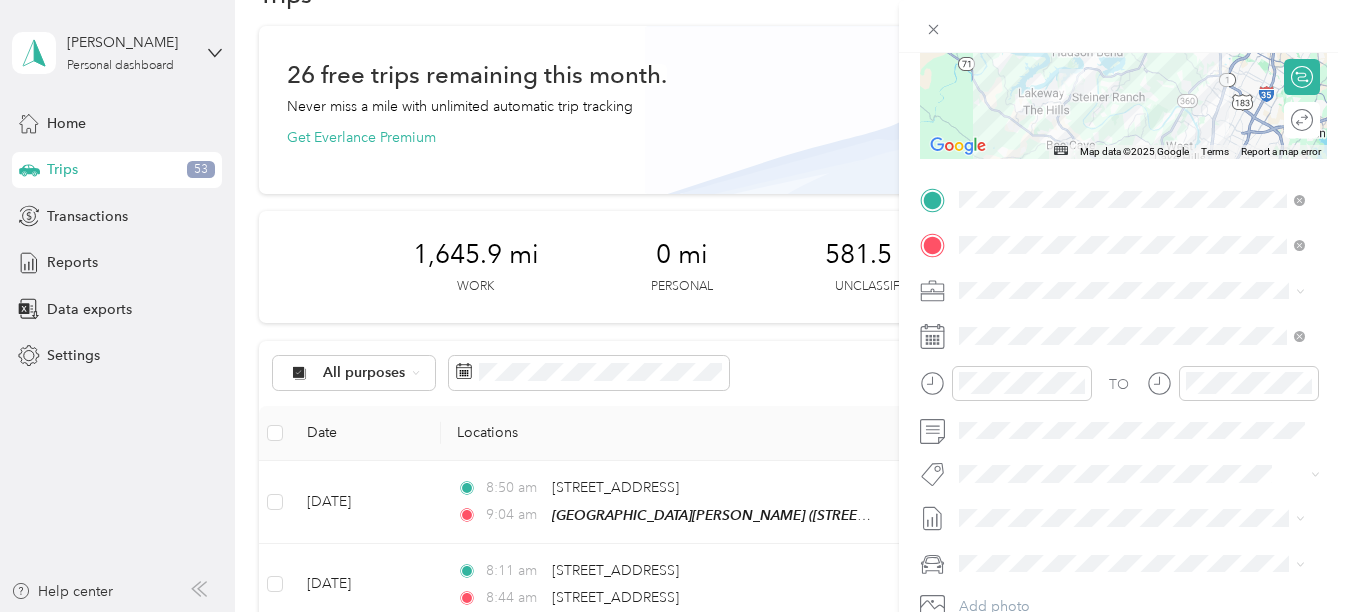 scroll, scrollTop: 306, scrollLeft: 0, axis: vertical 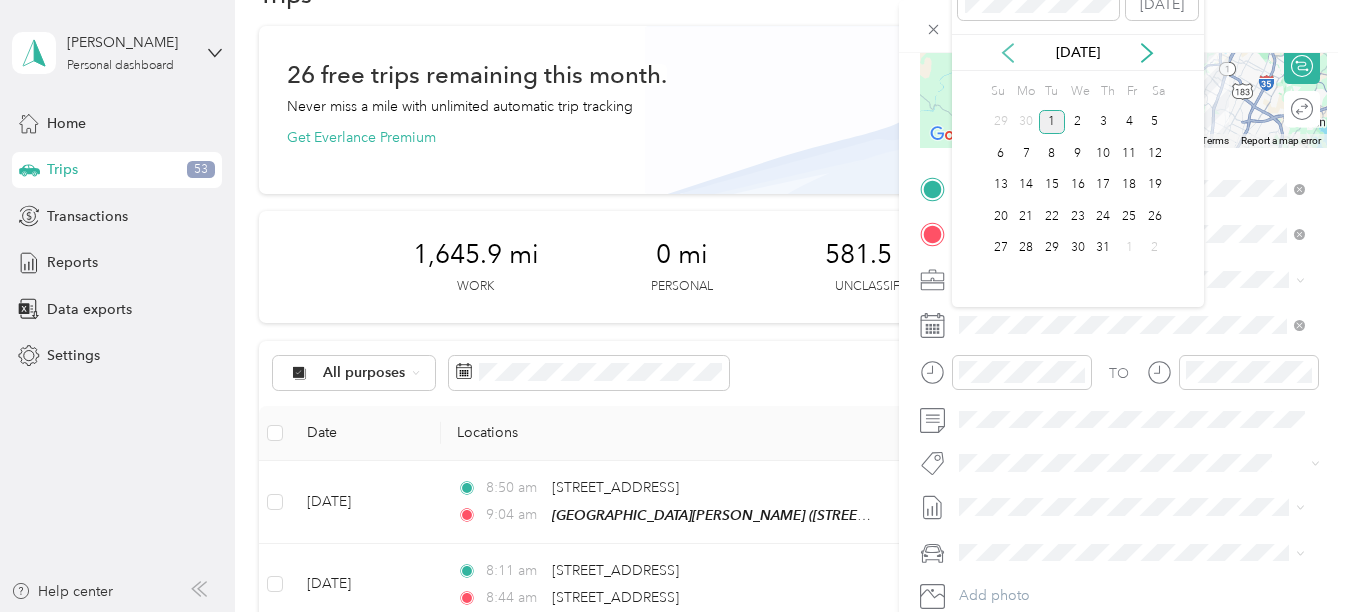 click 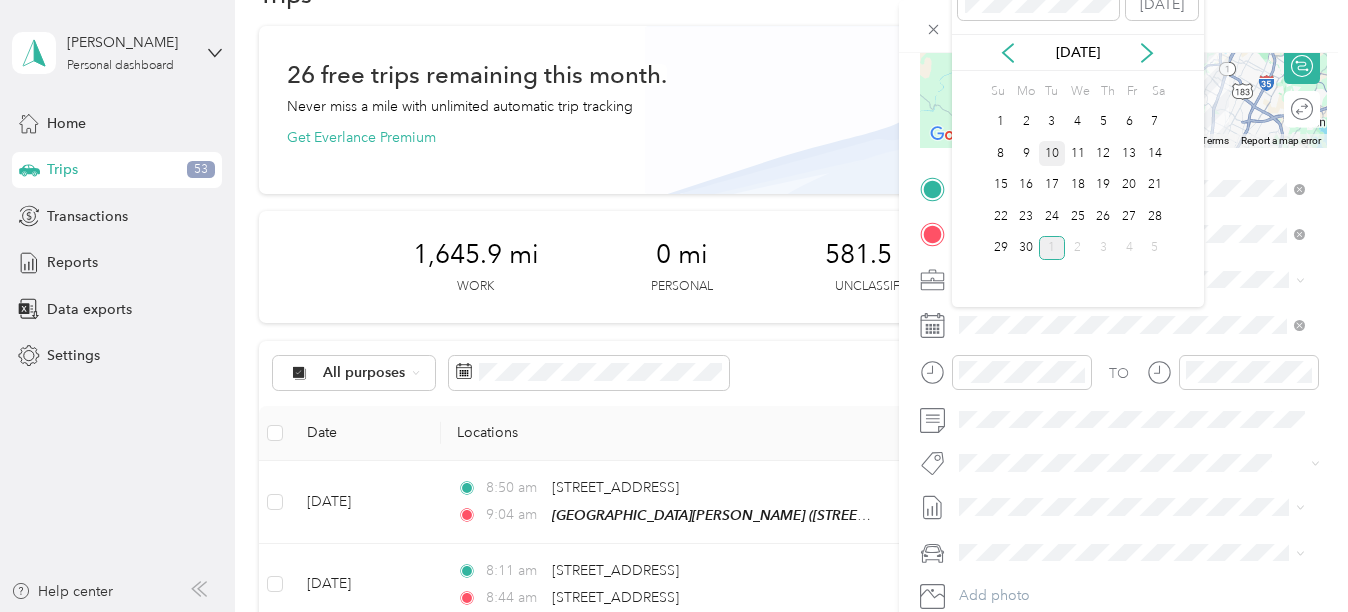 click on "10" at bounding box center [1052, 153] 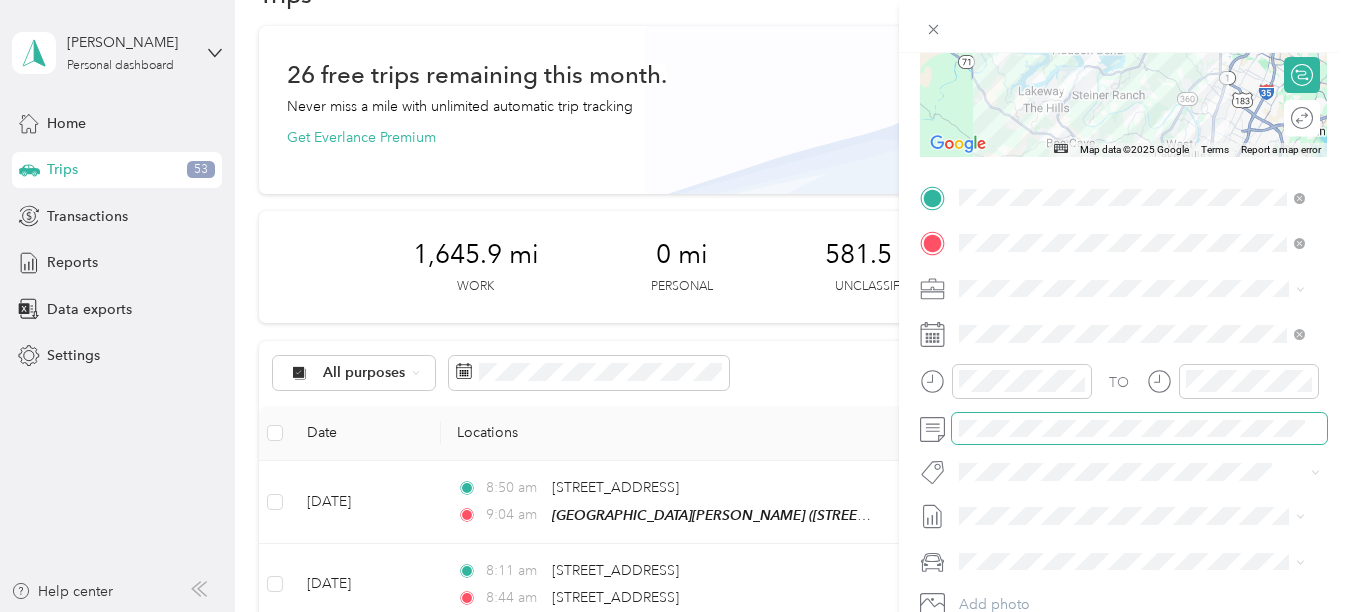 scroll, scrollTop: 295, scrollLeft: 0, axis: vertical 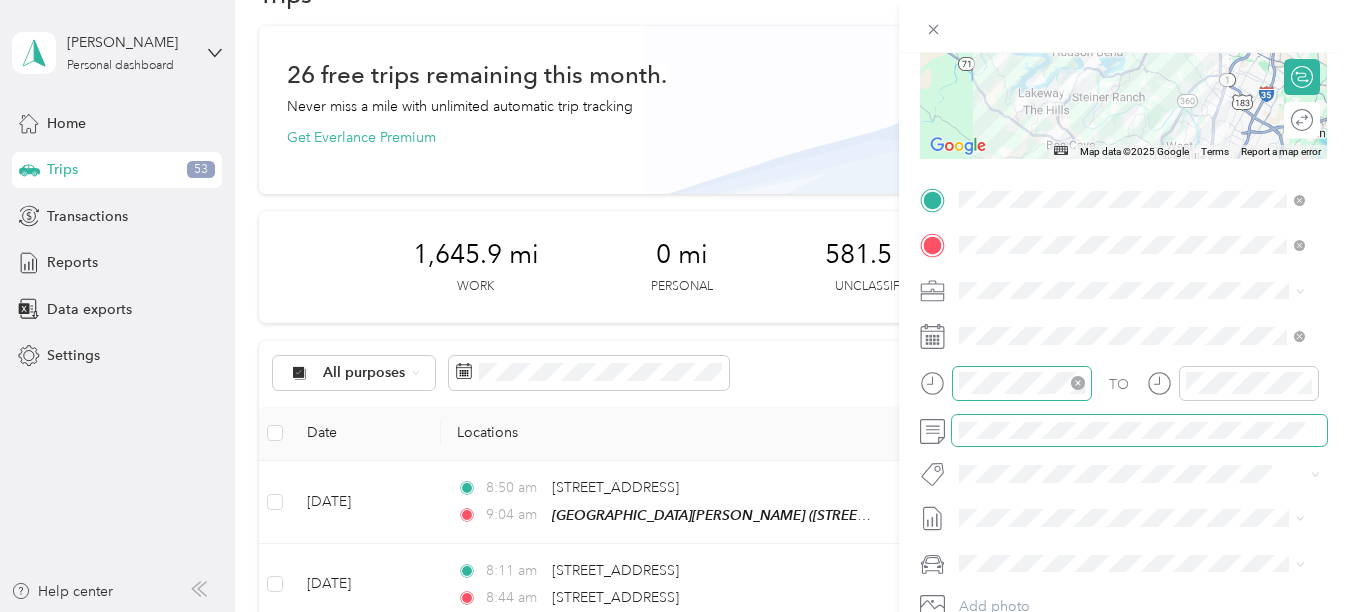 click 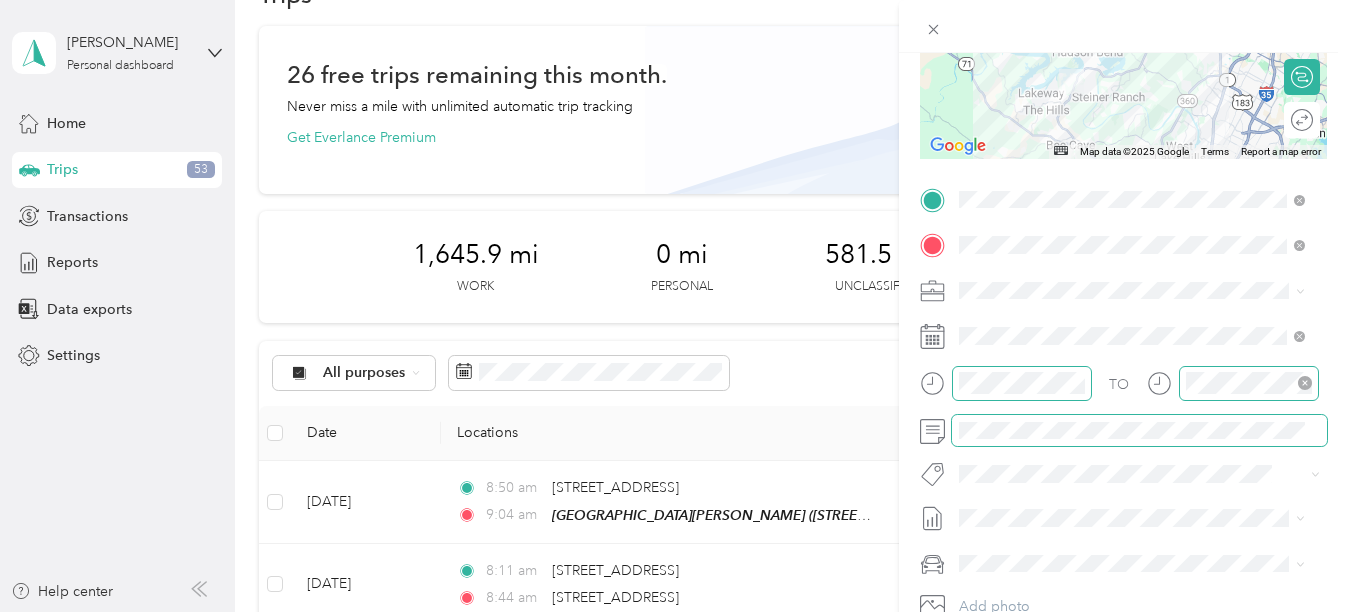 click 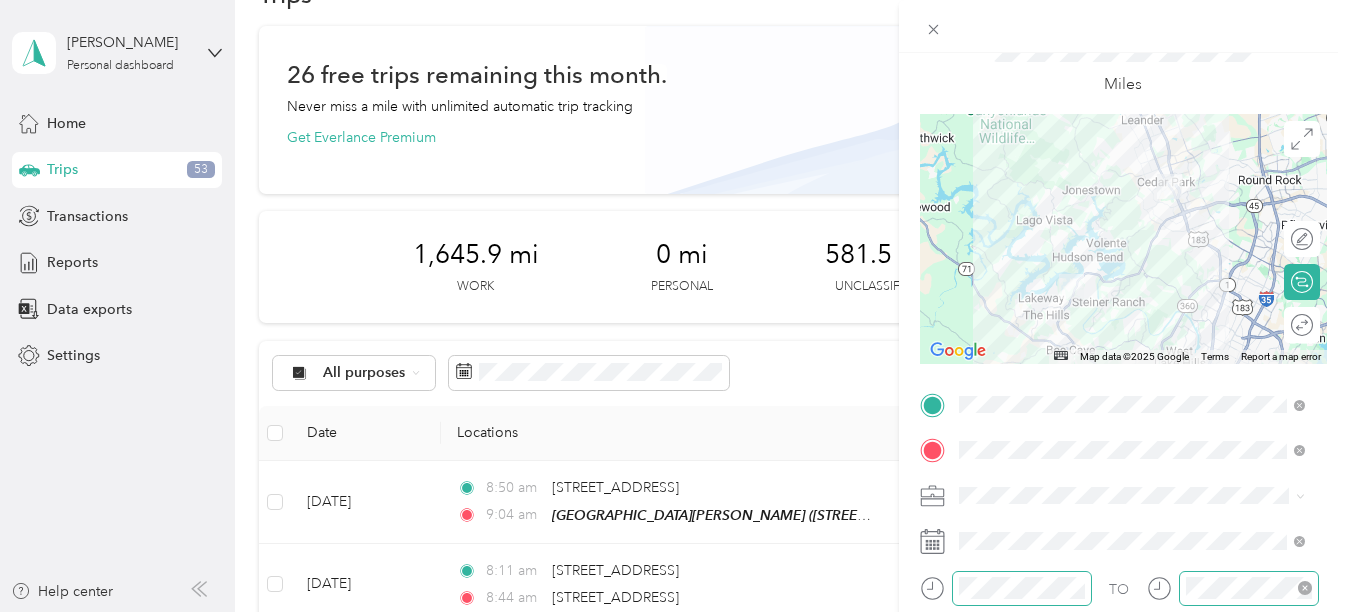 scroll, scrollTop: 0, scrollLeft: 0, axis: both 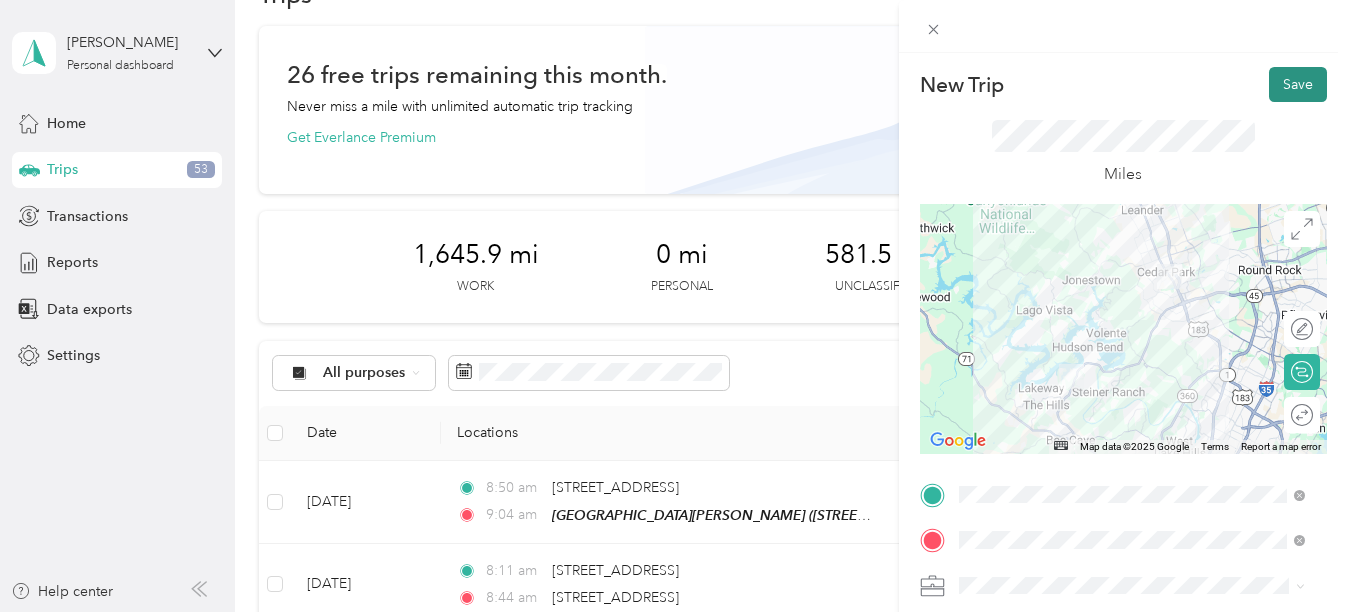 click on "Save" at bounding box center (1298, 84) 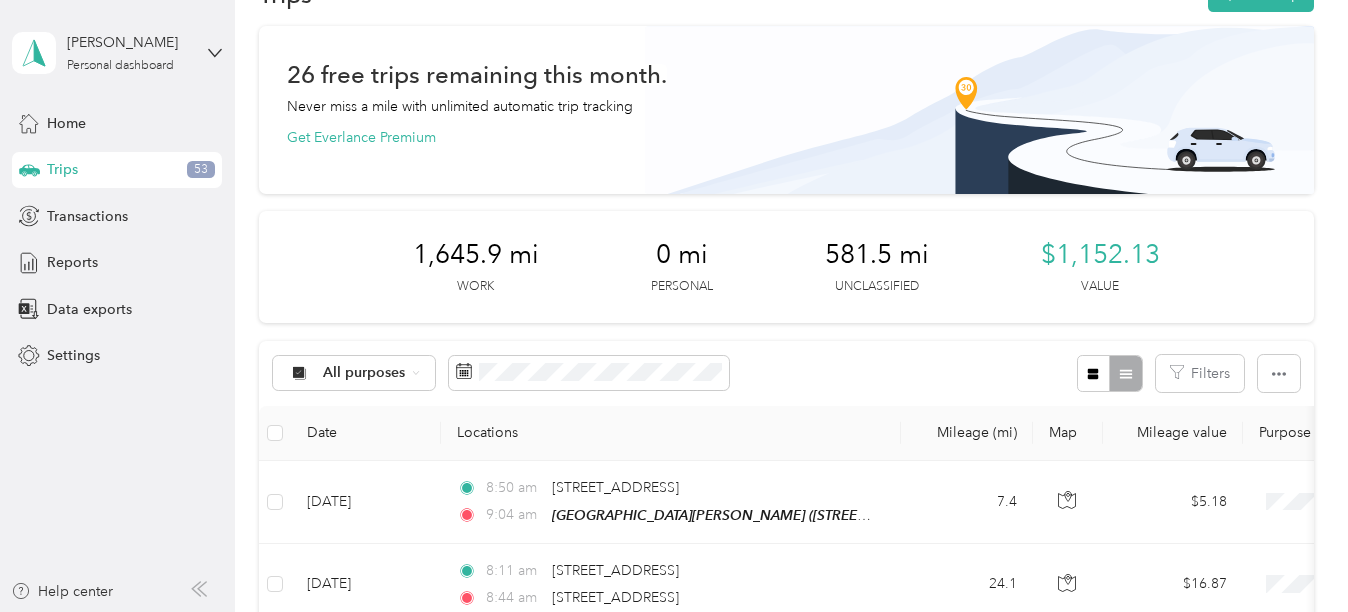 scroll, scrollTop: 0, scrollLeft: 0, axis: both 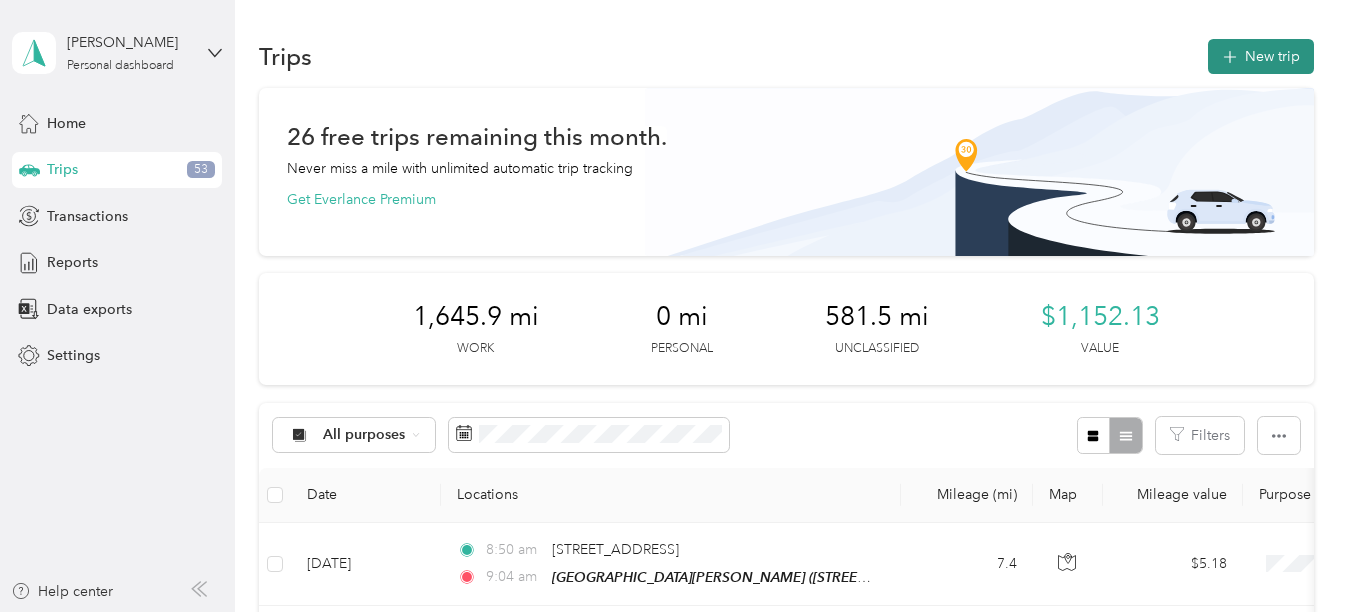click on "New trip" at bounding box center [1261, 56] 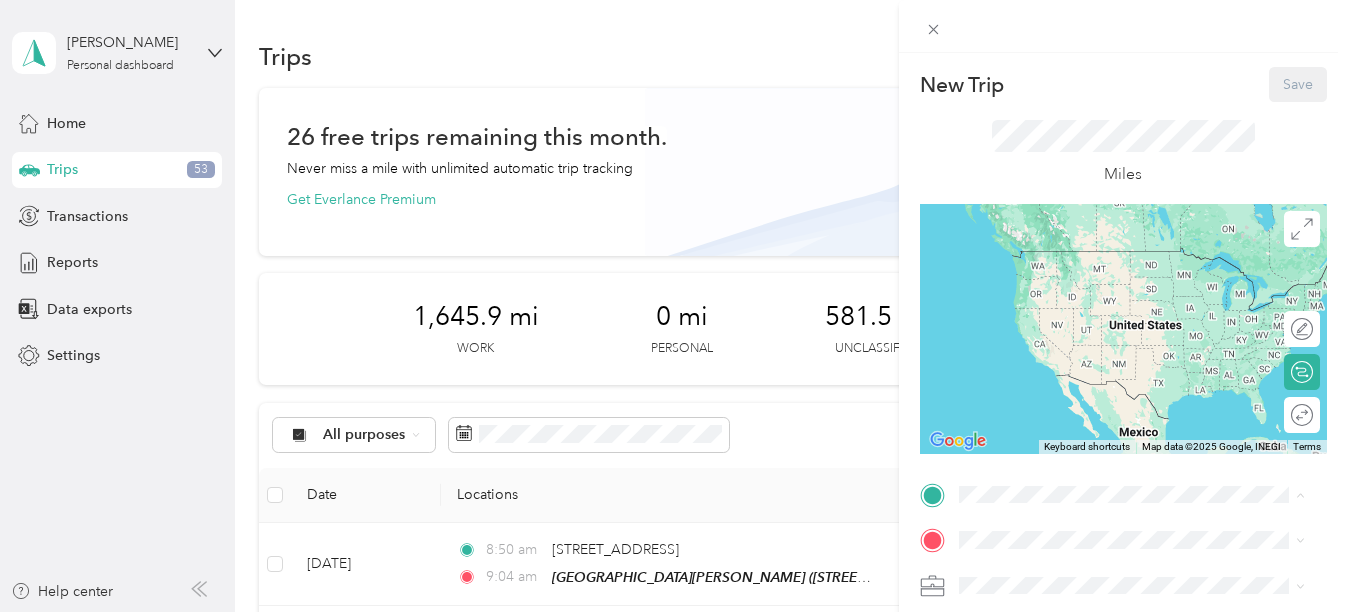 click on "[STREET_ADDRESS][US_STATE]" at bounding box center [1096, 329] 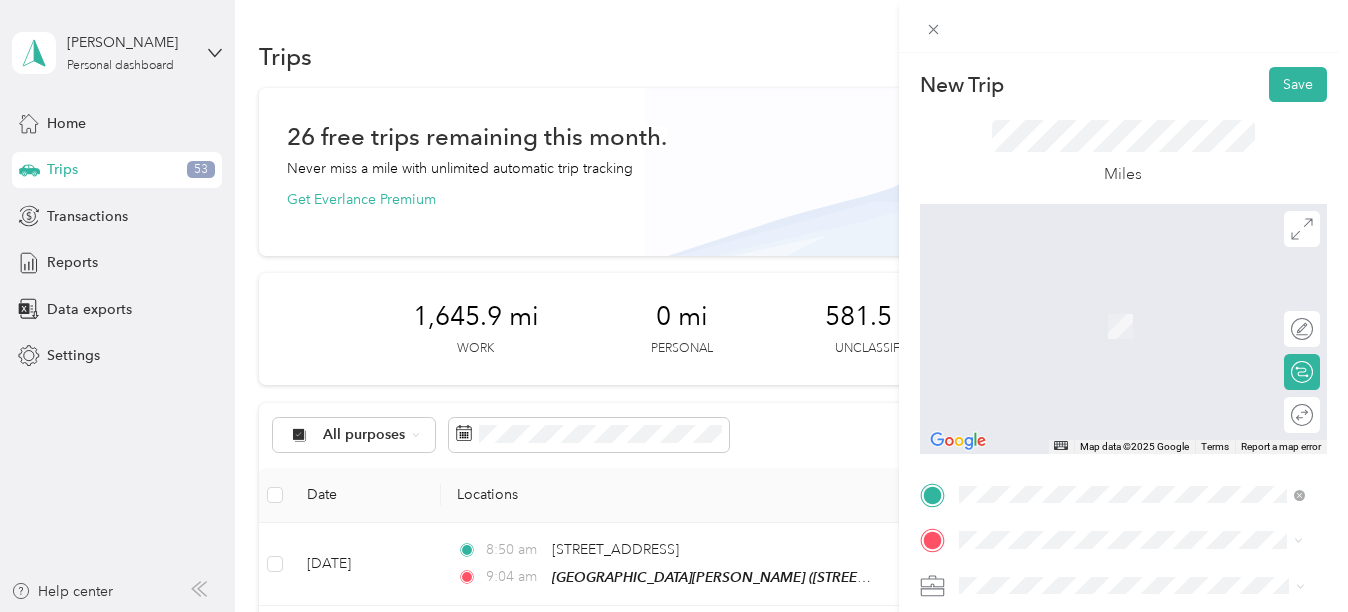click on "[STREET_ADDRESS][US_STATE]" at bounding box center [1096, 430] 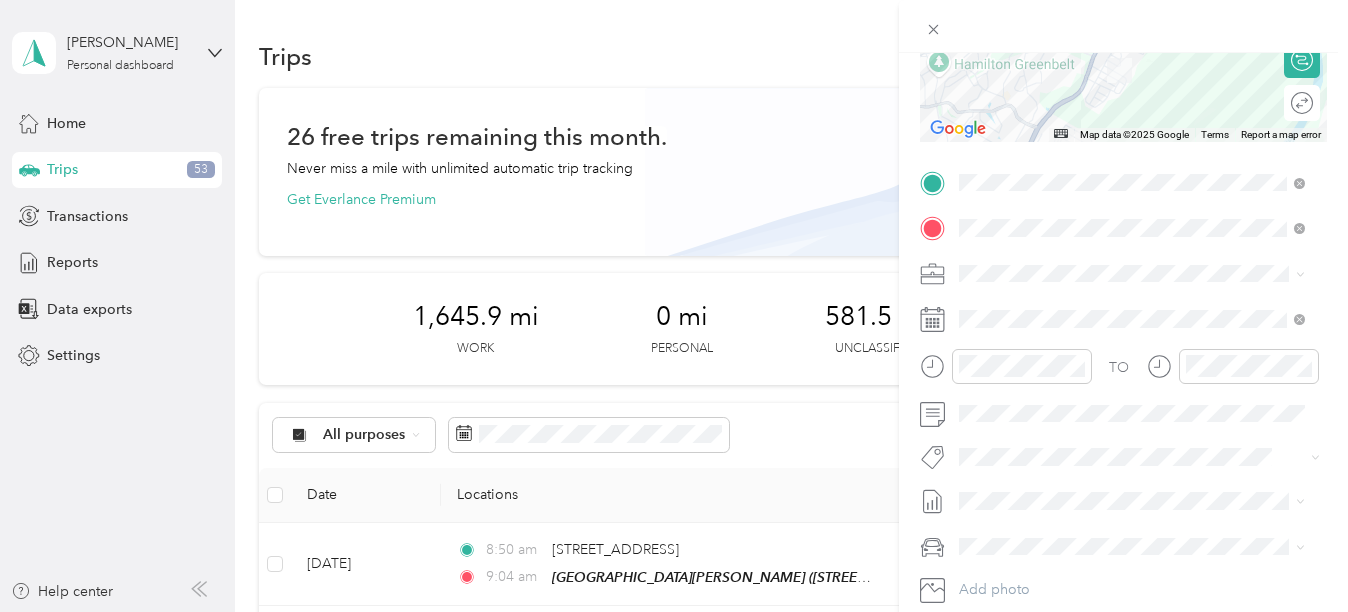 scroll, scrollTop: 314, scrollLeft: 0, axis: vertical 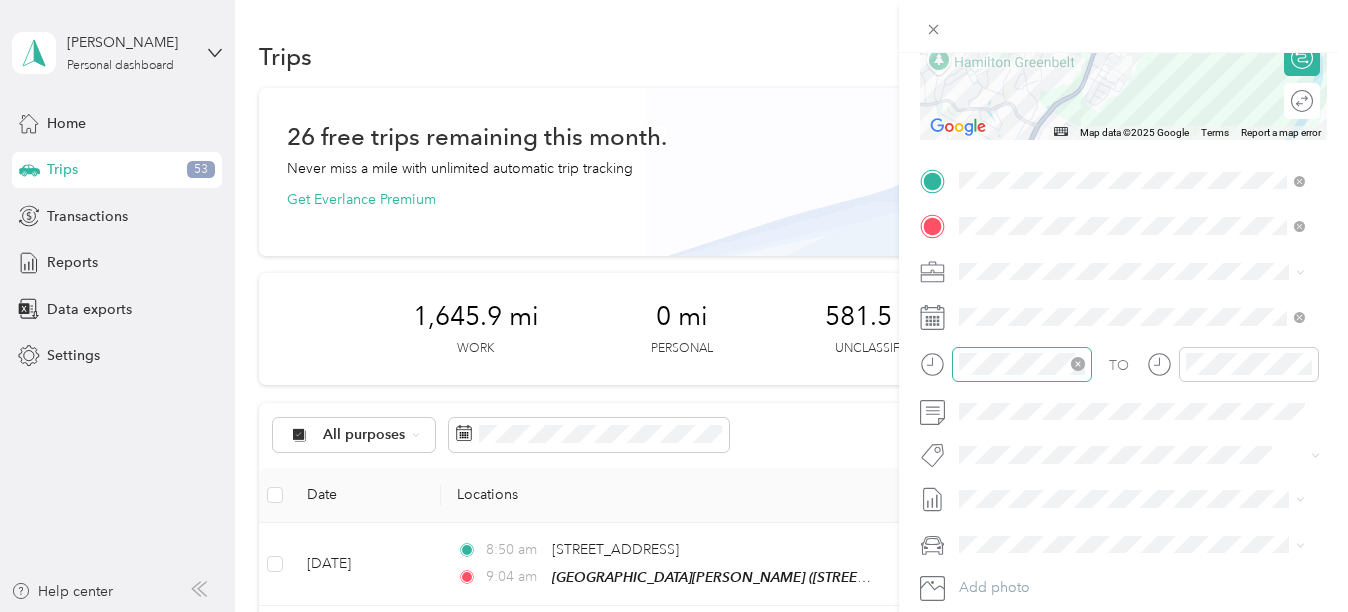 click 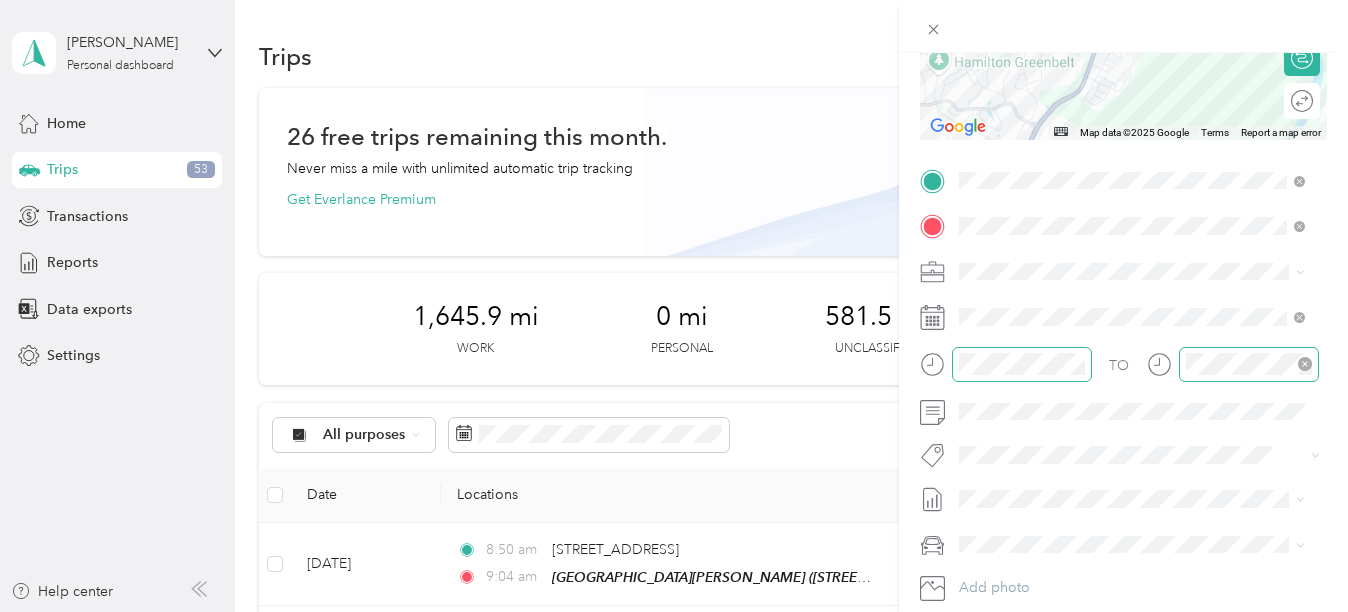 click 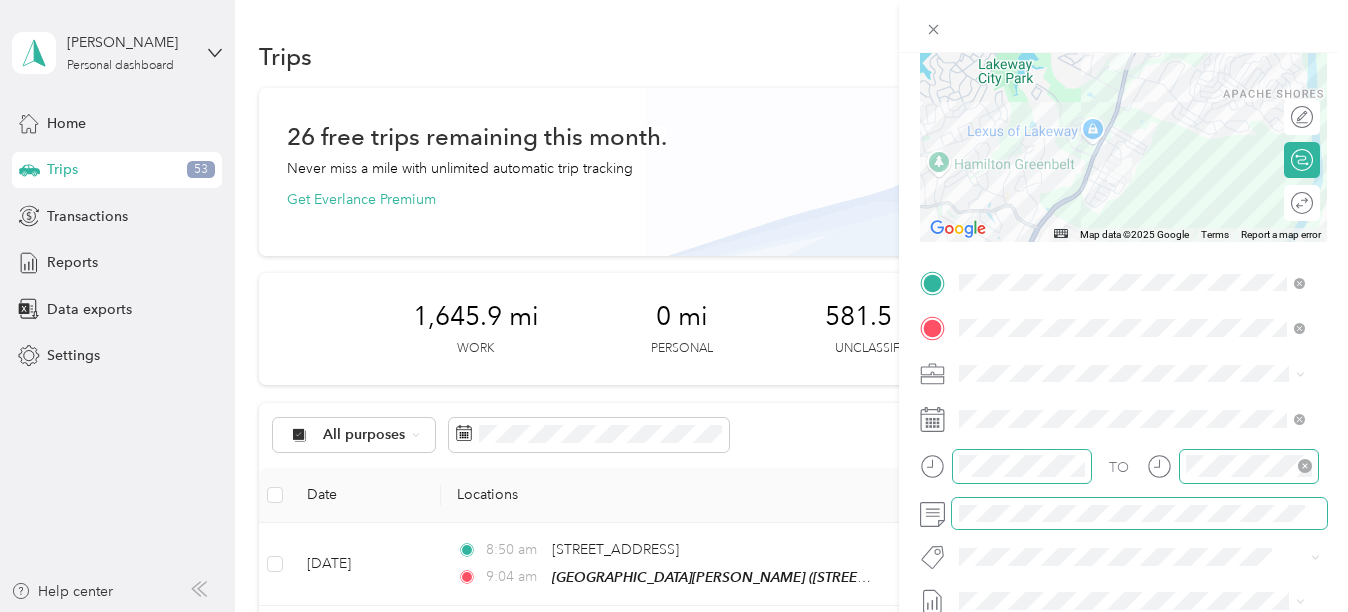 scroll, scrollTop: 0, scrollLeft: 0, axis: both 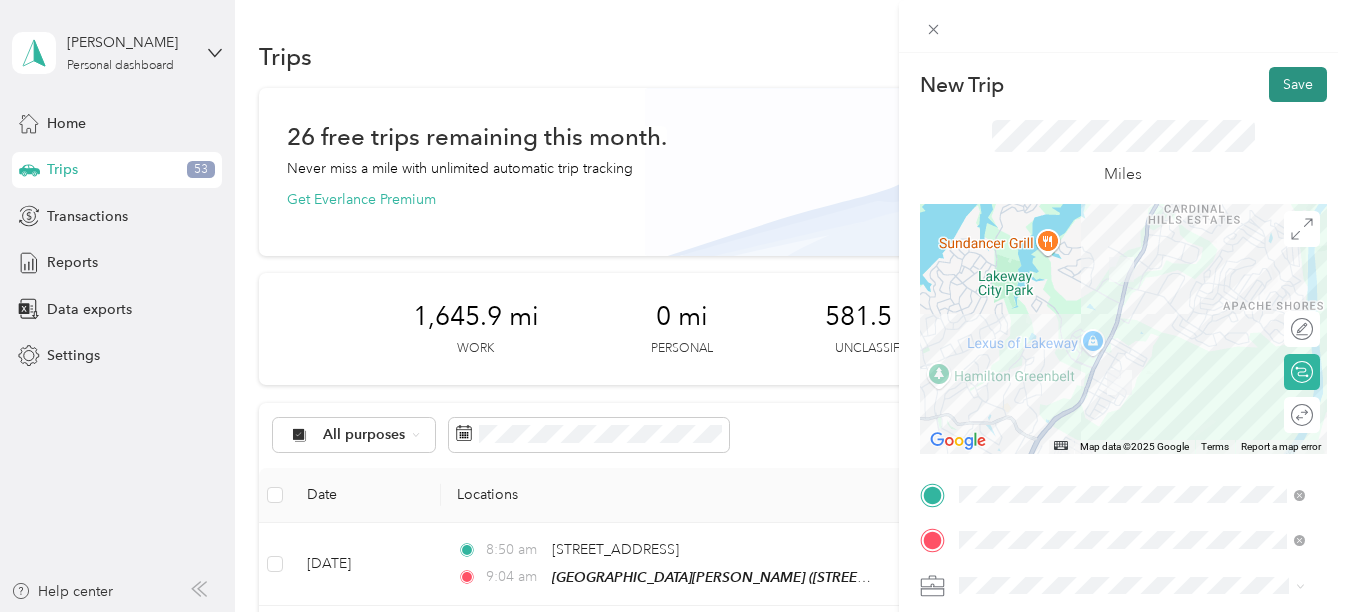 click on "Save" at bounding box center (1298, 84) 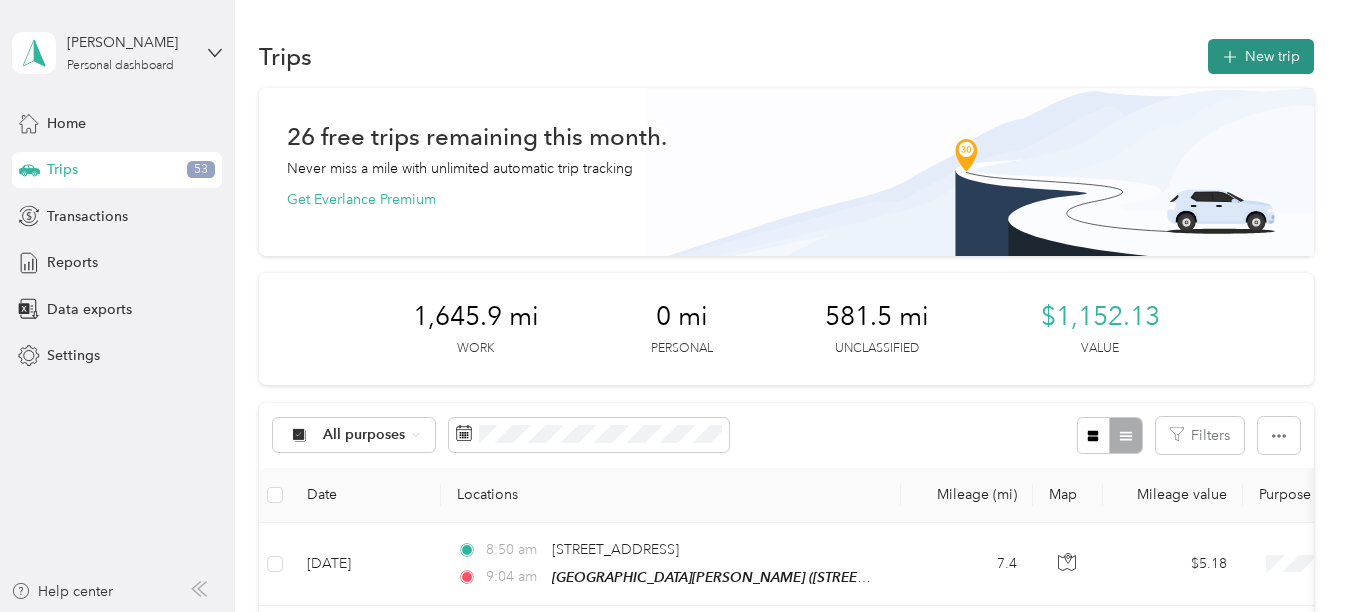 click on "New trip" at bounding box center (1261, 56) 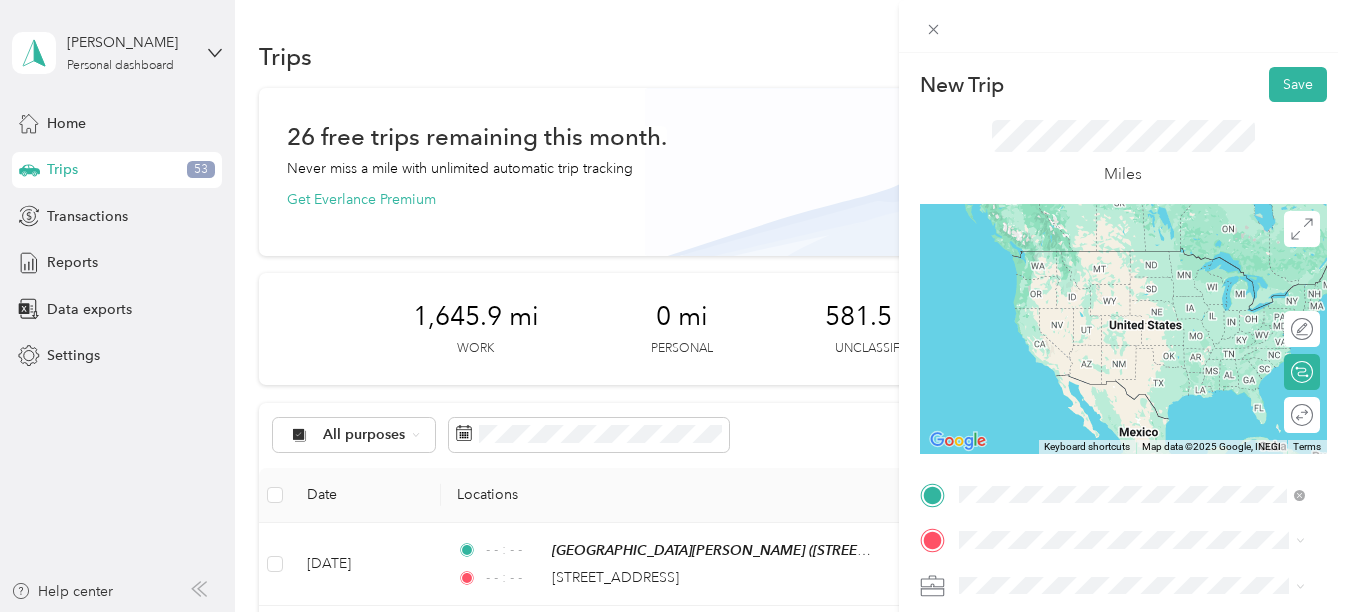 click on "[STREET_ADDRESS][US_STATE]" at bounding box center [1096, 384] 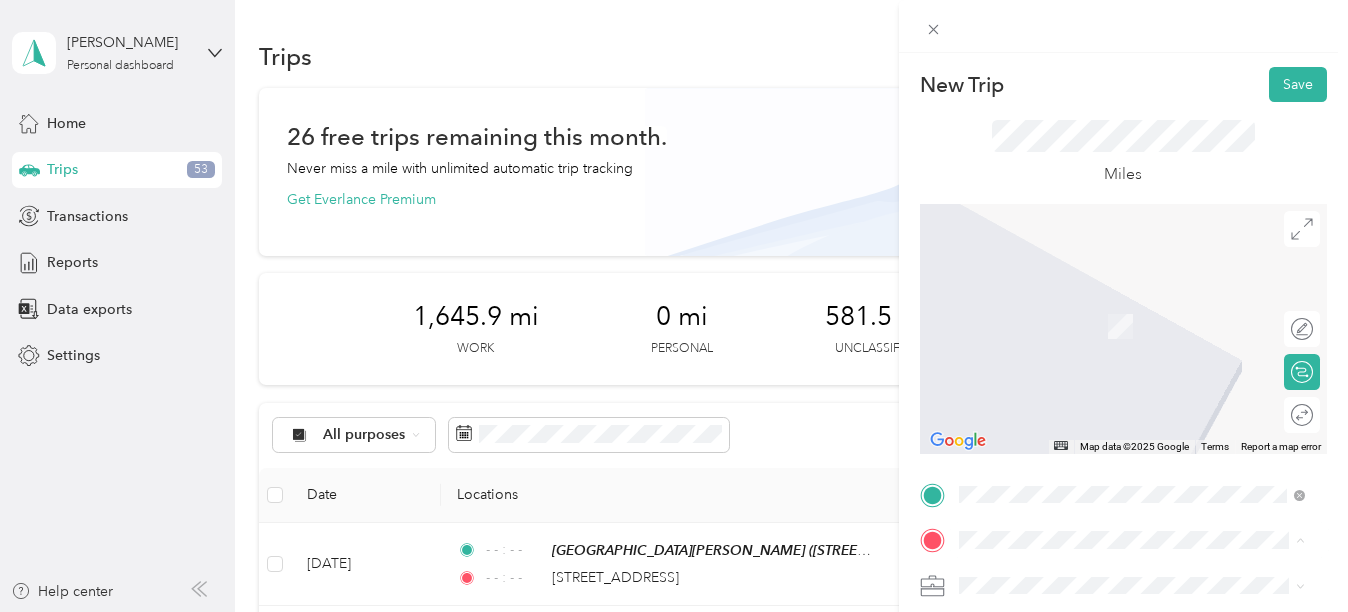 click on "Twin Lakes Fellowship, [STREET_ADDRESS][GEOGRAPHIC_DATA], [GEOGRAPHIC_DATA], [GEOGRAPHIC_DATA]" at bounding box center (1146, 459) 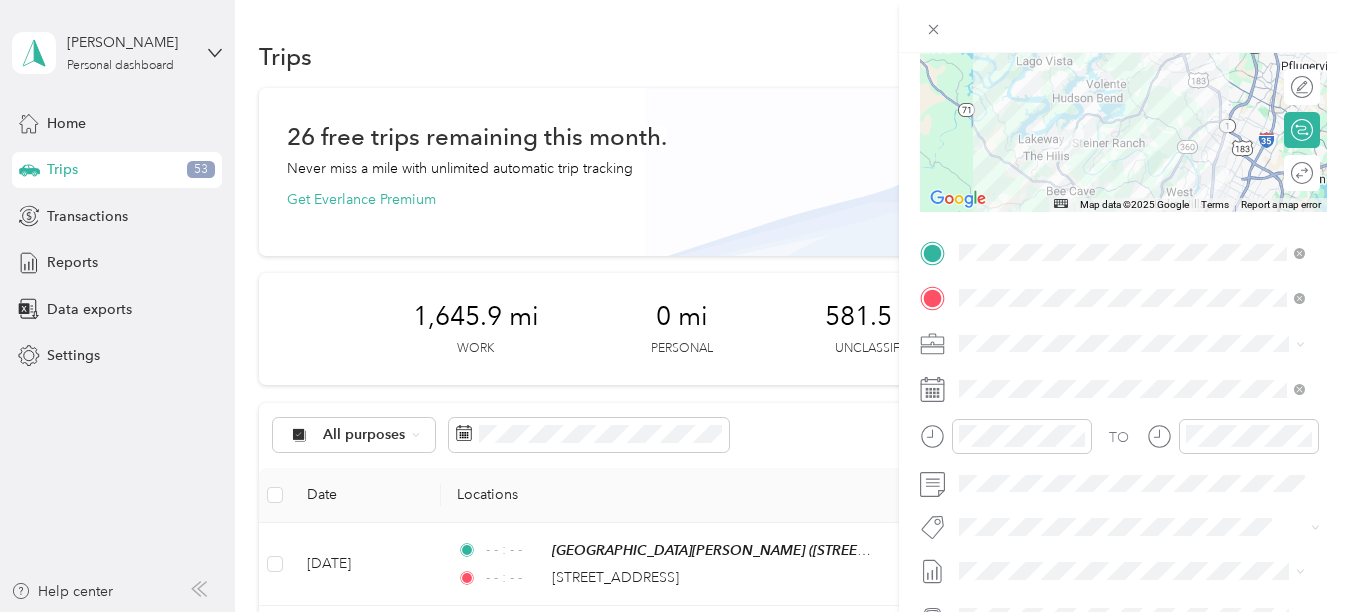 scroll, scrollTop: 284, scrollLeft: 0, axis: vertical 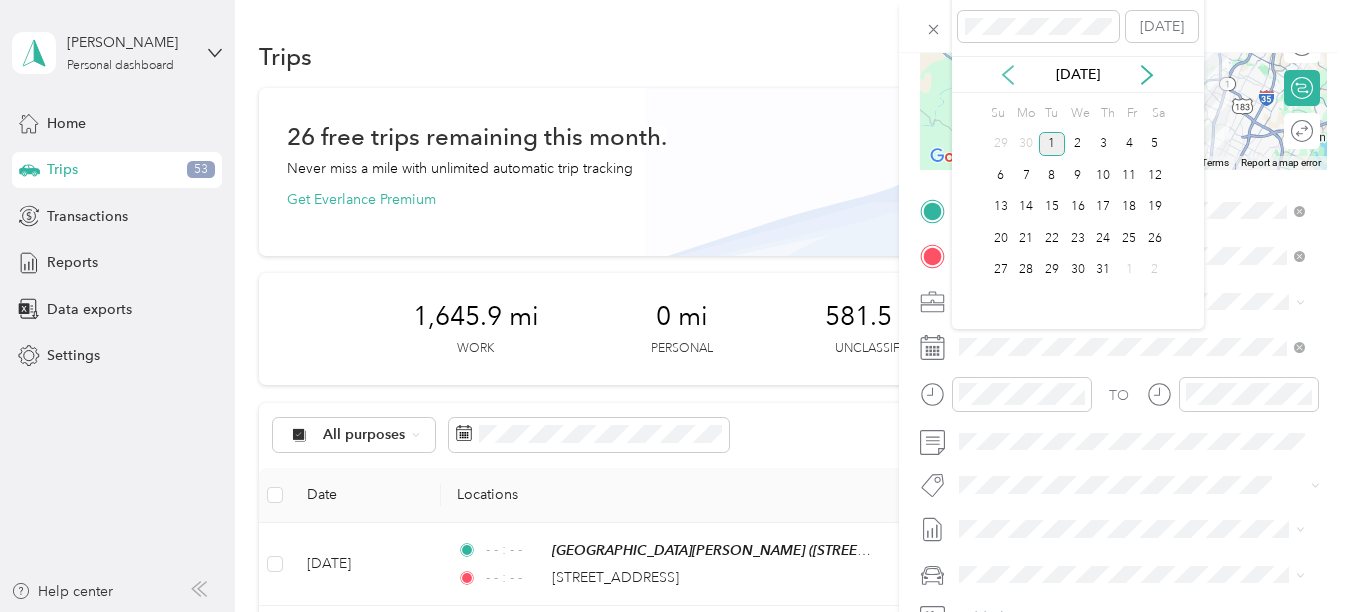 click 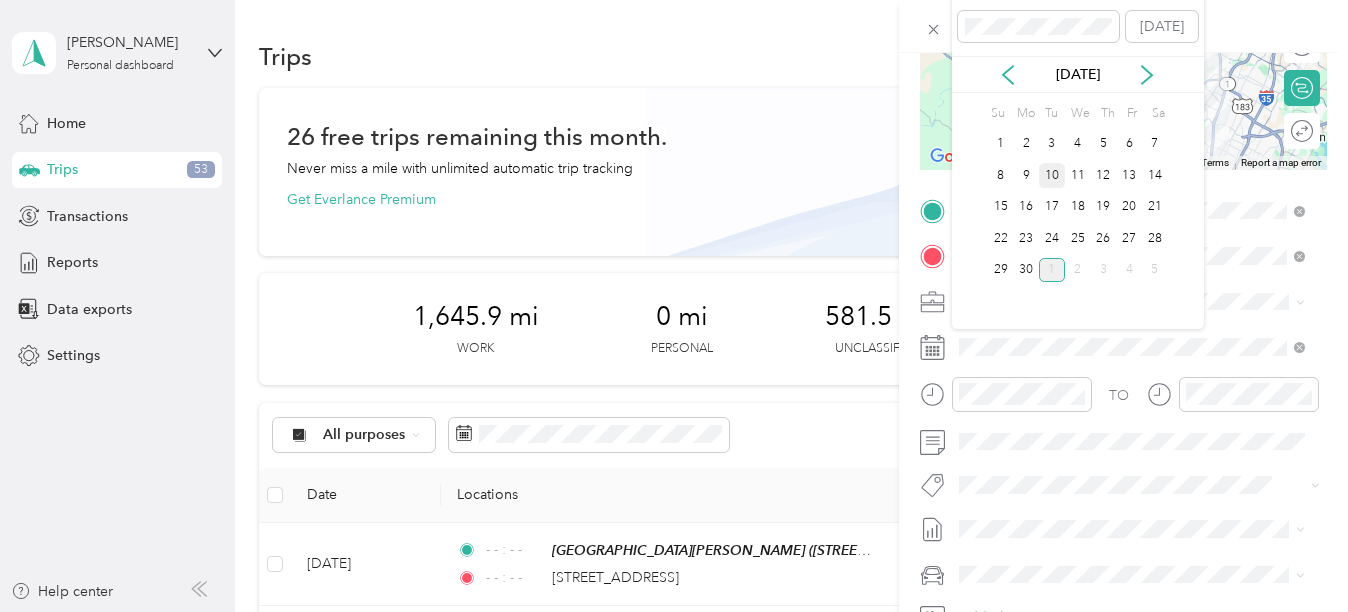 click on "10" at bounding box center (1052, 175) 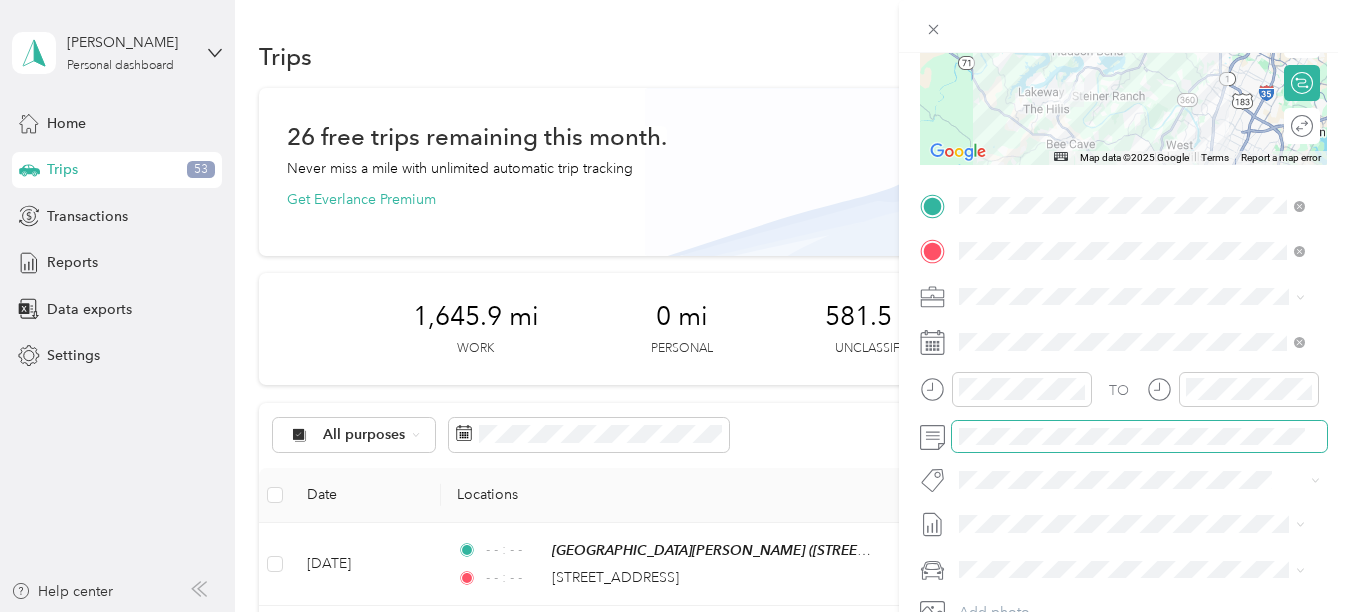 scroll, scrollTop: 291, scrollLeft: 0, axis: vertical 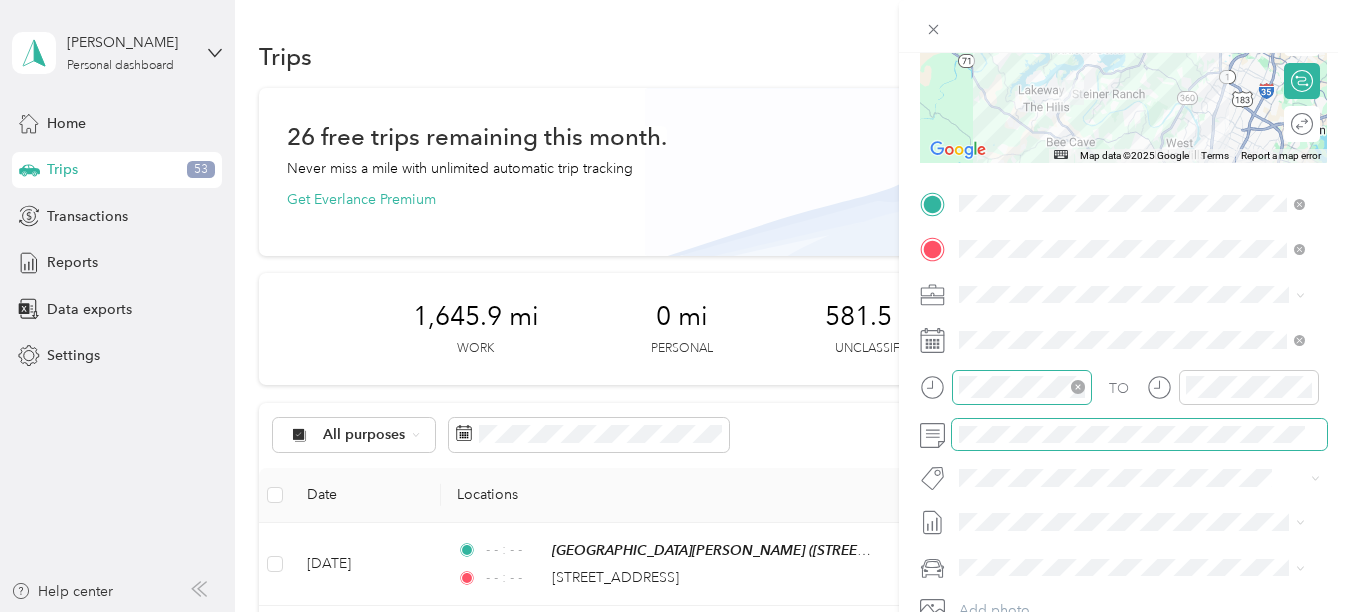 click 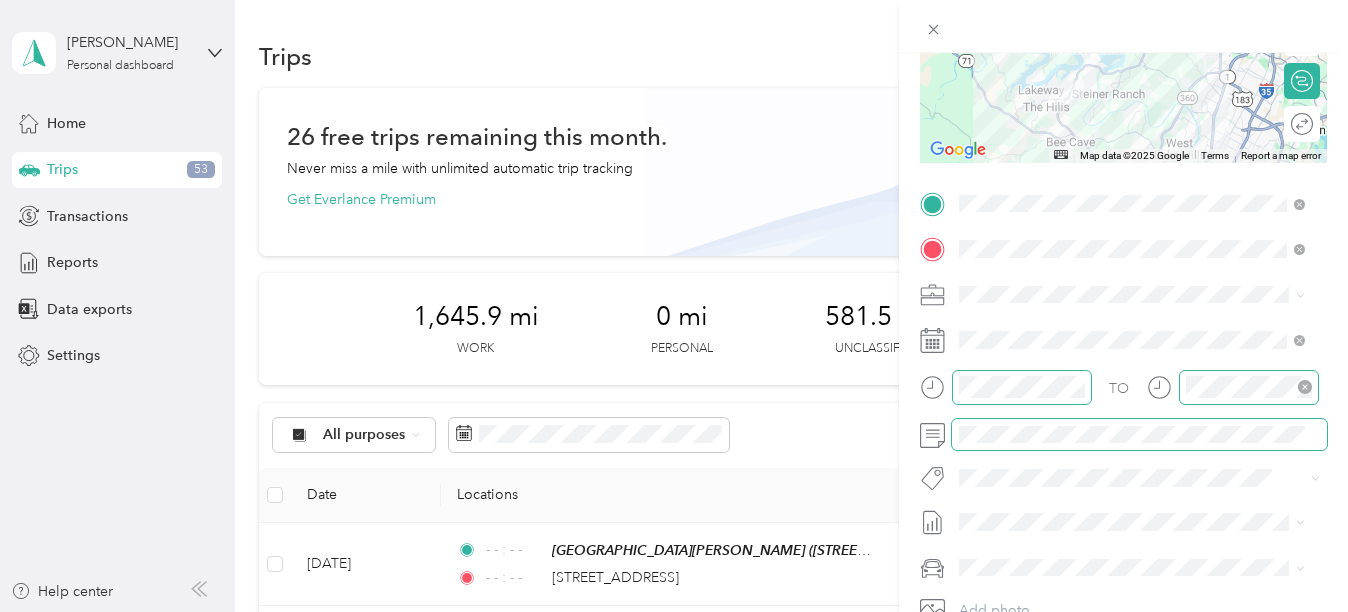 click 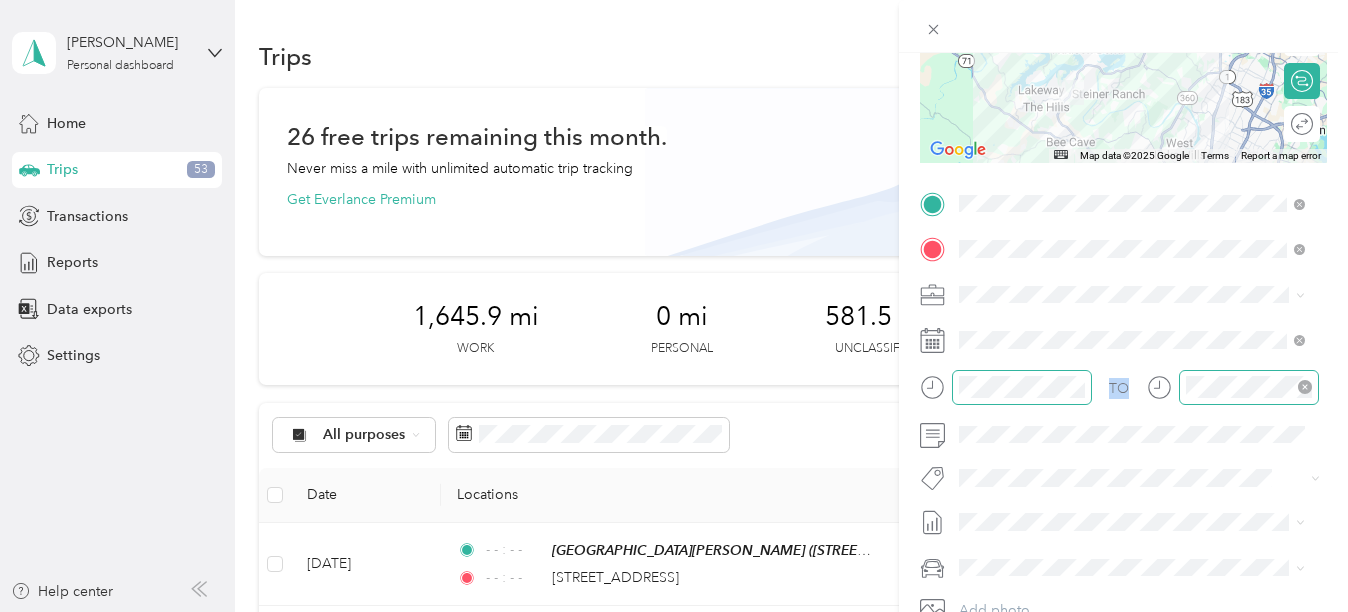 drag, startPoint x: 1331, startPoint y: 395, endPoint x: 1336, endPoint y: 347, distance: 48.259712 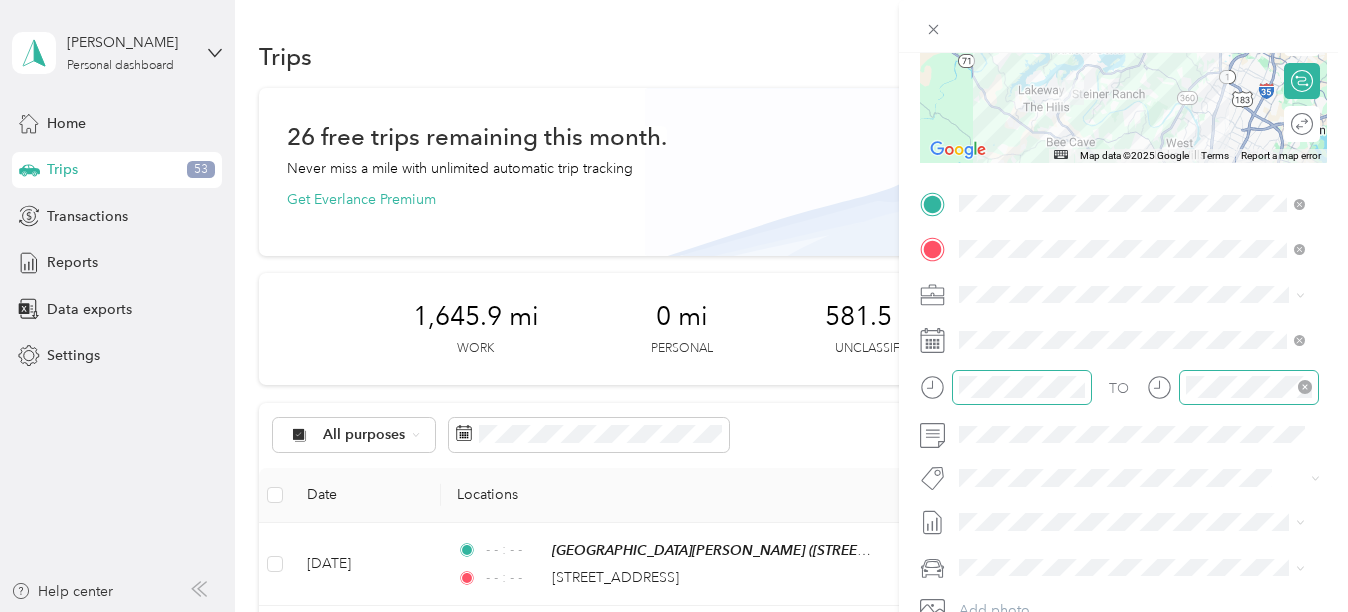 drag, startPoint x: 1336, startPoint y: 347, endPoint x: 1295, endPoint y: 457, distance: 117.3925 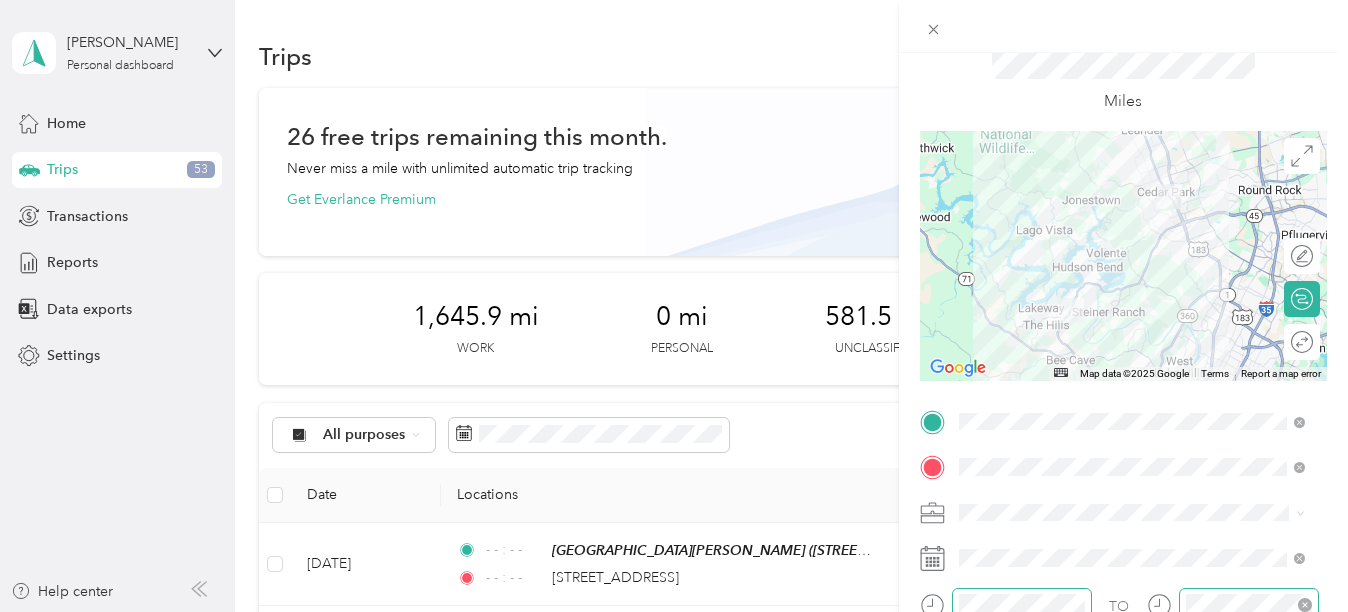 scroll, scrollTop: 0, scrollLeft: 0, axis: both 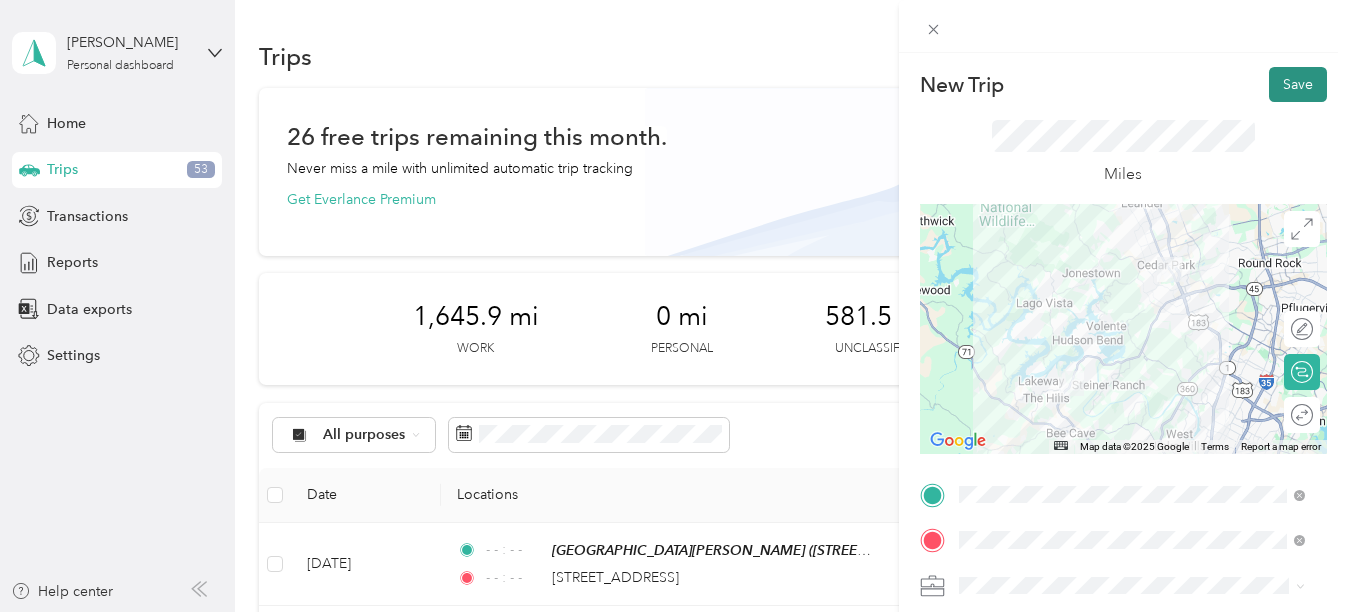 click on "Save" at bounding box center (1298, 84) 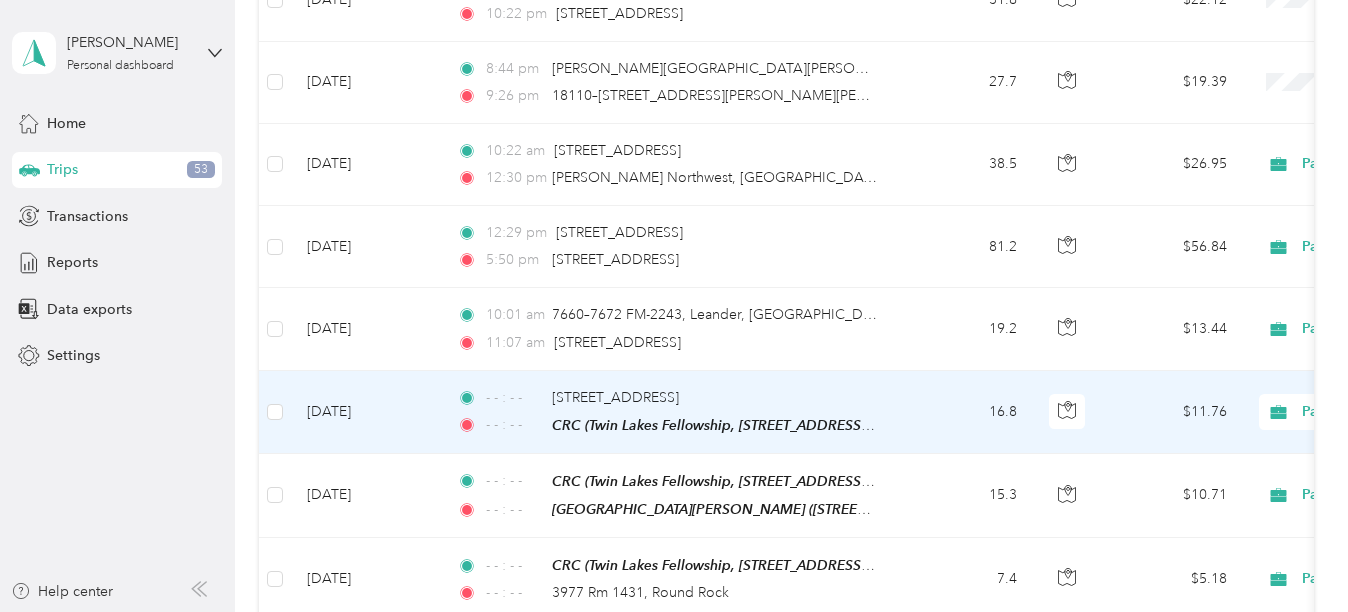 scroll, scrollTop: 800, scrollLeft: 0, axis: vertical 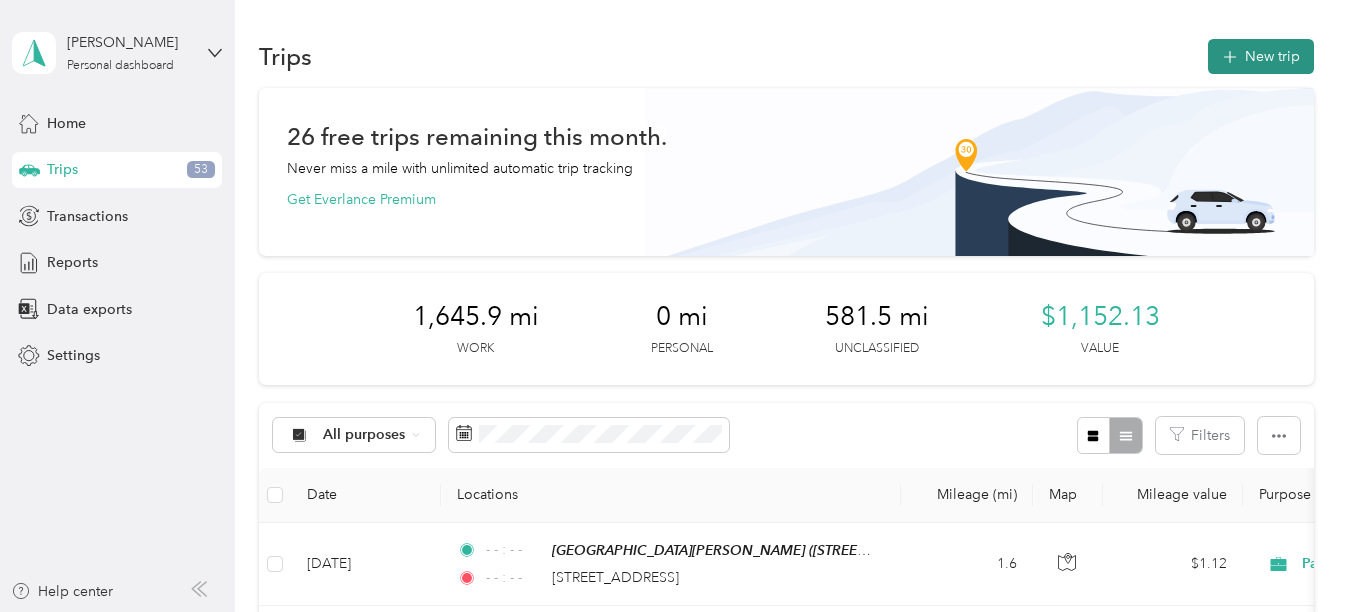 click on "New trip" at bounding box center (1261, 56) 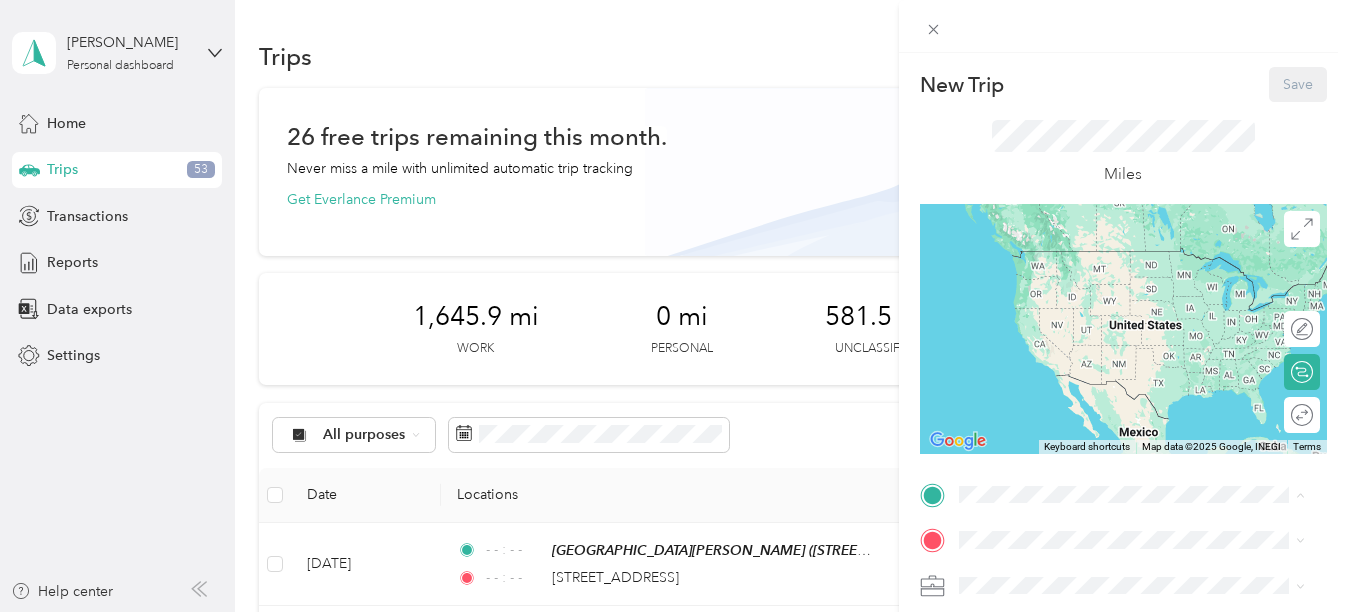 click on "Twin Lakes Fellowship, [STREET_ADDRESS][GEOGRAPHIC_DATA], [GEOGRAPHIC_DATA], [GEOGRAPHIC_DATA]" at bounding box center (1146, 413) 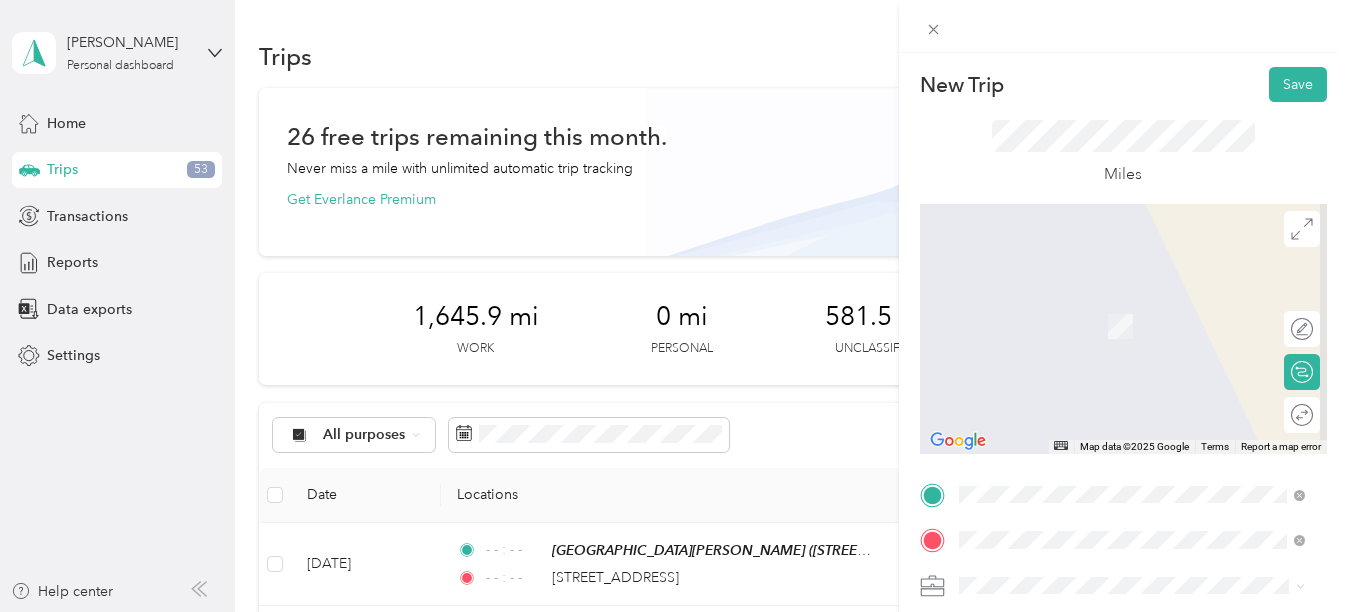 click on "[STREET_ADDRESS][US_STATE]" at bounding box center [1096, 356] 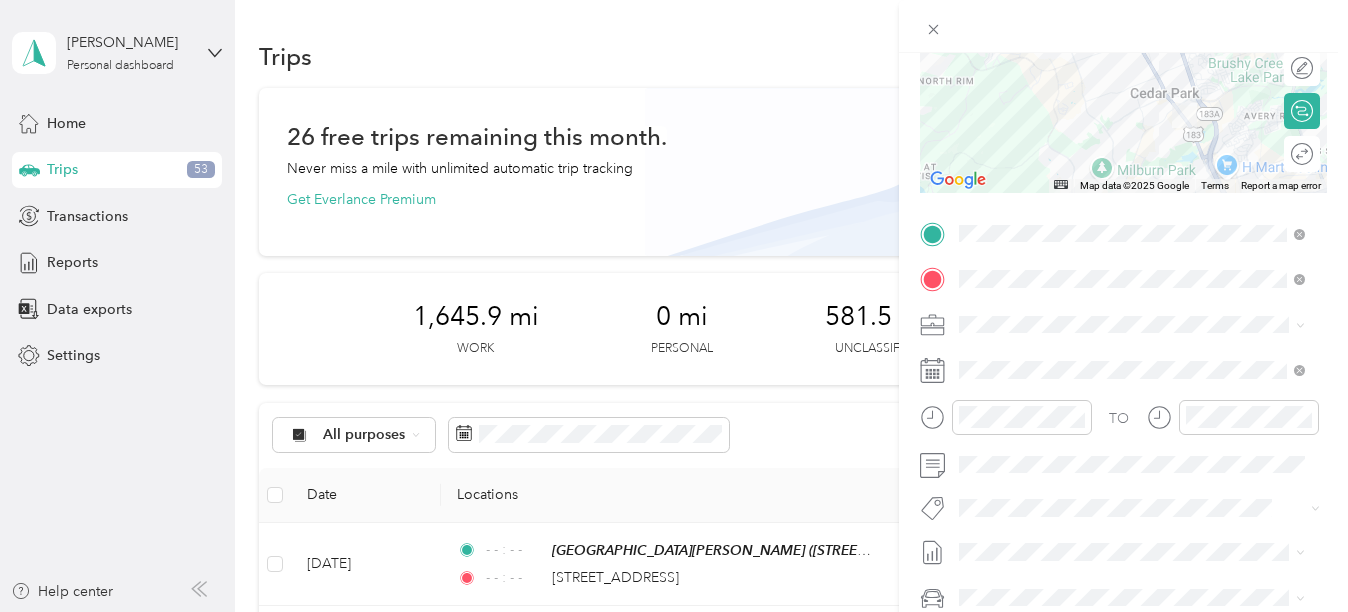scroll, scrollTop: 265, scrollLeft: 0, axis: vertical 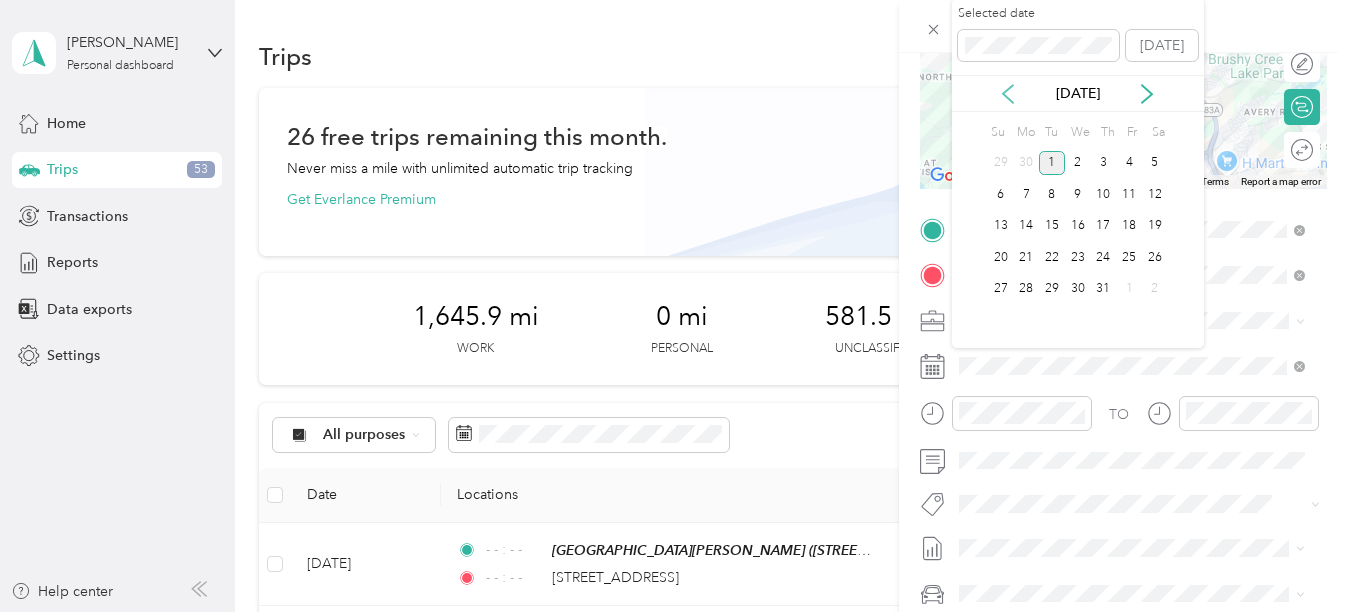 click 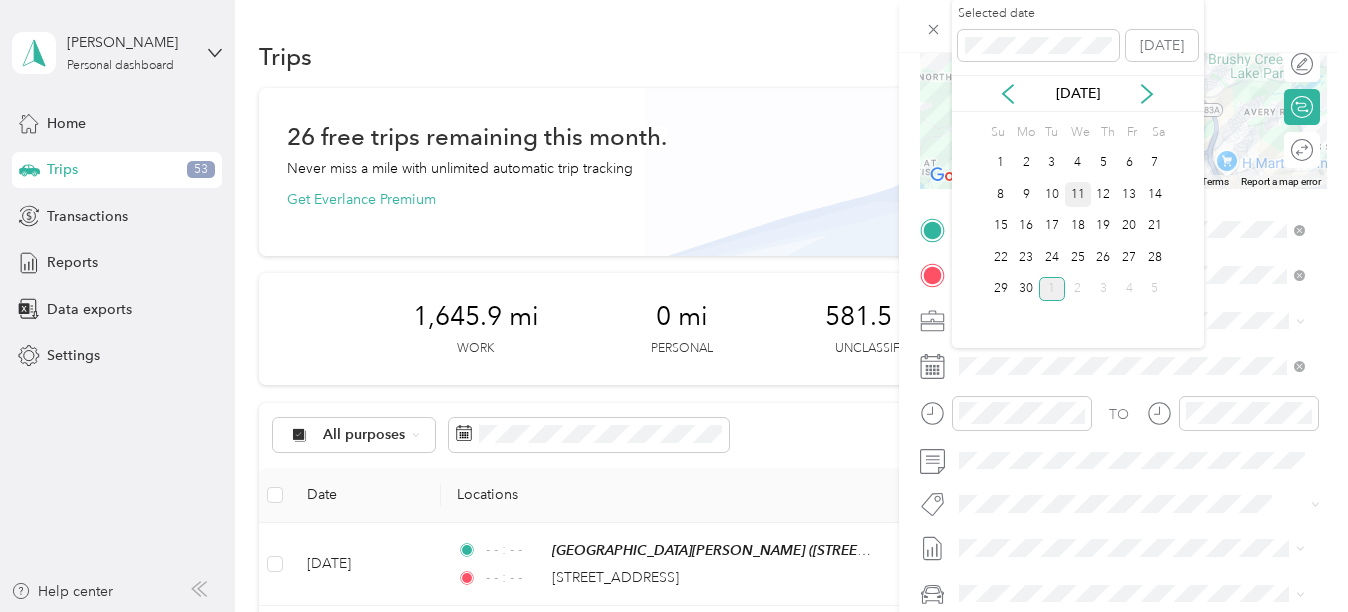 click on "11" at bounding box center (1078, 194) 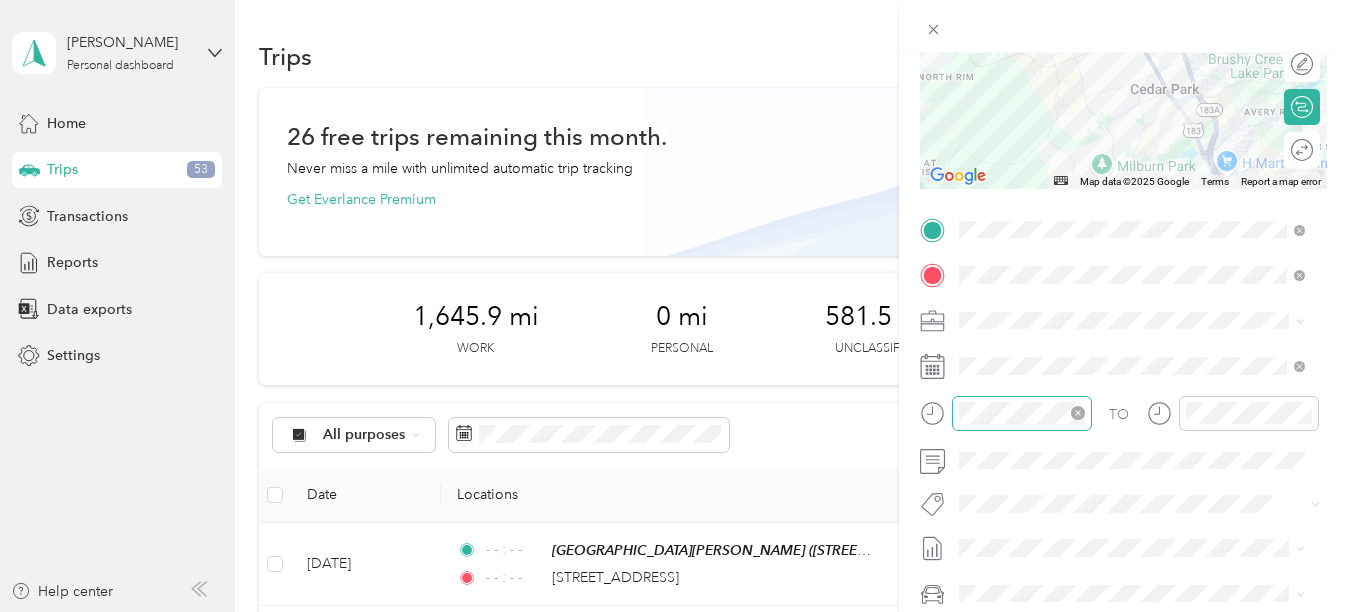 click 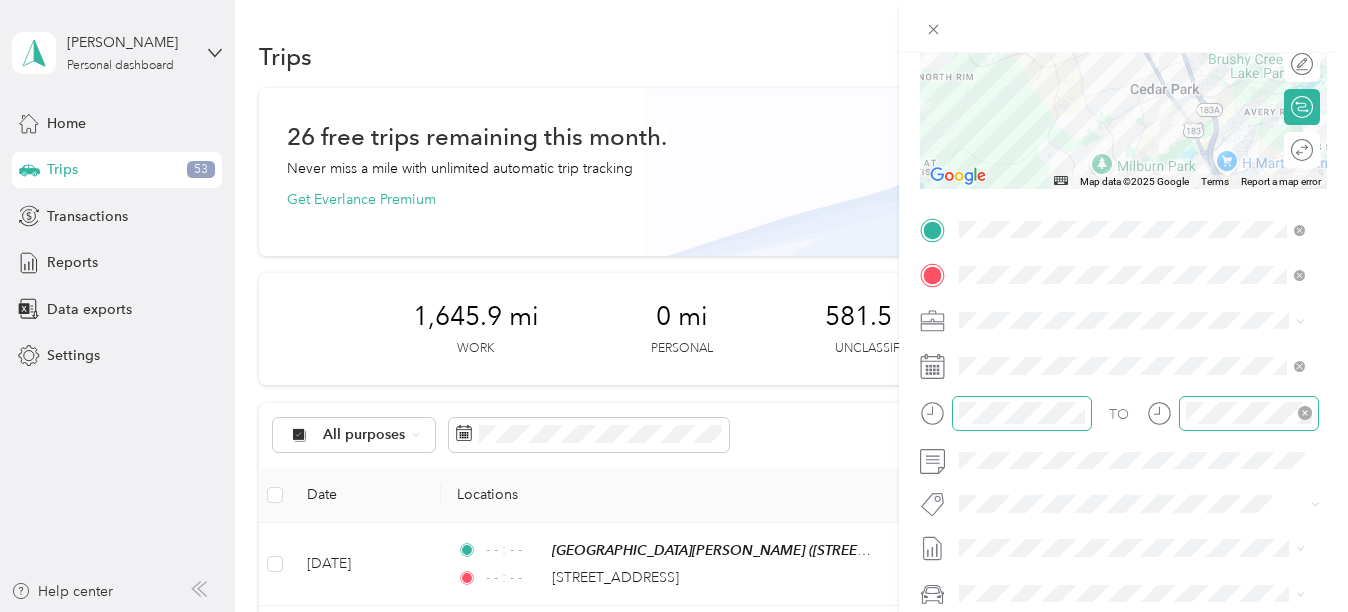 click 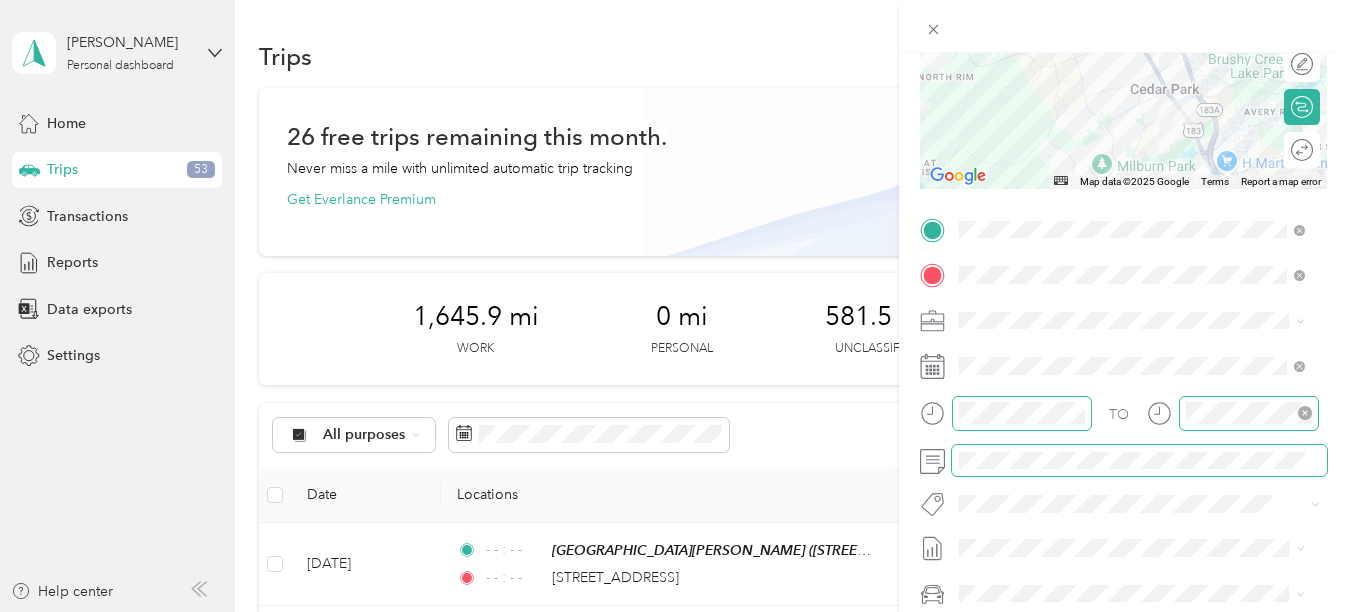 scroll, scrollTop: 0, scrollLeft: 0, axis: both 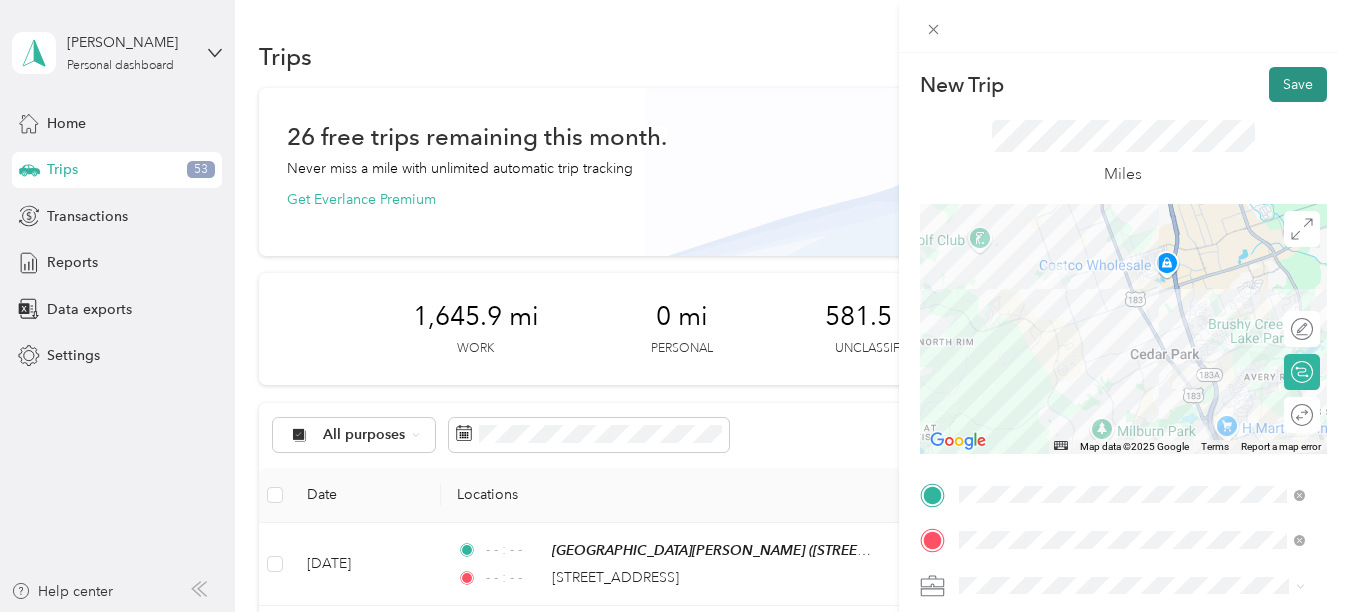 click on "Save" at bounding box center [1298, 84] 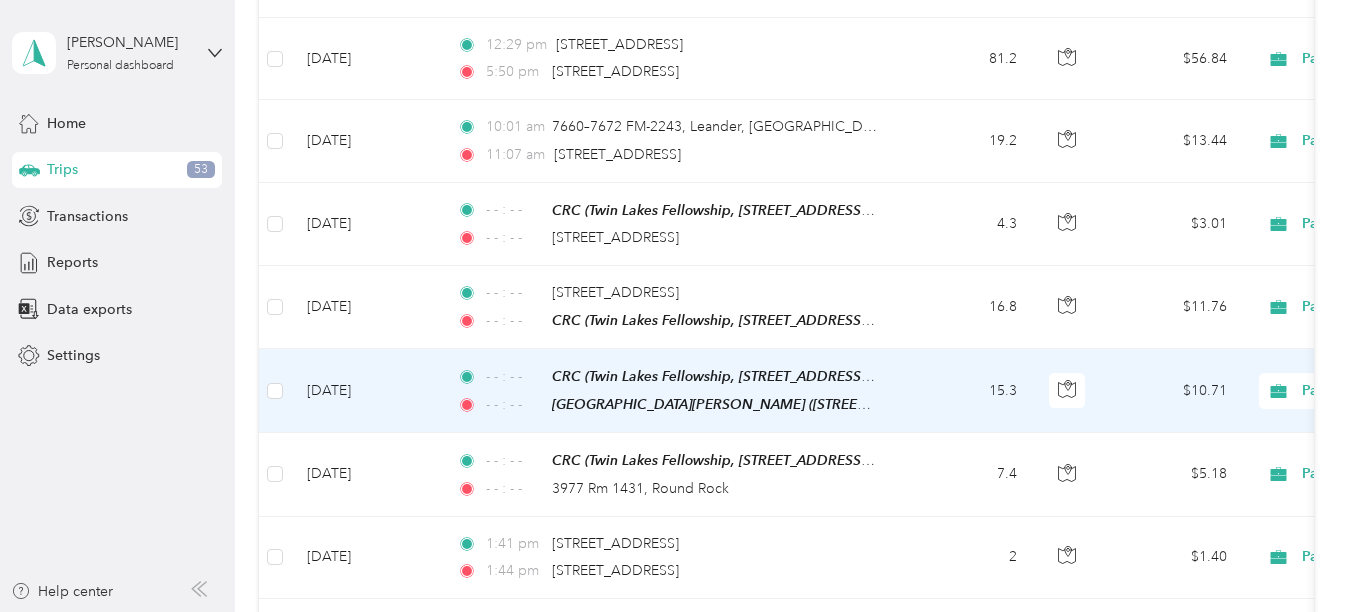 scroll, scrollTop: 900, scrollLeft: 0, axis: vertical 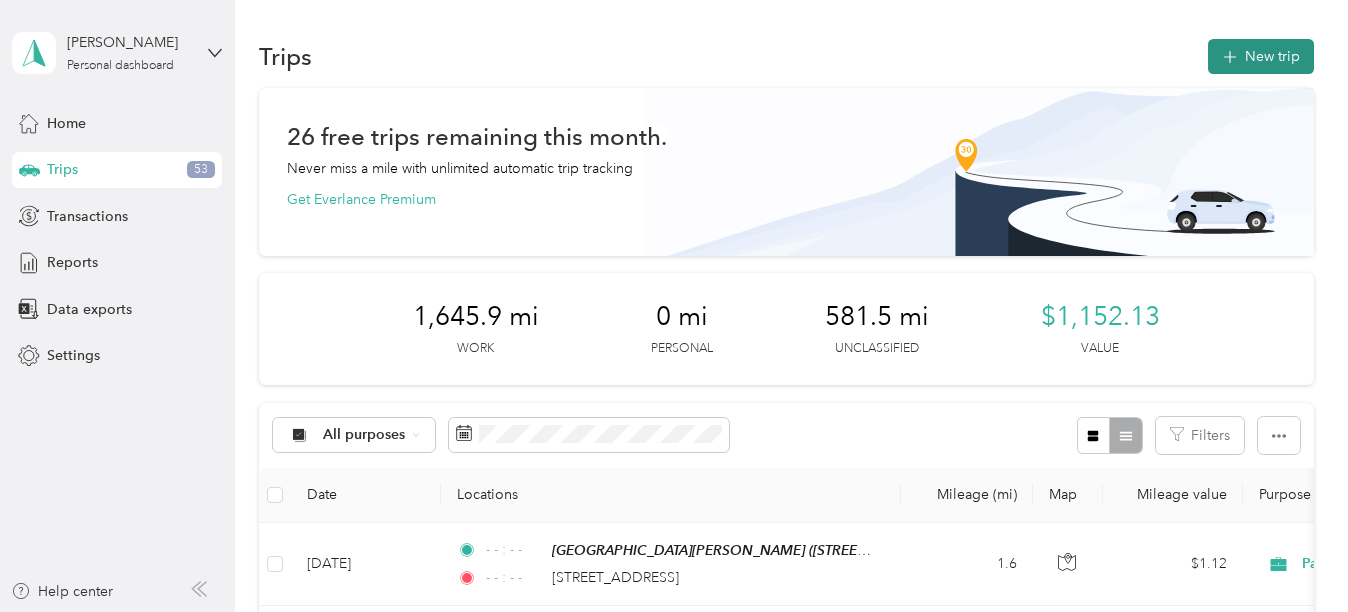click on "New trip" at bounding box center [1261, 56] 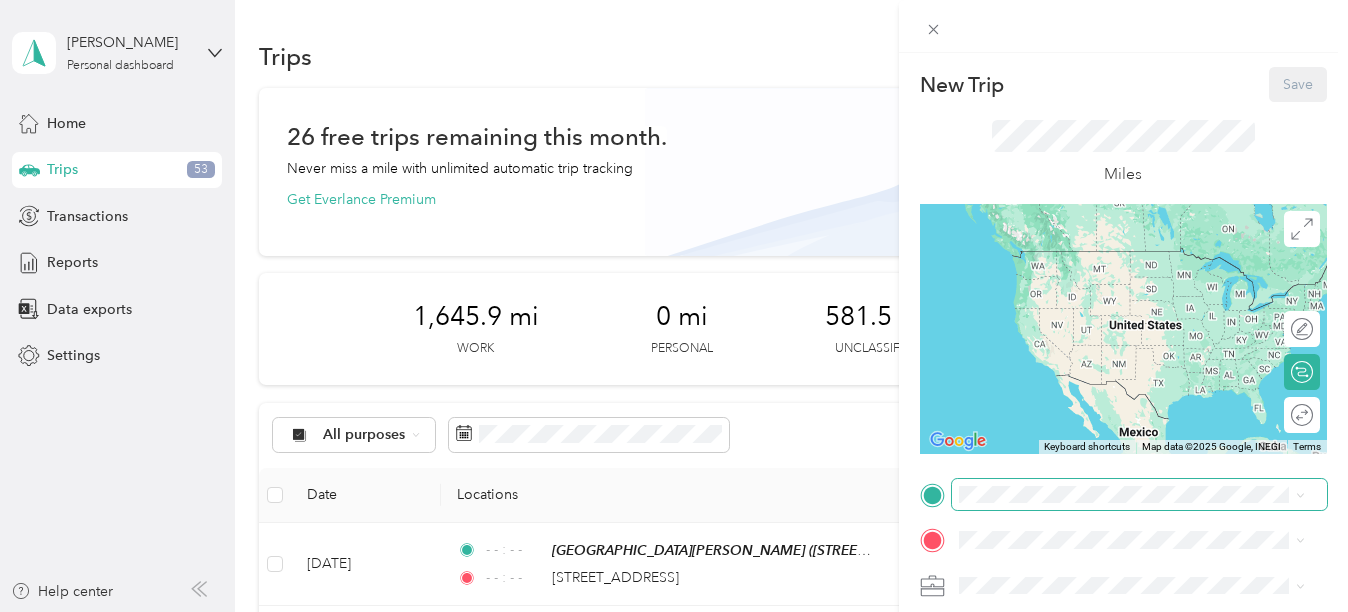 click at bounding box center [1139, 495] 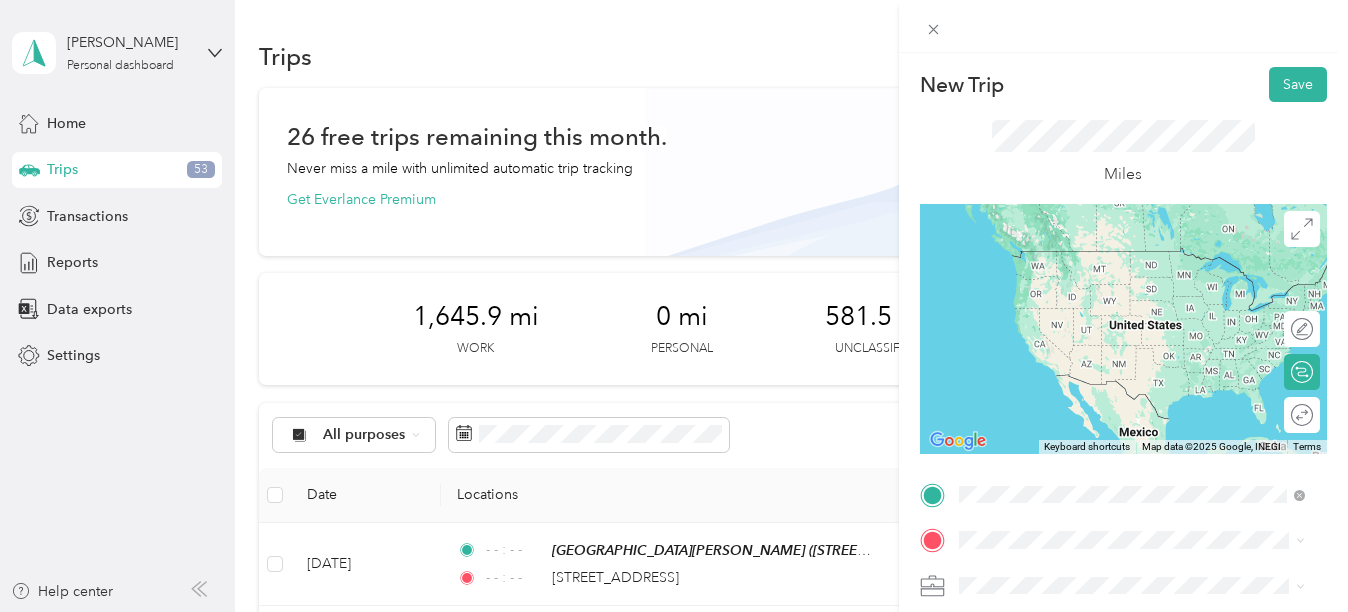 click on "[STREET_ADDRESS][US_STATE]" at bounding box center (1096, 384) 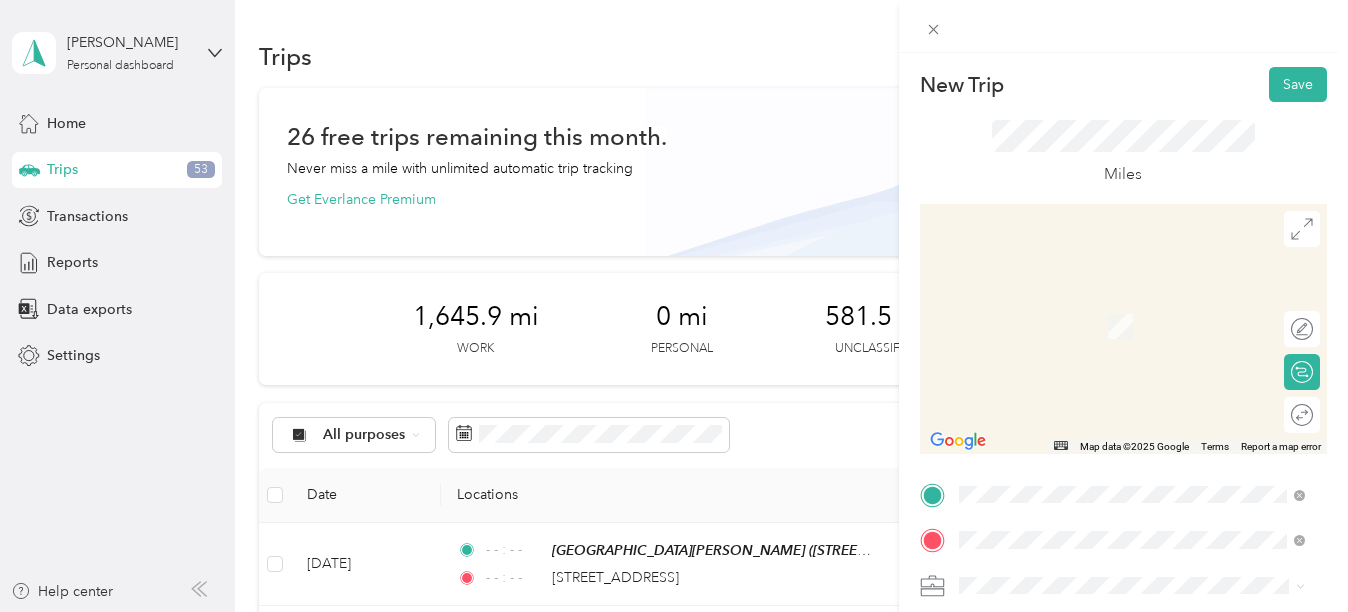 click on "[STREET_ADDRESS][US_STATE]" at bounding box center (1096, 297) 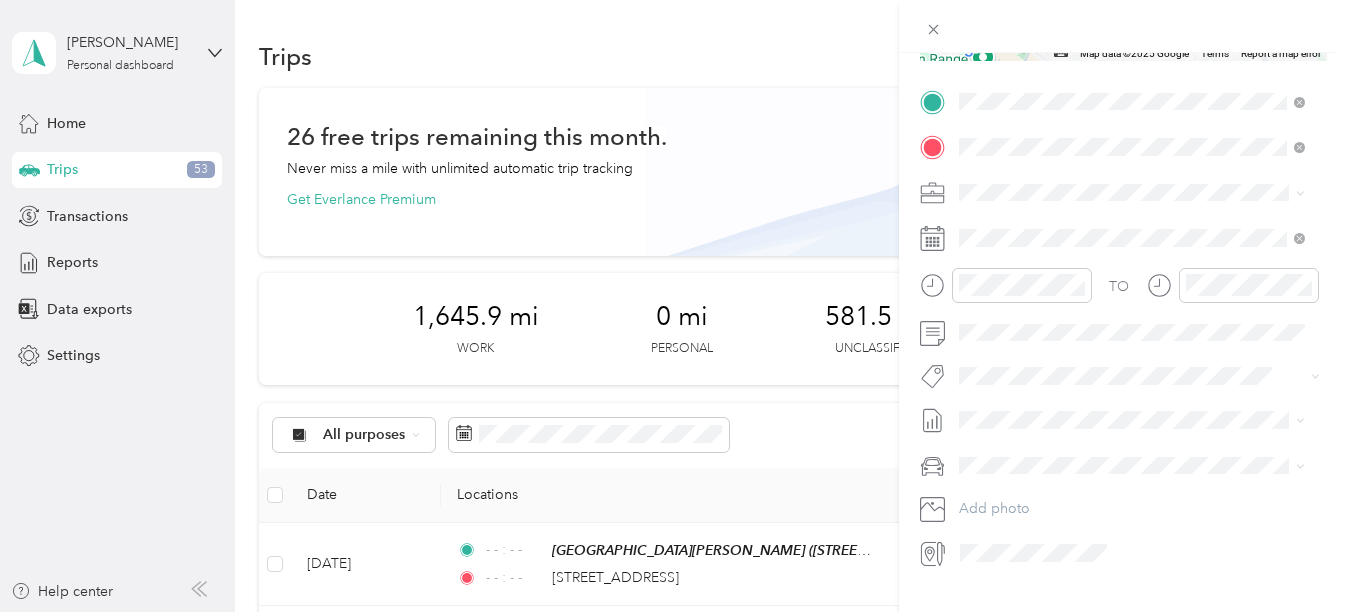 scroll, scrollTop: 395, scrollLeft: 0, axis: vertical 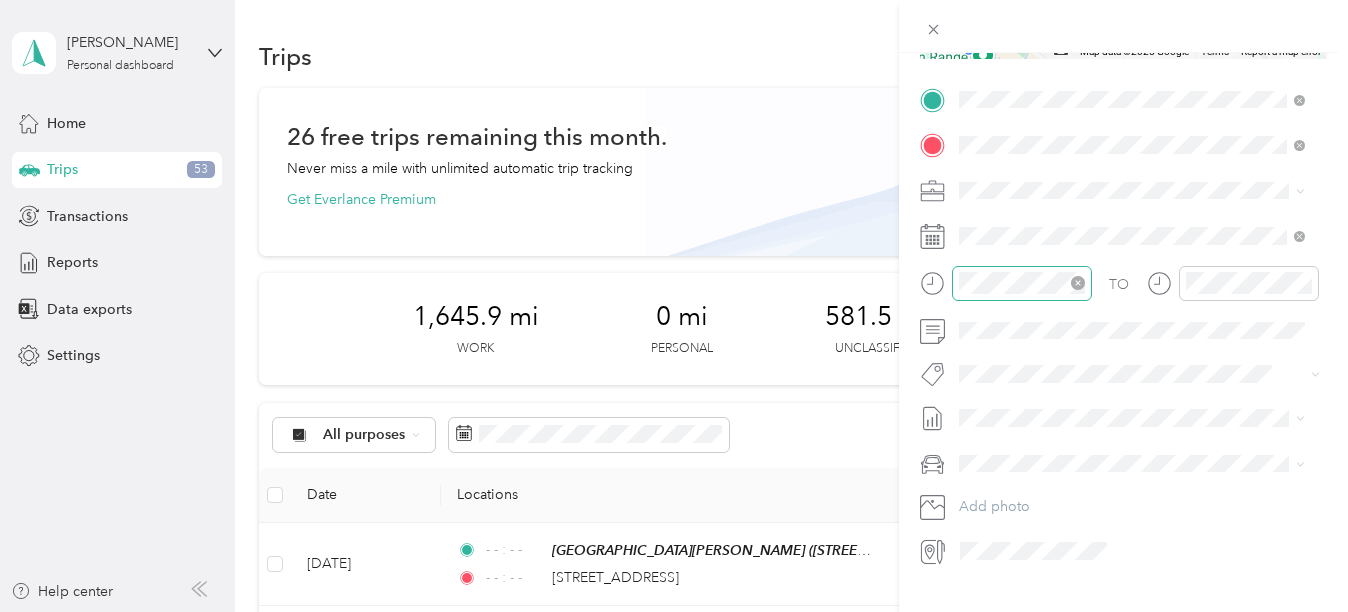 click 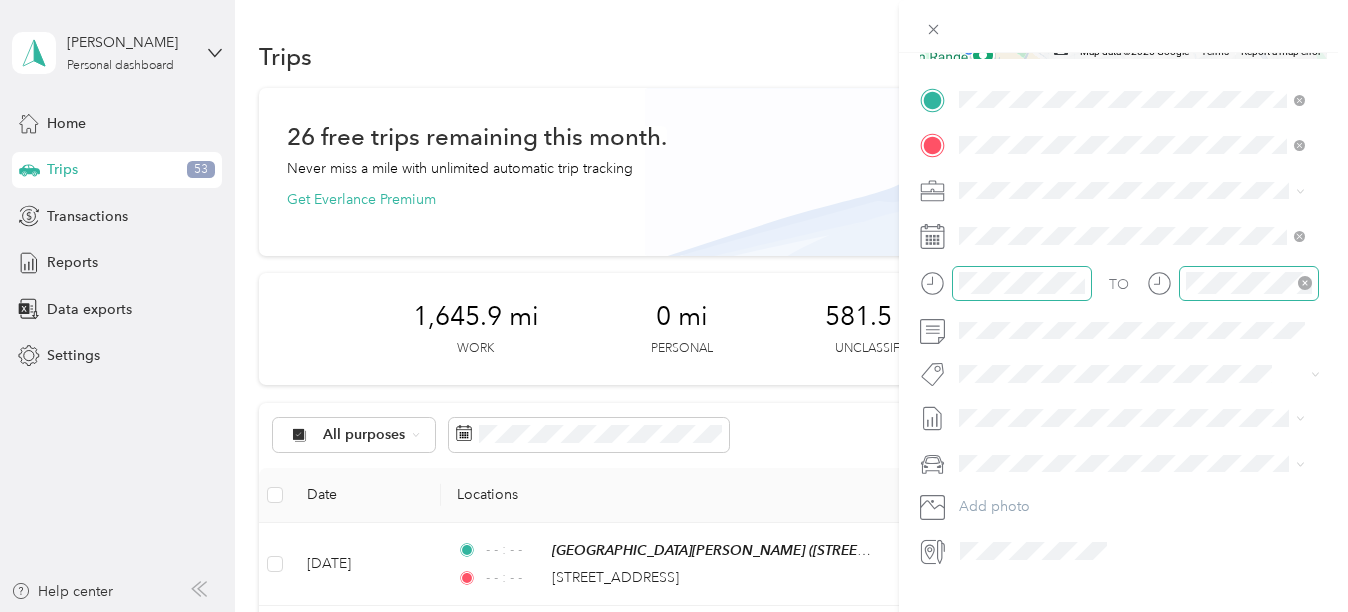 click 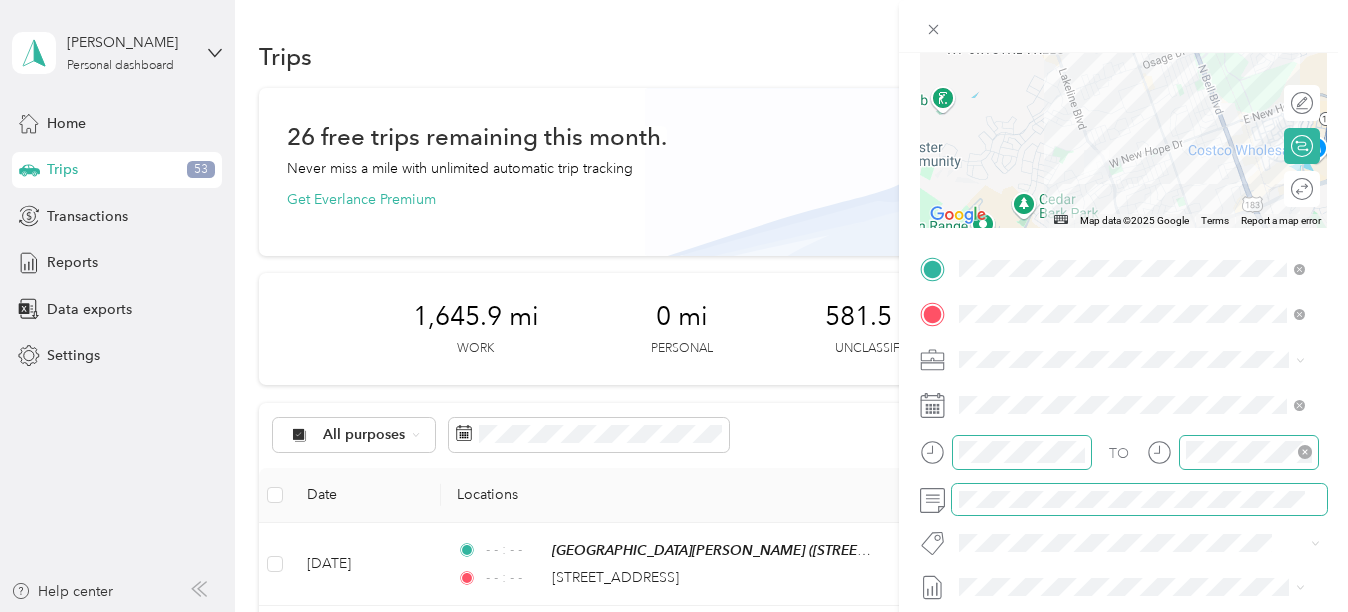 scroll, scrollTop: 0, scrollLeft: 0, axis: both 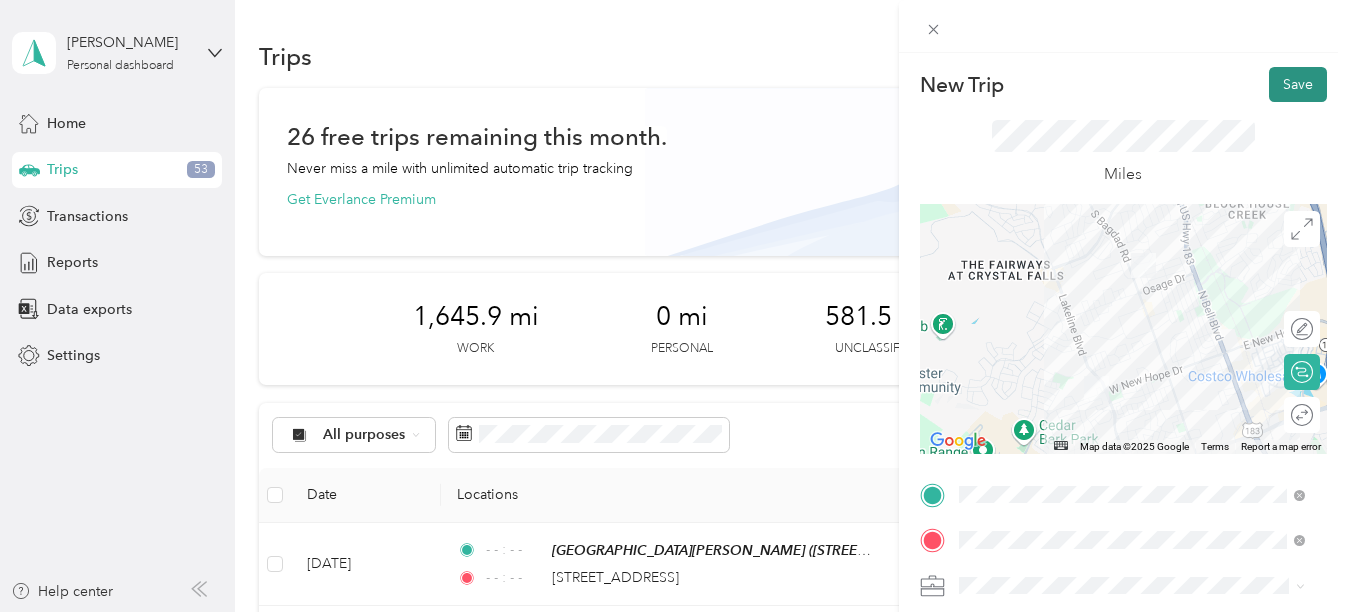 click on "Save" at bounding box center [1298, 84] 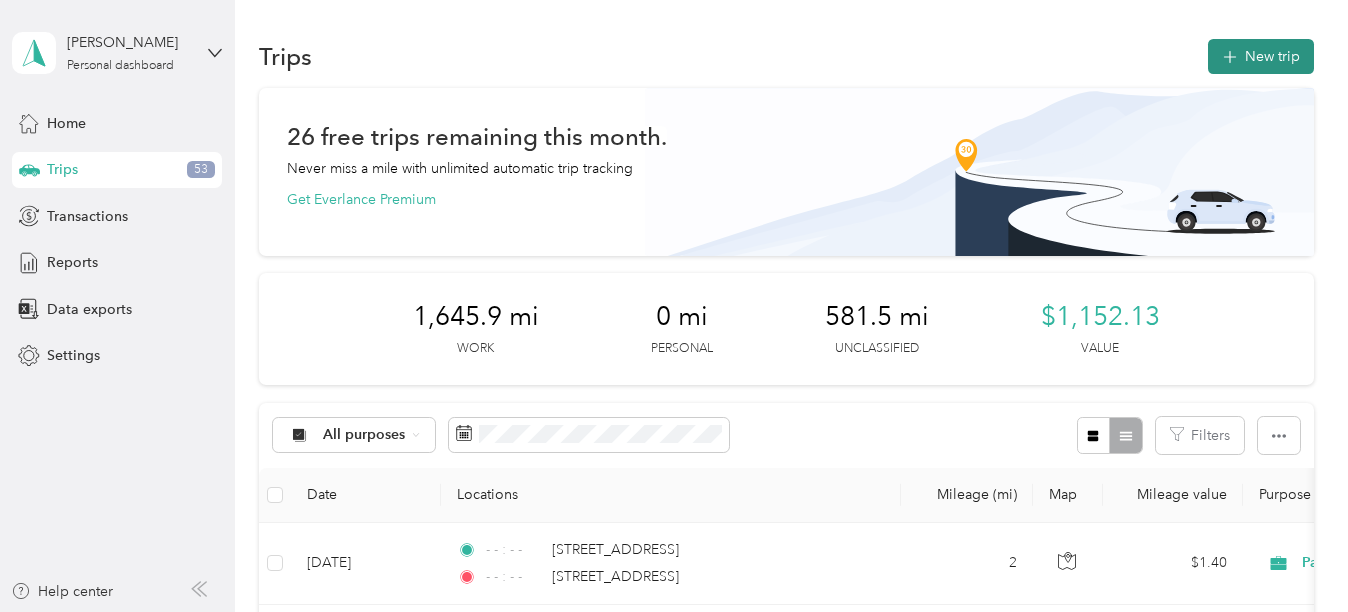 click on "New trip" at bounding box center [1261, 56] 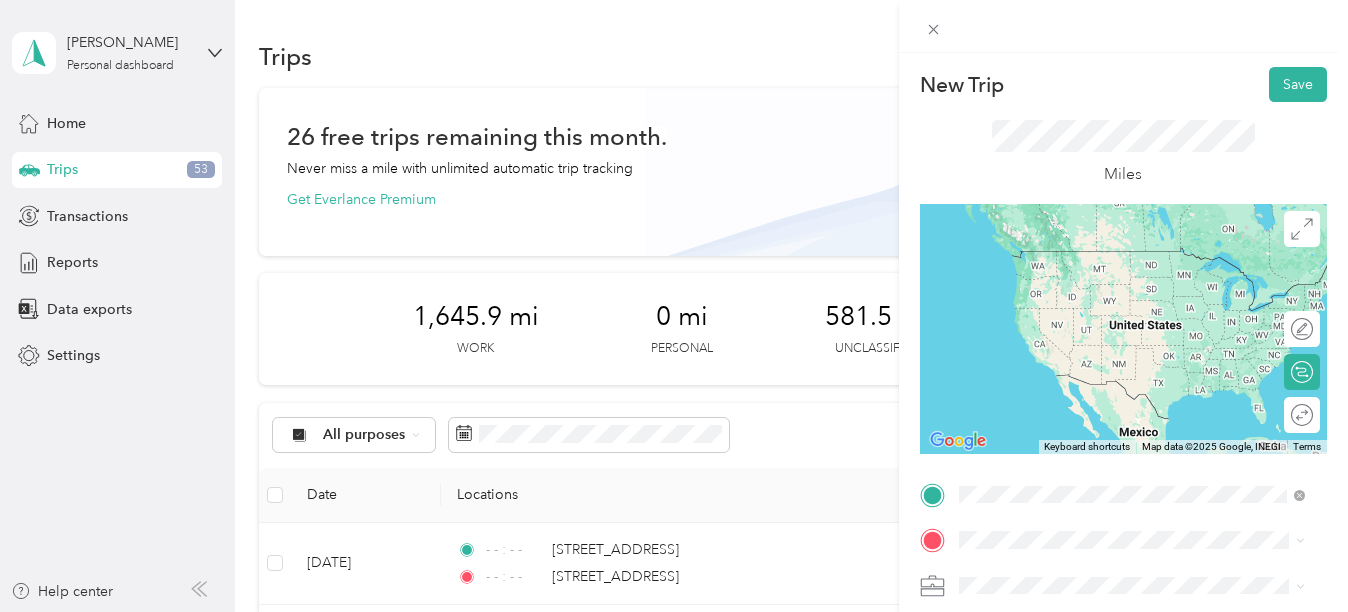 click on "[STREET_ADDRESS][US_STATE]" at bounding box center [1096, 251] 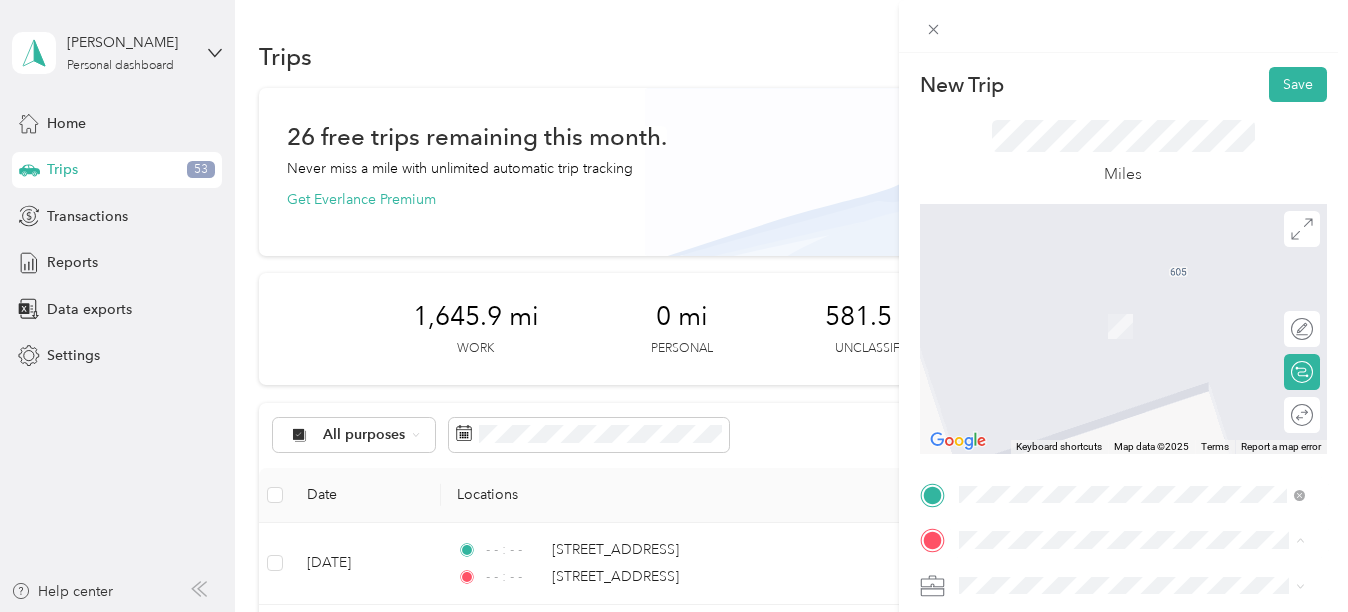 click on "Twin Lakes Fellowship, [STREET_ADDRESS][GEOGRAPHIC_DATA], [GEOGRAPHIC_DATA], [GEOGRAPHIC_DATA]" at bounding box center [1146, 459] 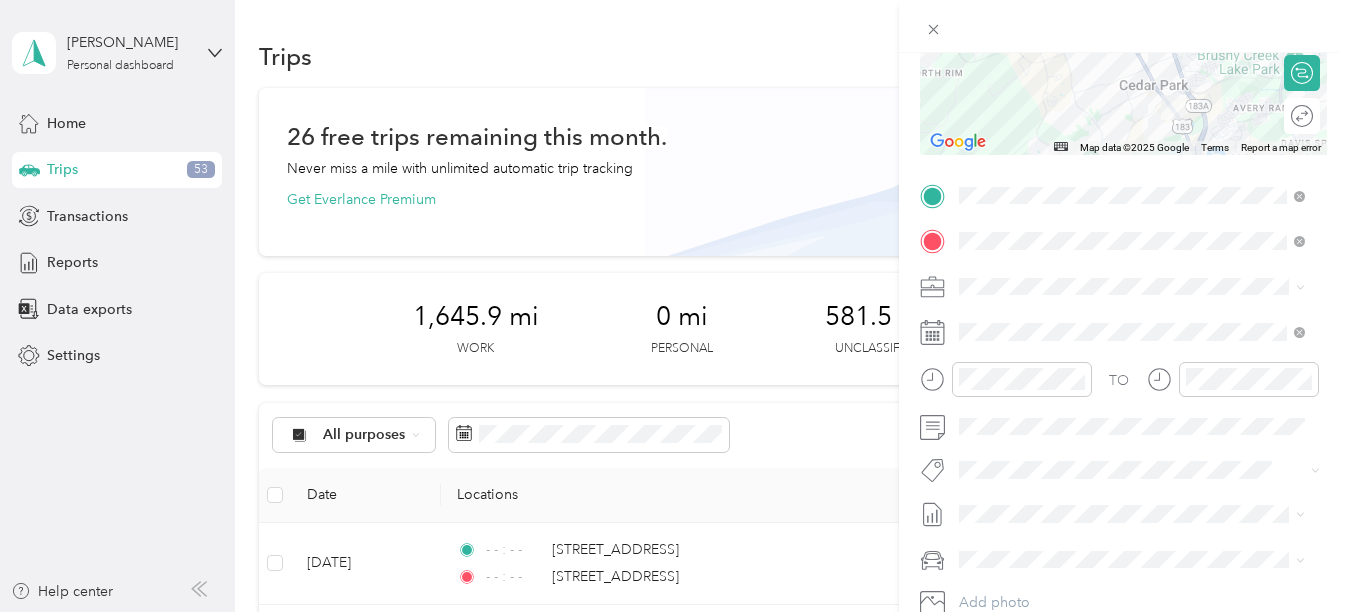 scroll, scrollTop: 382, scrollLeft: 0, axis: vertical 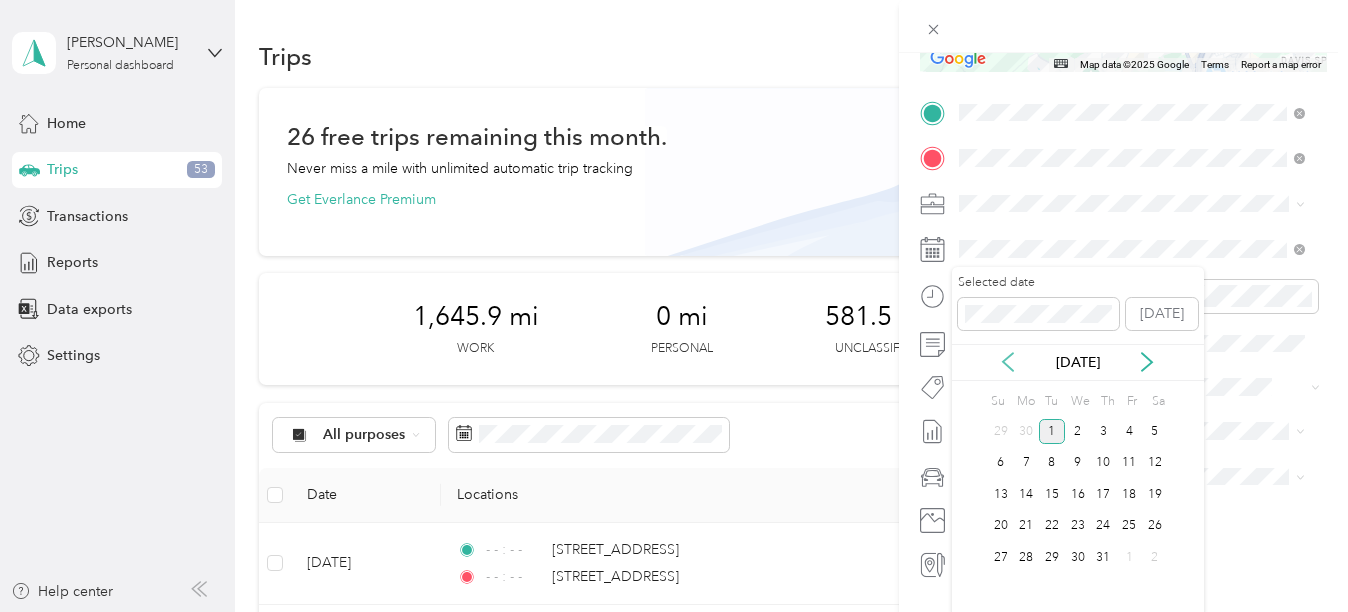 click 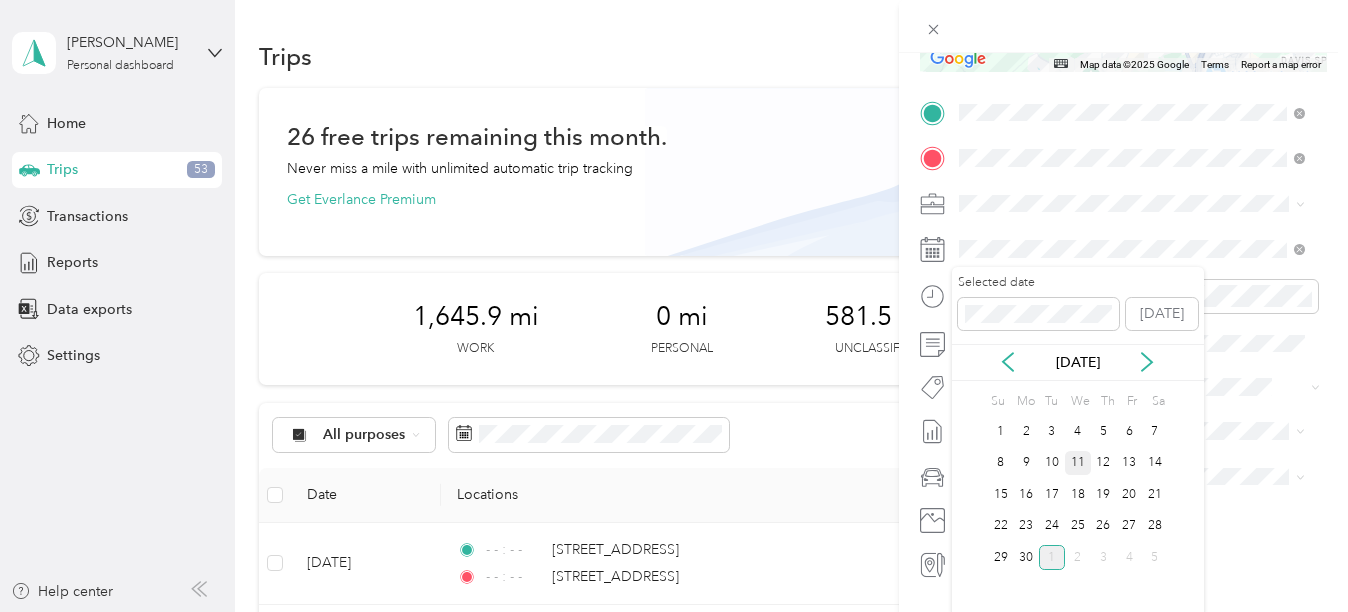 click on "11" at bounding box center [1078, 463] 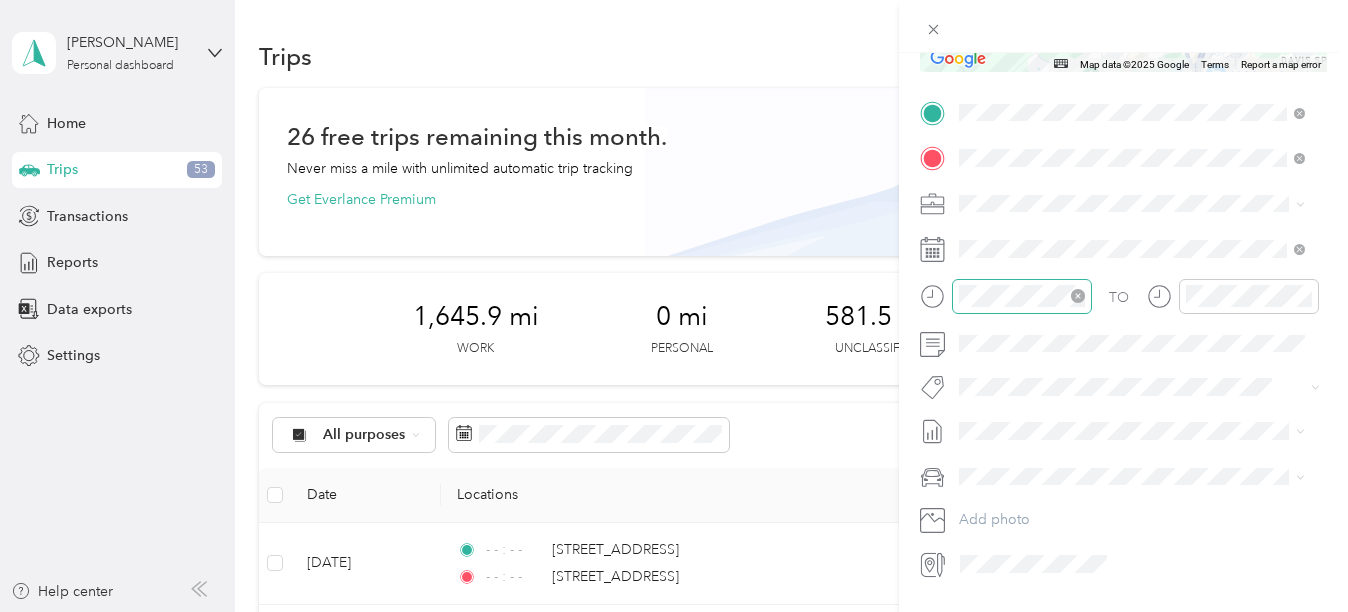click 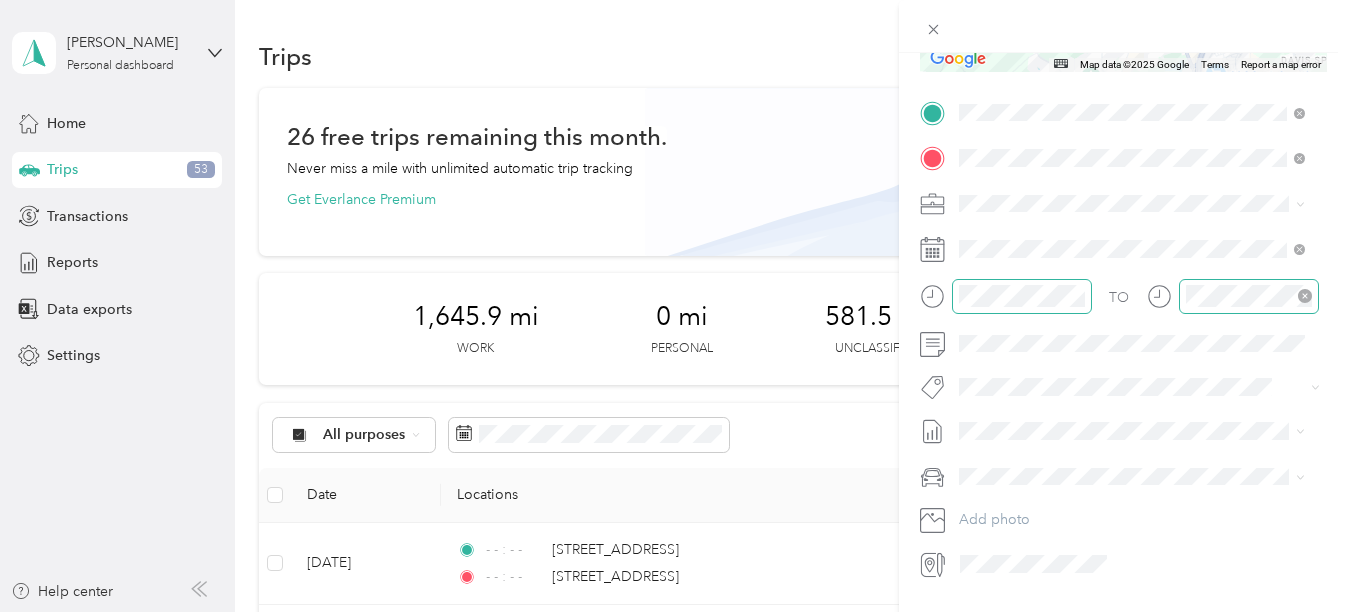 click 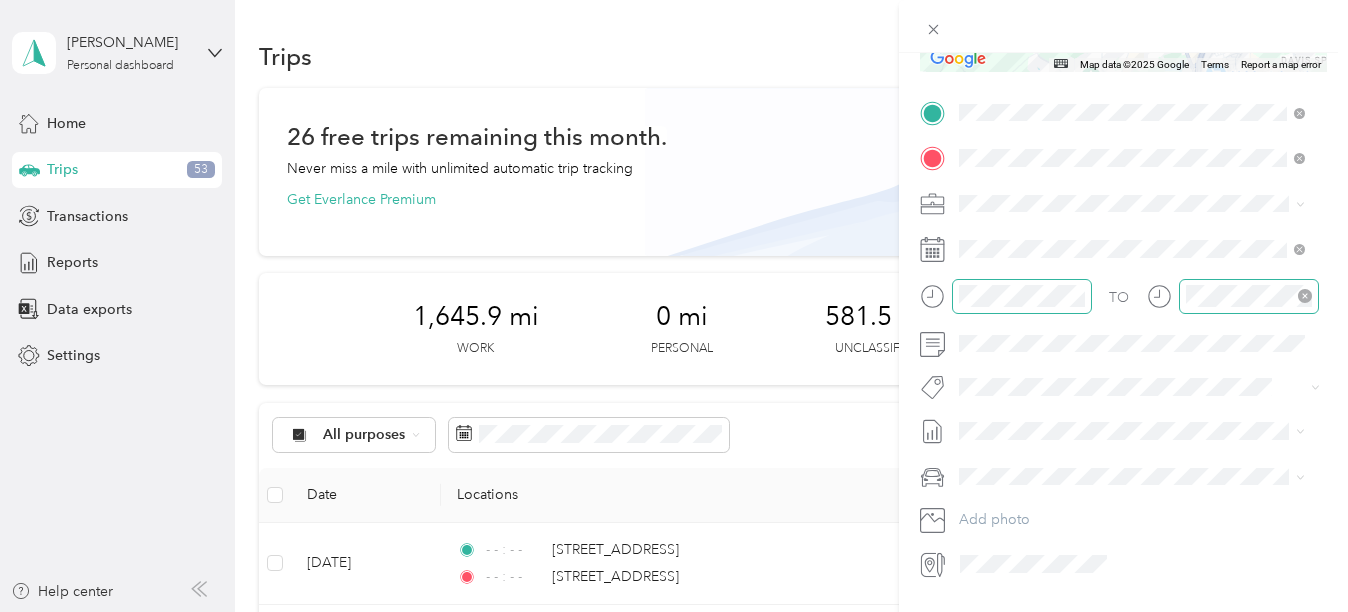 scroll, scrollTop: 438, scrollLeft: 0, axis: vertical 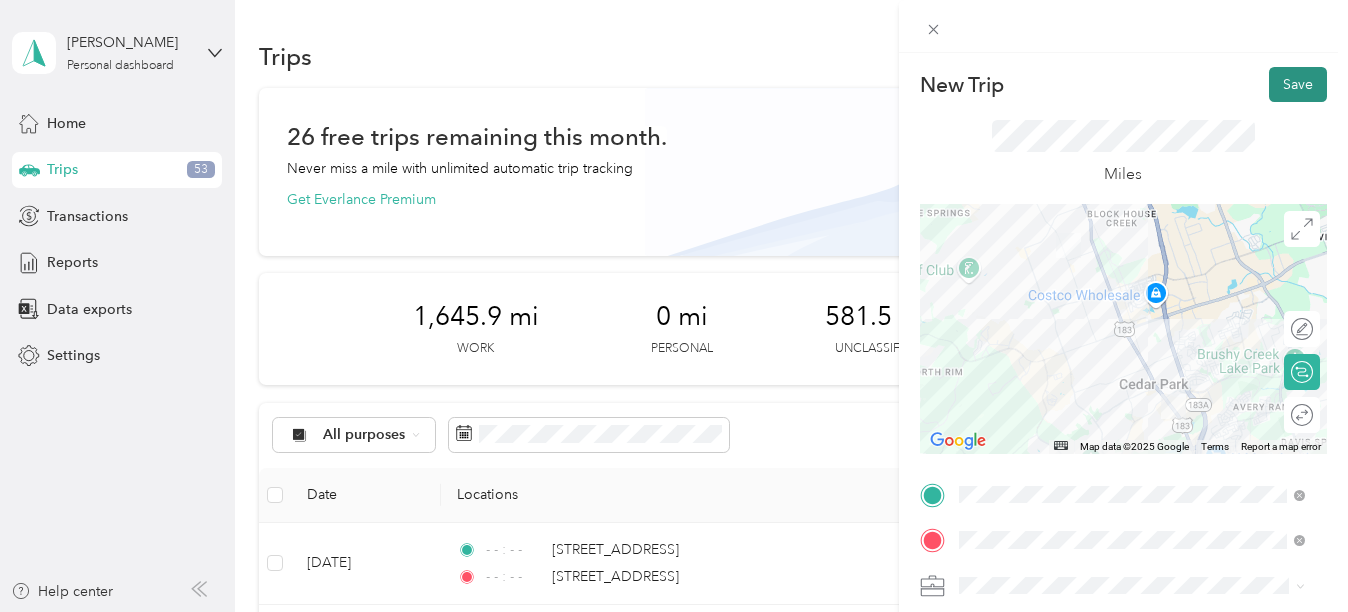 click on "Save" at bounding box center (1298, 84) 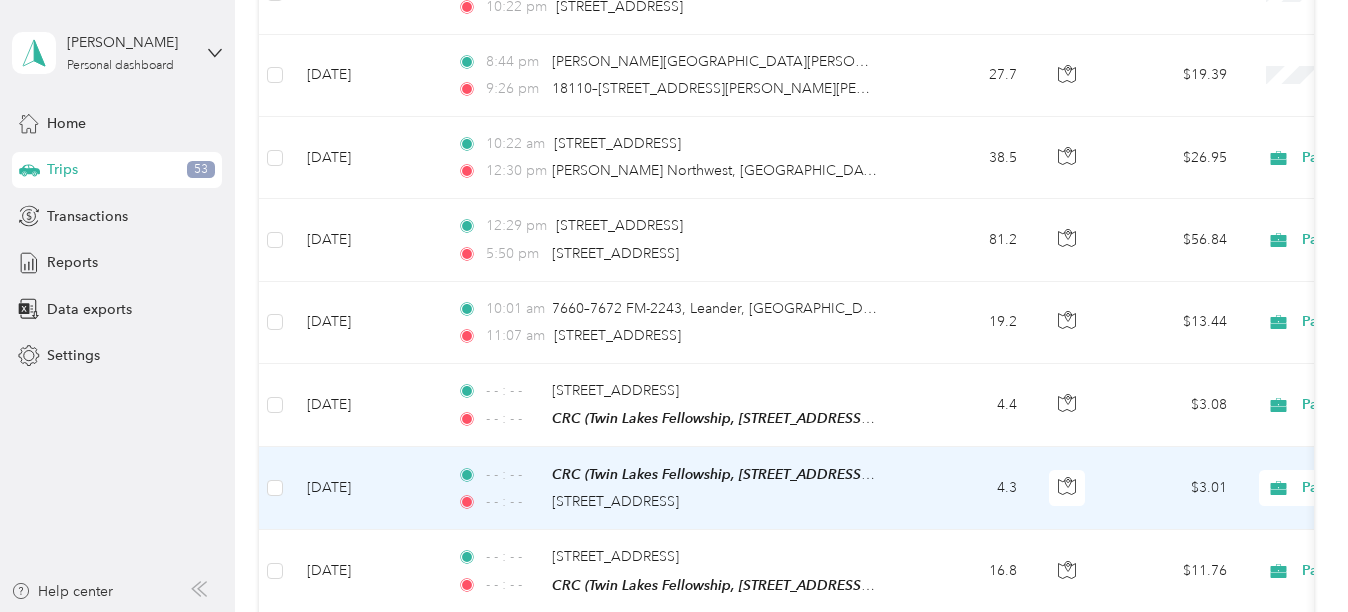 scroll, scrollTop: 900, scrollLeft: 0, axis: vertical 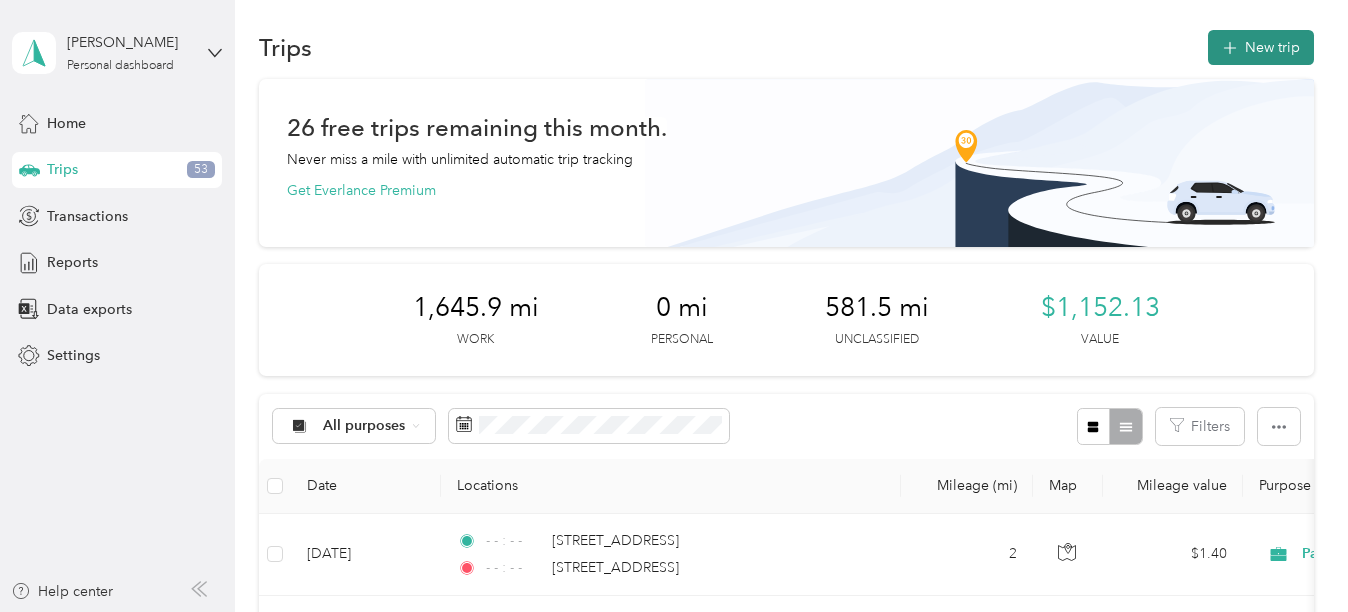 click on "New trip" at bounding box center [1261, 47] 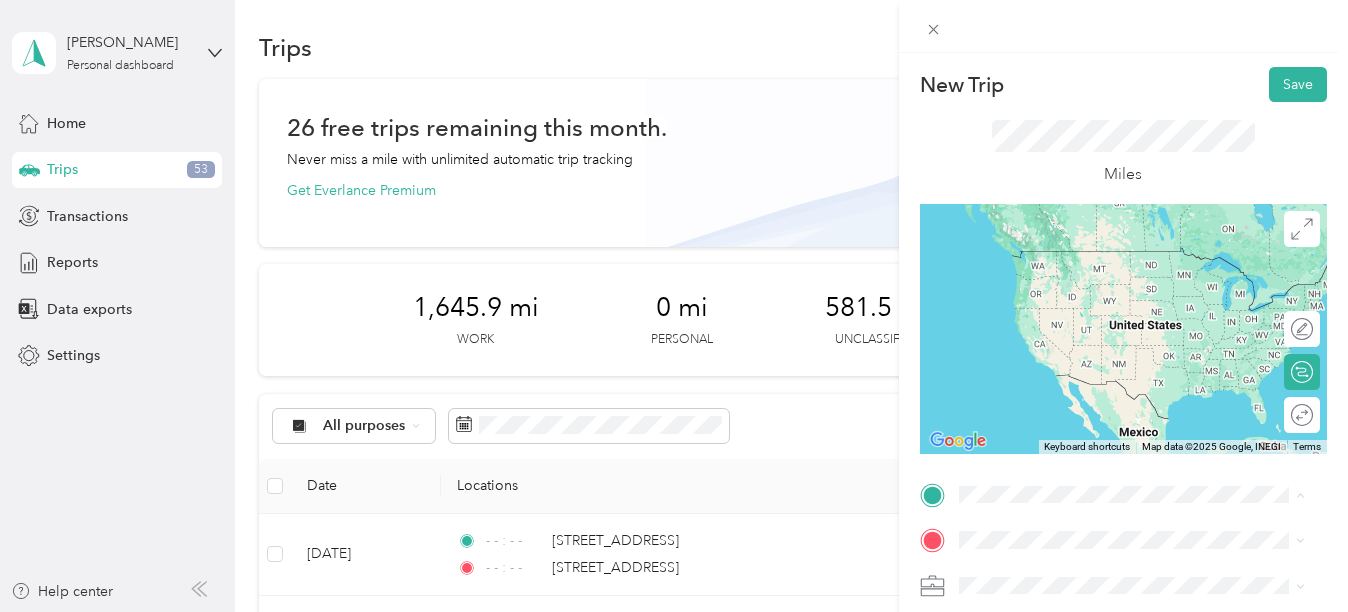 click on "Twin Lakes Fellowship, [STREET_ADDRESS][GEOGRAPHIC_DATA], [GEOGRAPHIC_DATA], [GEOGRAPHIC_DATA]" at bounding box center (1146, 413) 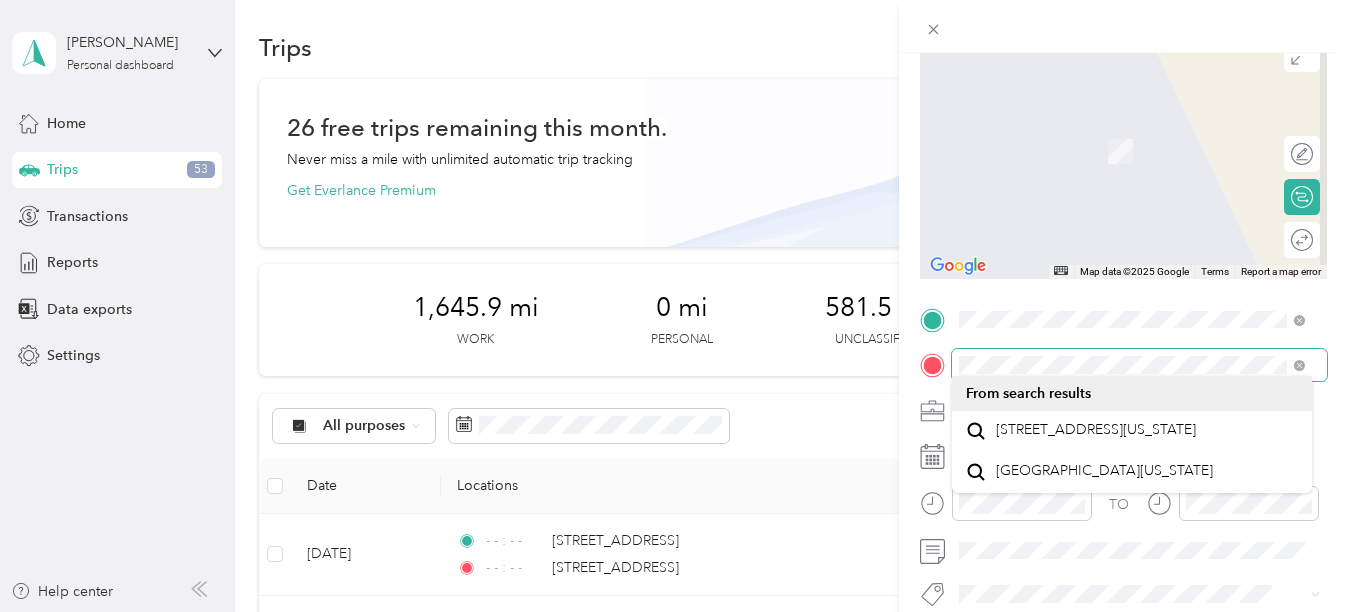 scroll, scrollTop: 182, scrollLeft: 0, axis: vertical 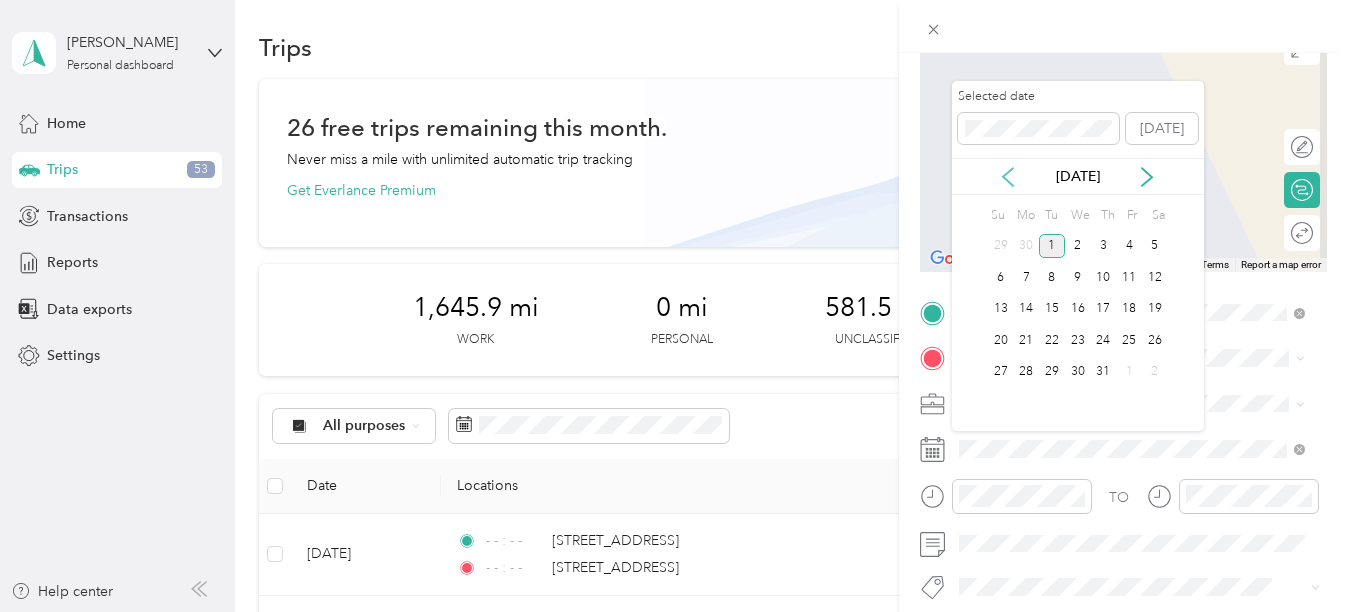 click 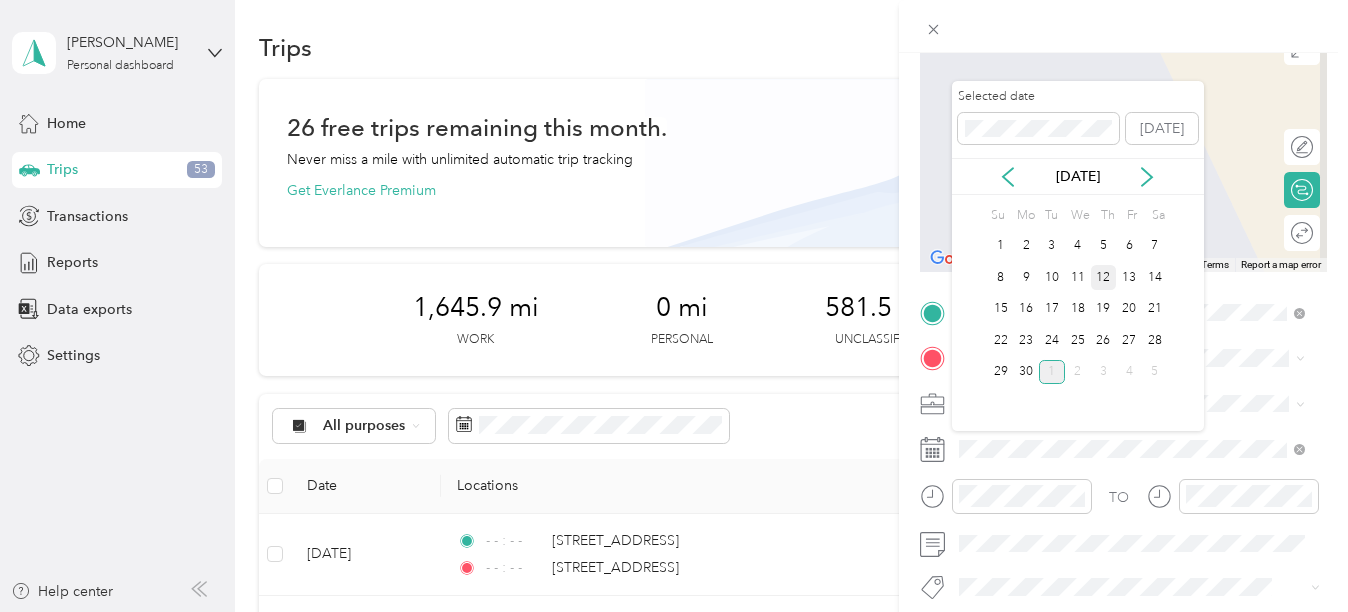 click on "12" at bounding box center [1104, 277] 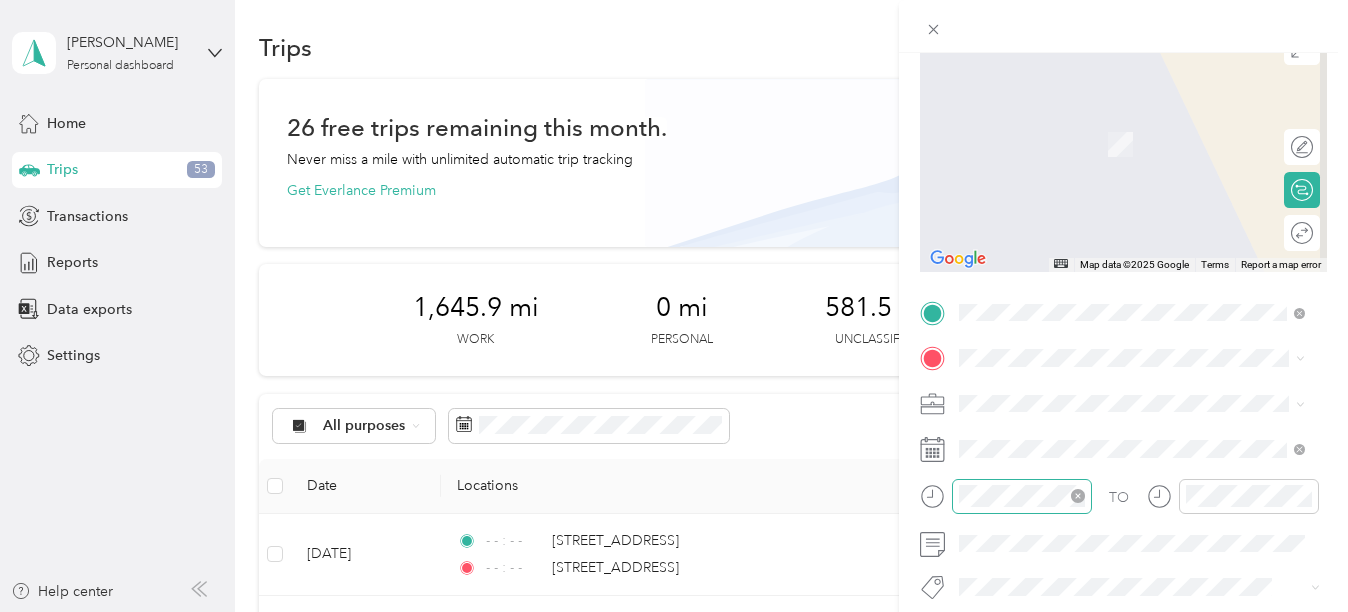 click 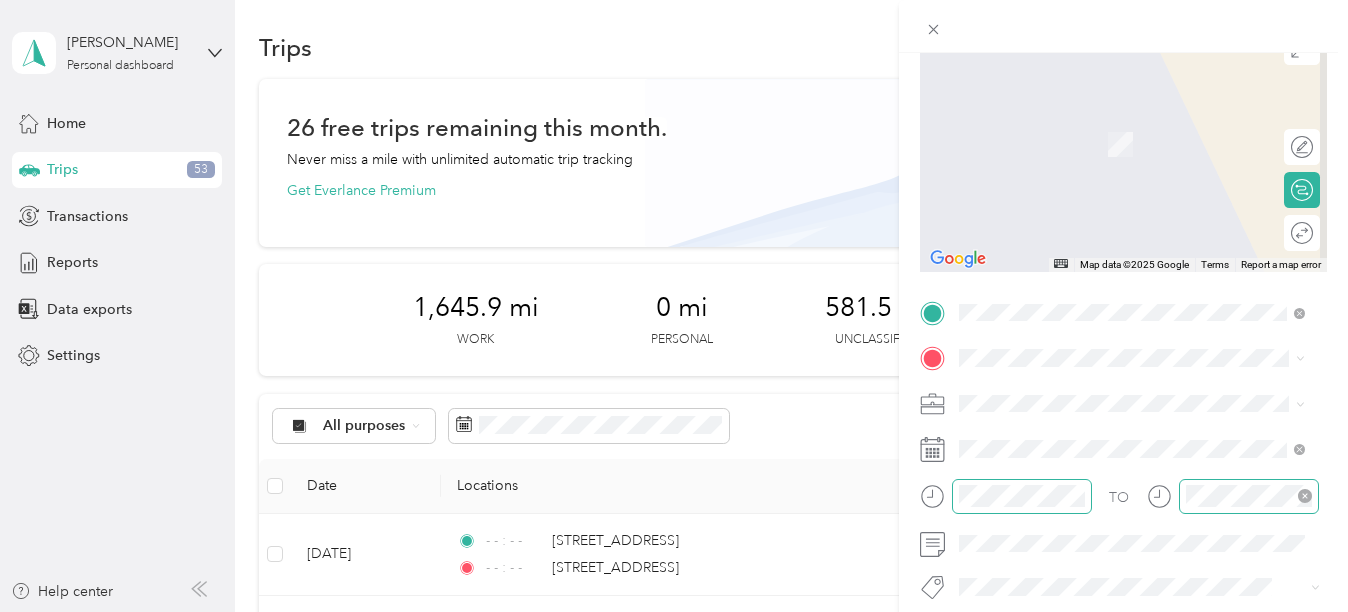 click 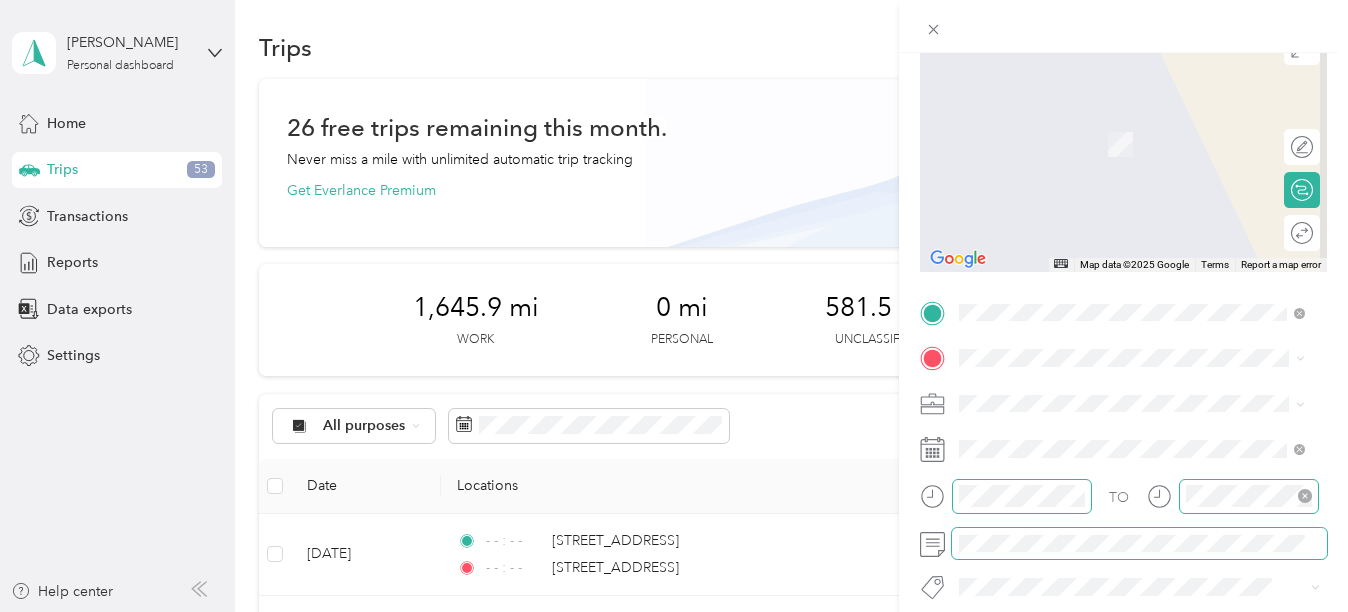 click at bounding box center (1139, 544) 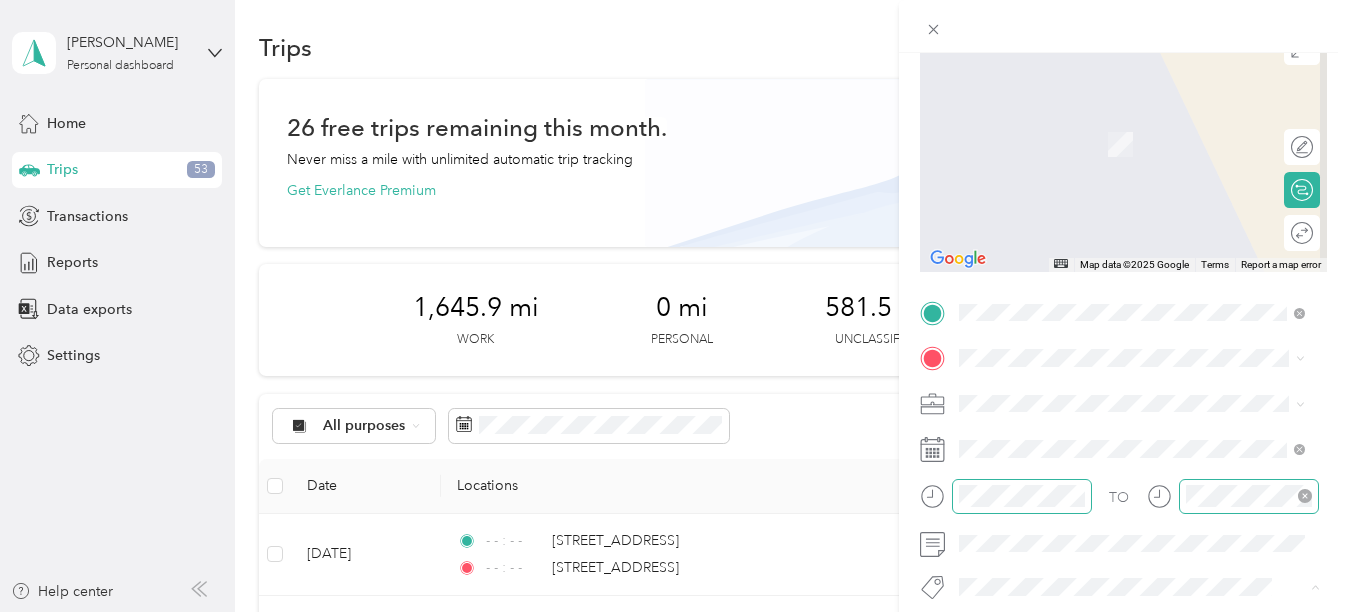 click on "New Trip Save This trip cannot be edited because it is either under review, approved, or paid. Contact your Team Manager to edit it. Miles ← Move left → Move right ↑ Move up ↓ Move down + Zoom in - Zoom out Home Jump left by 75% End Jump right by 75% Page Up Jump up by 75% Page Down Jump down by 75% To navigate, press the arrow keys. Map Data Map data ©2025 Google Map data ©2025 Google 2 m  Click to toggle between metric and imperial units Terms Report a map error Edit route Calculate route Round trip TO Add photo" at bounding box center (674, 306) 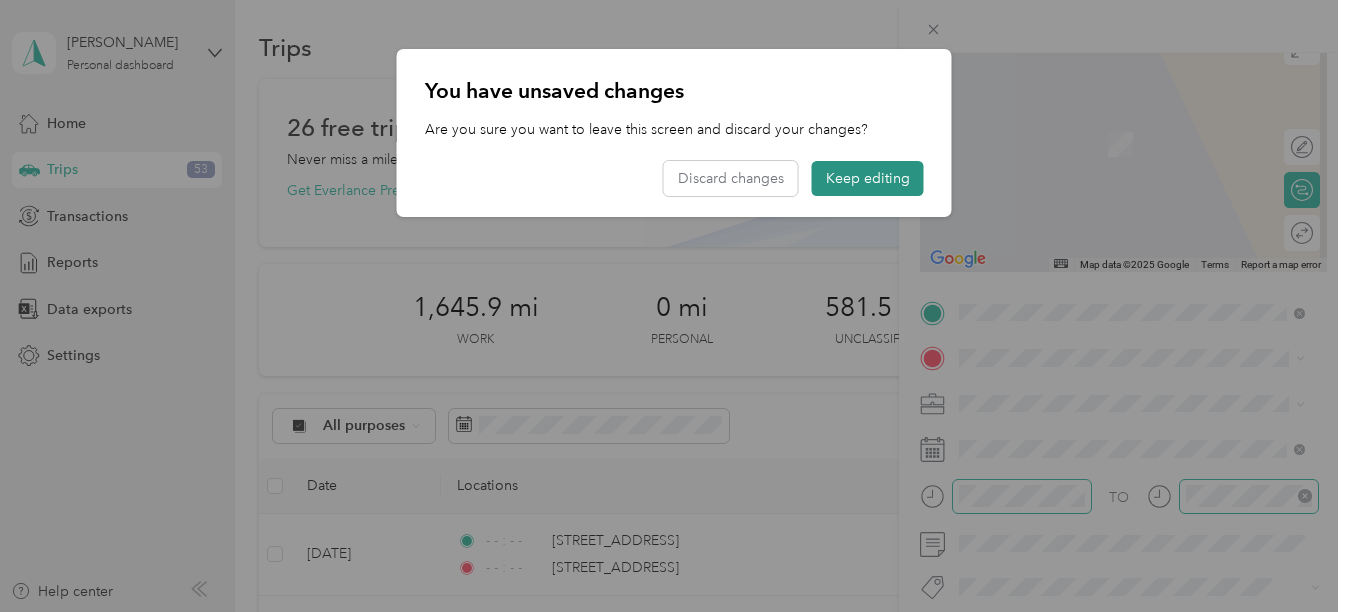click on "Keep editing" at bounding box center [868, 178] 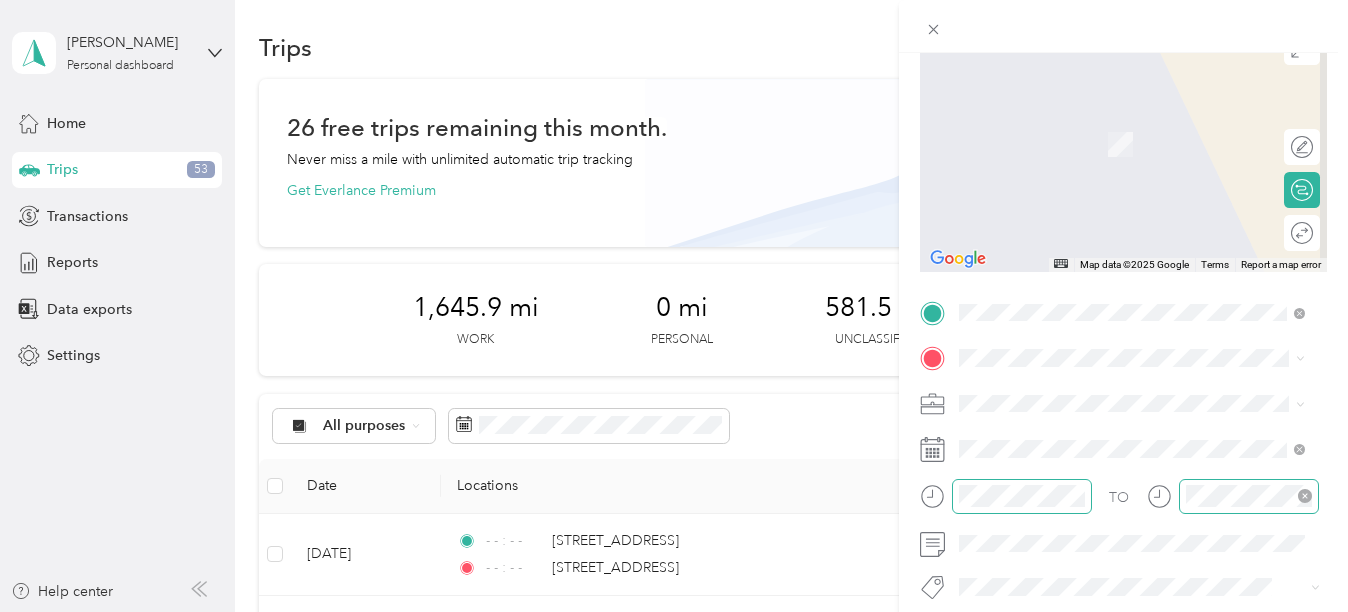scroll, scrollTop: 0, scrollLeft: 0, axis: both 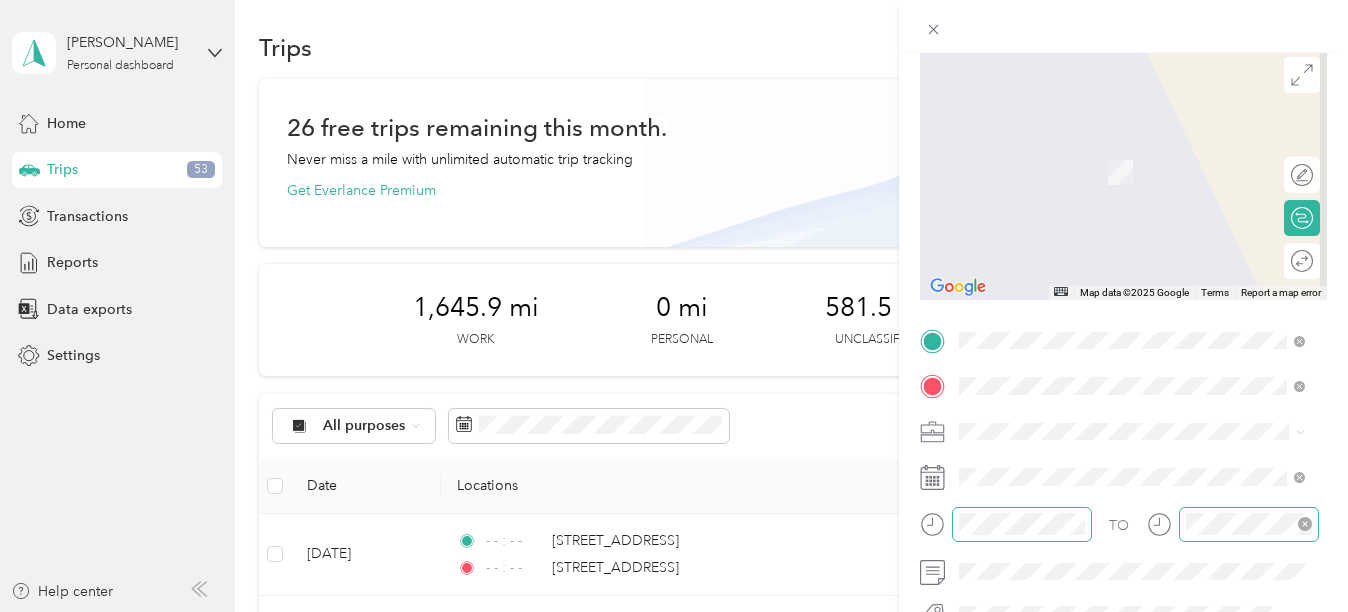 click on "[STREET_ADDRESS][US_STATE]" at bounding box center (1096, 184) 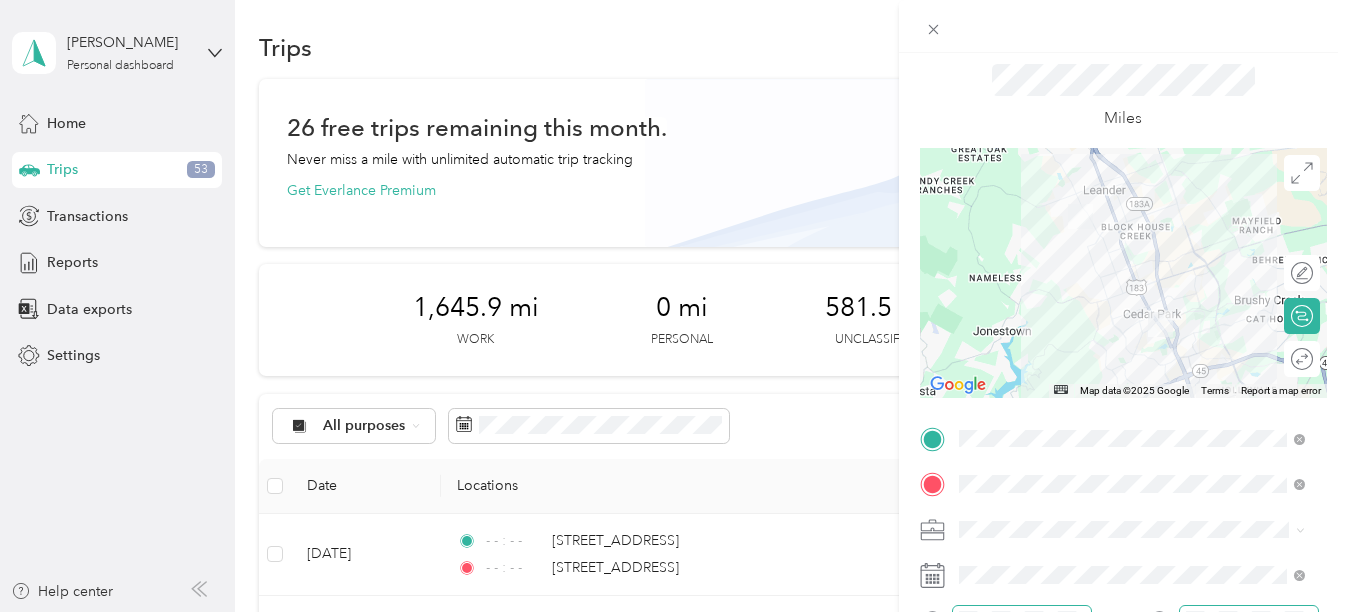 scroll, scrollTop: 0, scrollLeft: 0, axis: both 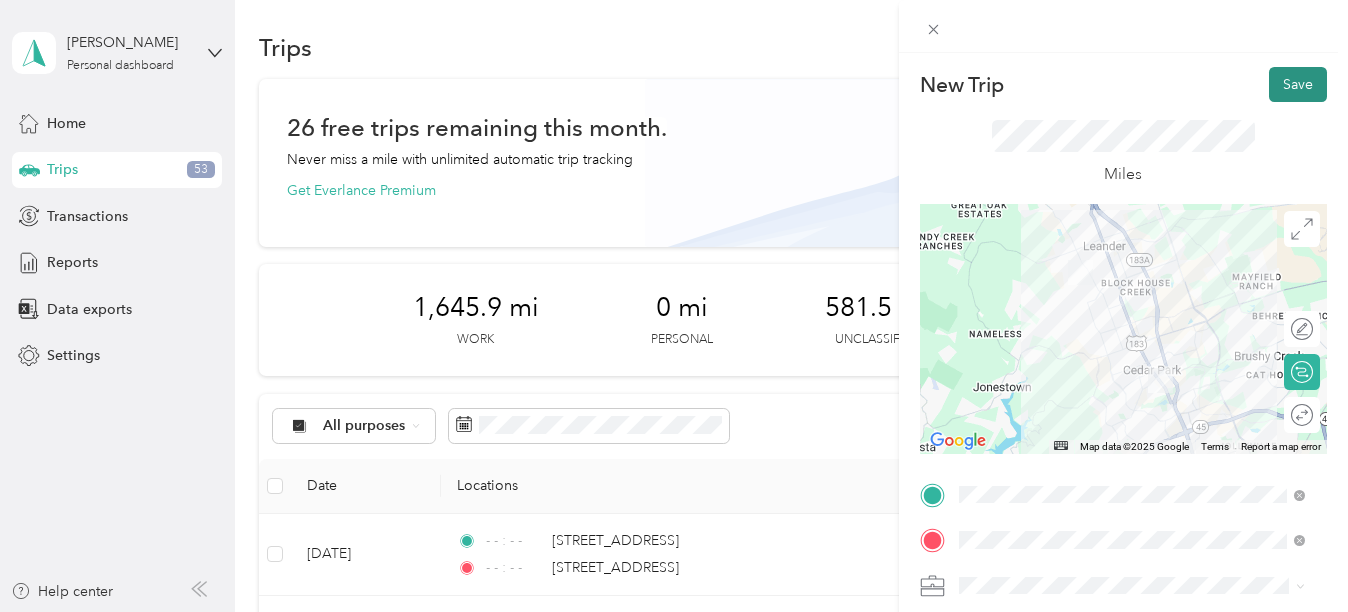 click on "Save" at bounding box center (1298, 84) 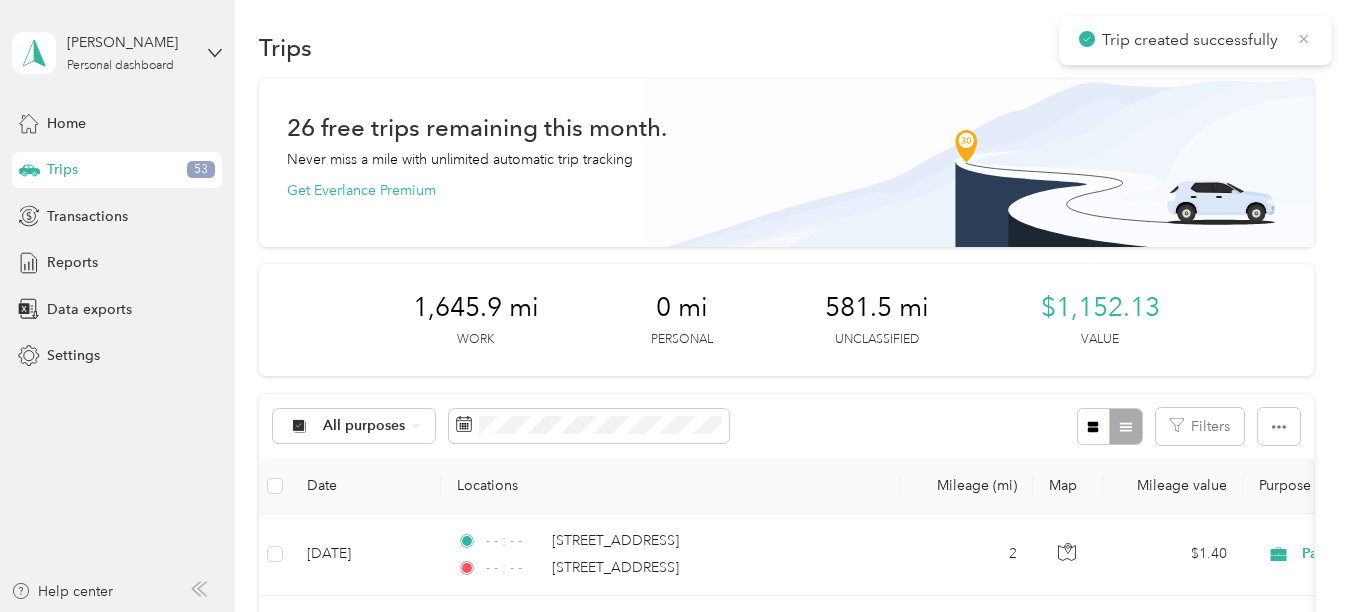 click 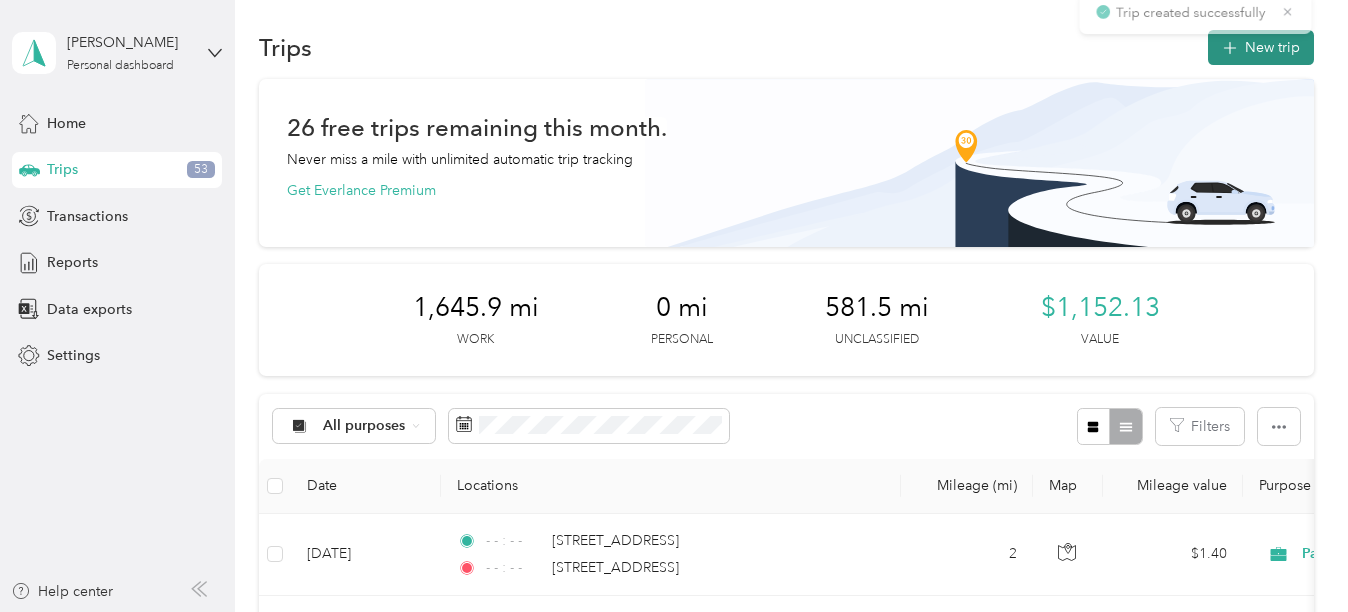 click on "New trip" at bounding box center [1261, 47] 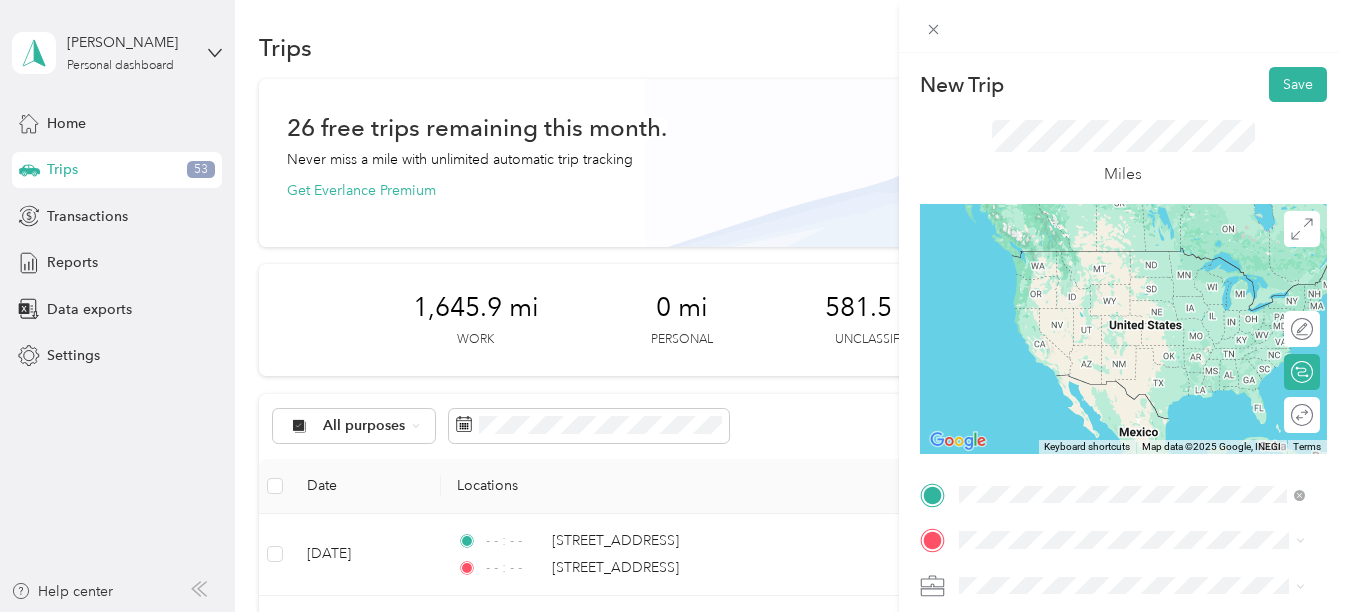 click on "[STREET_ADDRESS][US_STATE]" at bounding box center (1096, 251) 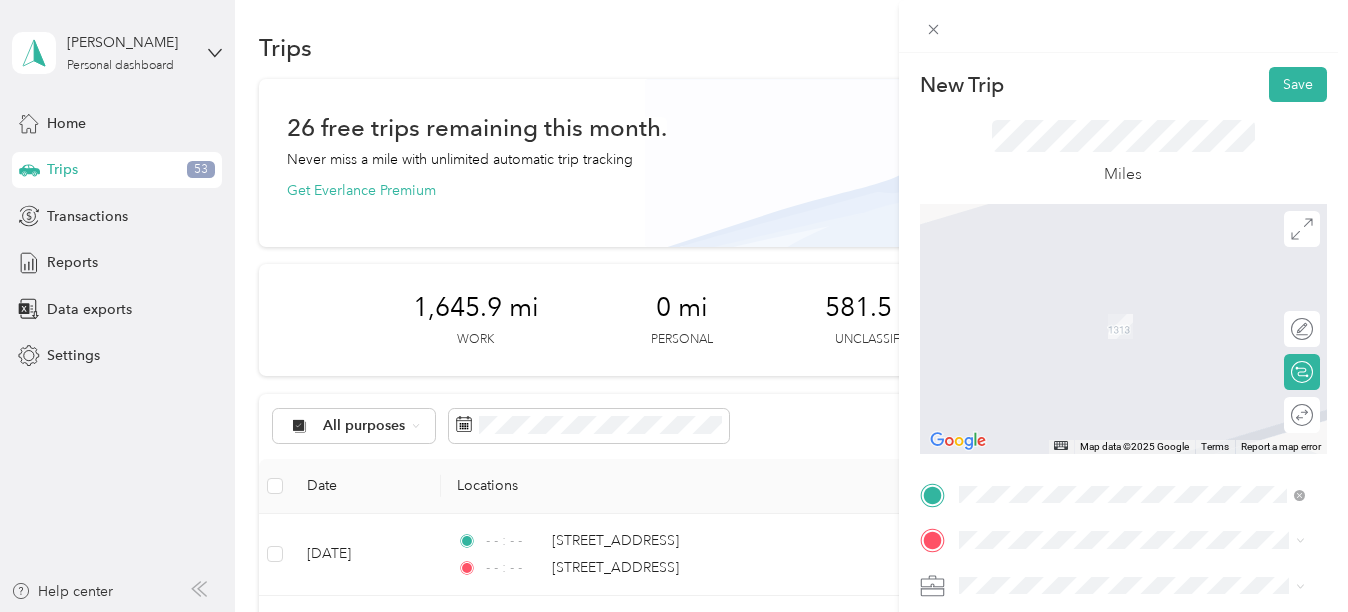 click on "[STREET_ADDRESS][US_STATE]" at bounding box center [1096, 293] 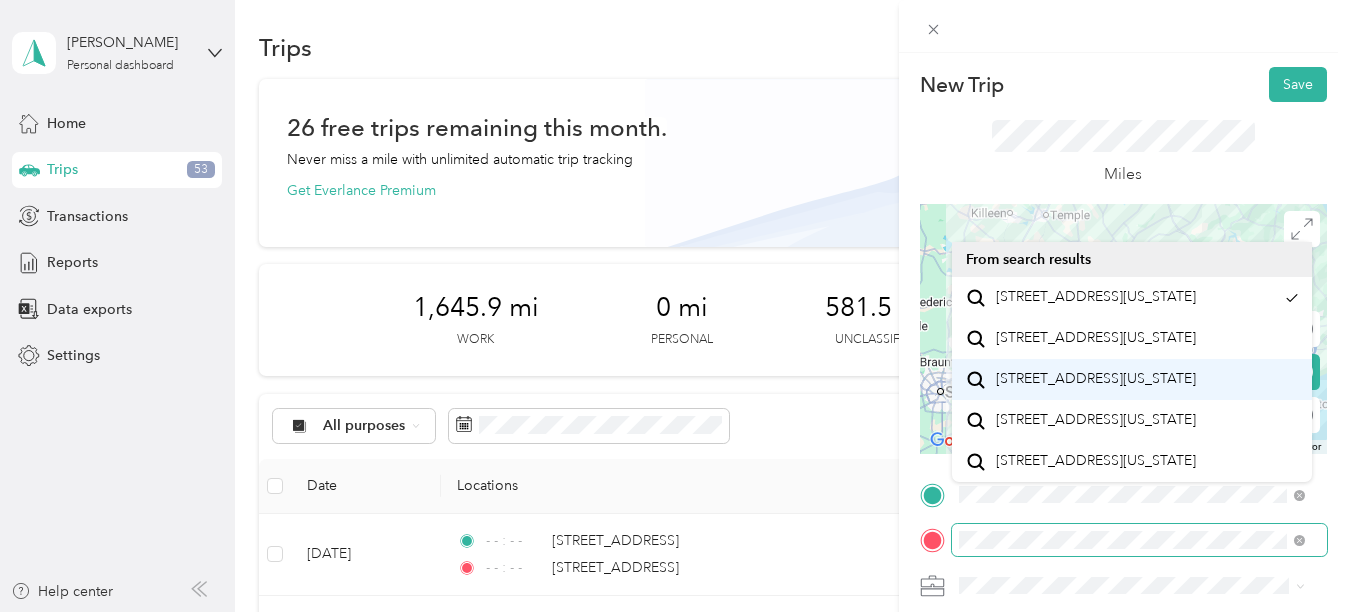 scroll, scrollTop: 35, scrollLeft: 0, axis: vertical 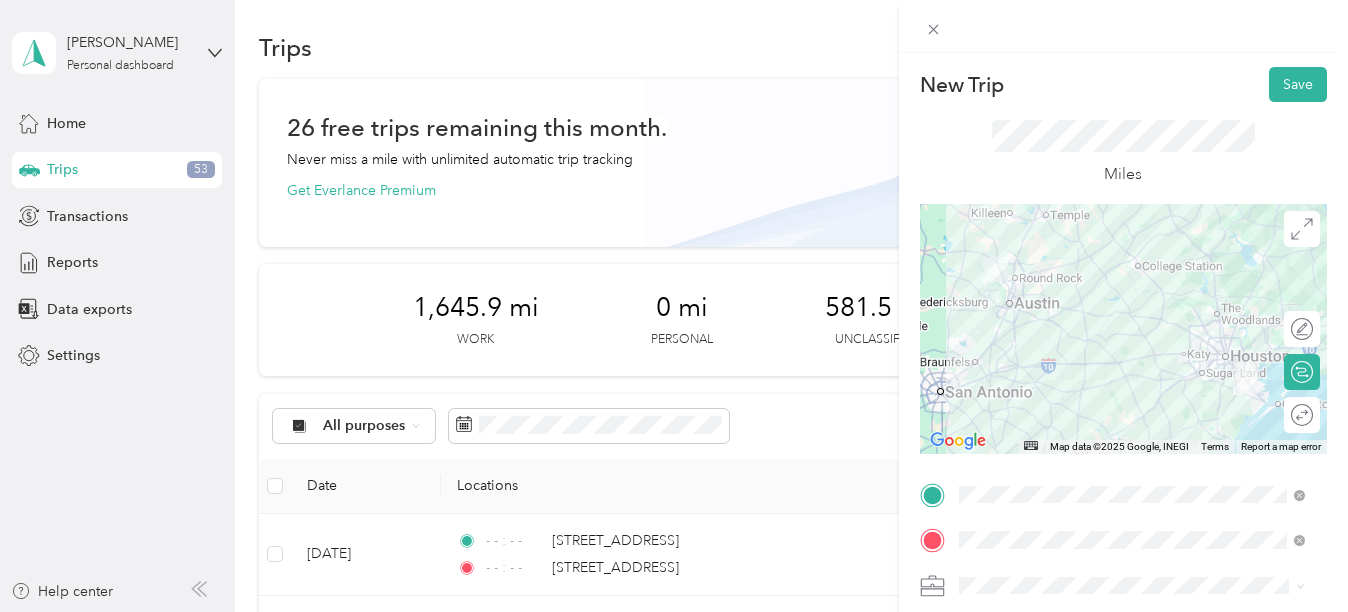 click on "[STREET_ADDRESS][US_STATE]" at bounding box center (1096, 461) 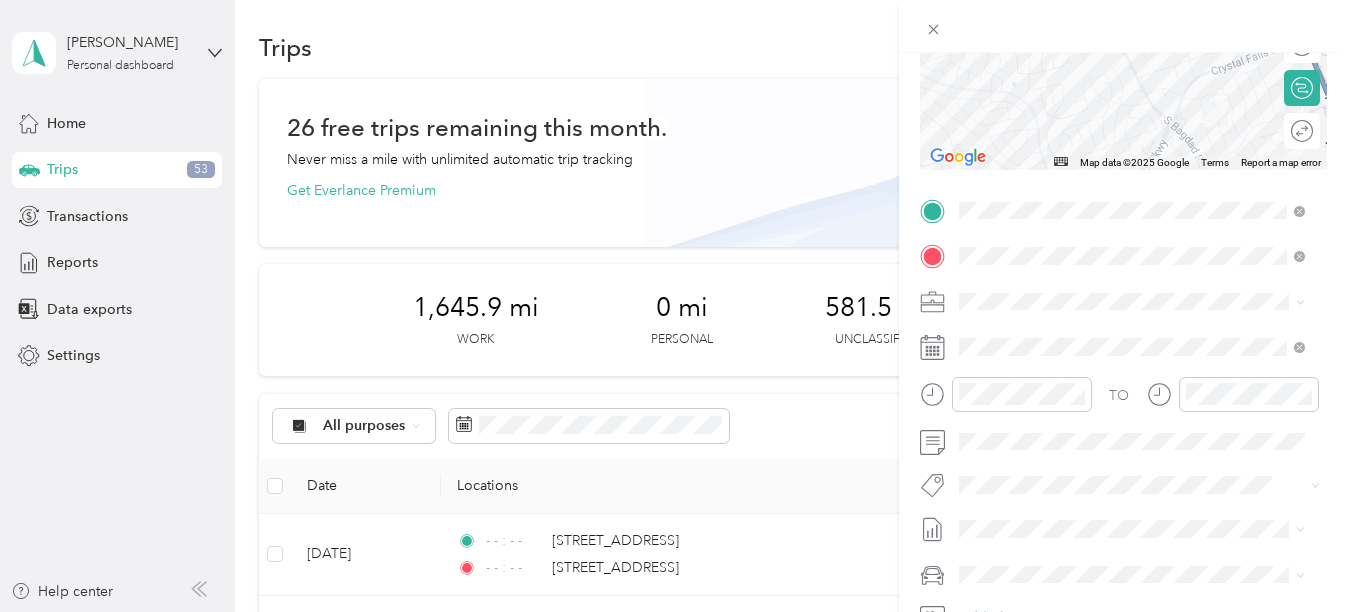 scroll, scrollTop: 370, scrollLeft: 0, axis: vertical 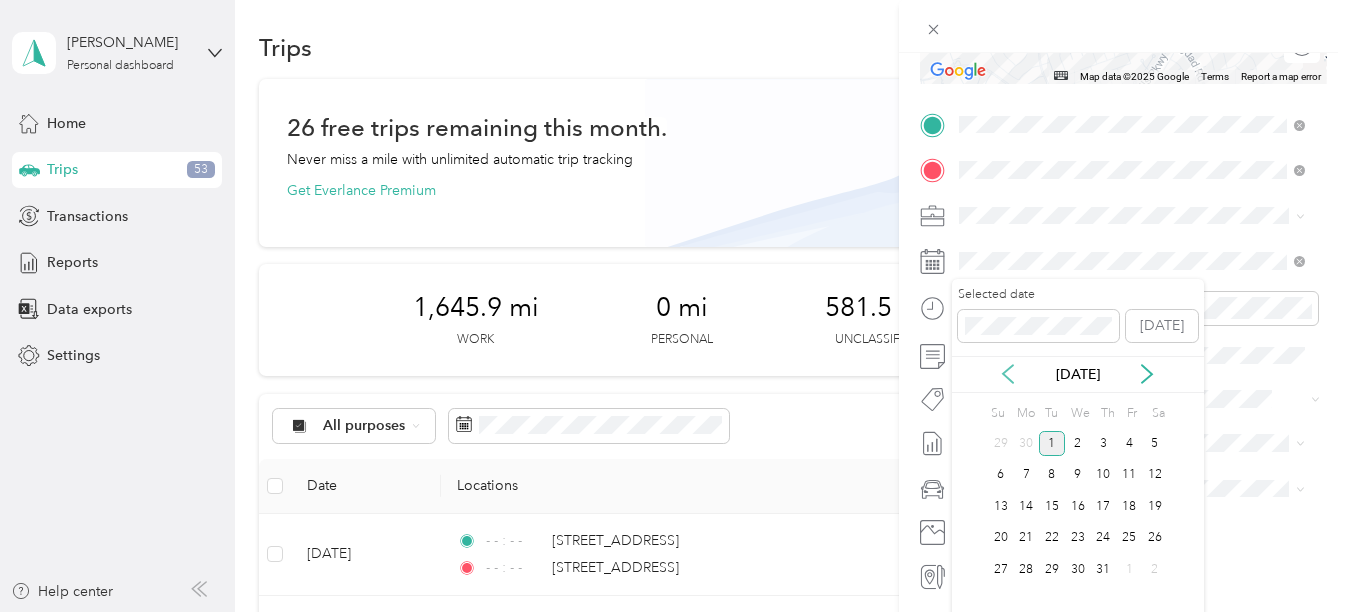 click 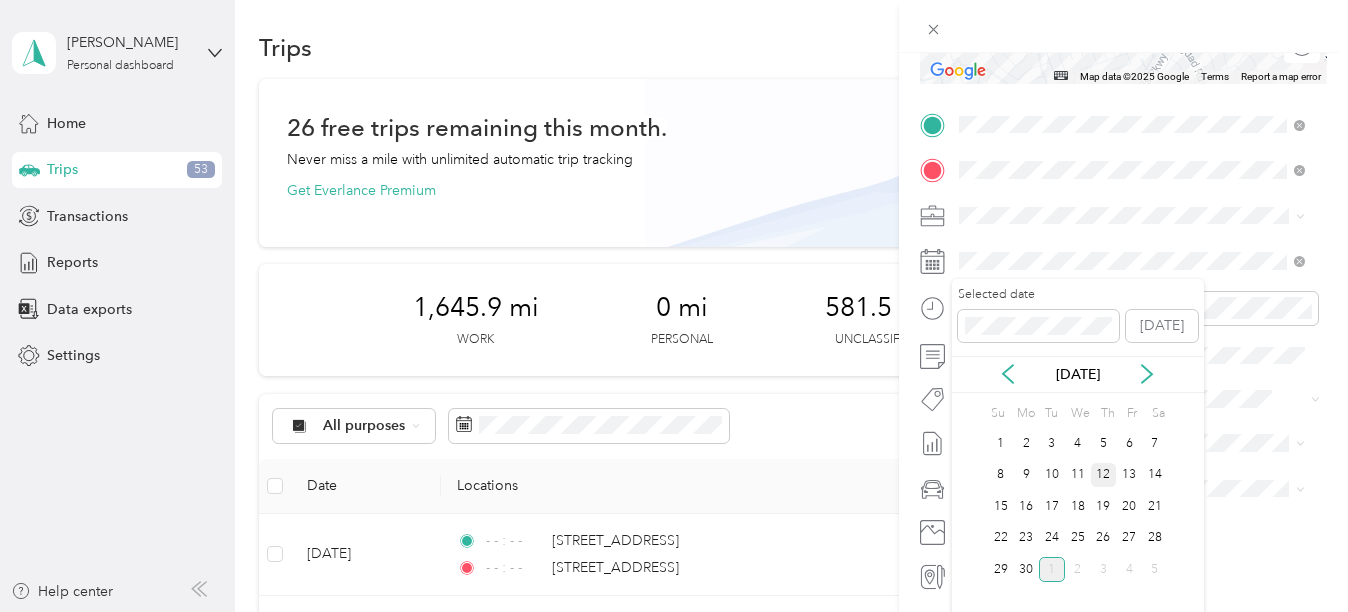 click on "12" at bounding box center (1104, 475) 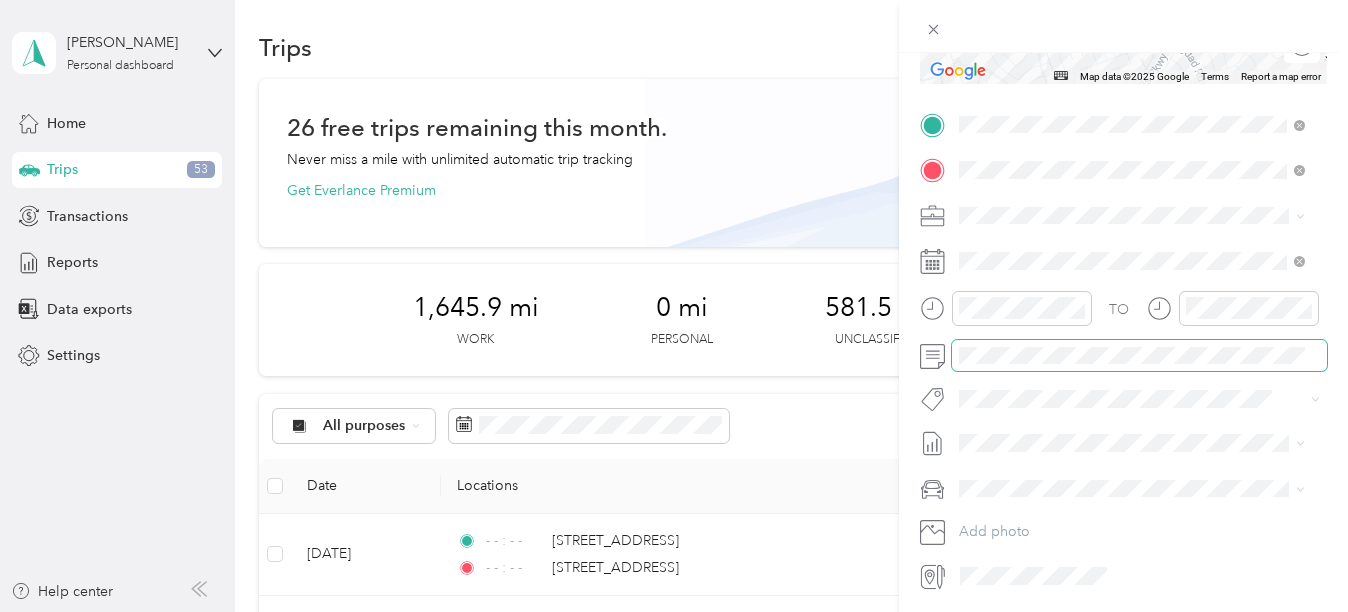 scroll, scrollTop: 0, scrollLeft: 0, axis: both 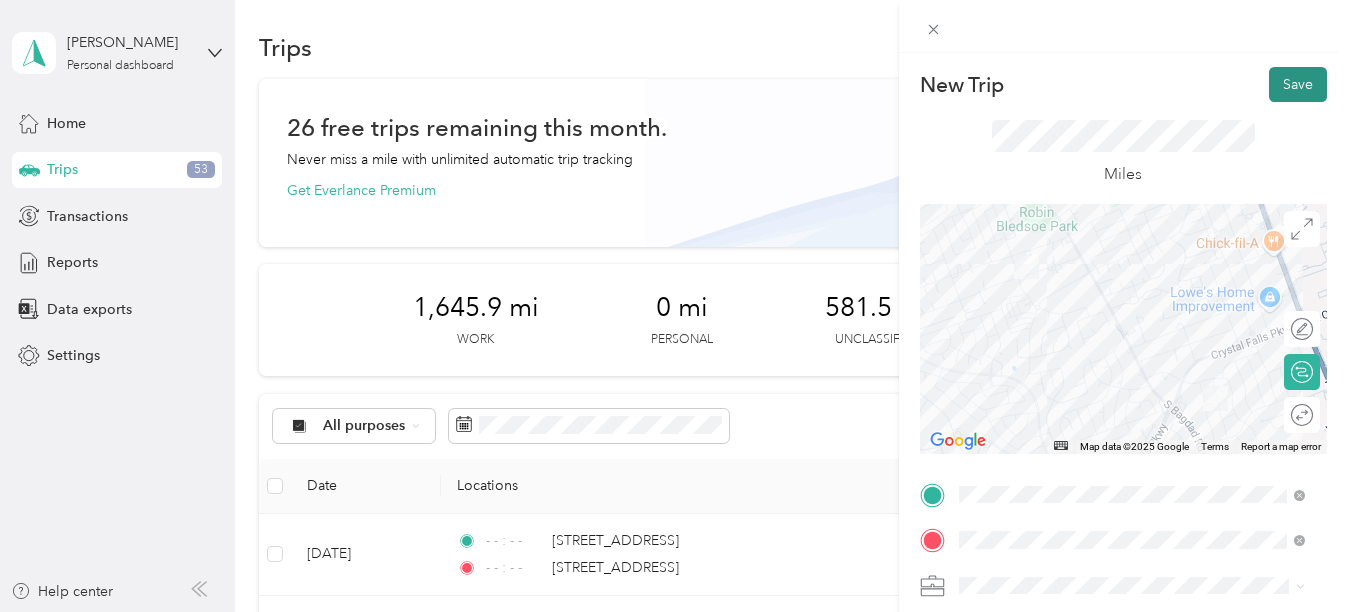 click on "Save" at bounding box center [1298, 84] 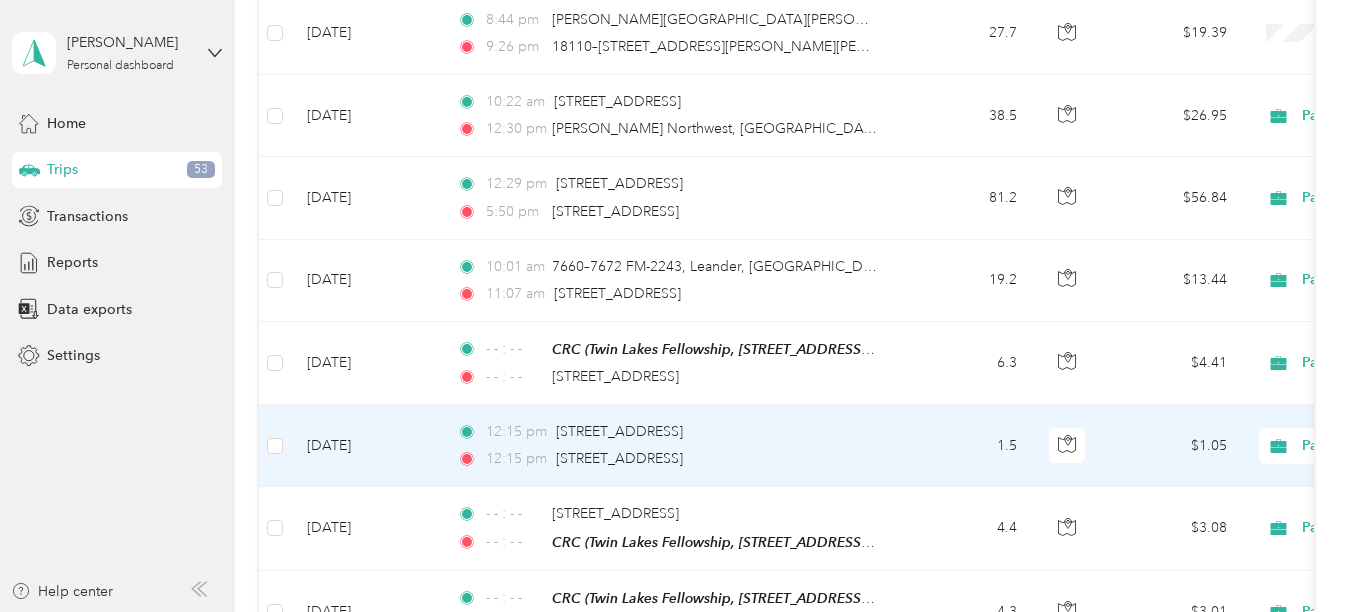 scroll, scrollTop: 909, scrollLeft: 0, axis: vertical 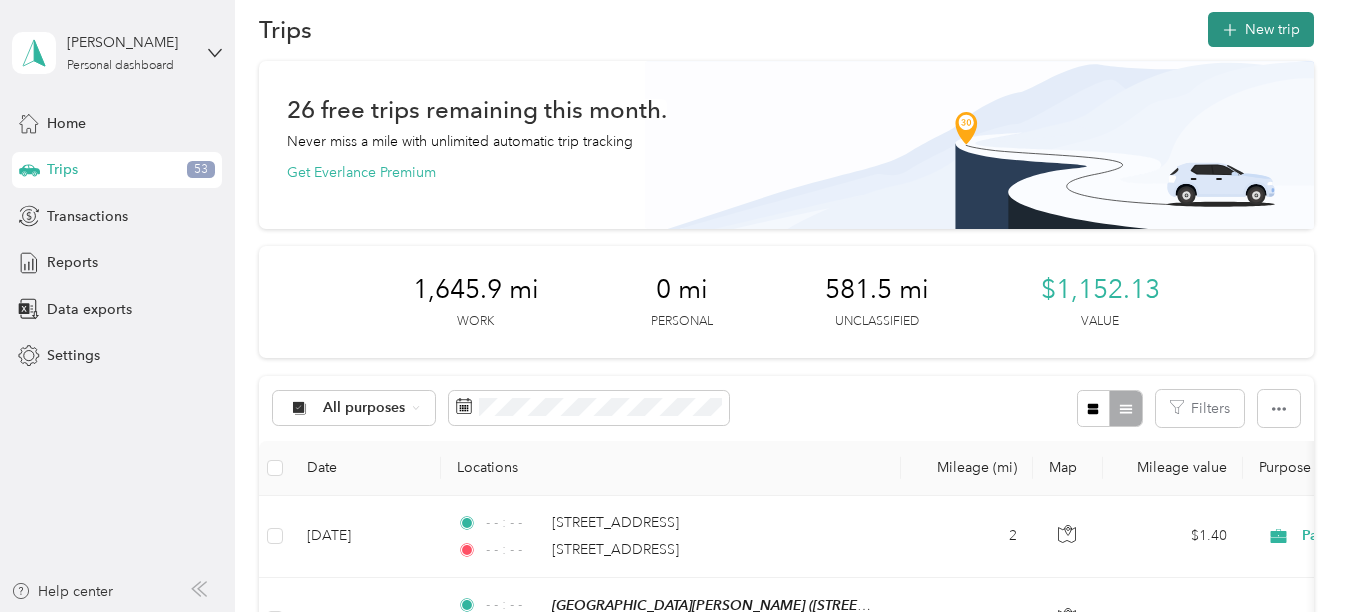 click on "New trip" at bounding box center (1261, 29) 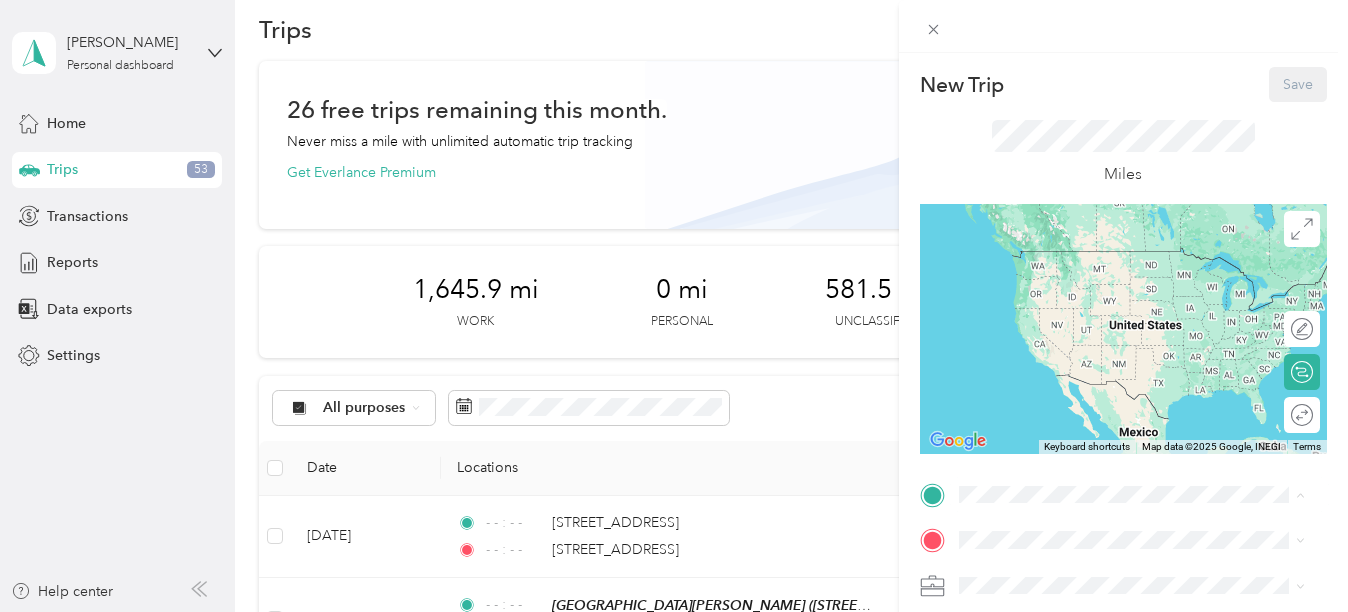 click on "Twin Lakes Fellowship, [STREET_ADDRESS][GEOGRAPHIC_DATA], [GEOGRAPHIC_DATA], [GEOGRAPHIC_DATA]" at bounding box center (1146, 413) 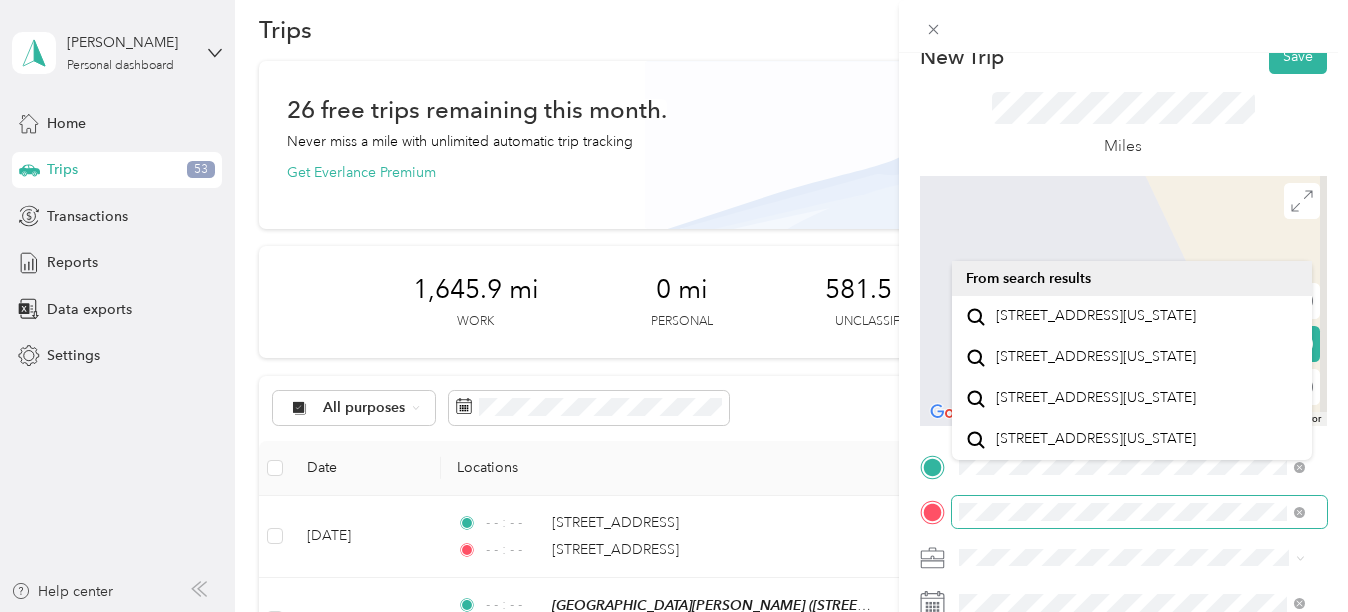 scroll, scrollTop: 100, scrollLeft: 0, axis: vertical 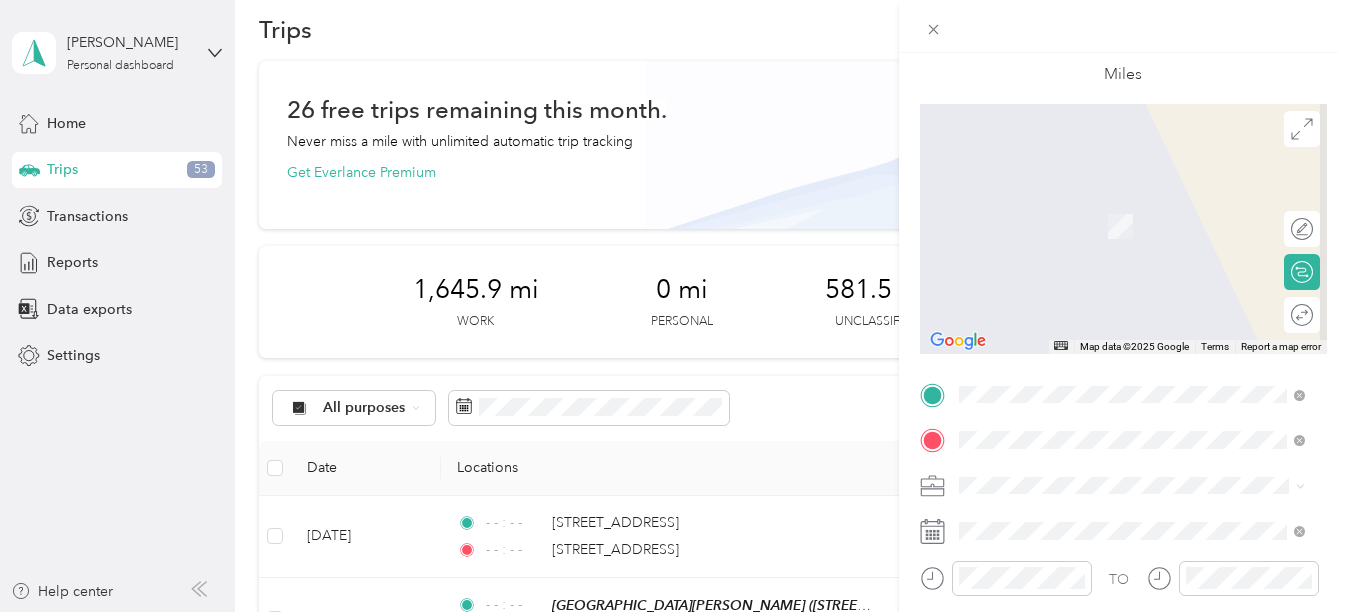 click on "[STREET_ADDRESS][US_STATE]" at bounding box center [1096, 218] 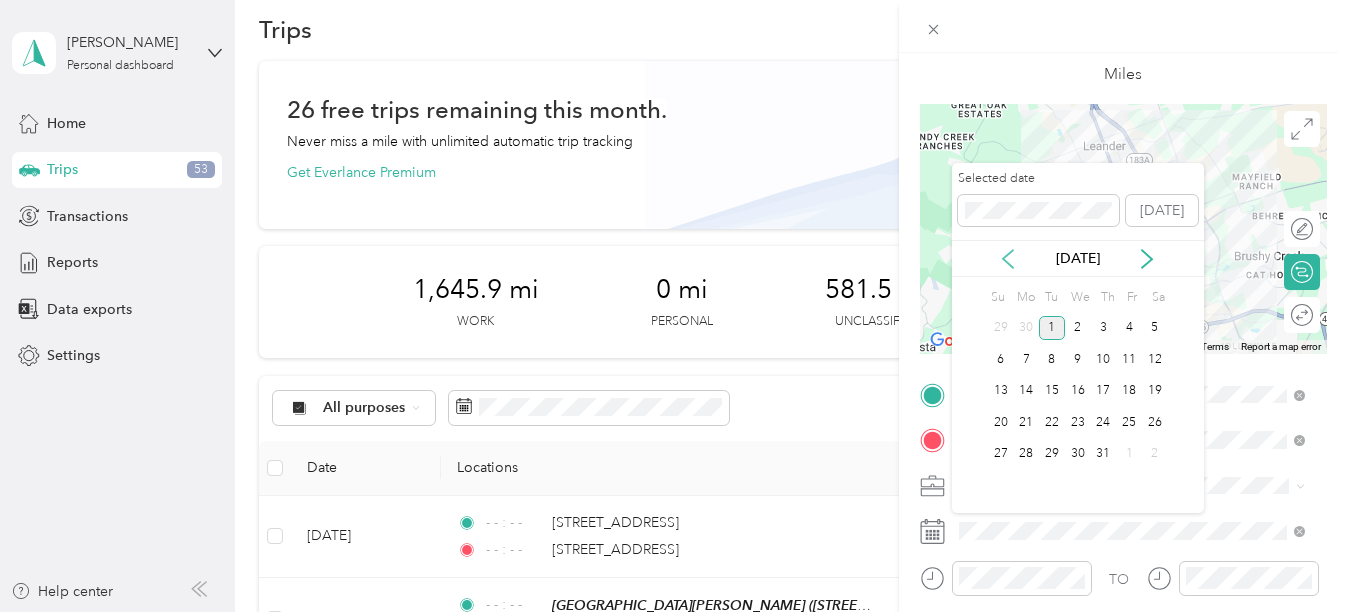 click 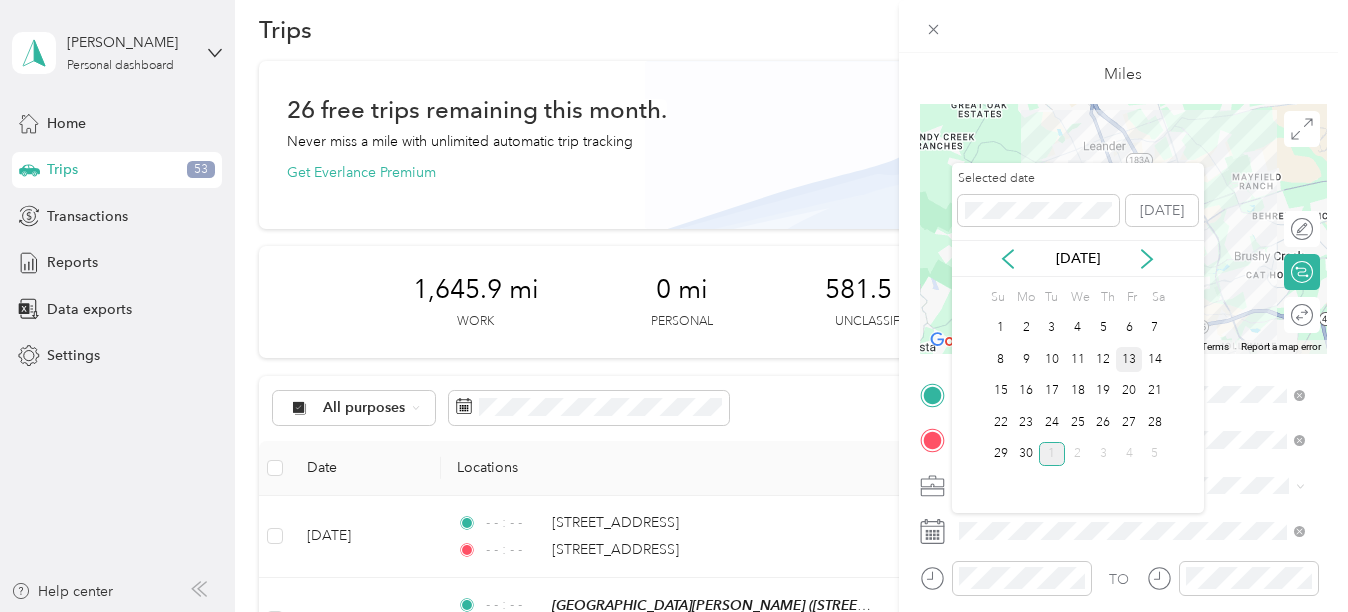 click on "13" at bounding box center [1129, 359] 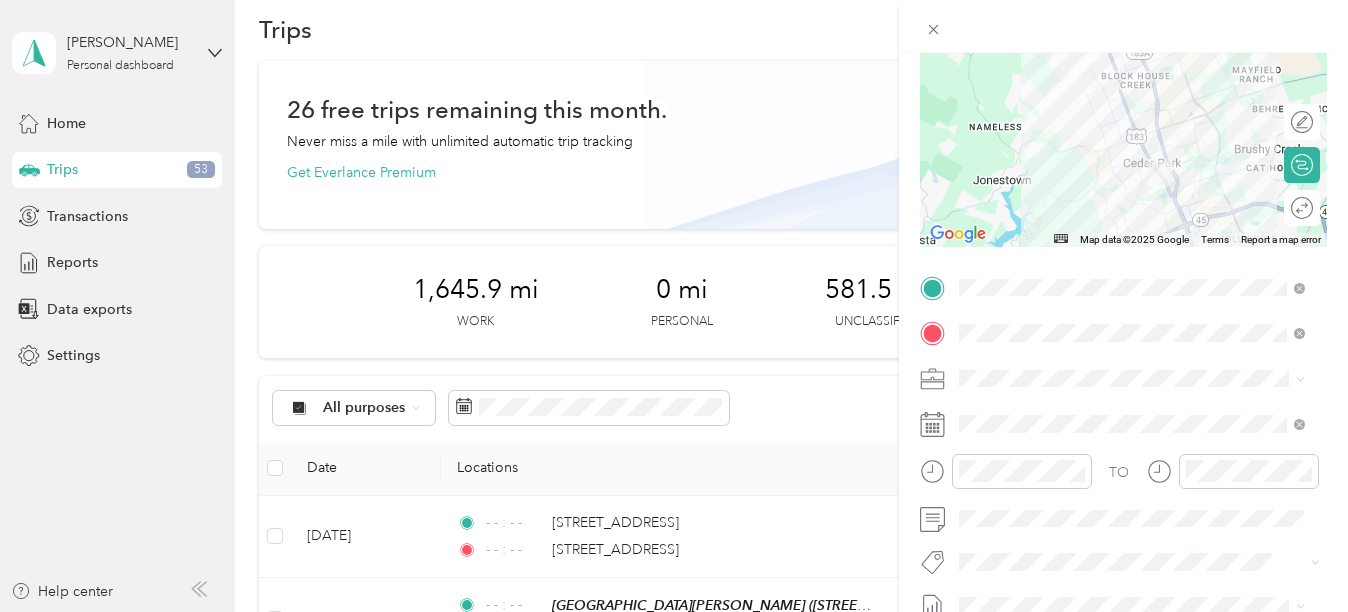 scroll, scrollTop: 300, scrollLeft: 0, axis: vertical 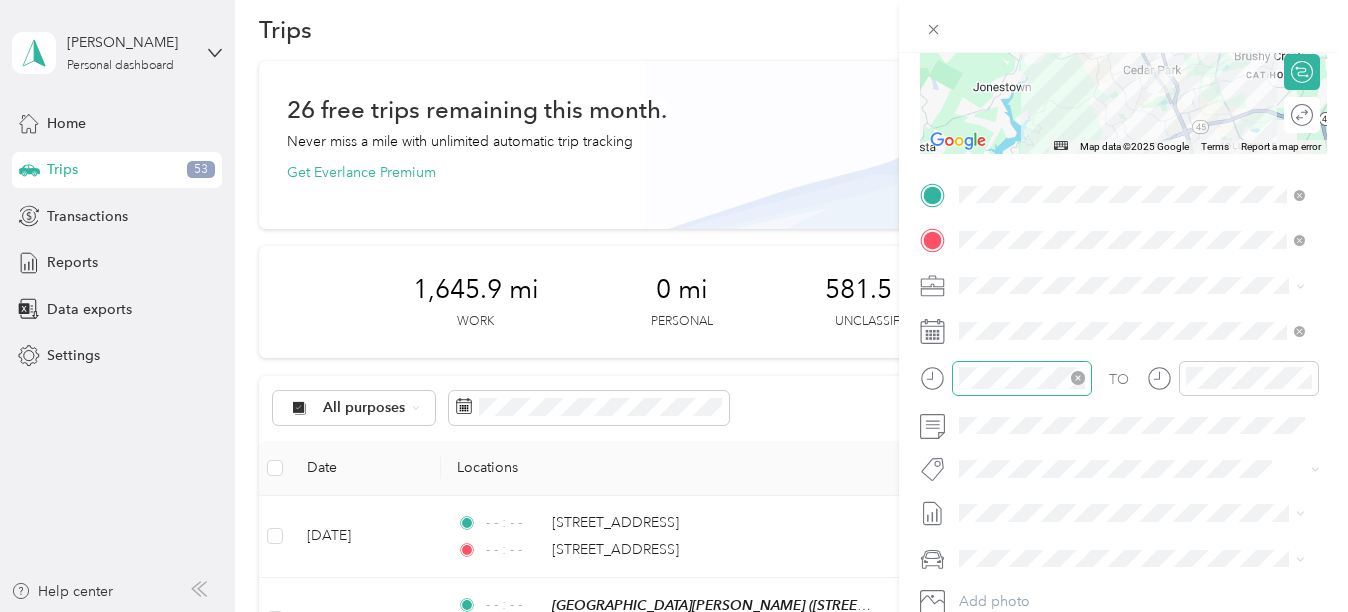 click 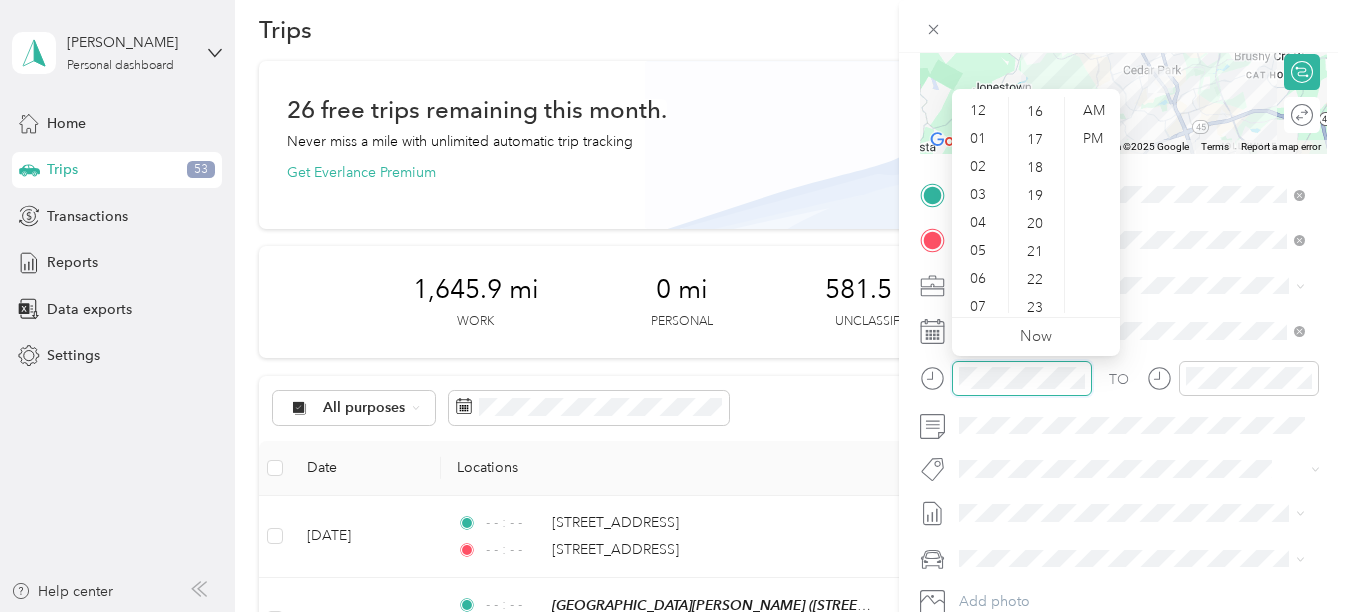 scroll, scrollTop: 448, scrollLeft: 0, axis: vertical 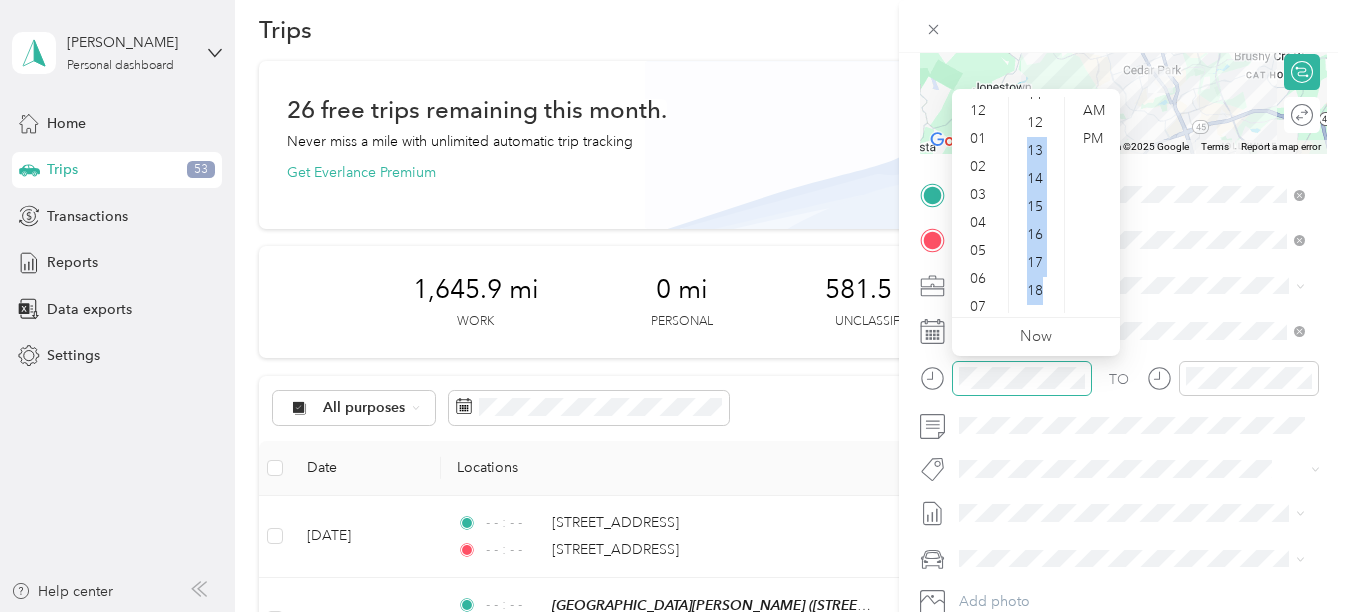 drag, startPoint x: 1053, startPoint y: 175, endPoint x: 1059, endPoint y: 102, distance: 73.24616 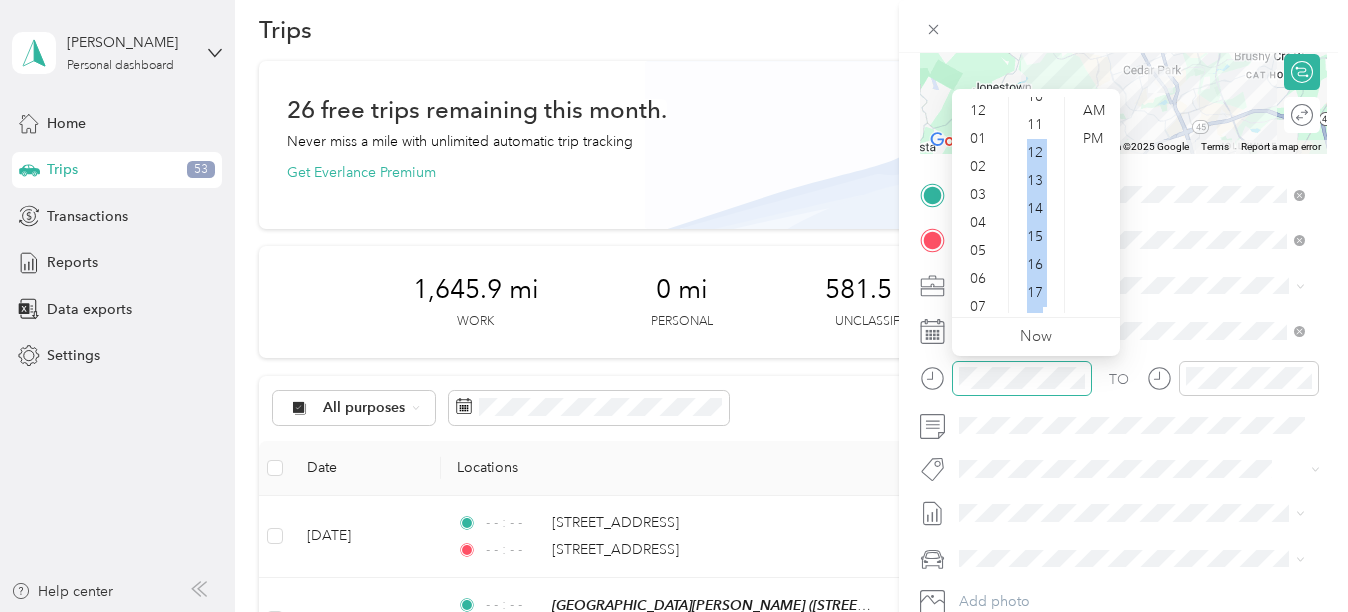 scroll, scrollTop: 0, scrollLeft: 0, axis: both 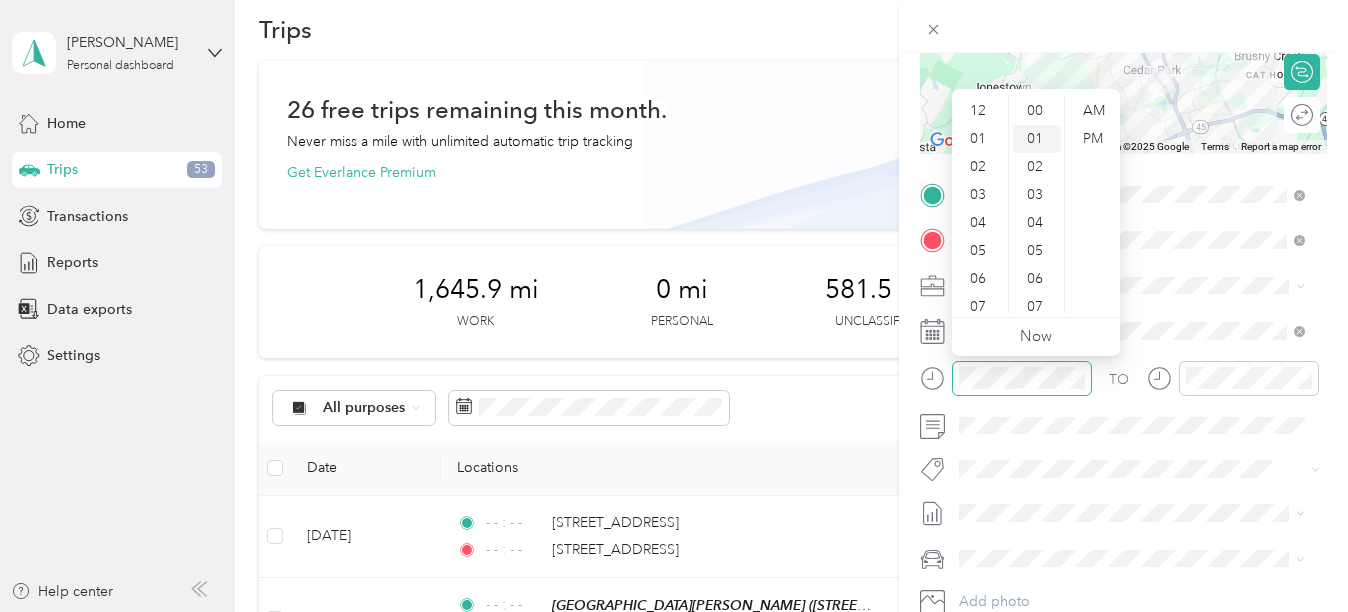 click on "01" at bounding box center [1037, 139] 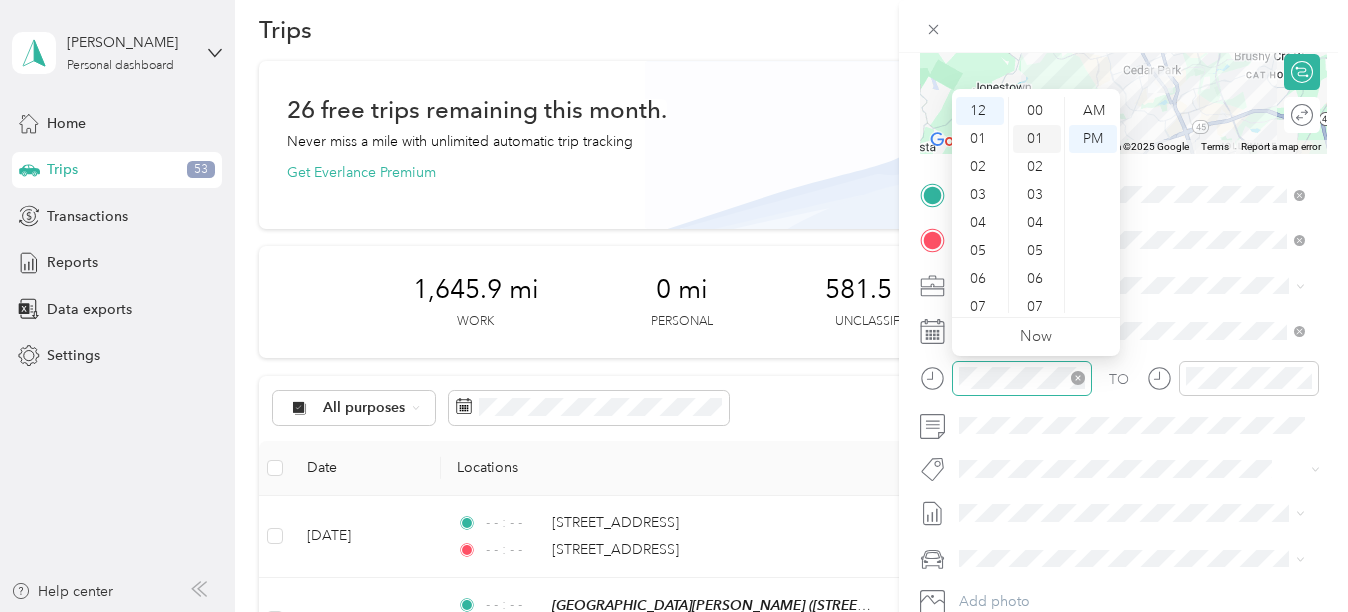 scroll, scrollTop: 28, scrollLeft: 0, axis: vertical 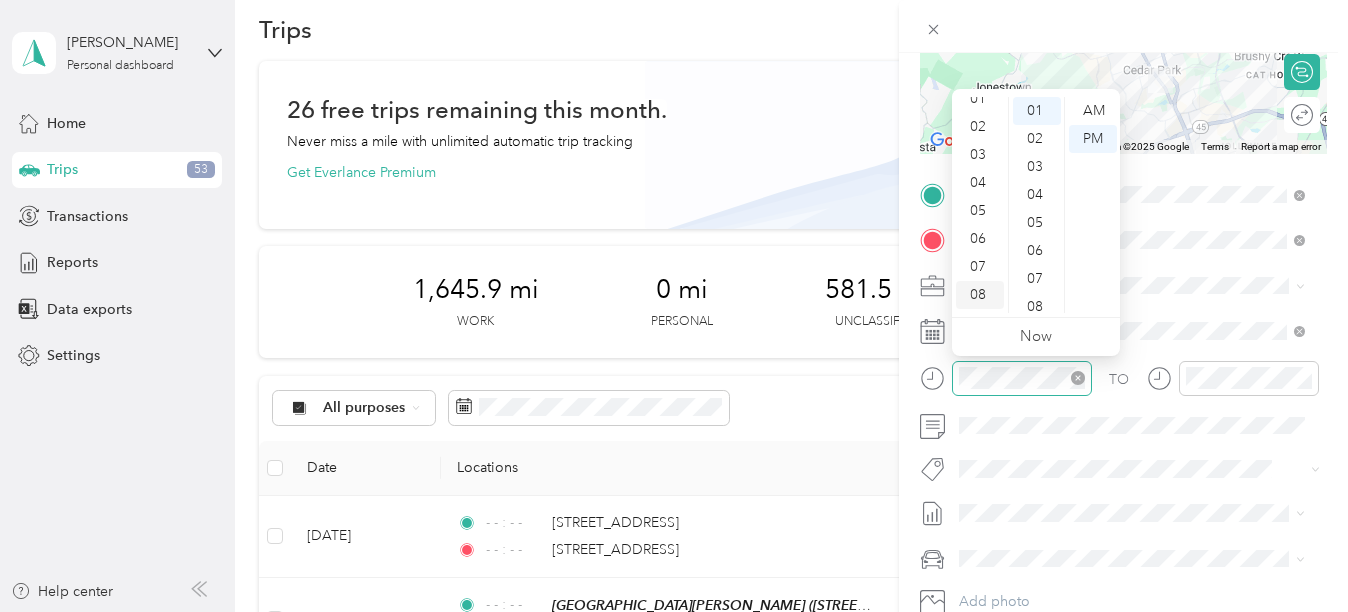 click on "08" at bounding box center [980, 295] 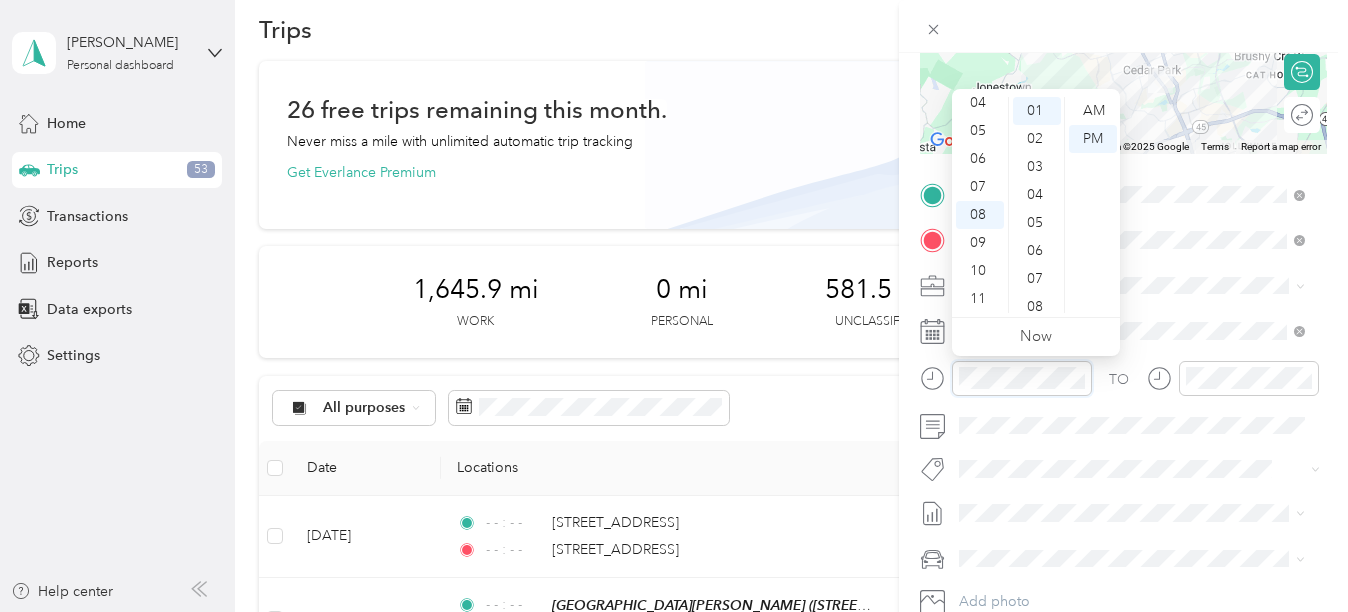 click 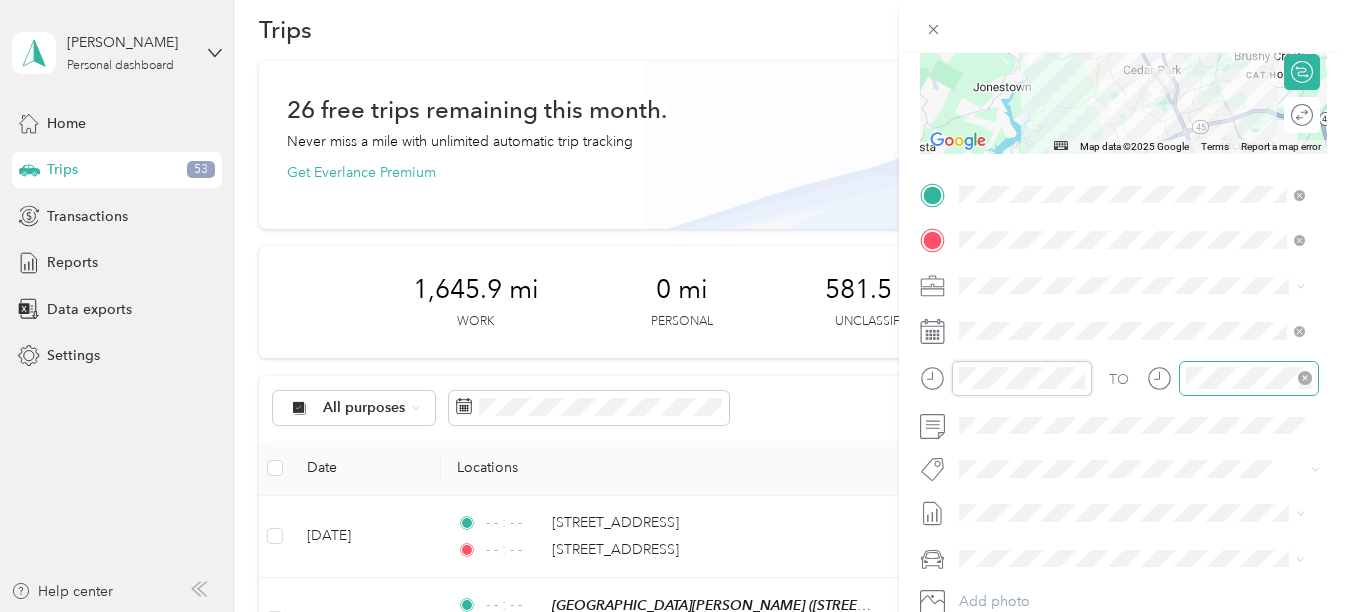 click 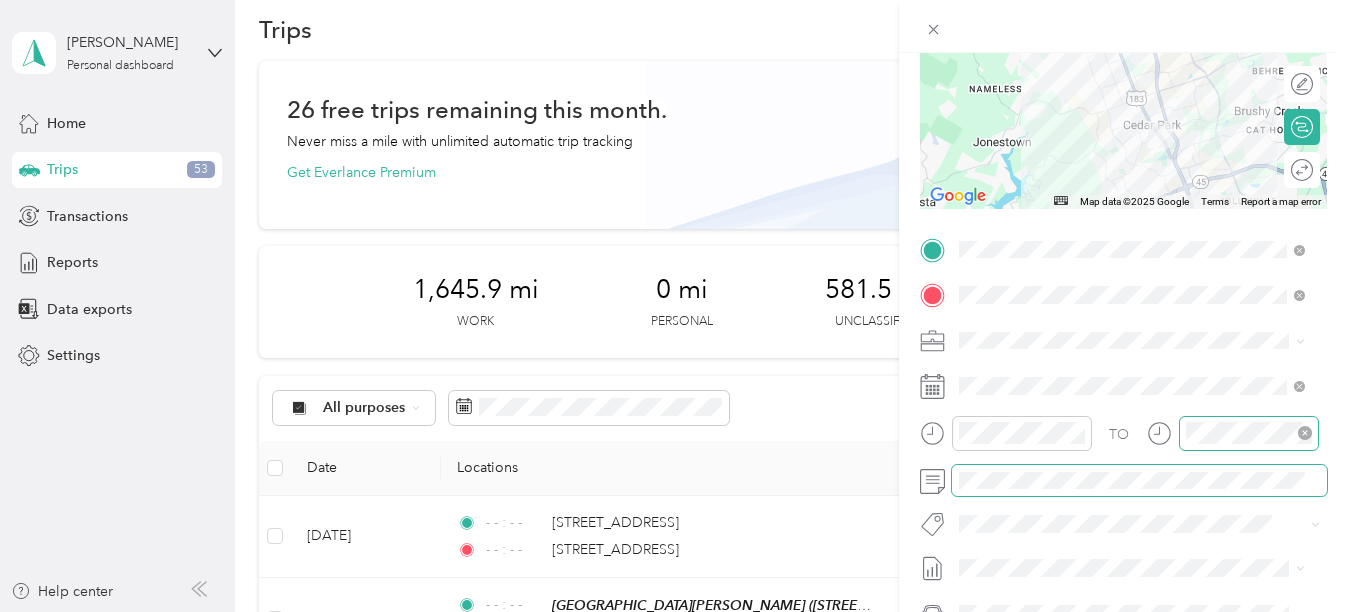 scroll, scrollTop: 78, scrollLeft: 0, axis: vertical 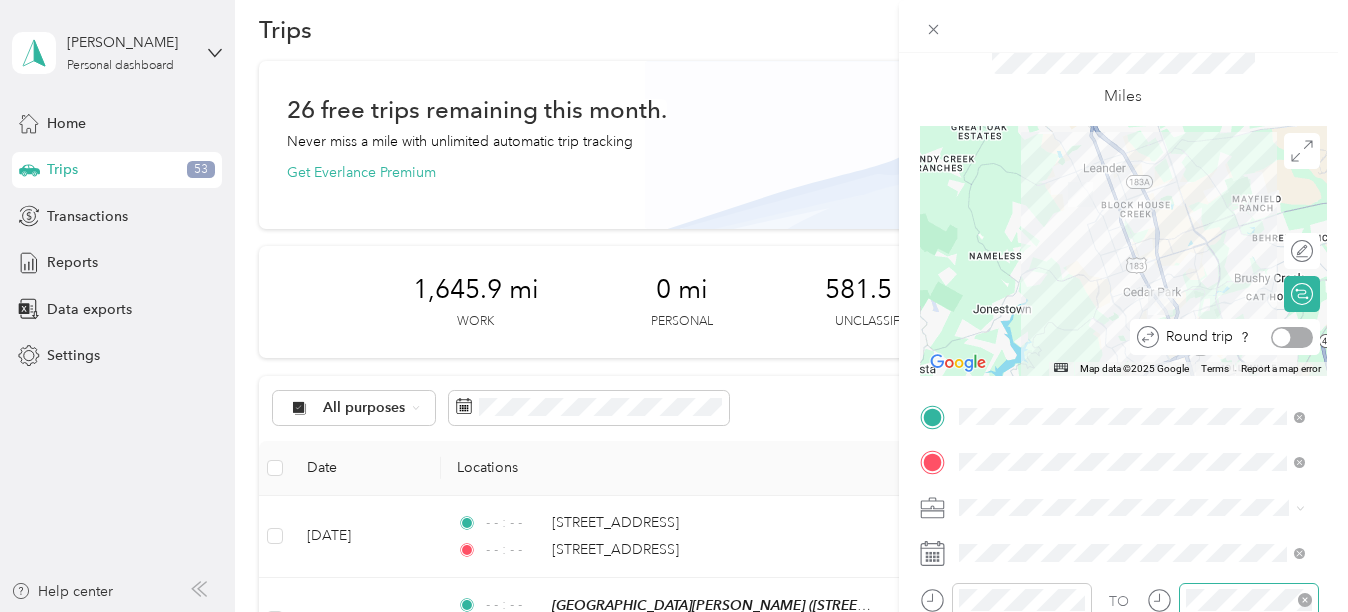 click at bounding box center (1292, 337) 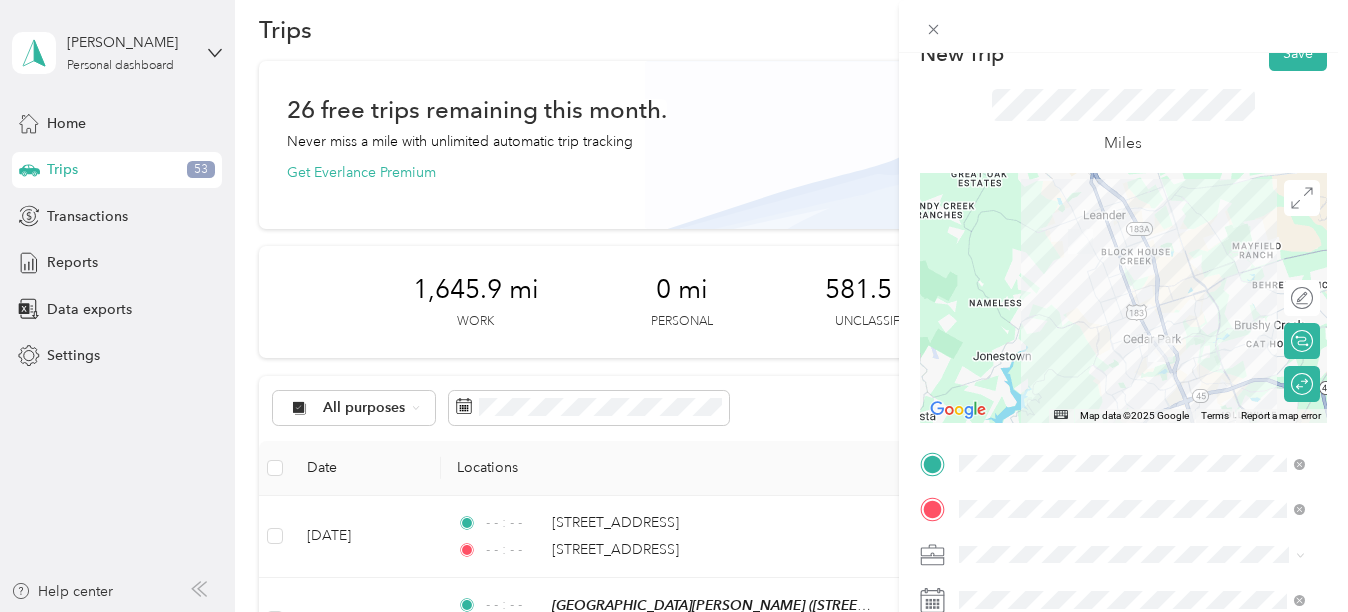 scroll, scrollTop: 0, scrollLeft: 0, axis: both 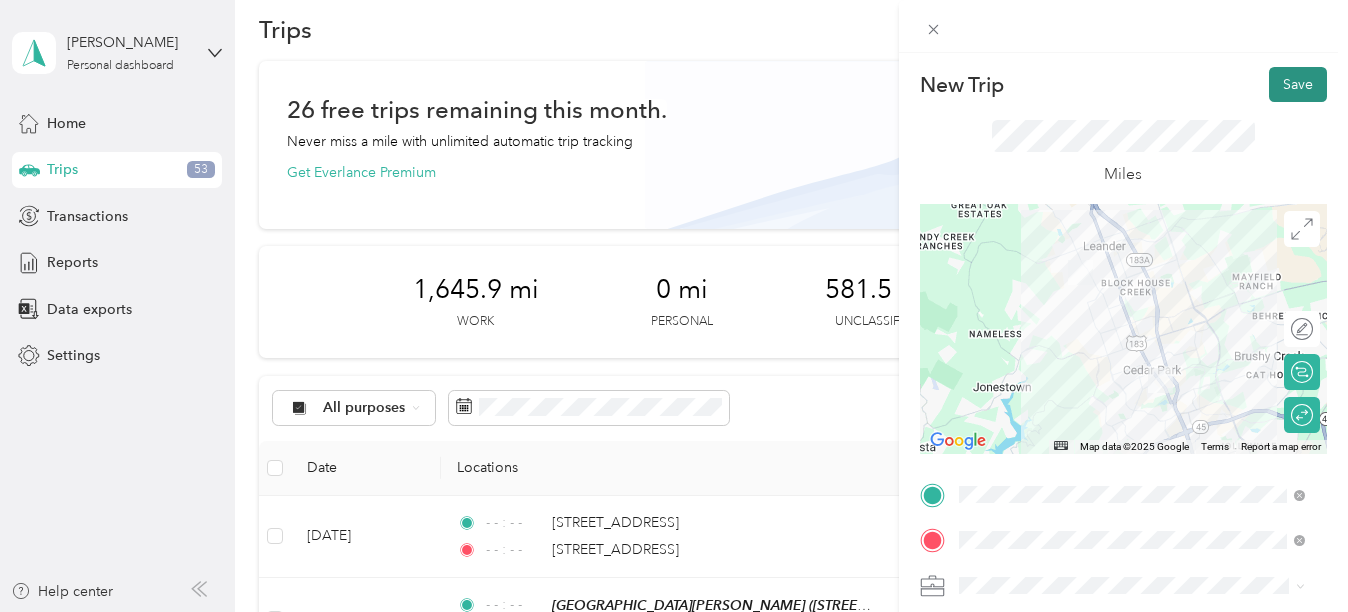 click on "Save" at bounding box center [1298, 84] 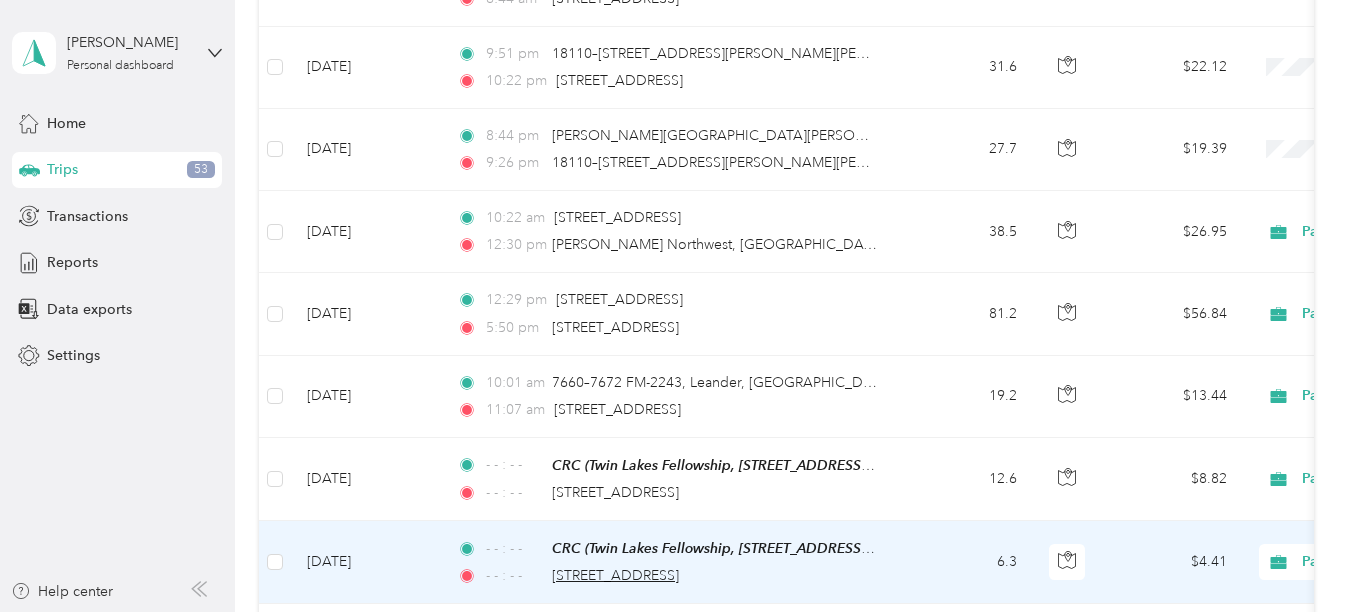 scroll, scrollTop: 927, scrollLeft: 0, axis: vertical 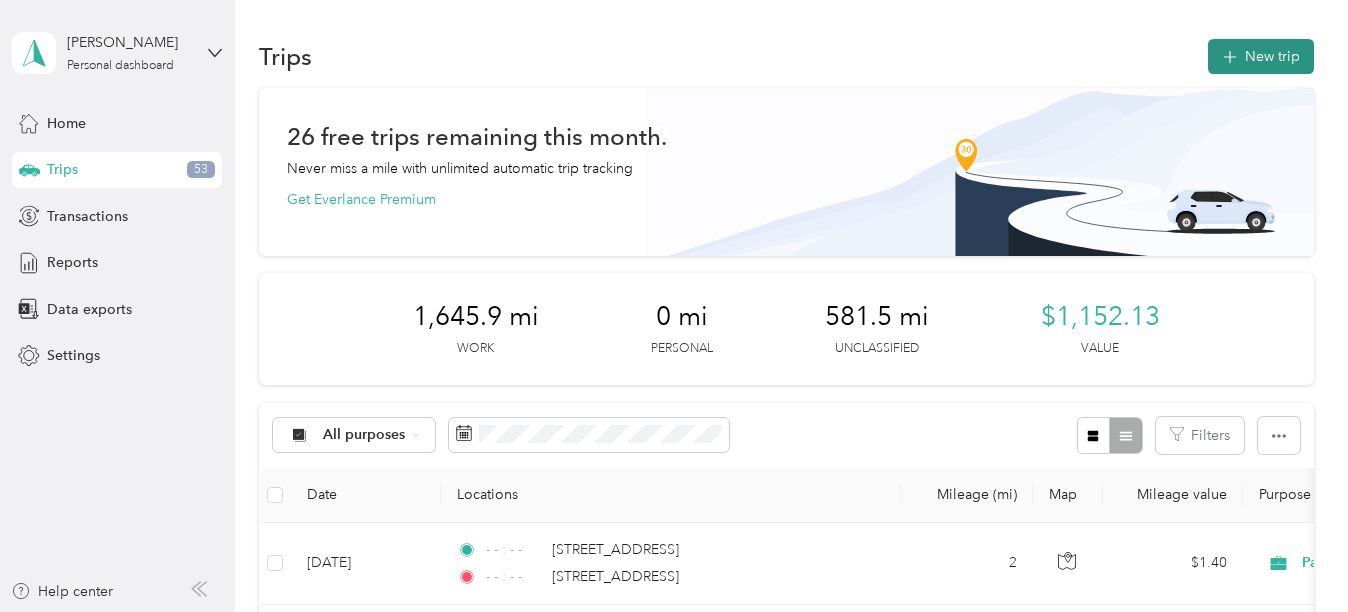 click on "New trip" at bounding box center (1261, 56) 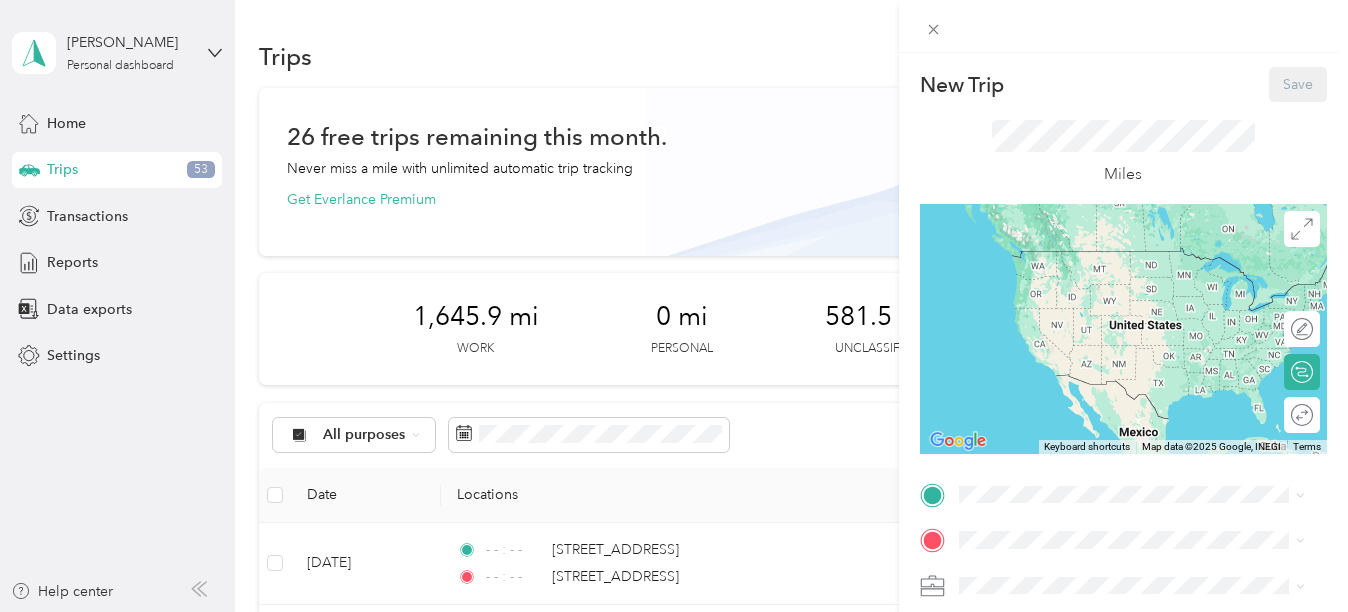 click on "CRC Twin Lakes Fellowship, [STREET_ADDRESS][GEOGRAPHIC_DATA], [GEOGRAPHIC_DATA], [GEOGRAPHIC_DATA]" at bounding box center (1147, 396) 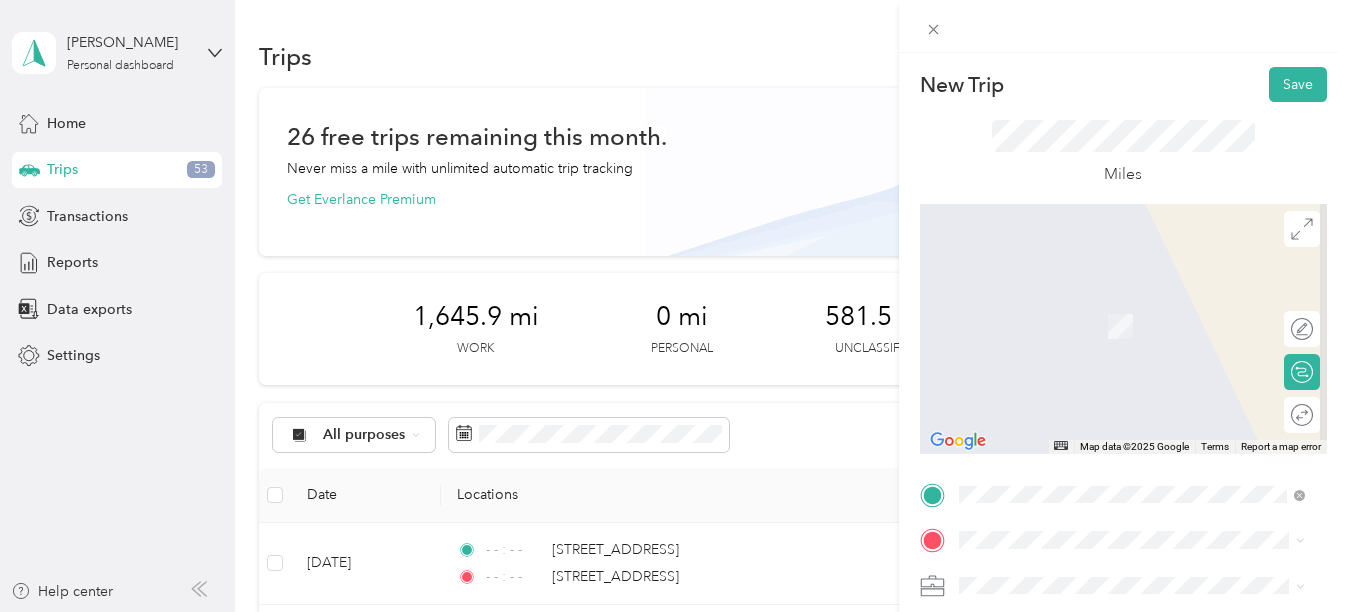 click on "[STREET_ADDRESS][US_STATE]" at bounding box center [1096, 371] 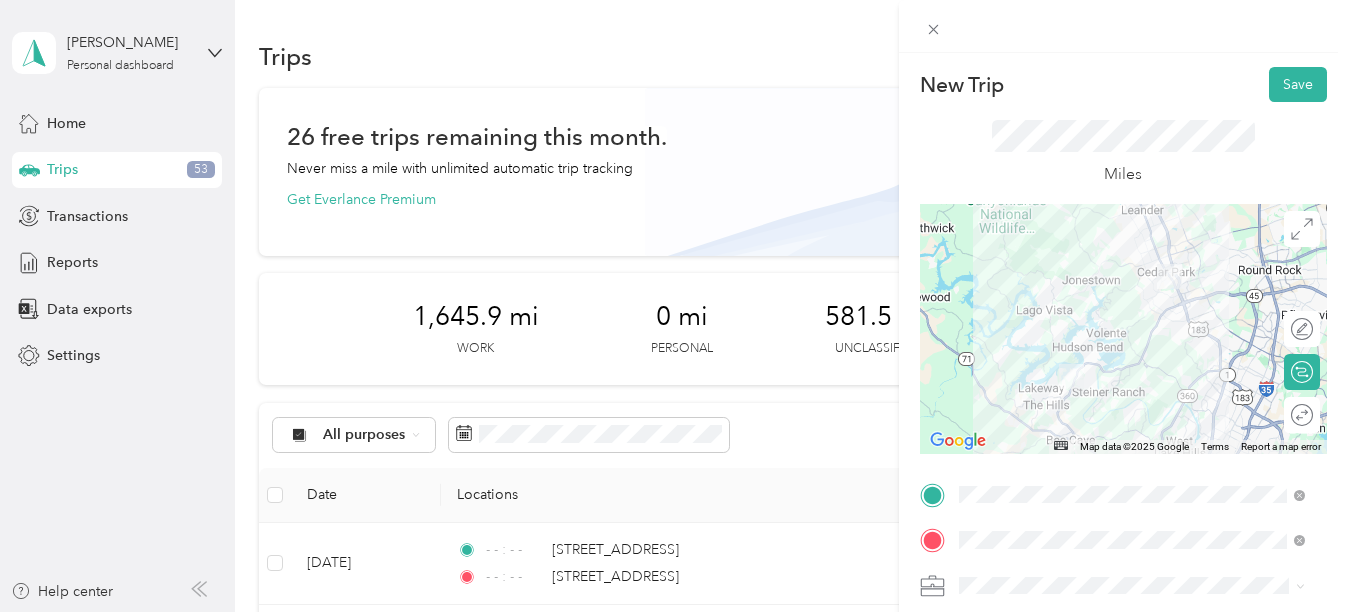 click on "Round trip" at bounding box center [1313, 415] 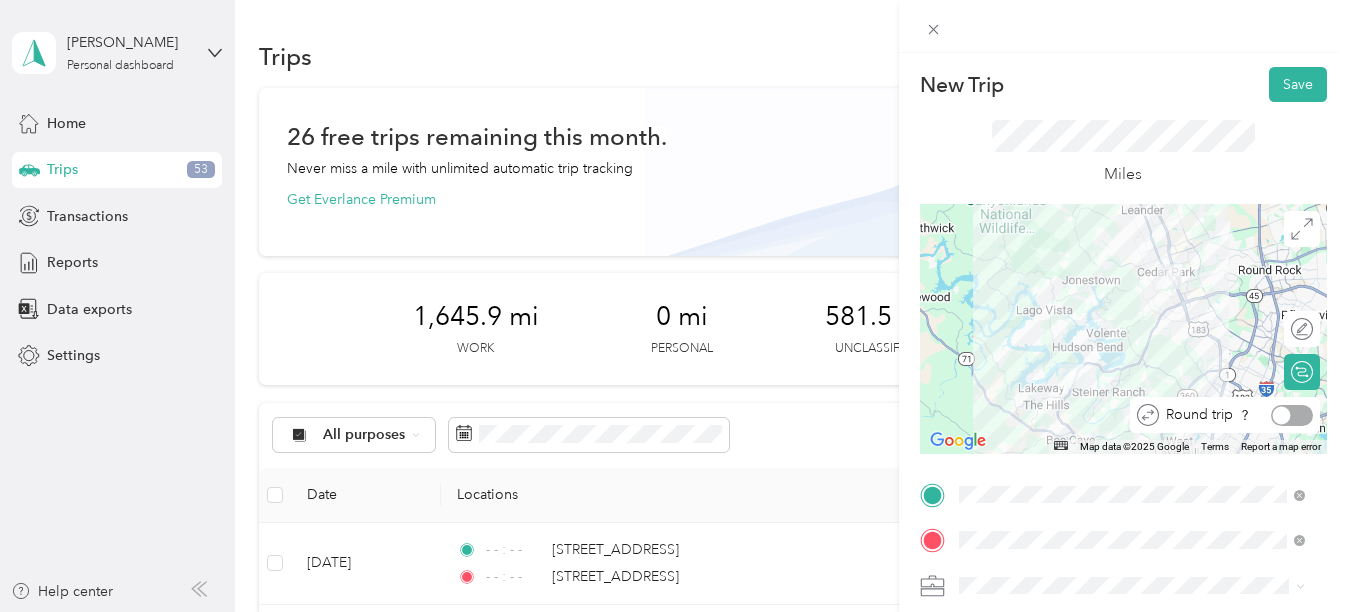 click at bounding box center (1292, 415) 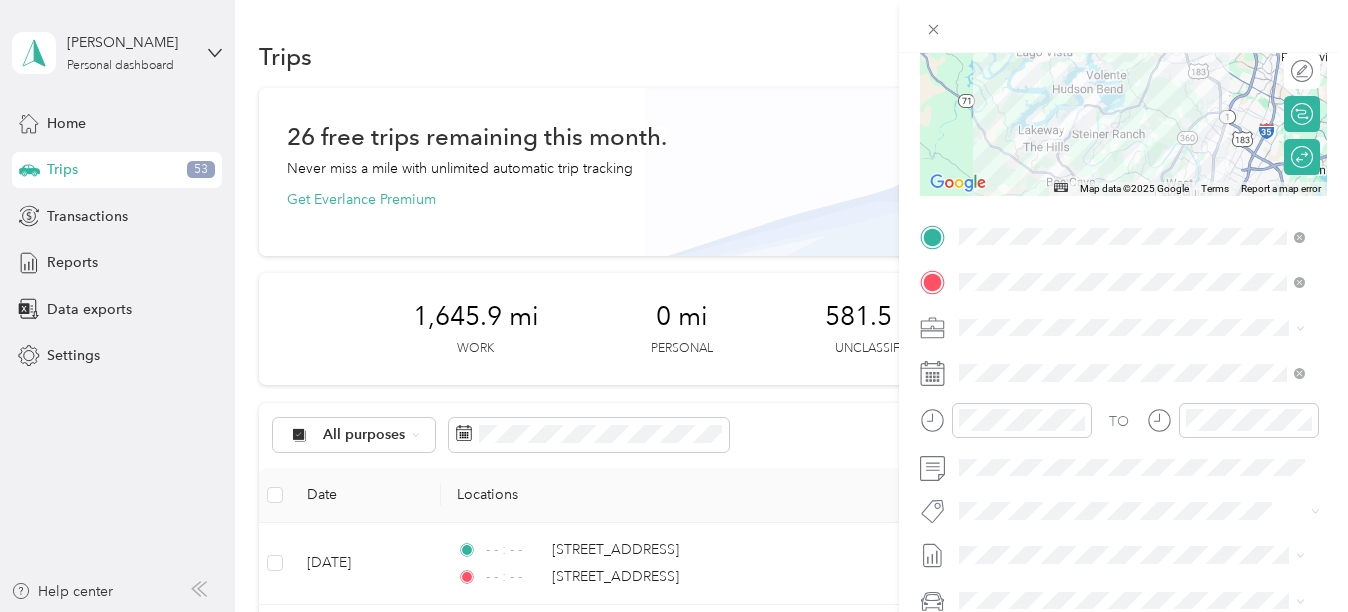 scroll, scrollTop: 259, scrollLeft: 0, axis: vertical 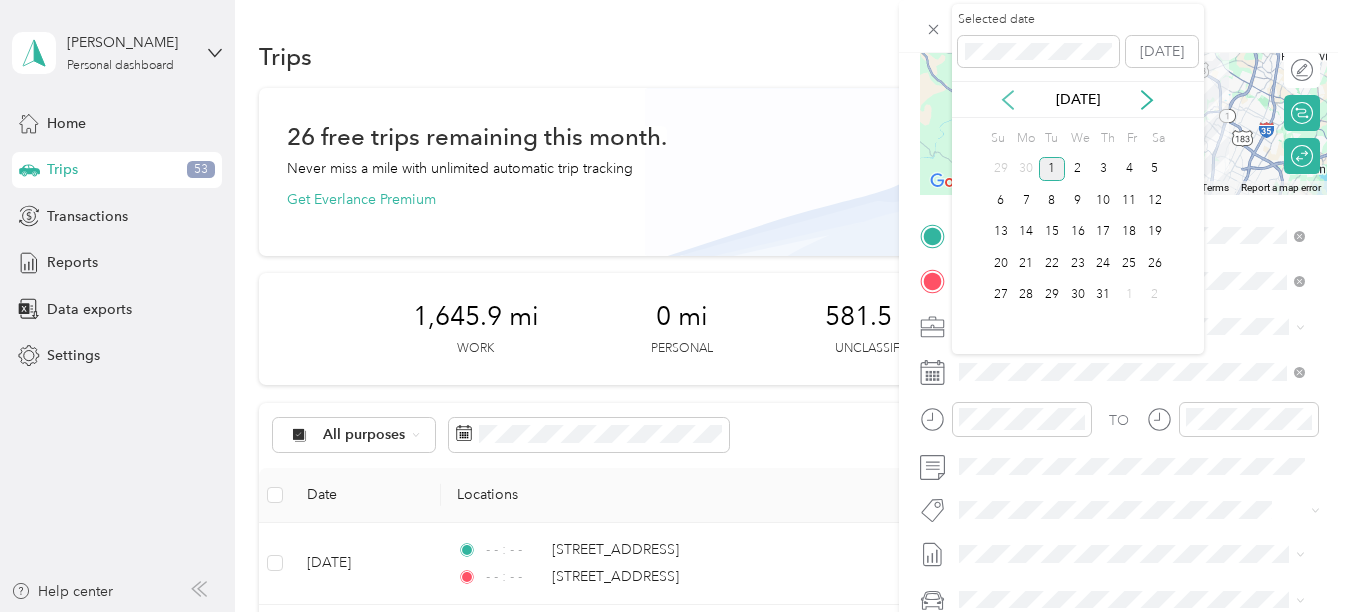 click 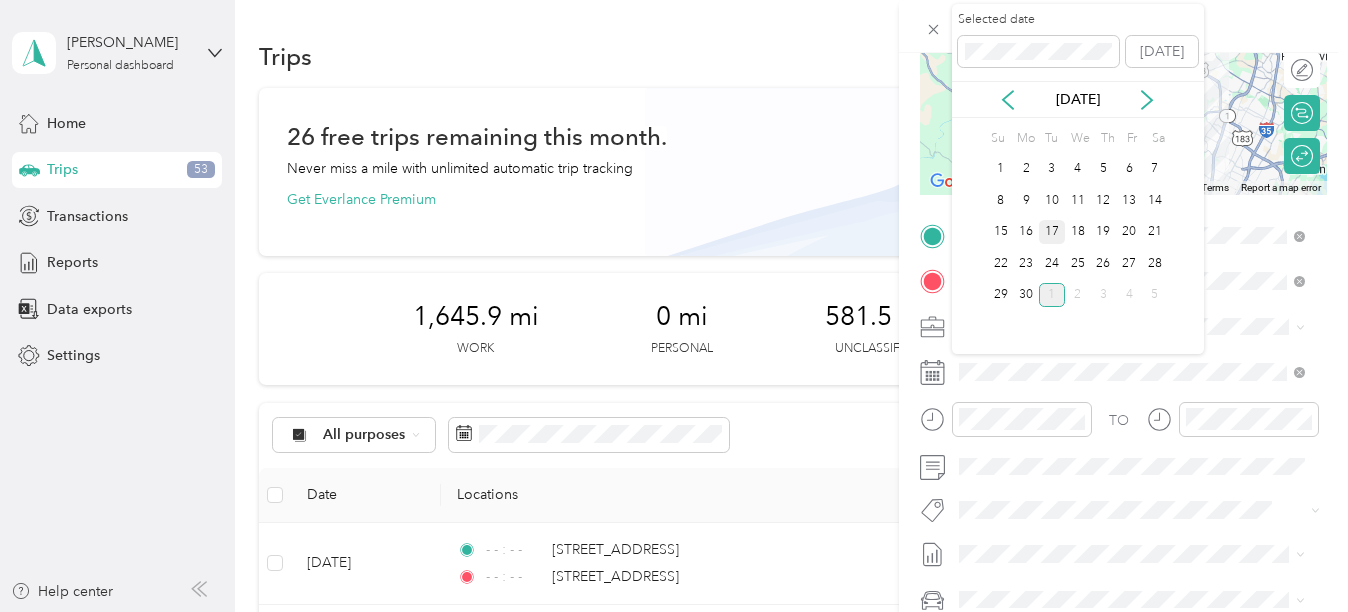 click on "17" at bounding box center [1052, 232] 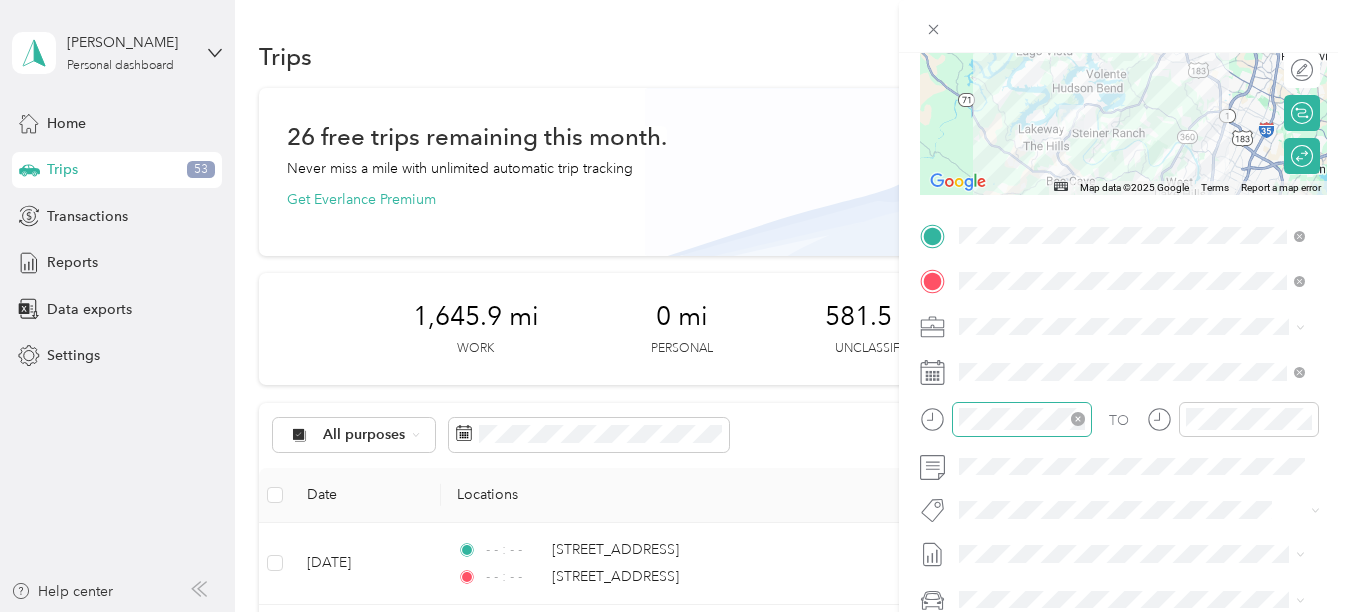 click 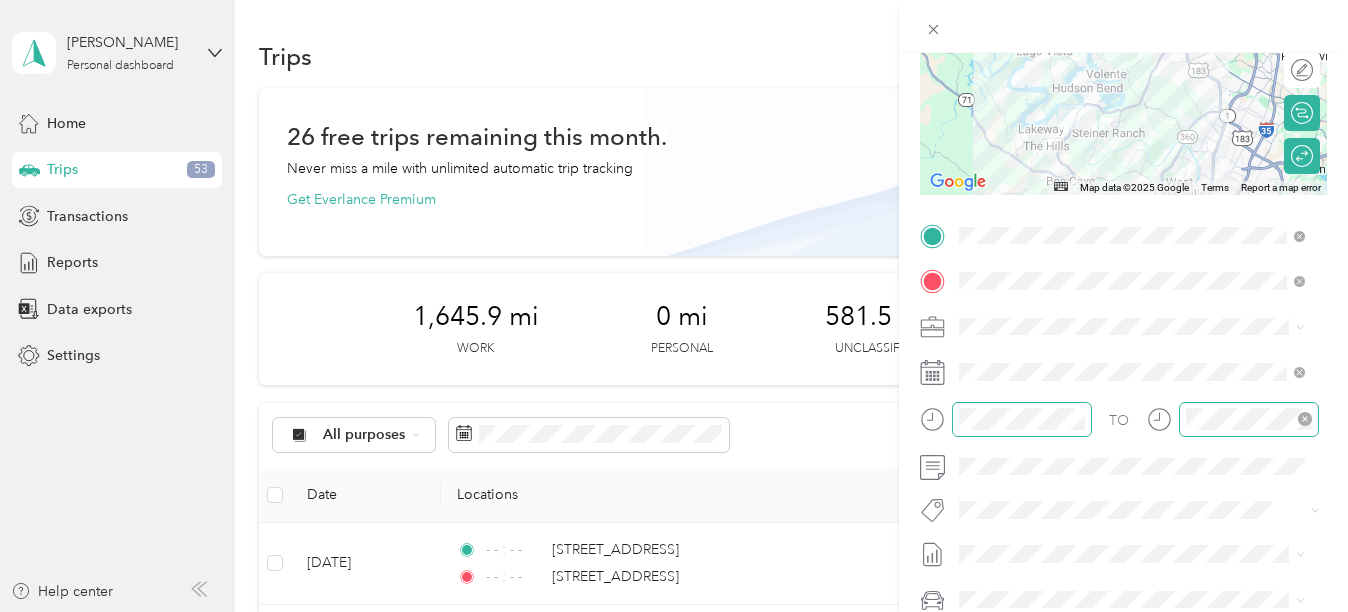 click 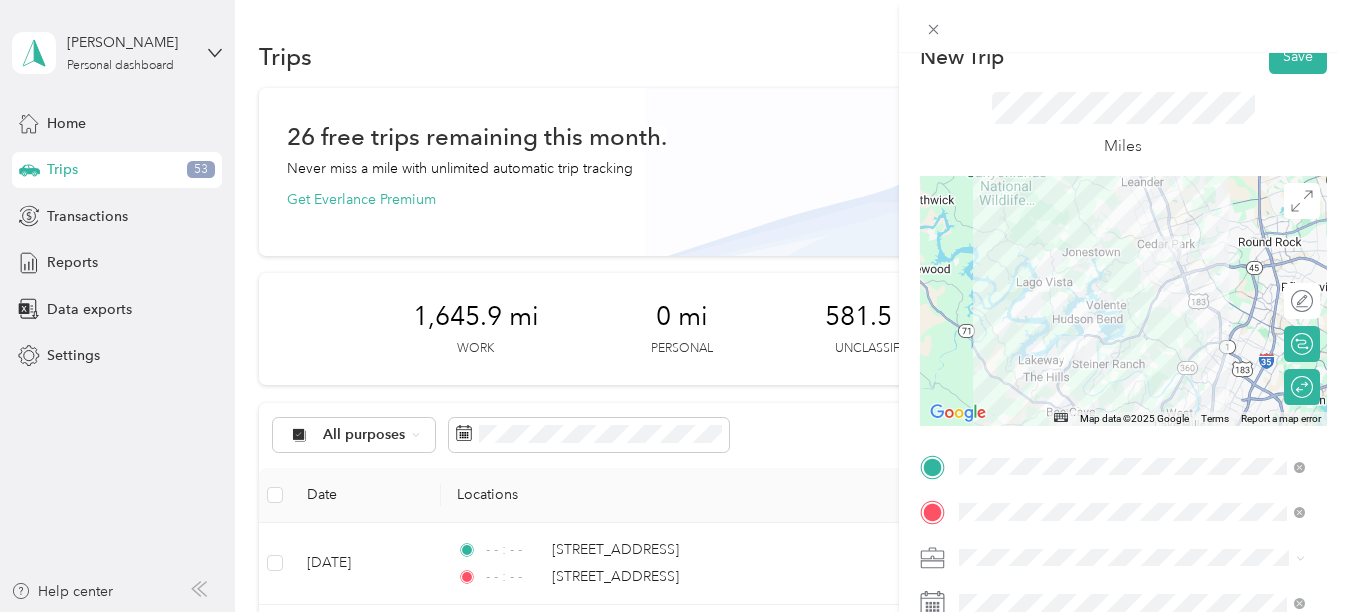 scroll, scrollTop: 0, scrollLeft: 0, axis: both 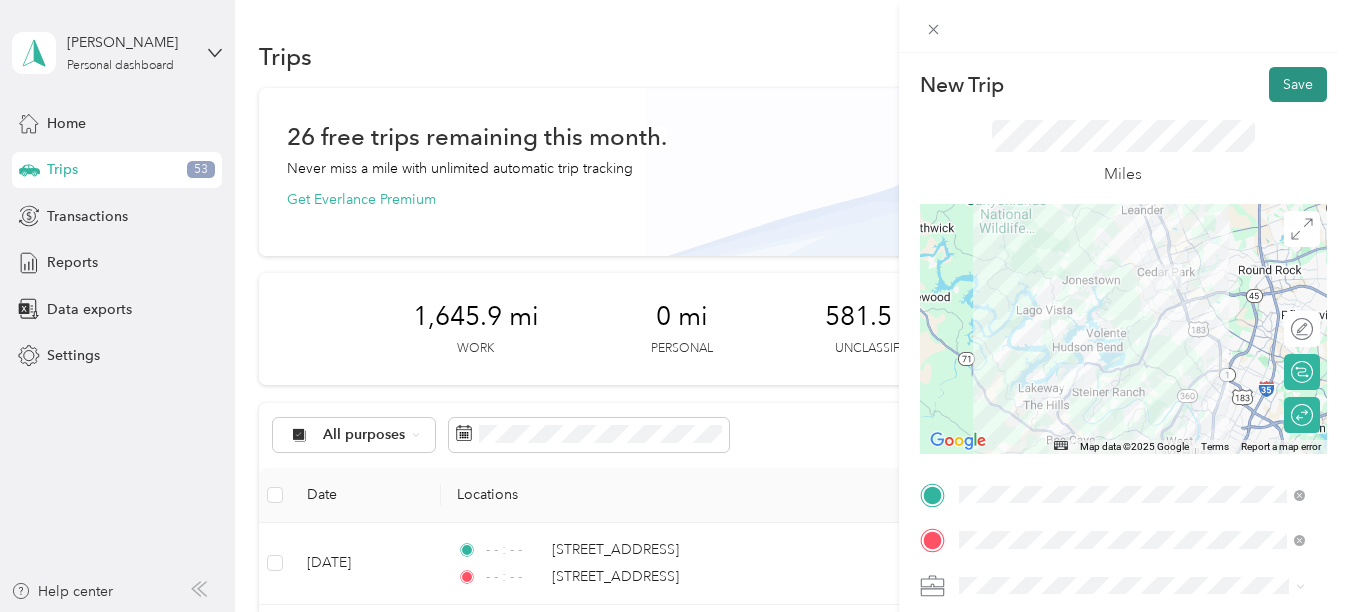 click on "Save" at bounding box center [1298, 84] 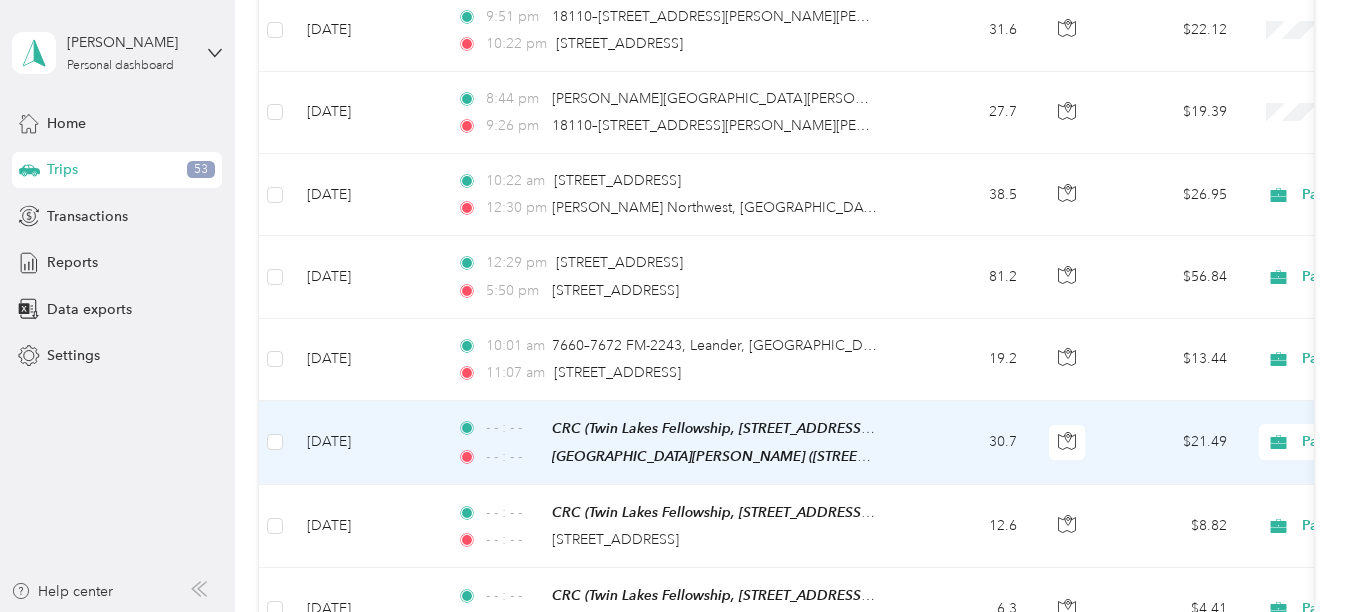 scroll, scrollTop: 900, scrollLeft: 0, axis: vertical 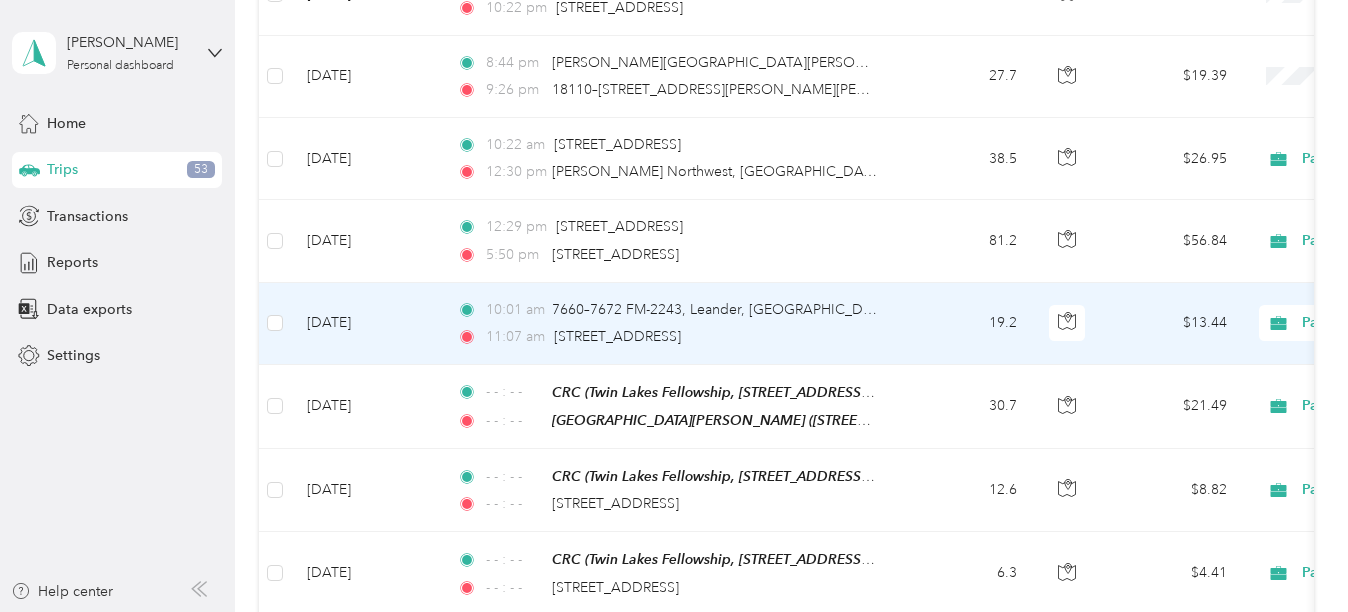 click on "10:01 am 7660–7672 FM-[GEOGRAPHIC_DATA] 11:07 am [STREET_ADDRESS]" at bounding box center (671, 324) 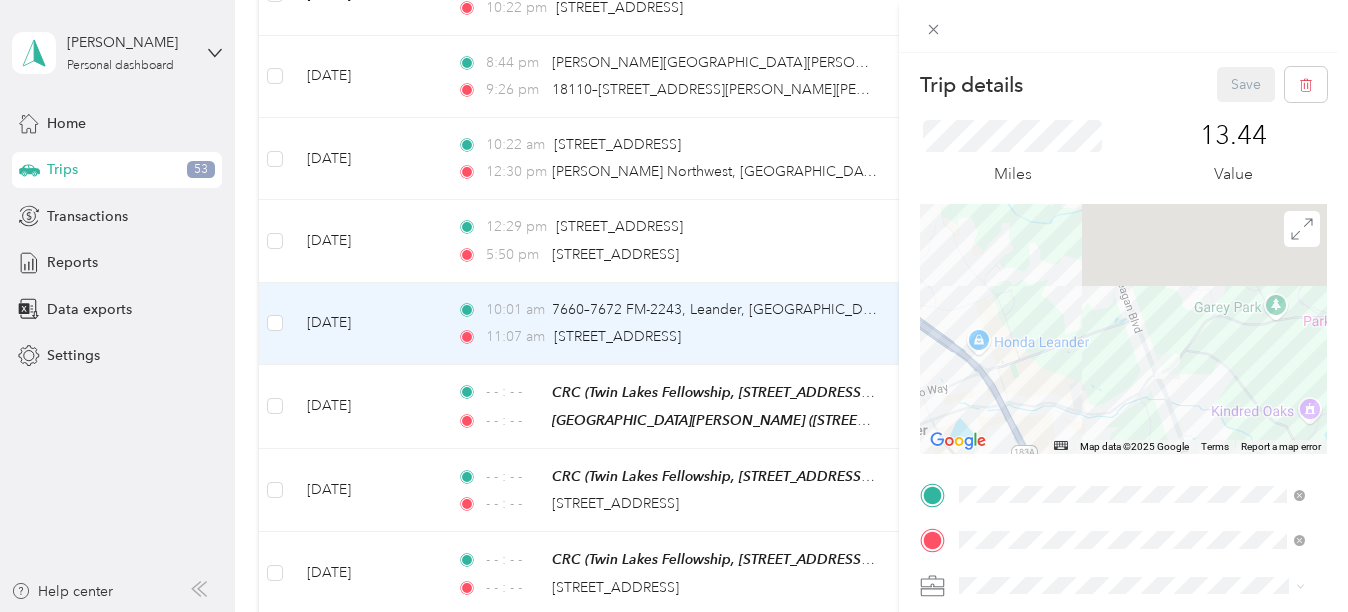drag, startPoint x: 1160, startPoint y: 307, endPoint x: 1147, endPoint y: 428, distance: 121.69634 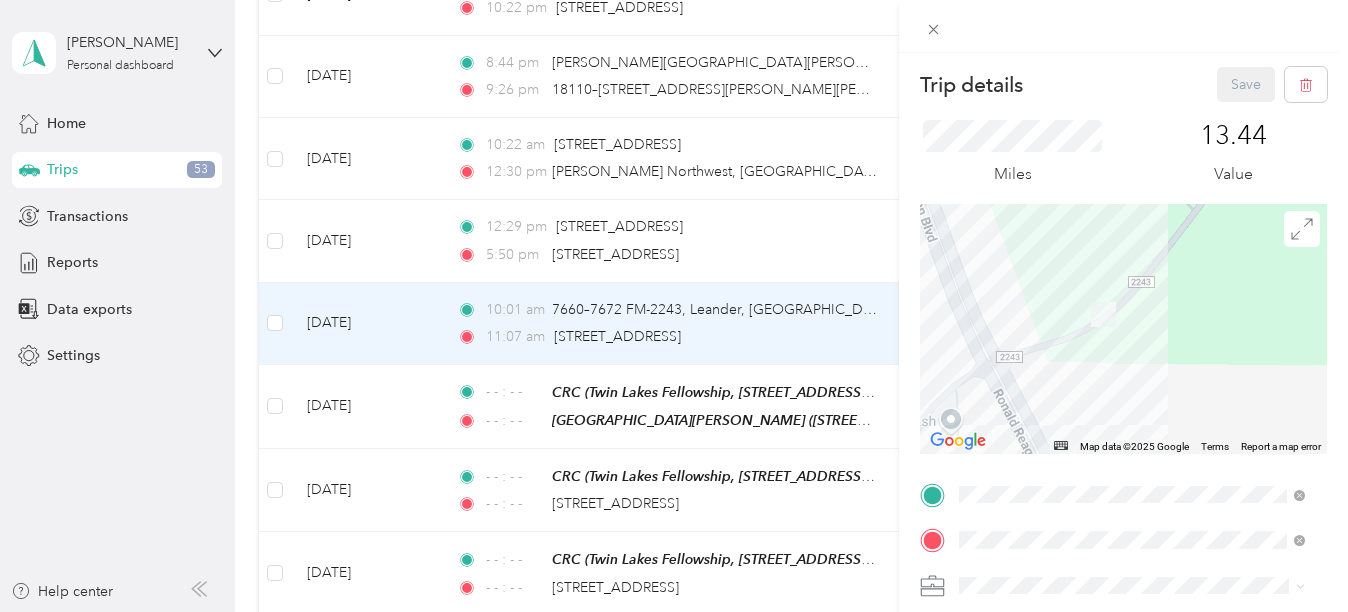 drag, startPoint x: 1167, startPoint y: 300, endPoint x: 1123, endPoint y: 399, distance: 108.33743 